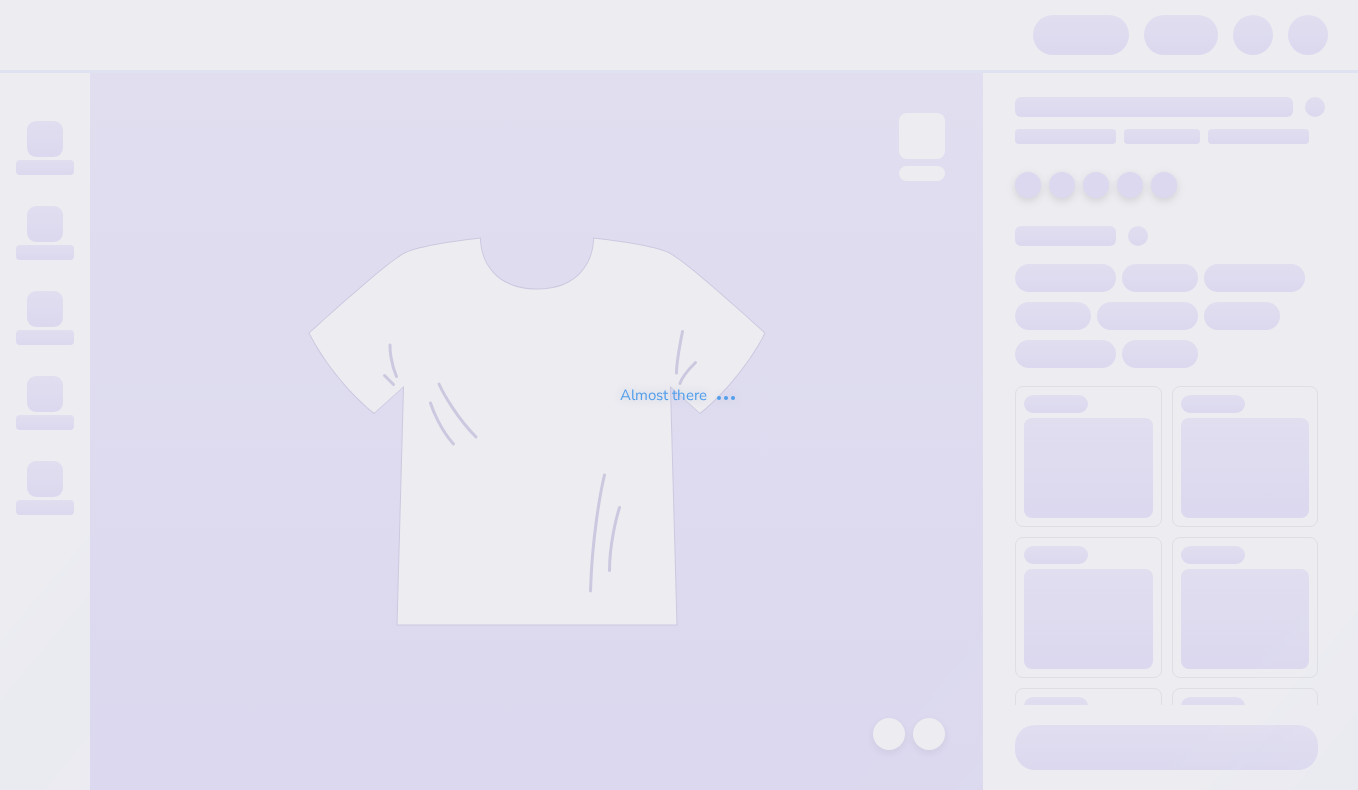 scroll, scrollTop: 0, scrollLeft: 0, axis: both 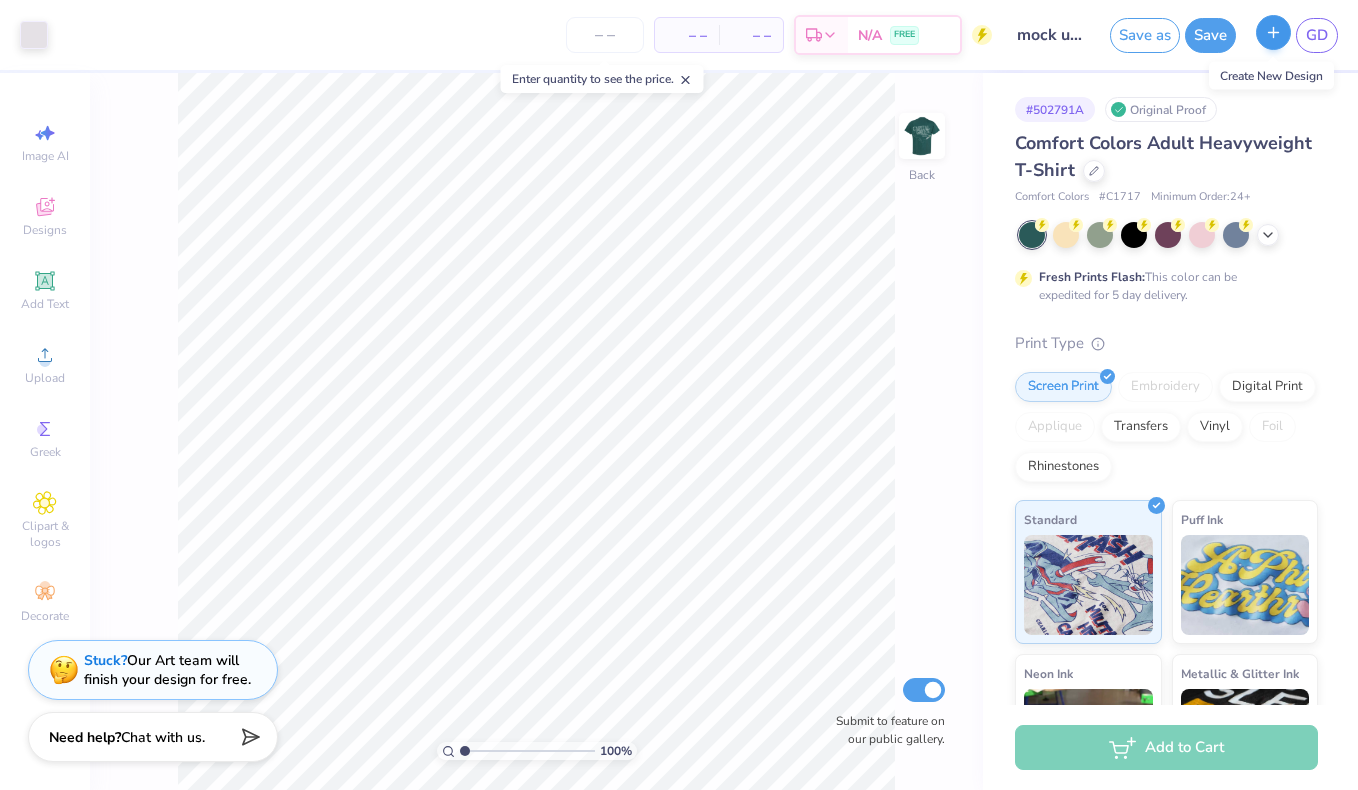 click 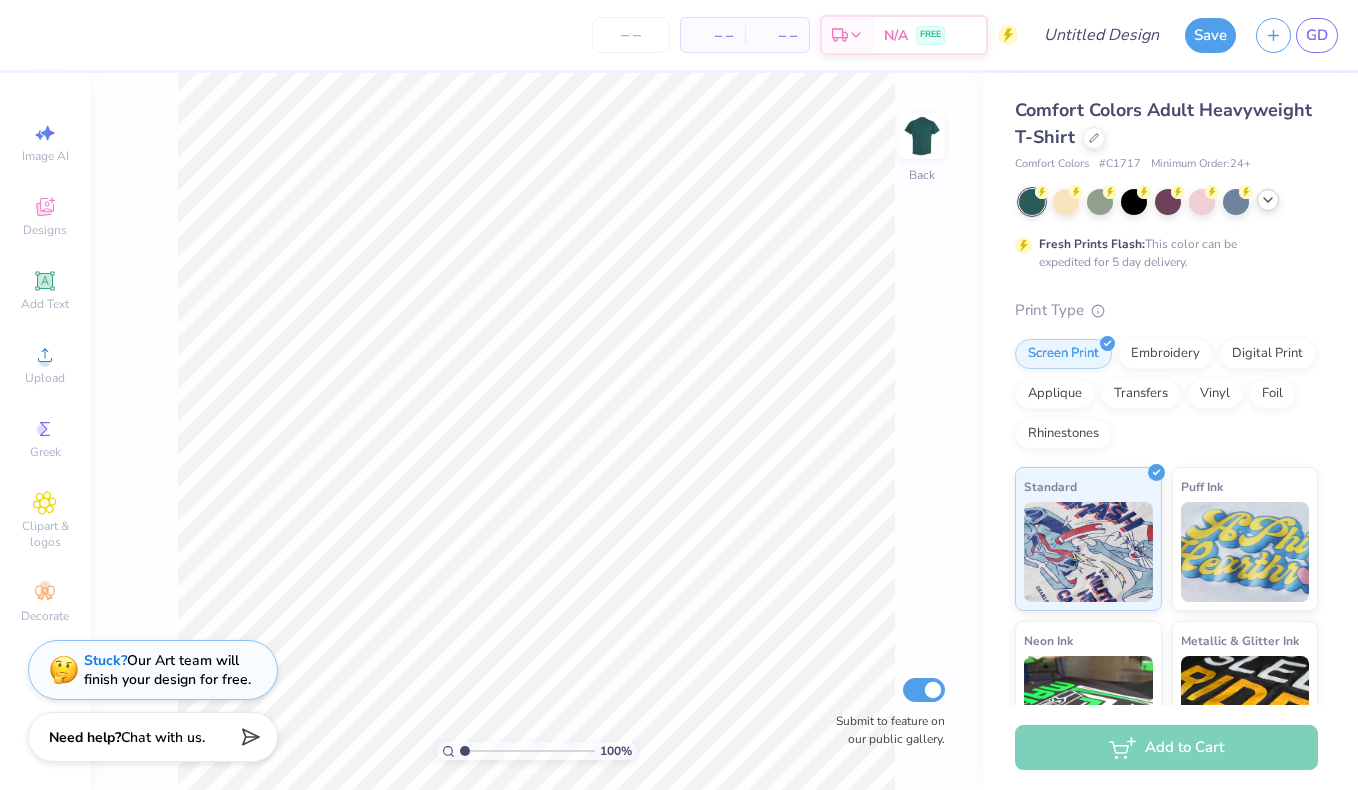 click 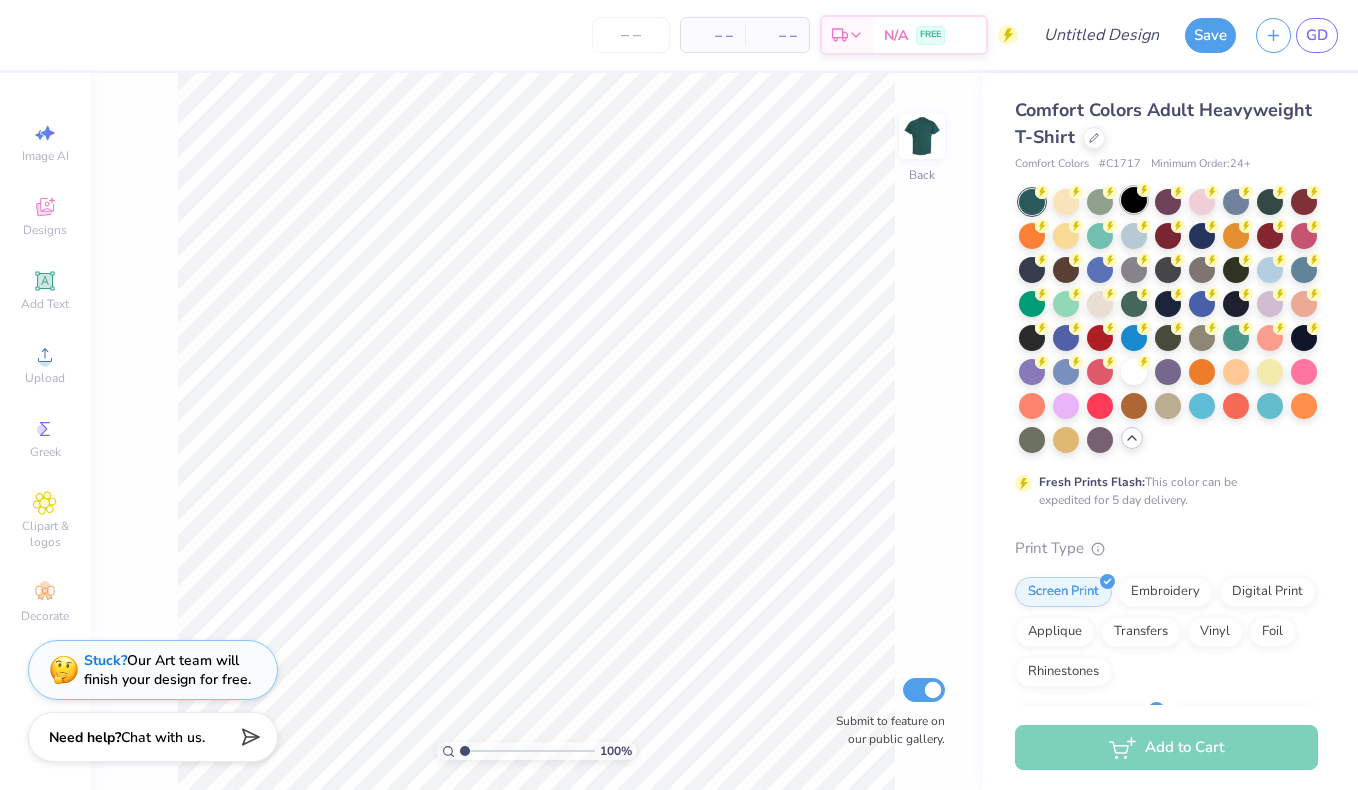 click at bounding box center [1134, 200] 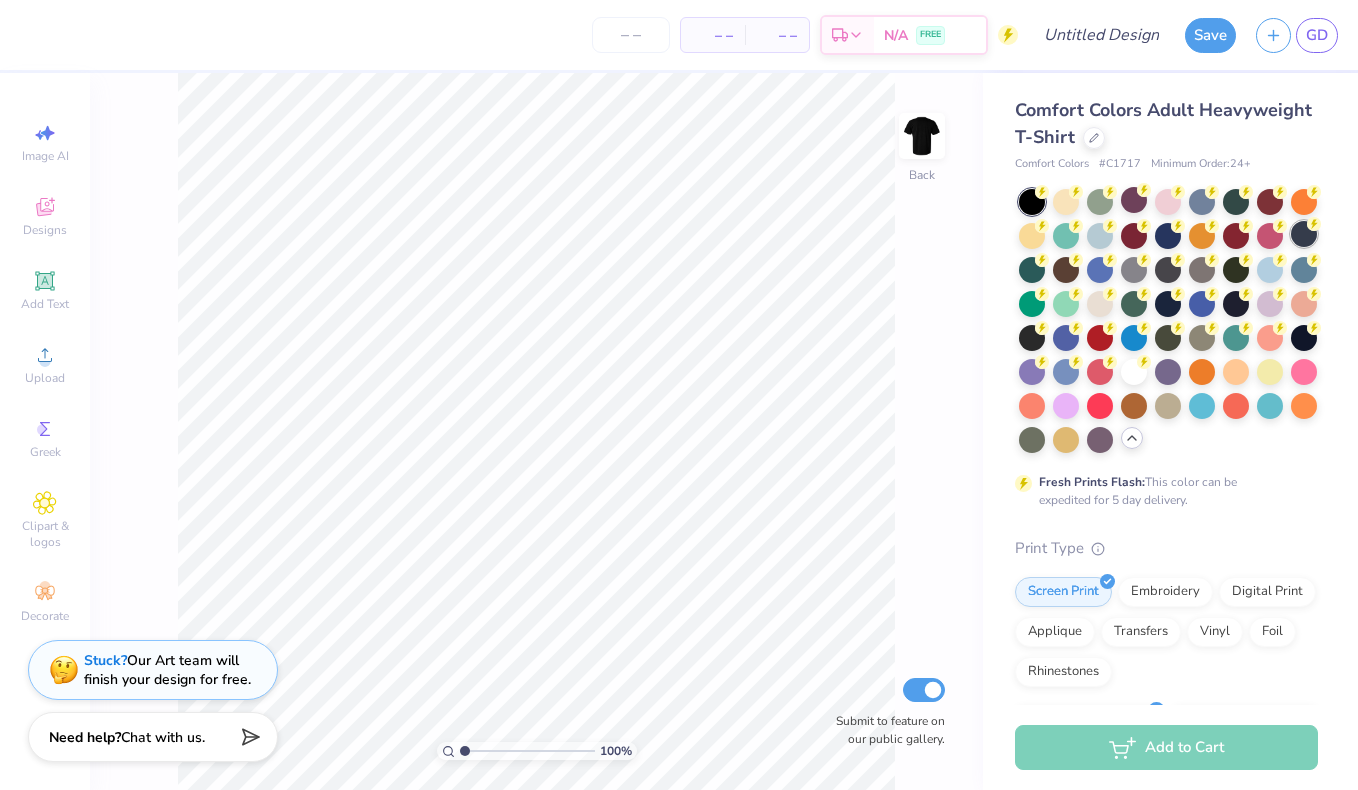 click at bounding box center [1304, 234] 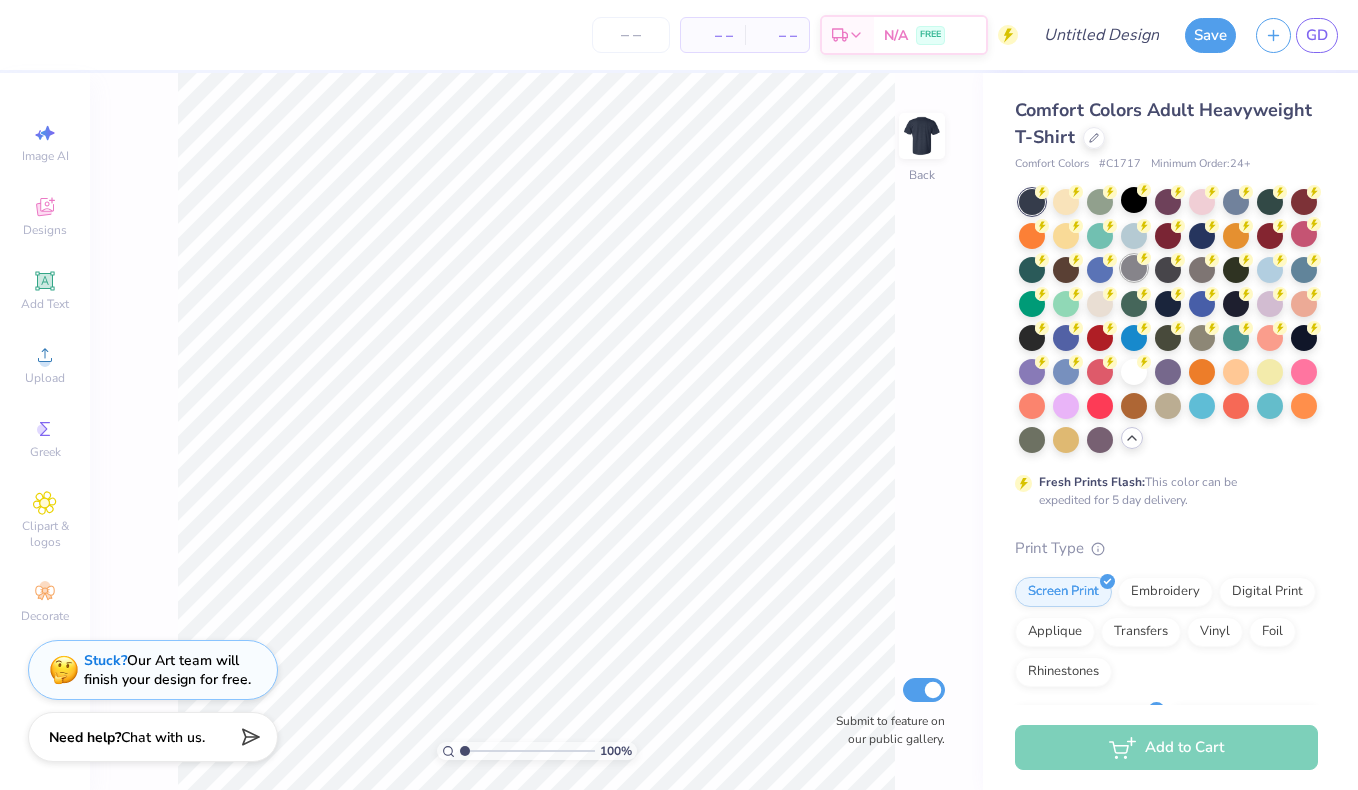 click at bounding box center (1134, 268) 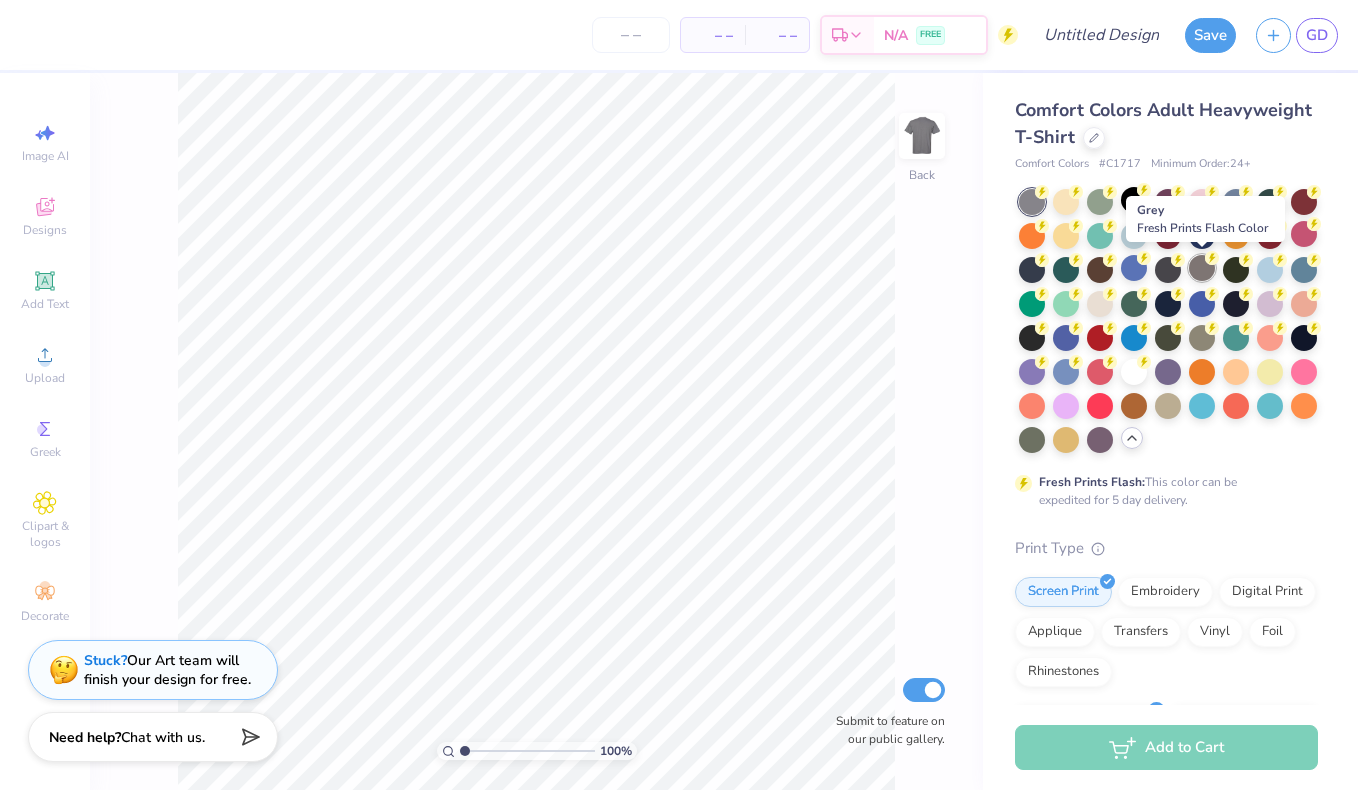 click at bounding box center (1202, 268) 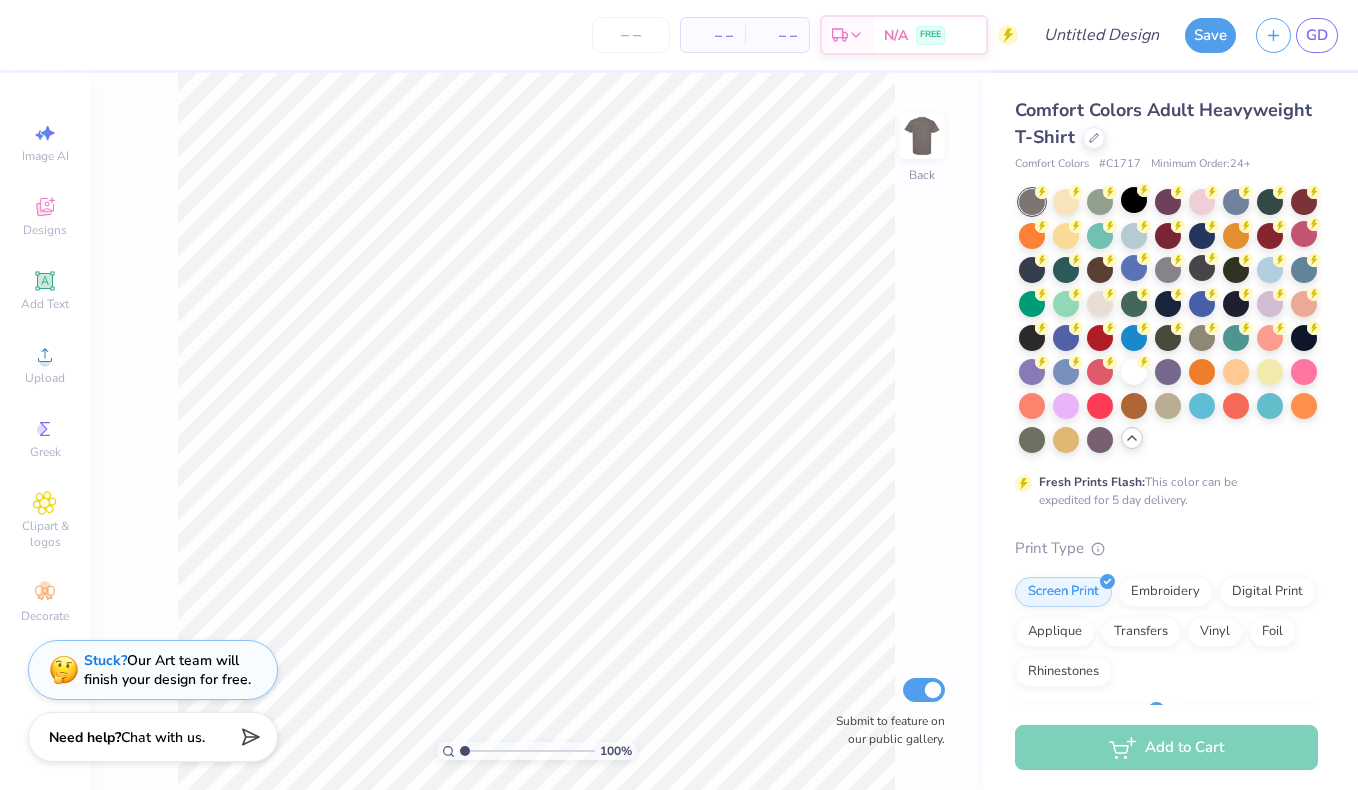 click at bounding box center (1168, 321) 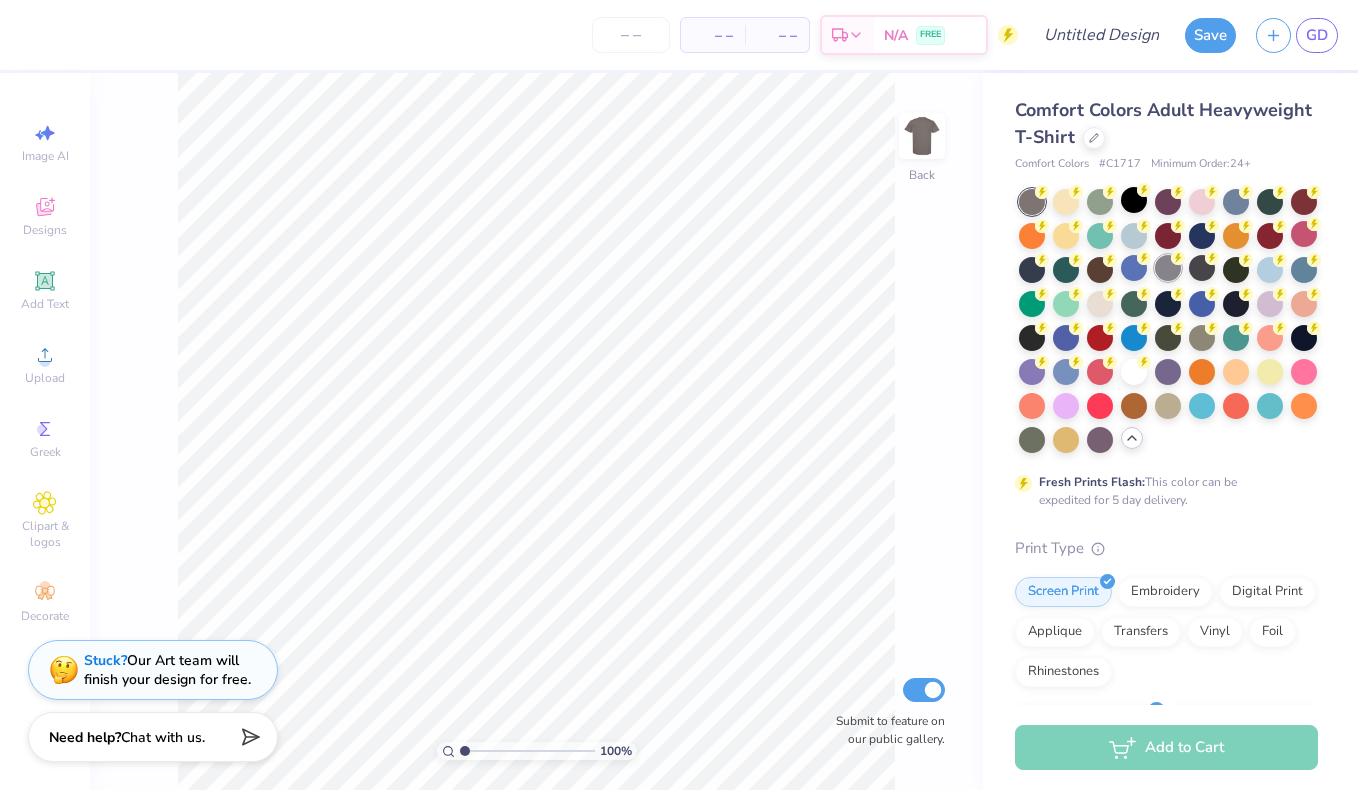 click at bounding box center (1168, 268) 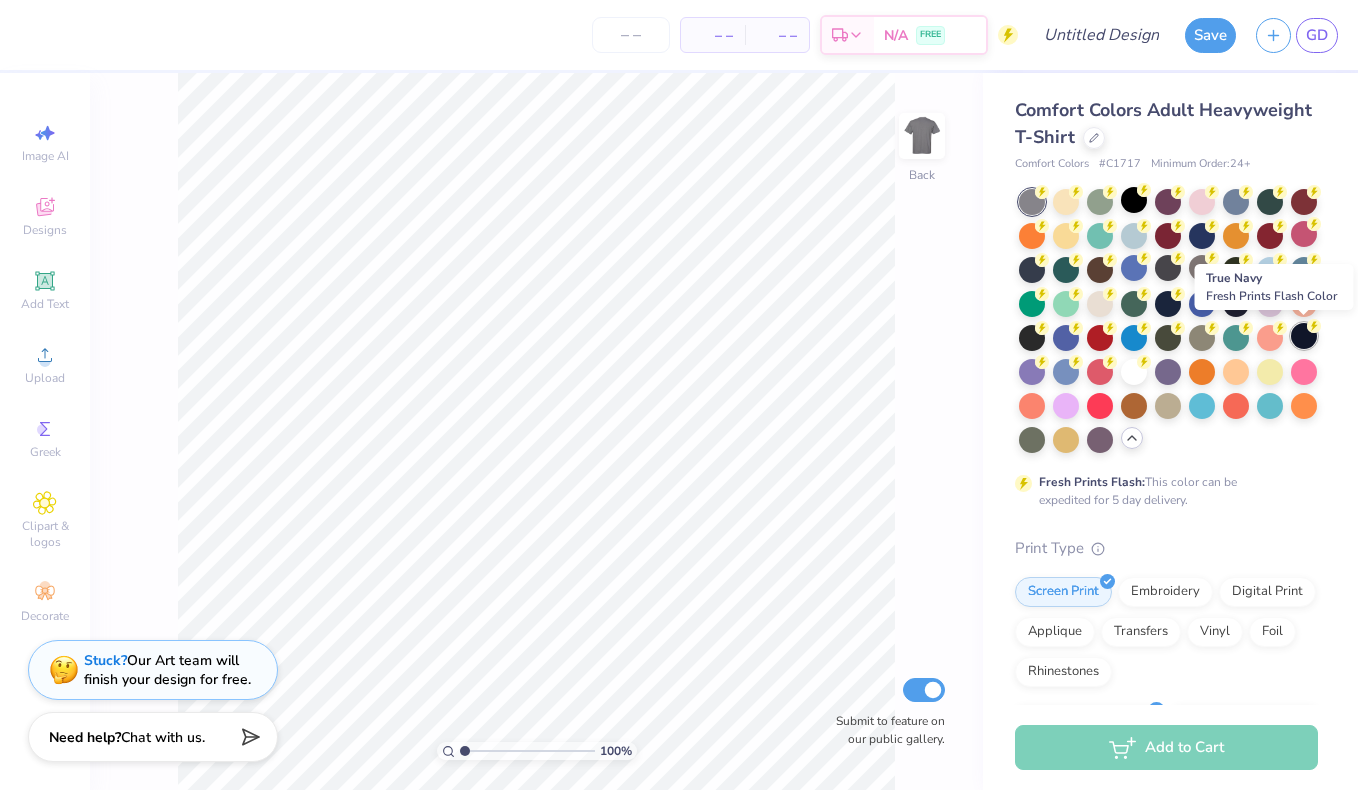 click at bounding box center (1304, 336) 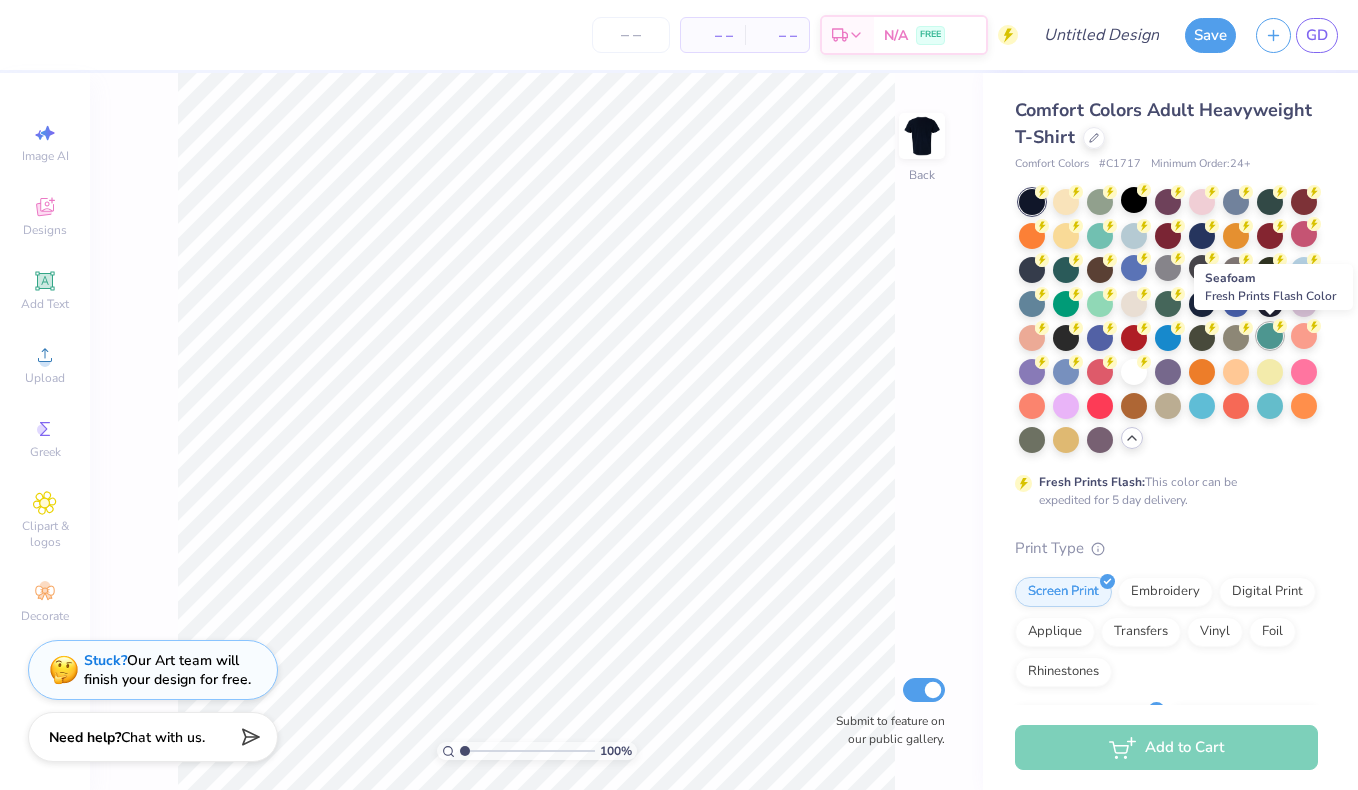 click at bounding box center [1270, 336] 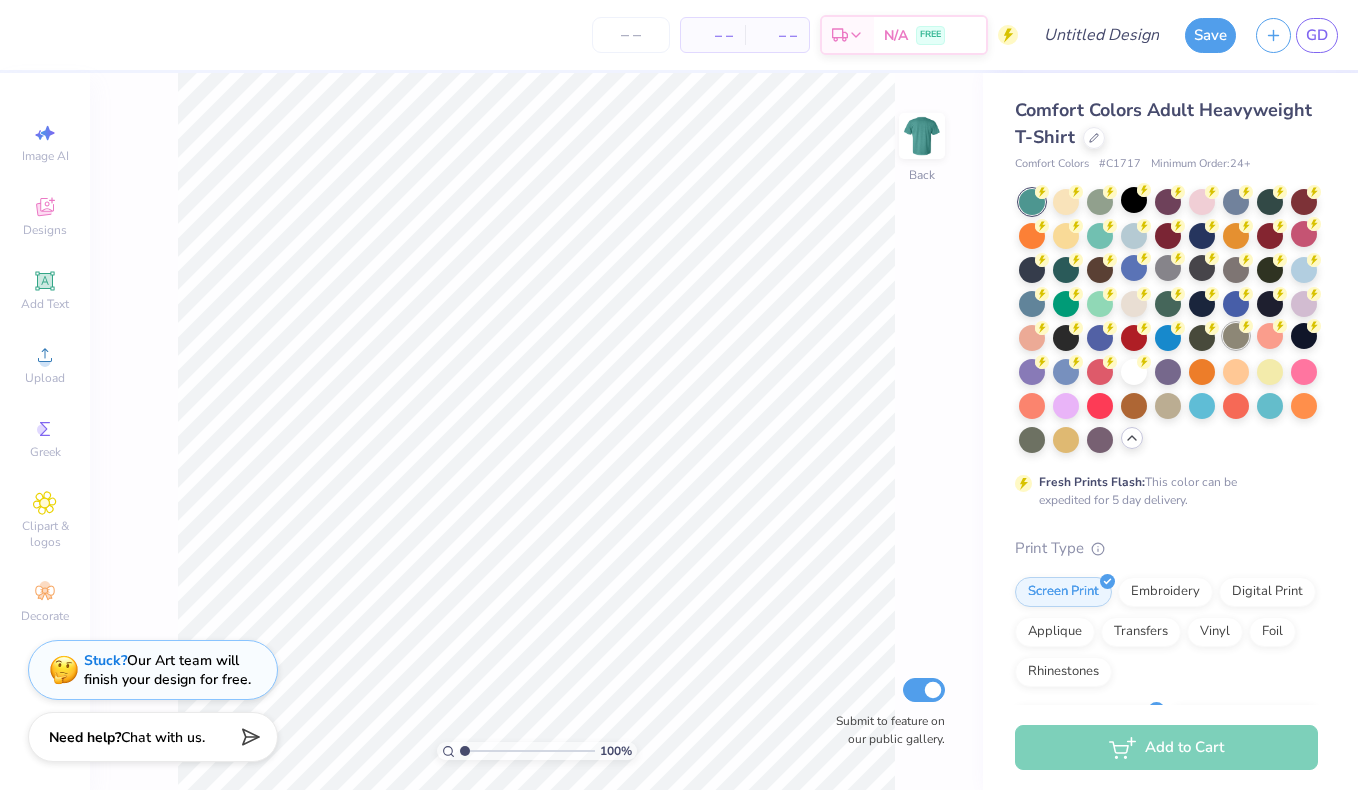 click at bounding box center [1236, 336] 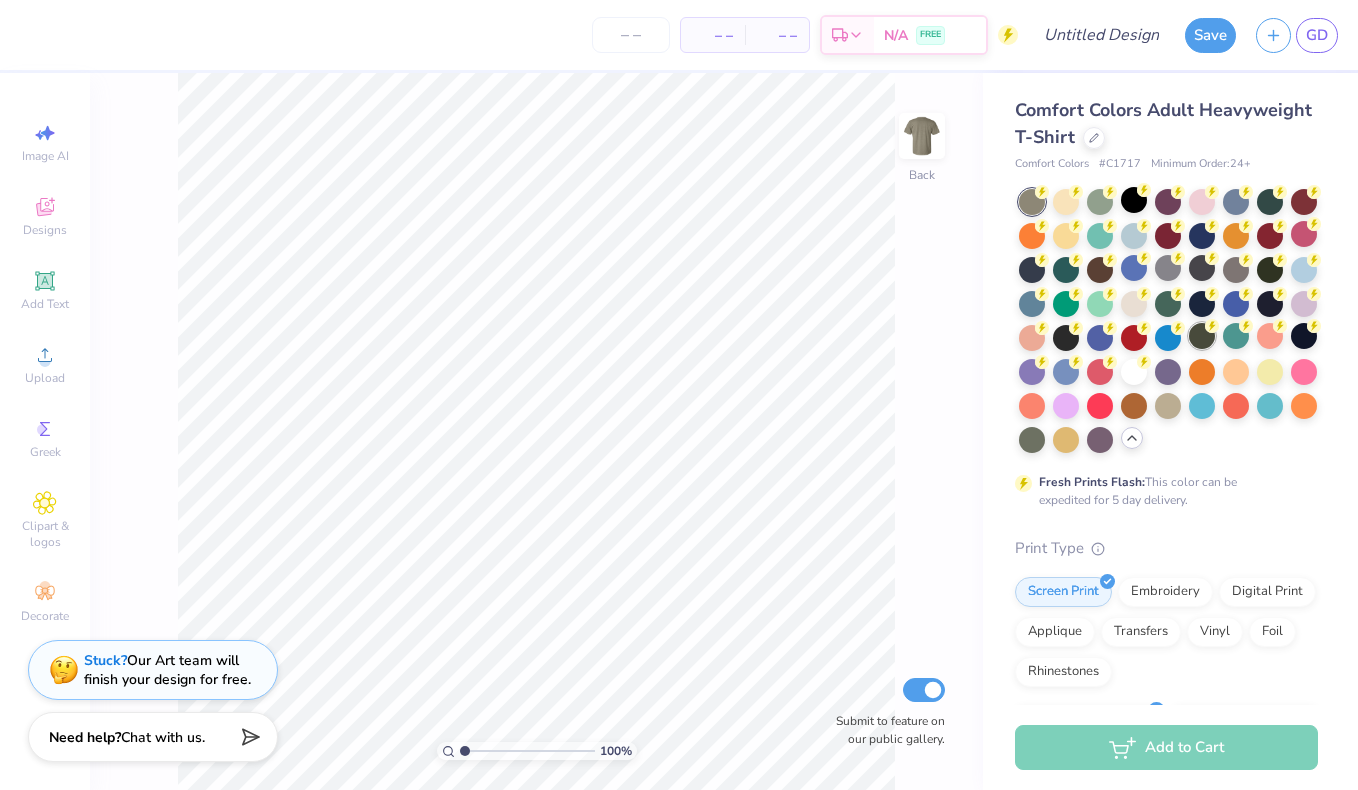 click at bounding box center (1202, 336) 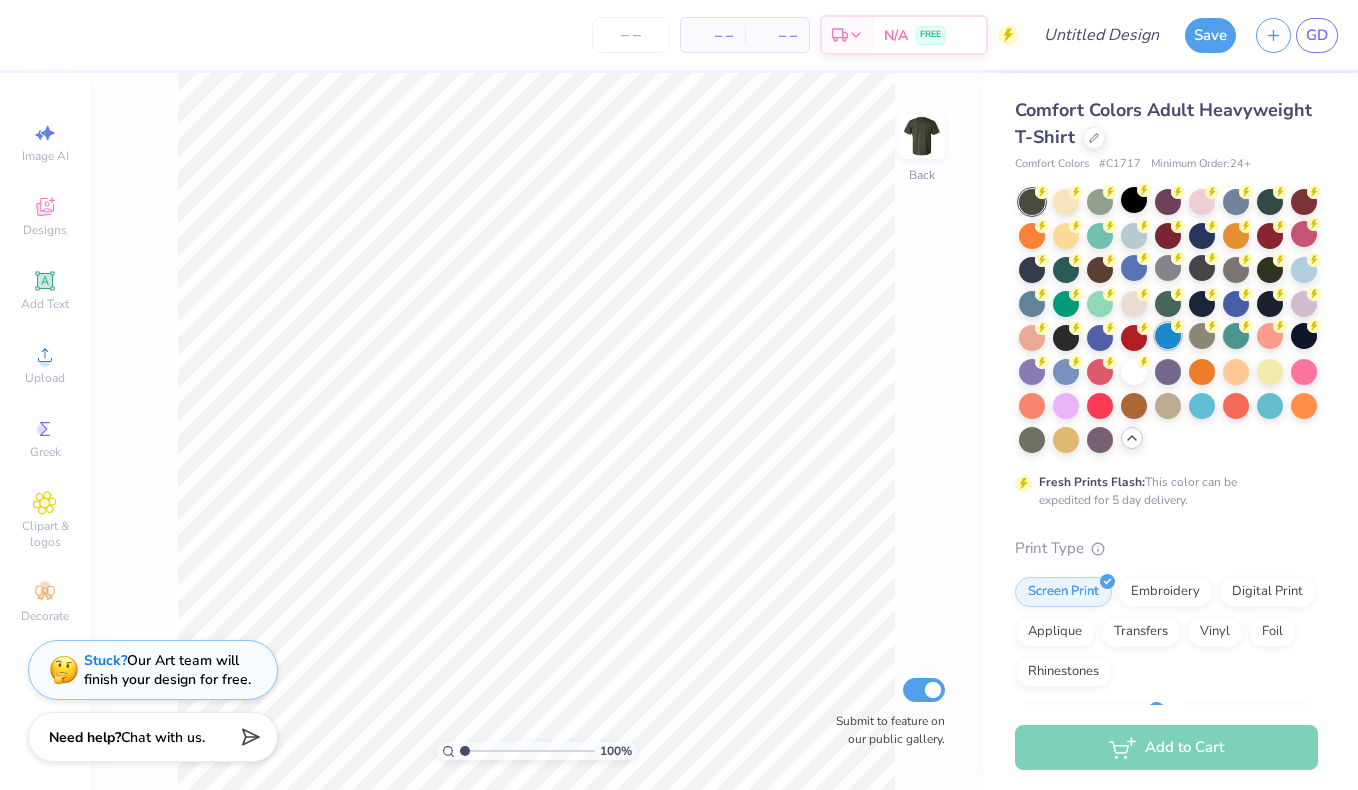 click at bounding box center (1168, 336) 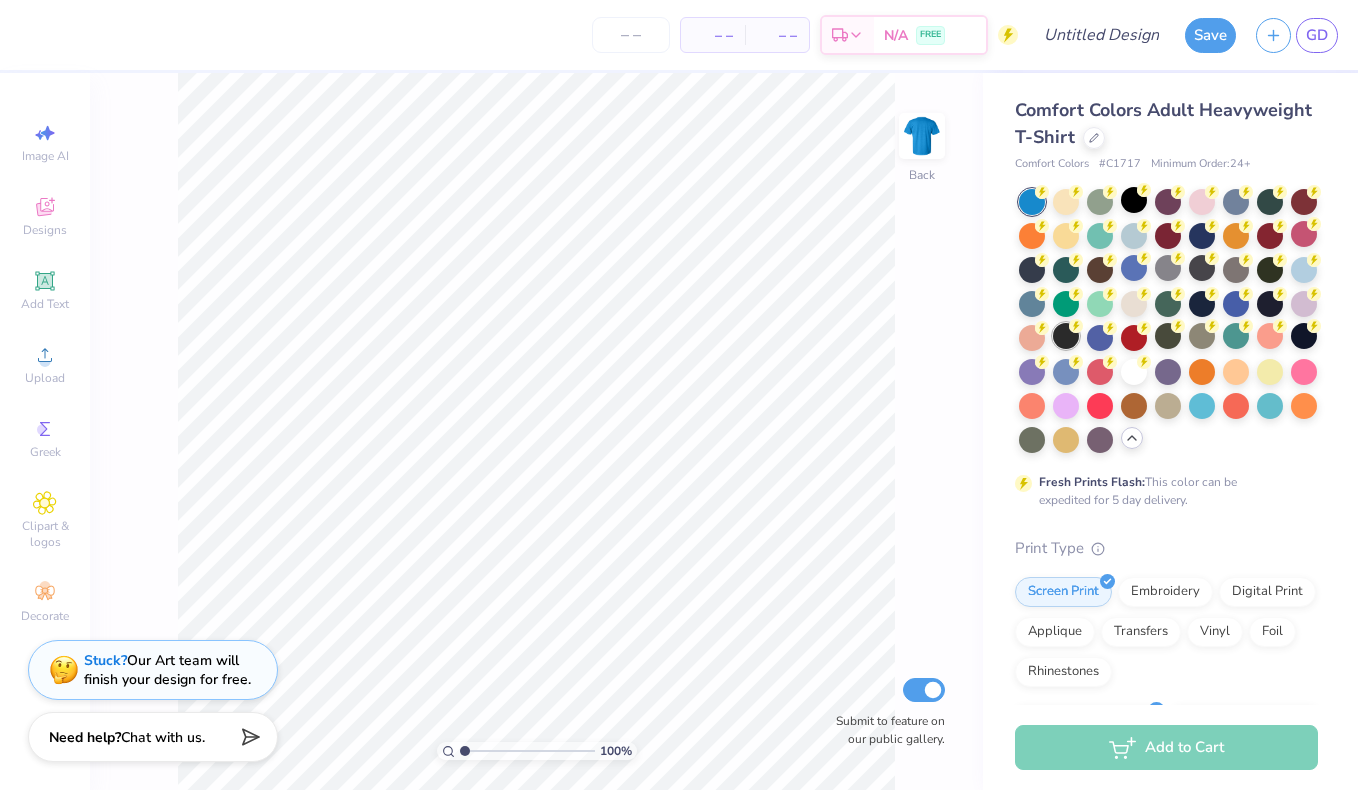 click at bounding box center [1066, 336] 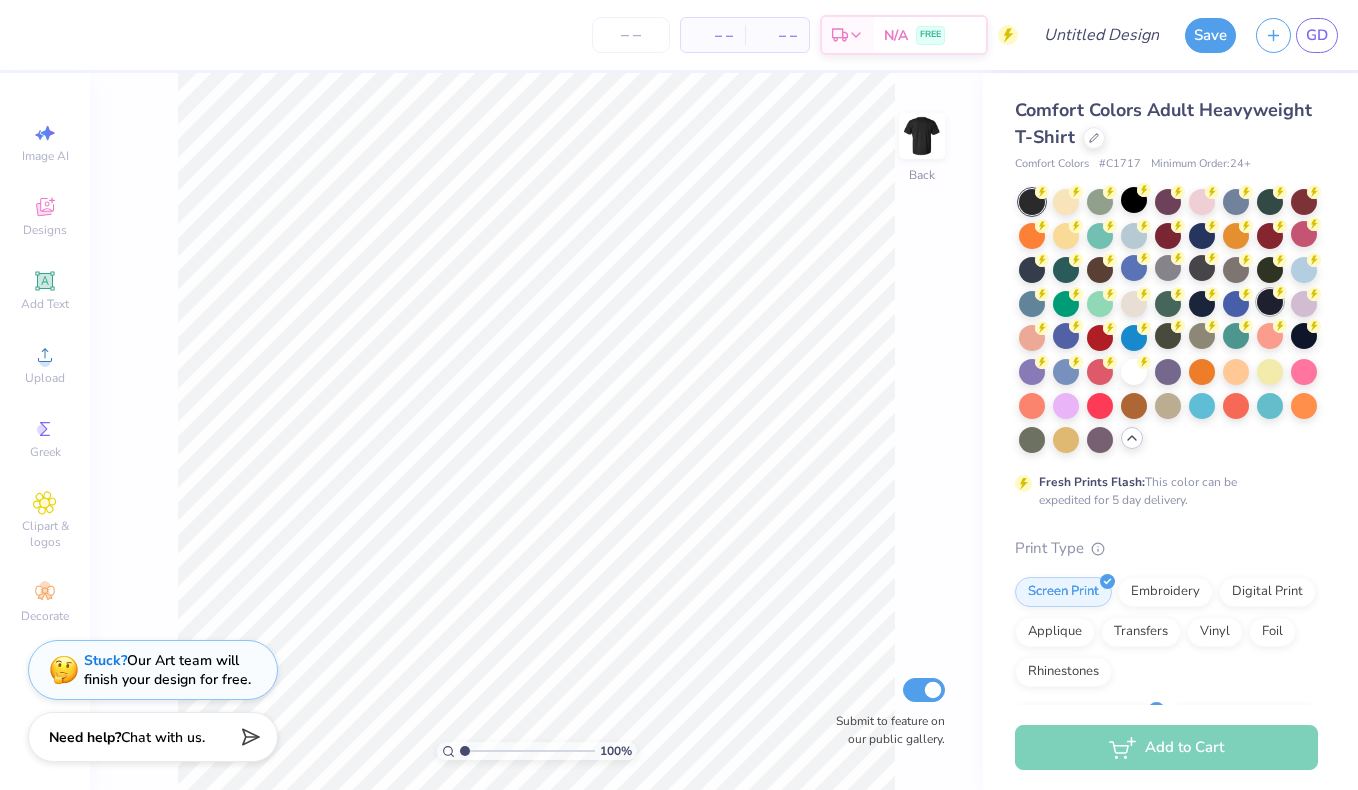 click at bounding box center [1270, 302] 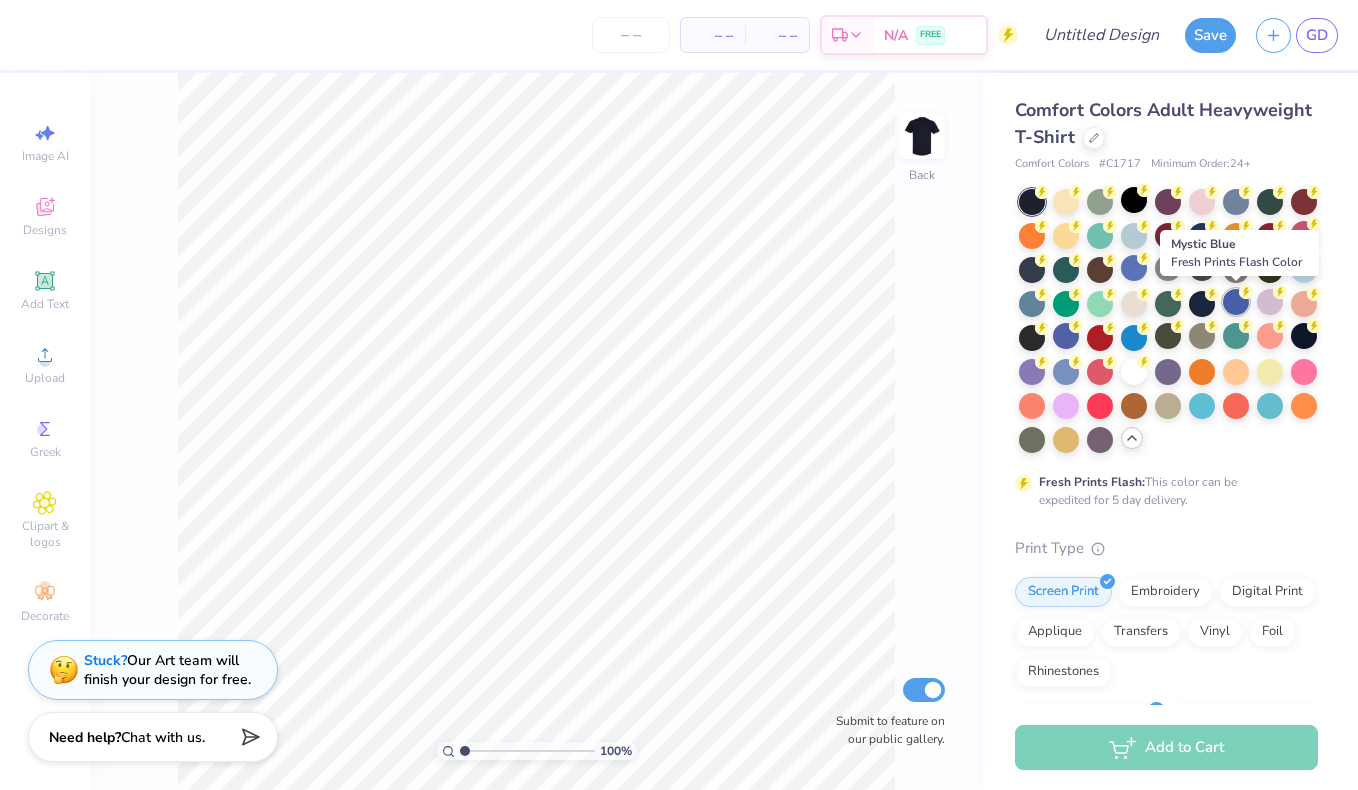 click at bounding box center (1236, 302) 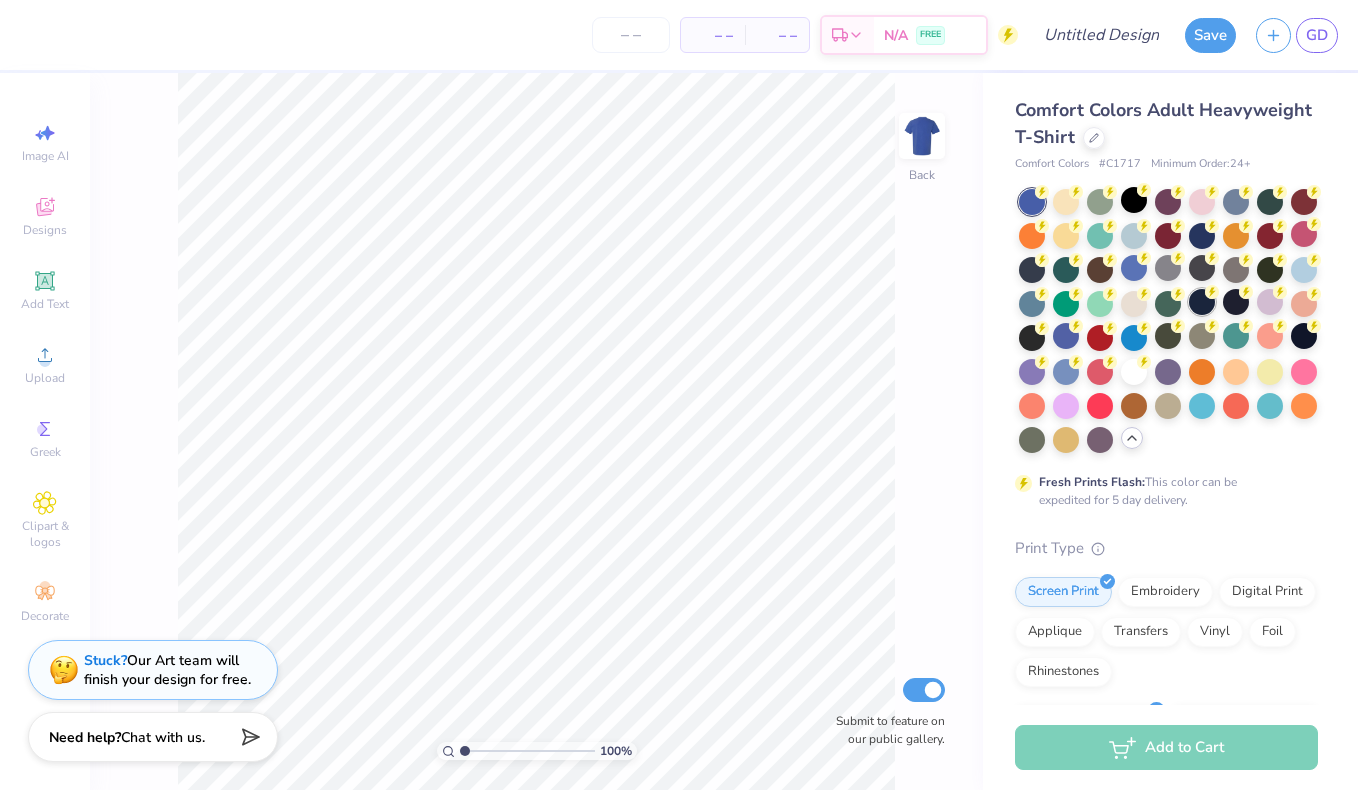 click at bounding box center [1202, 302] 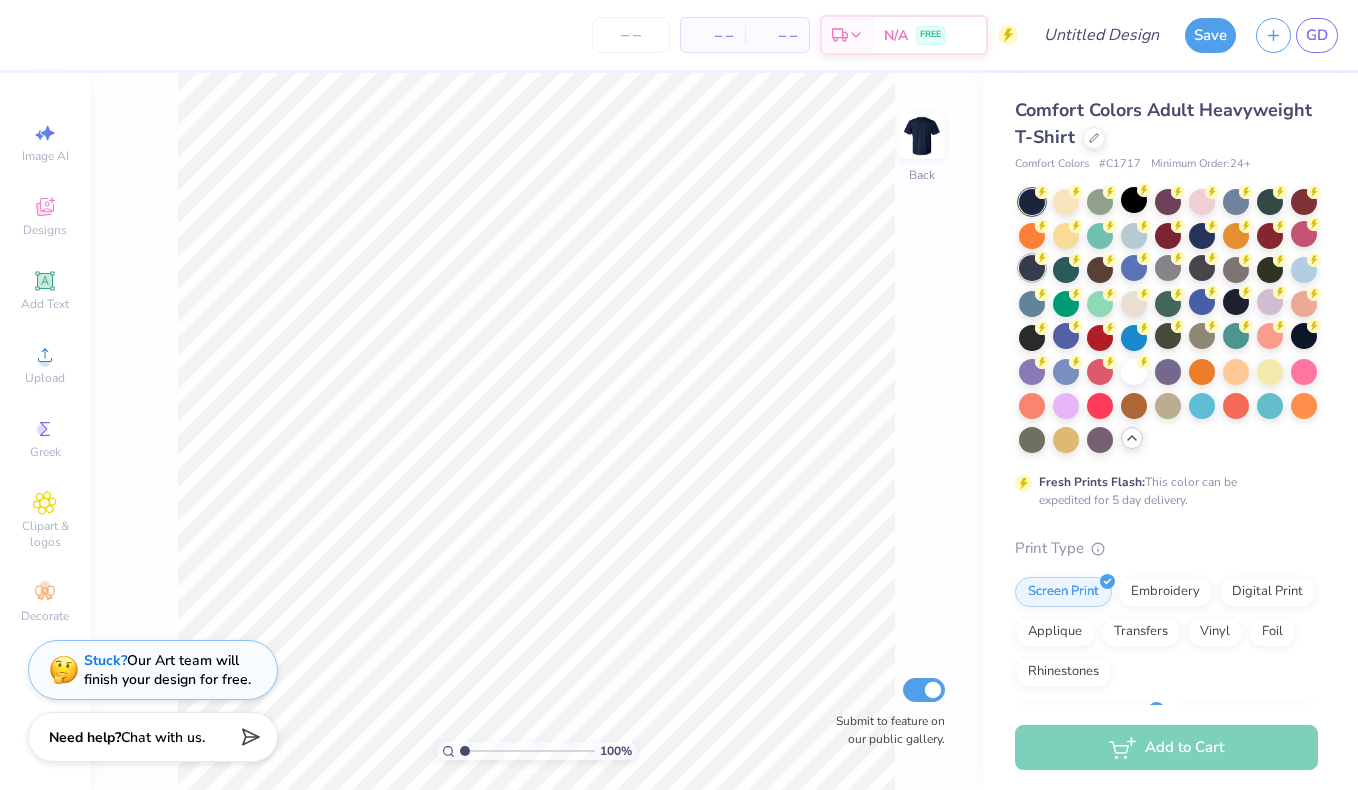 click at bounding box center [1032, 268] 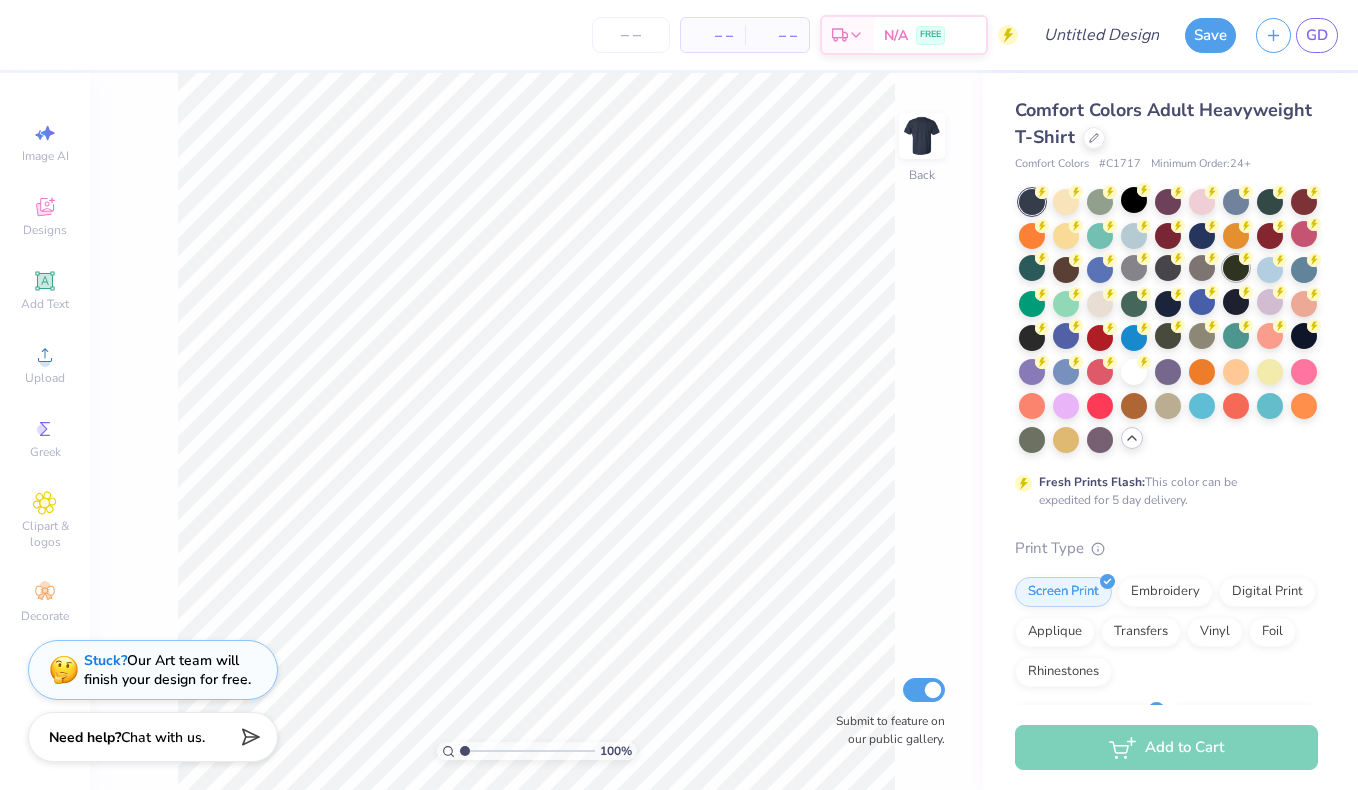 click at bounding box center (1236, 268) 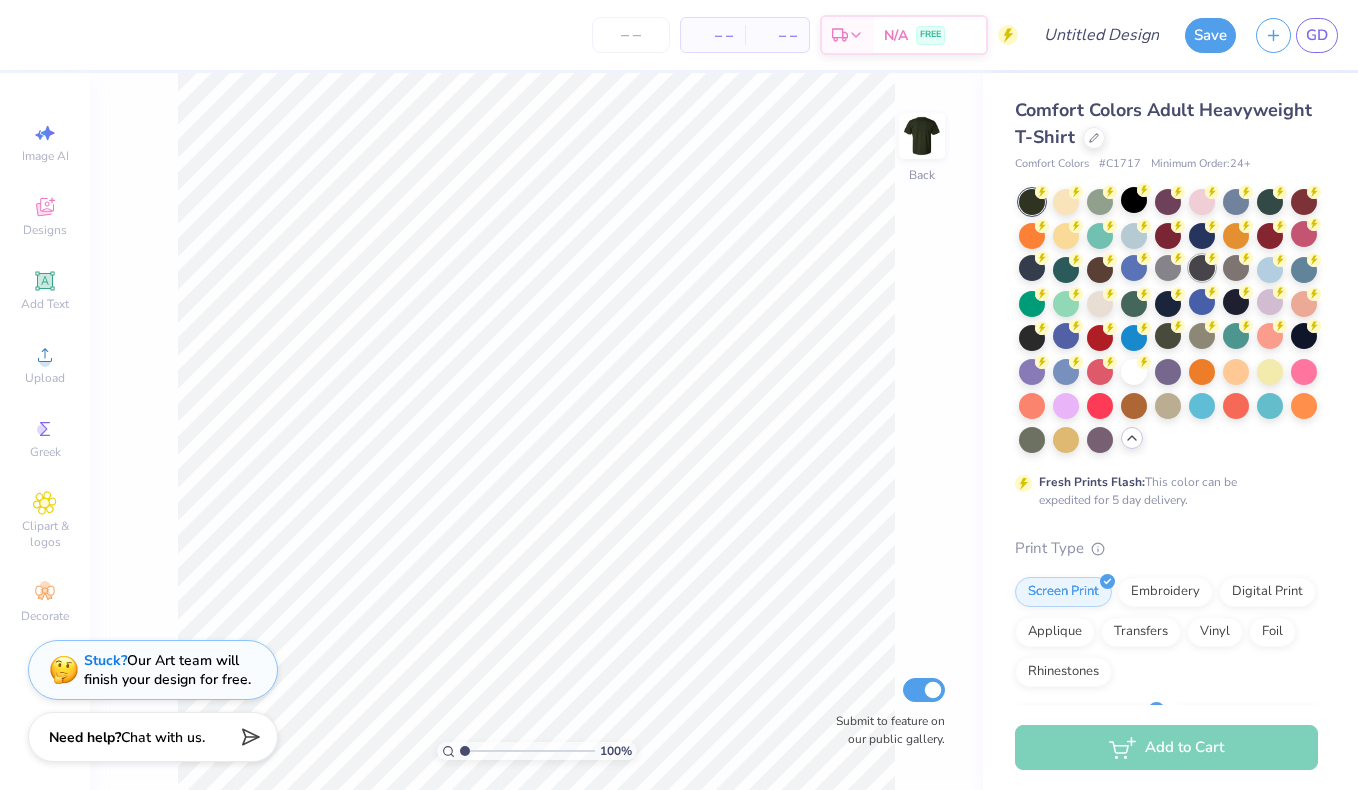 click at bounding box center [1202, 268] 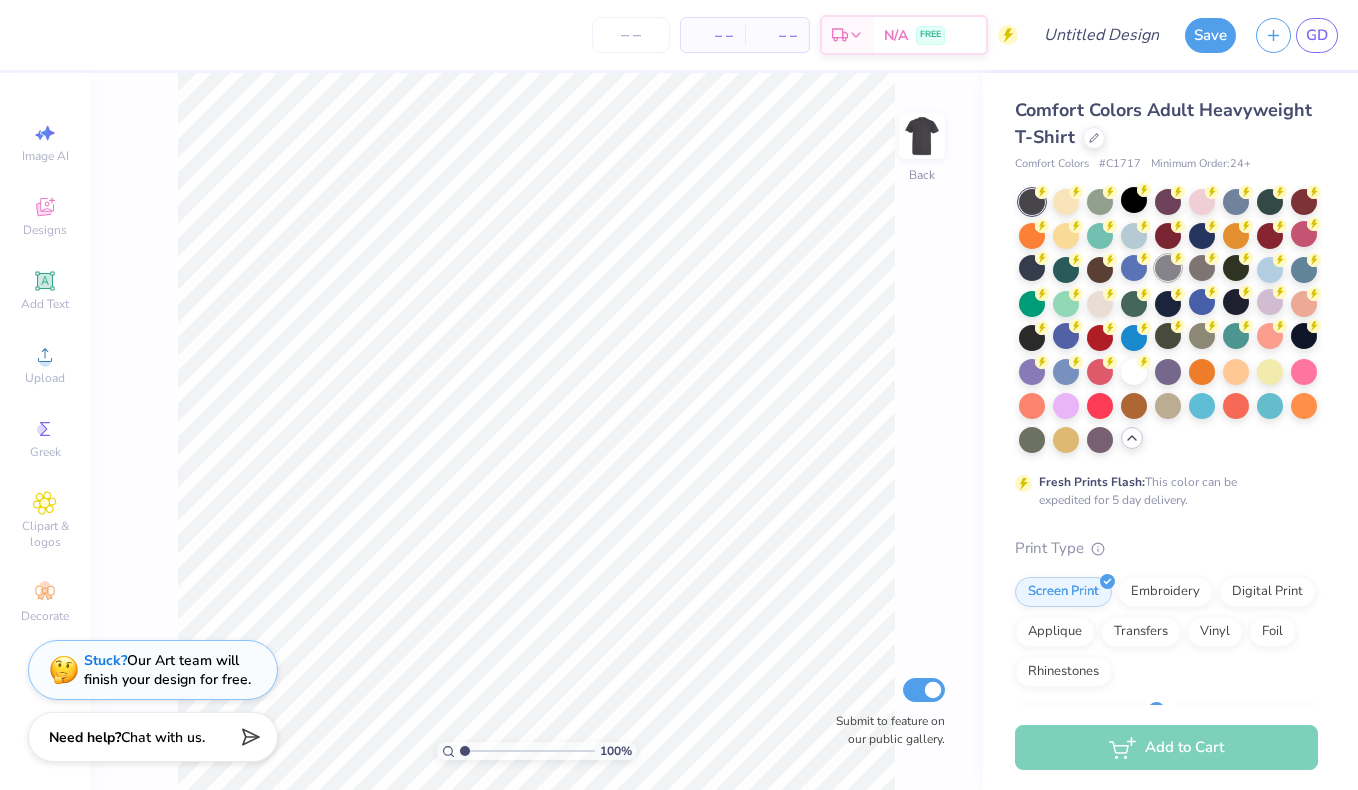 click at bounding box center (1168, 268) 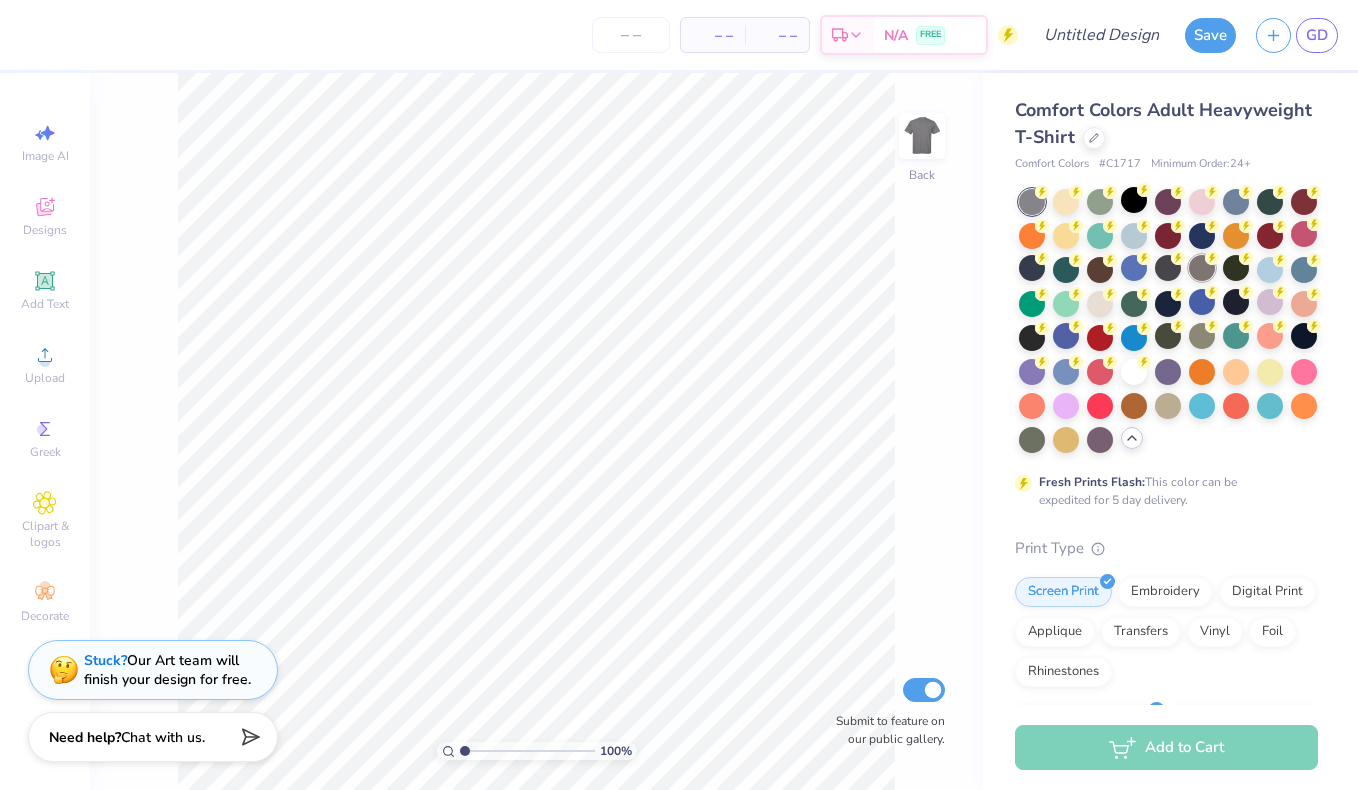 click at bounding box center (1202, 268) 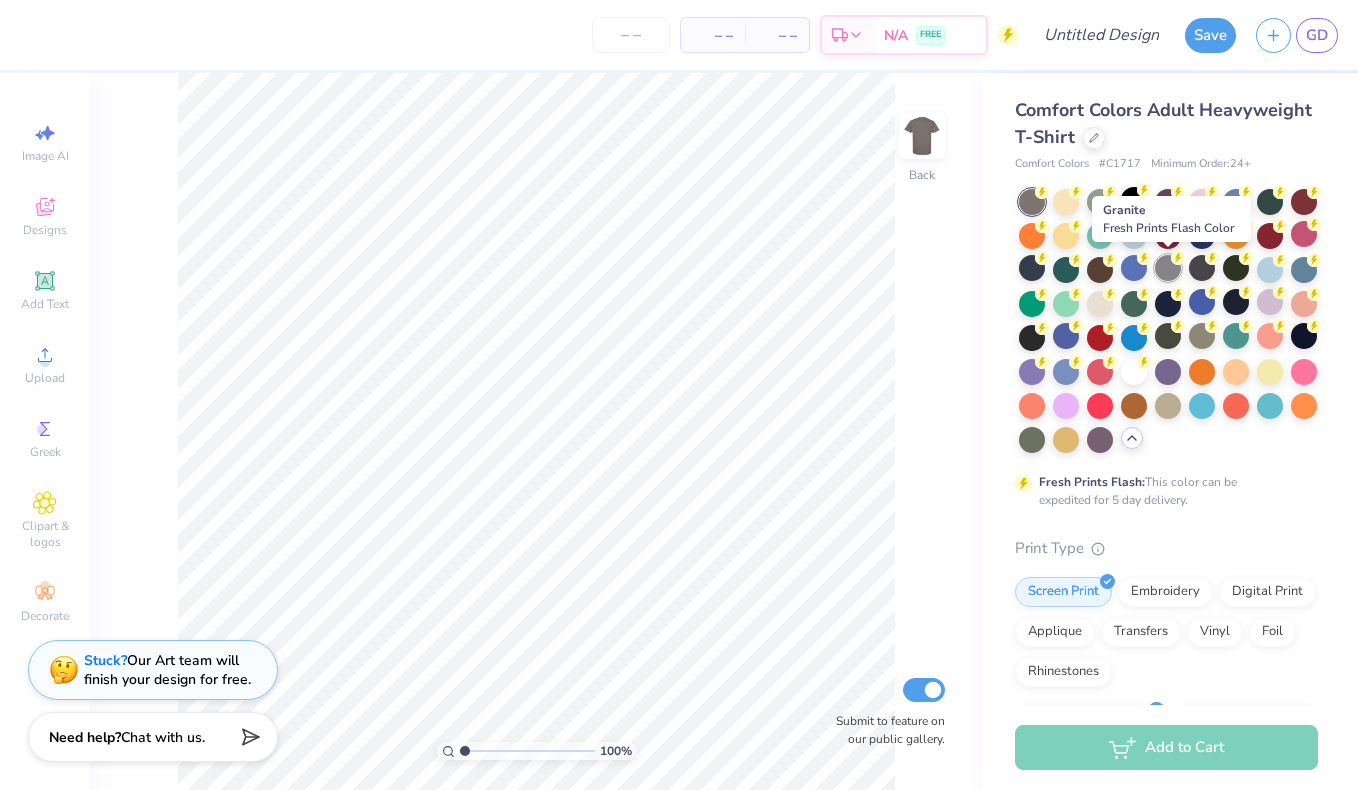 click at bounding box center (1168, 268) 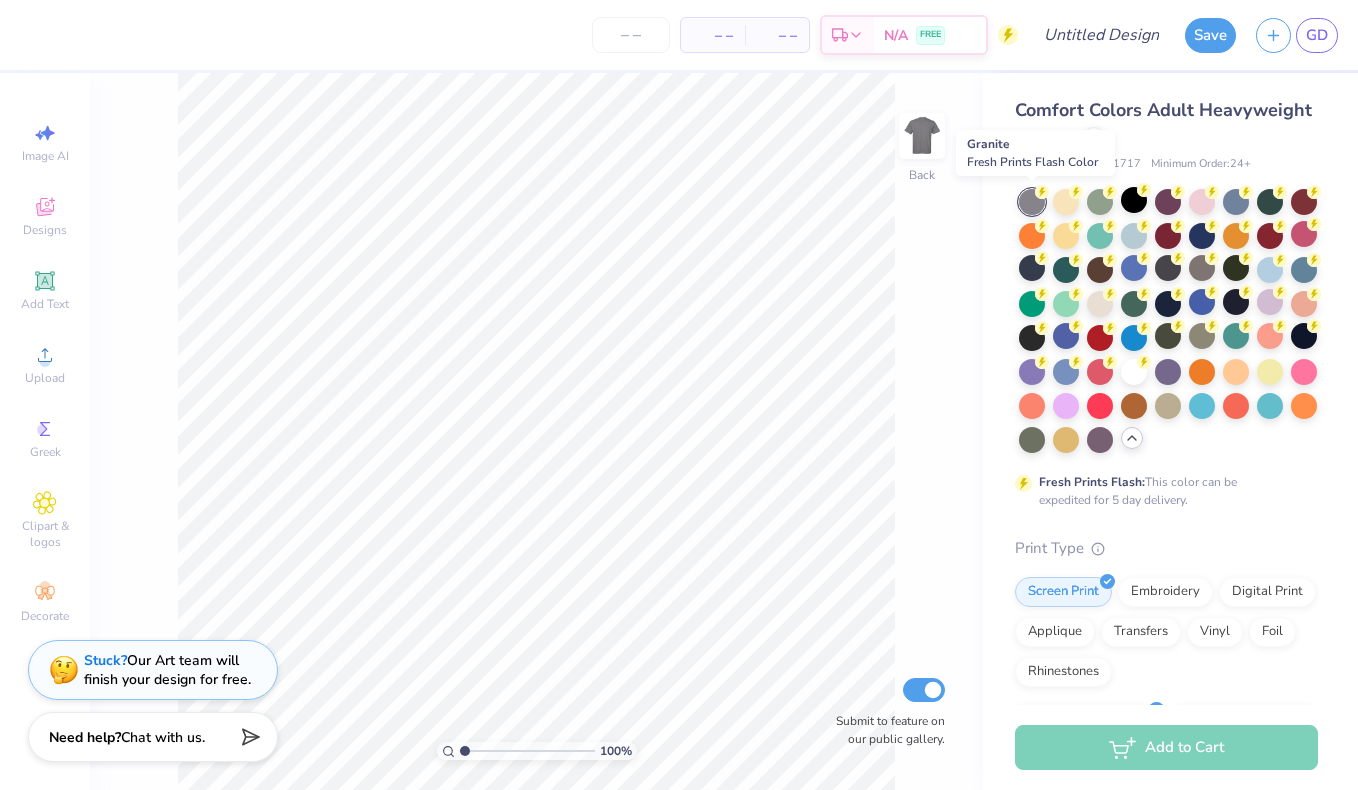 click at bounding box center (1032, 202) 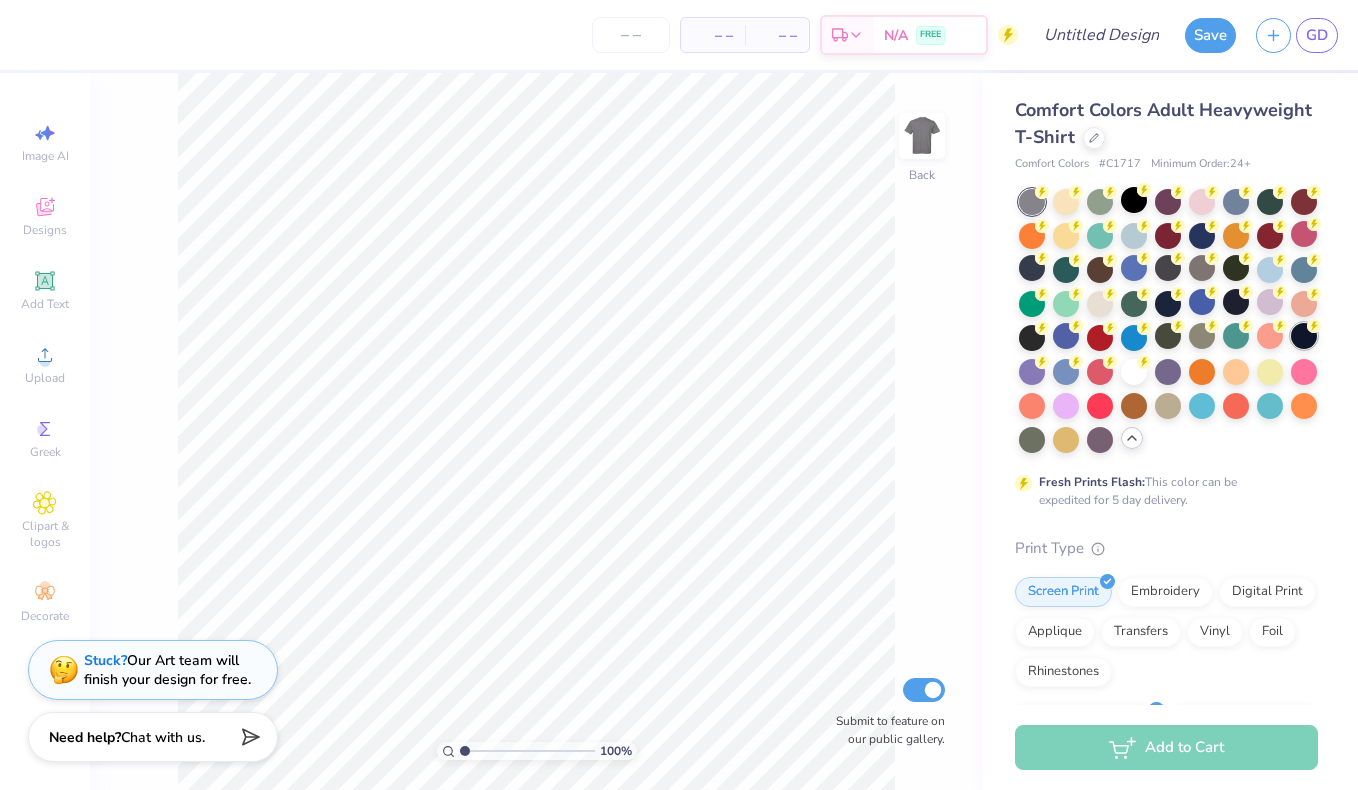 click at bounding box center (1304, 336) 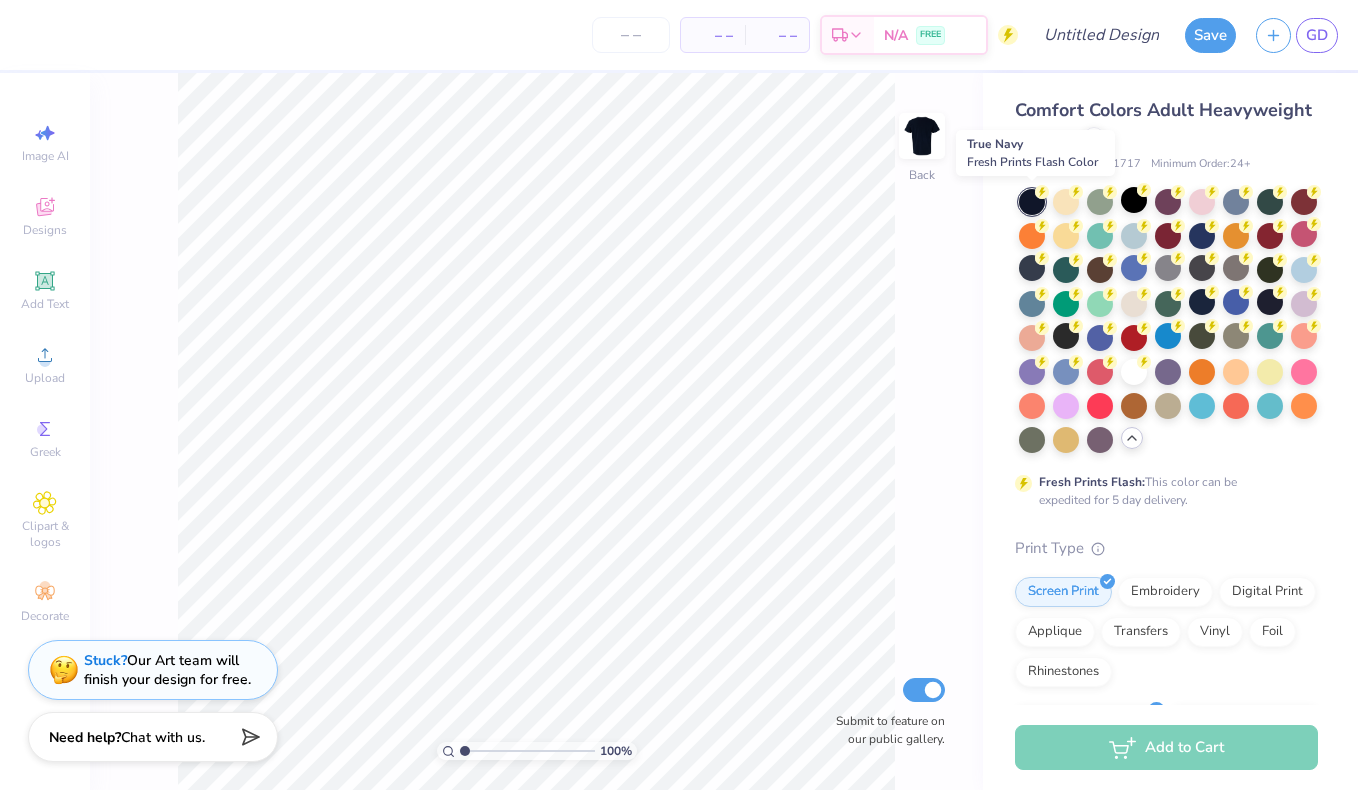 click at bounding box center [1032, 202] 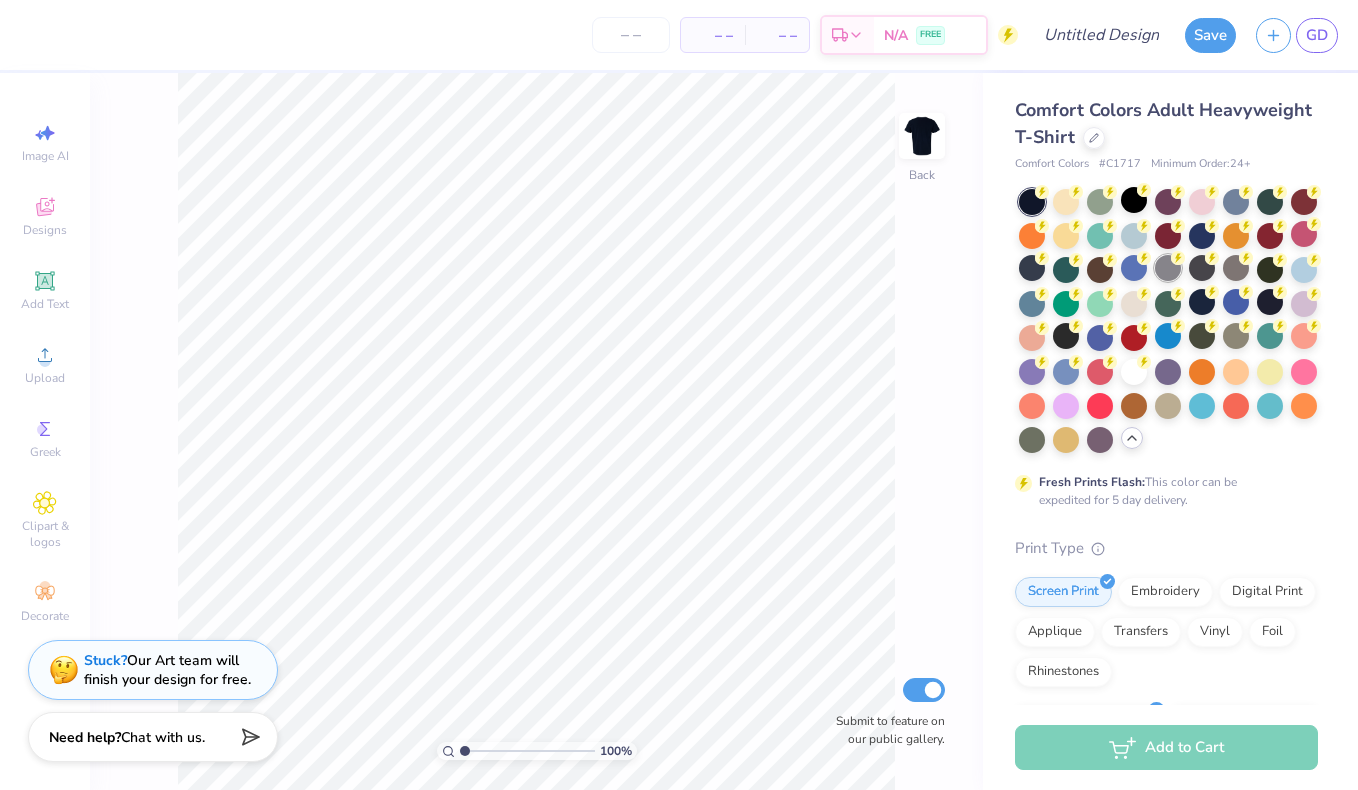 click at bounding box center (1168, 268) 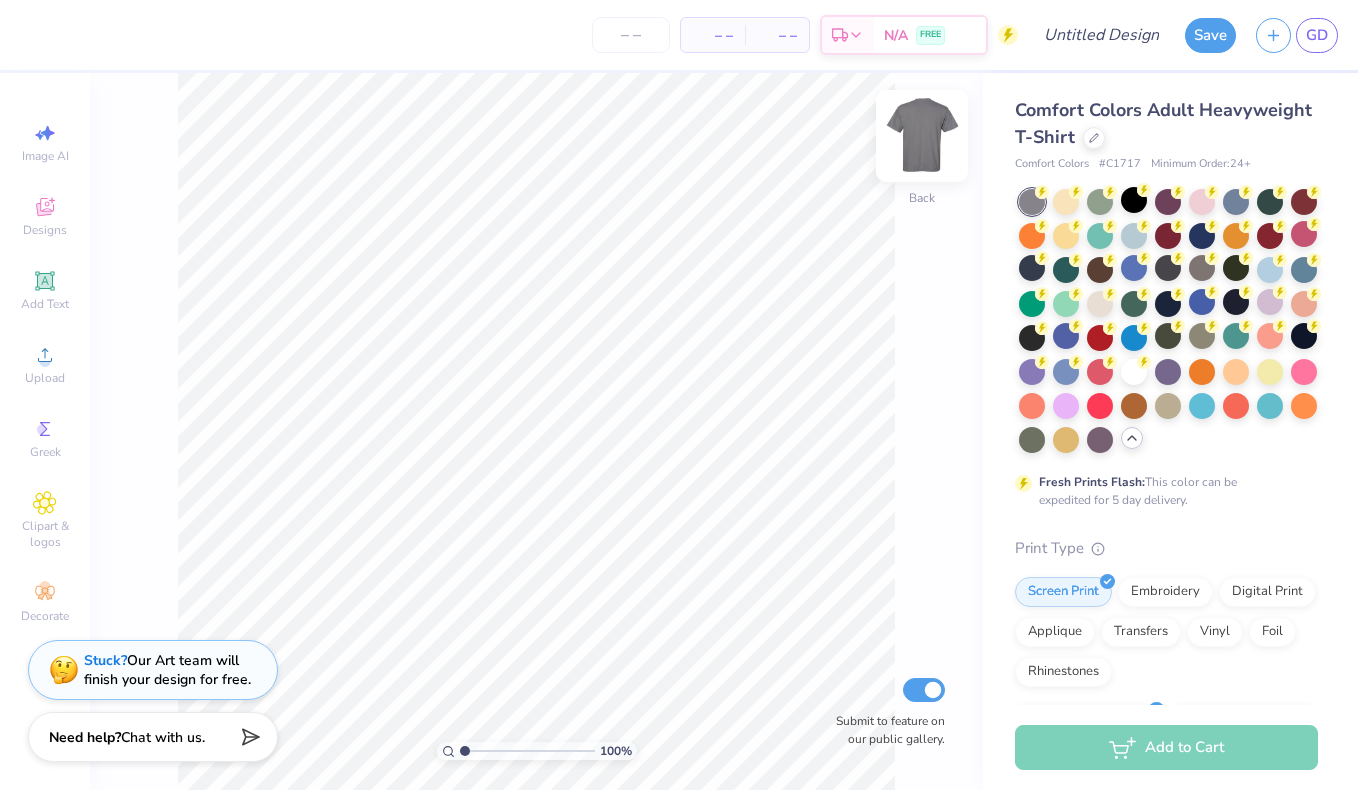 click at bounding box center [922, 136] 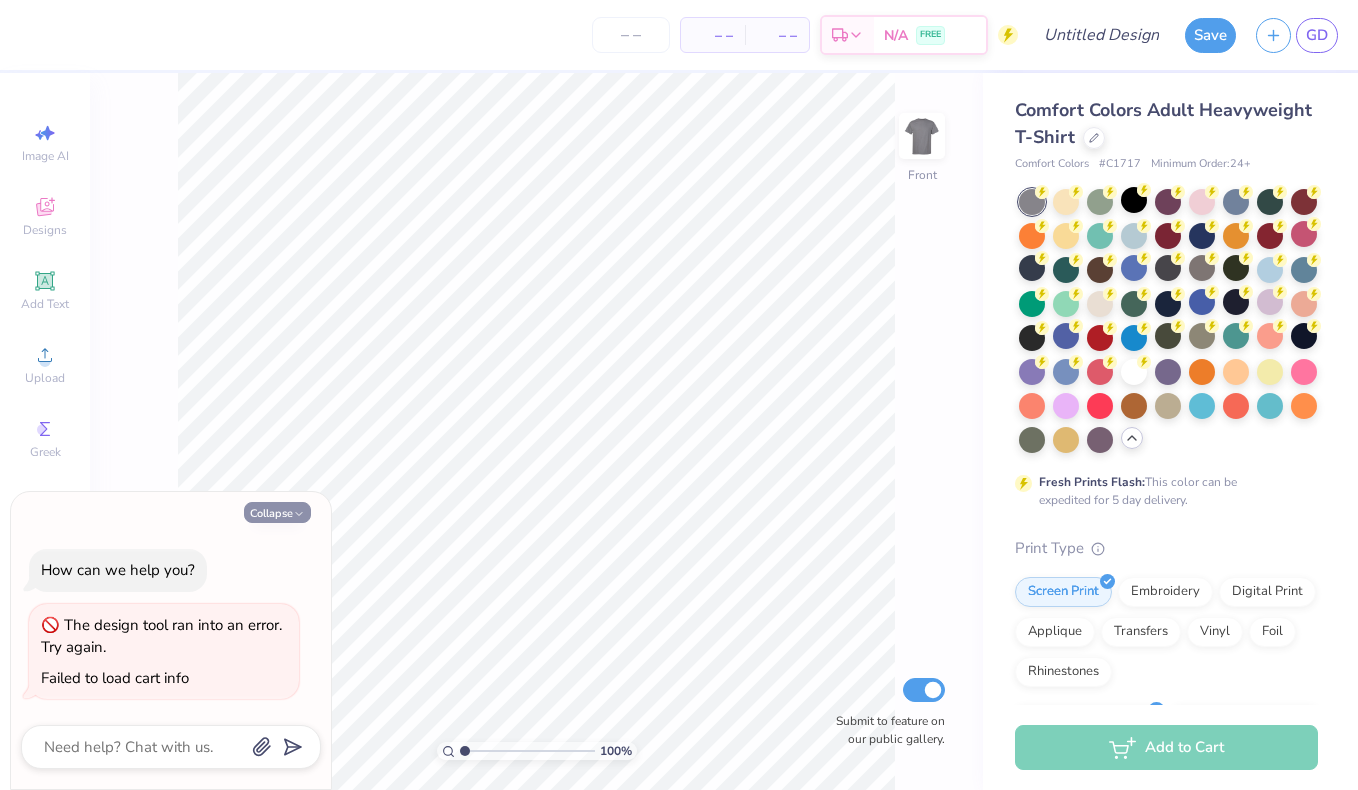 click on "Collapse" at bounding box center [277, 512] 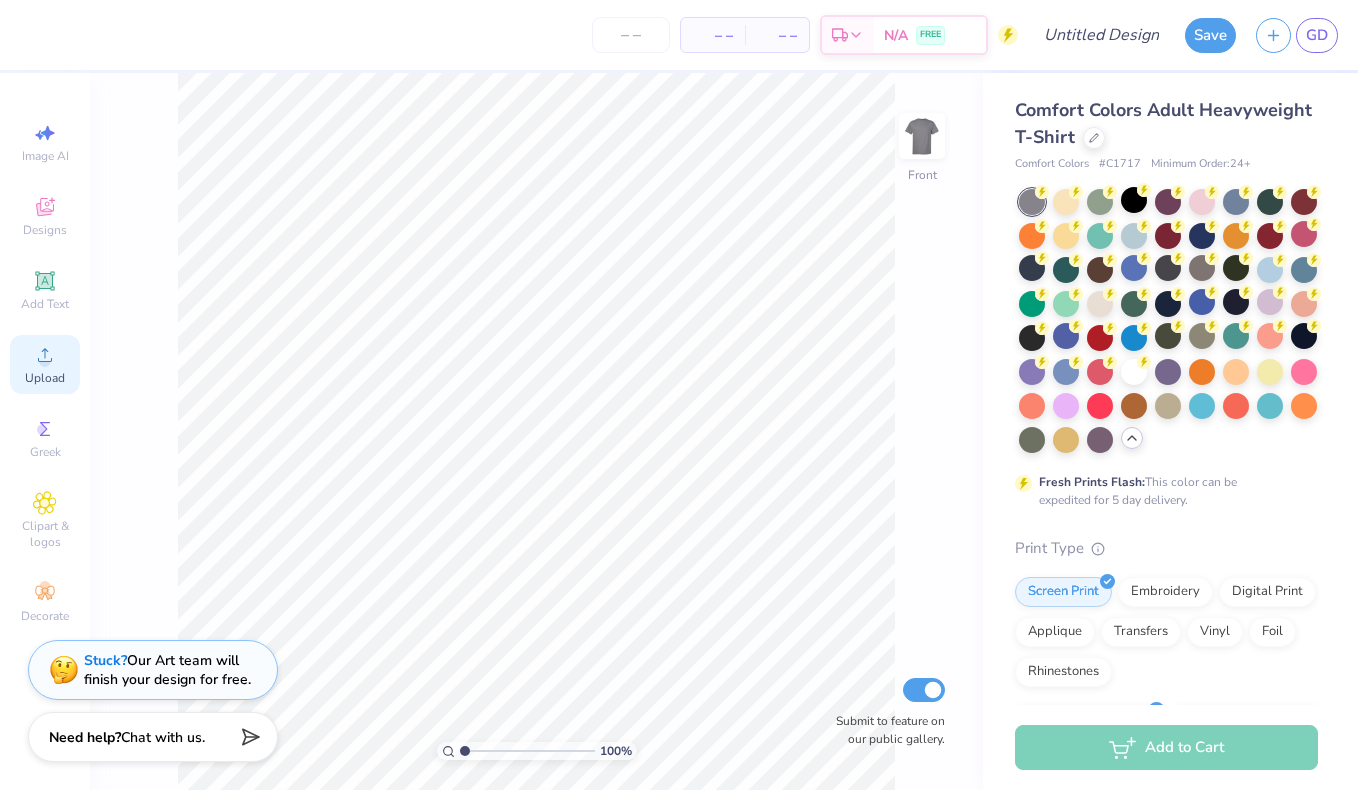 click 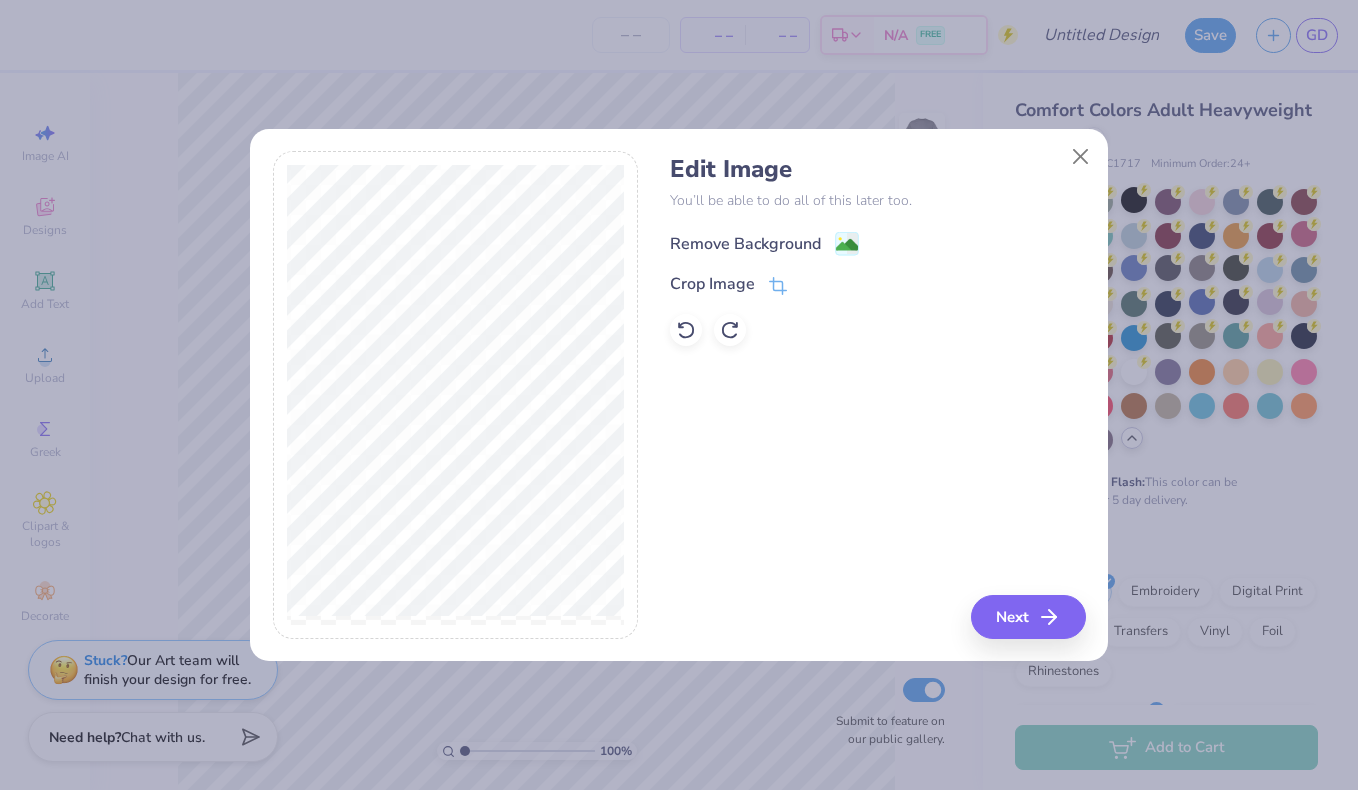 click on "Remove Background" at bounding box center [745, 244] 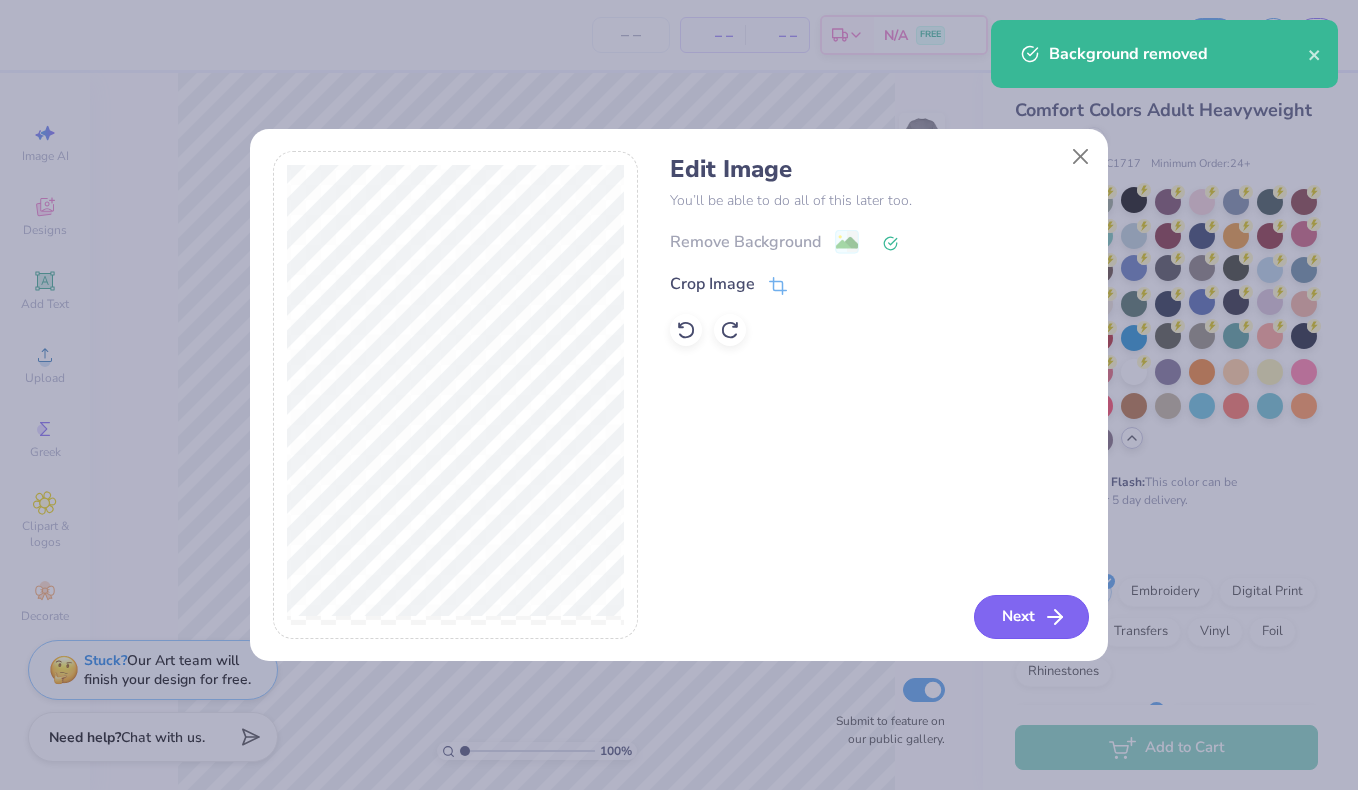 click on "Next" at bounding box center [1031, 617] 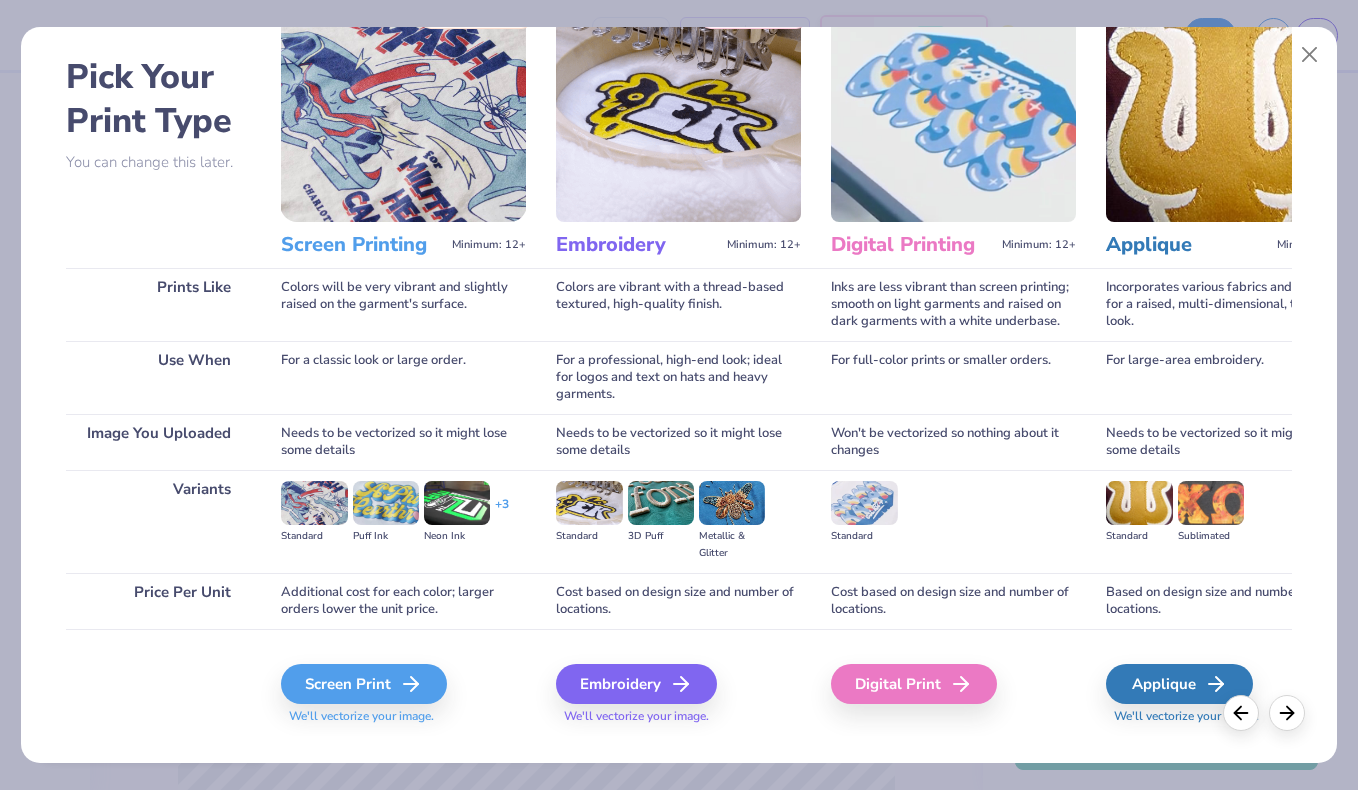 scroll, scrollTop: 92, scrollLeft: 0, axis: vertical 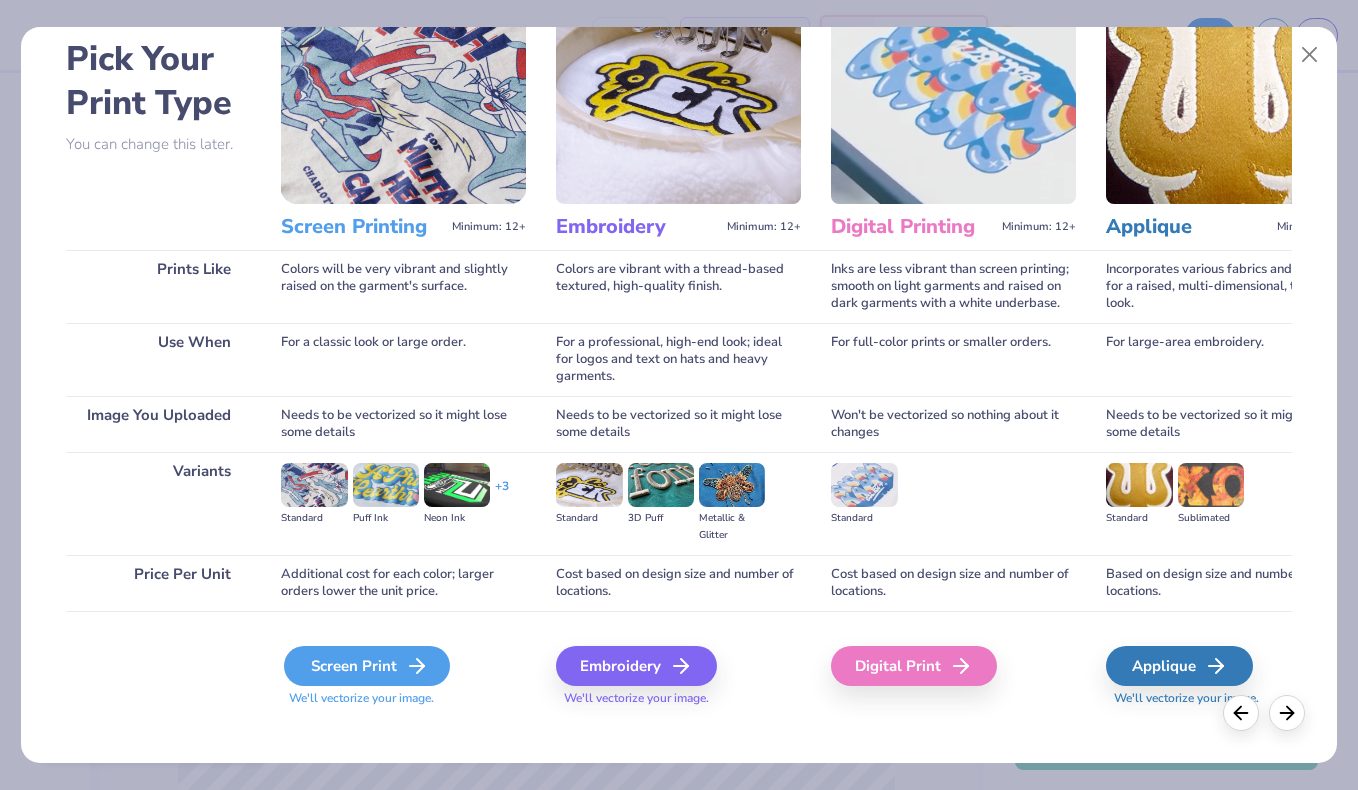 click 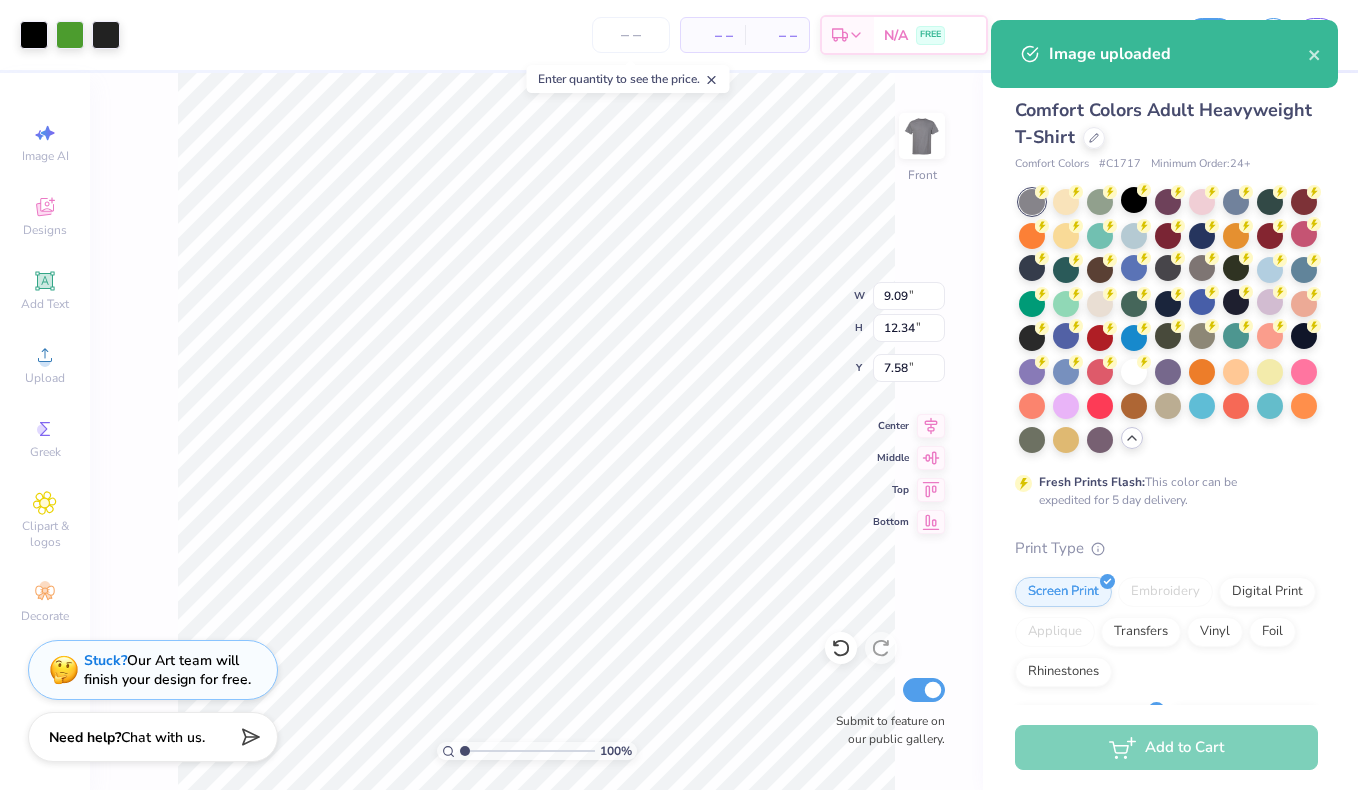 type on "10.76" 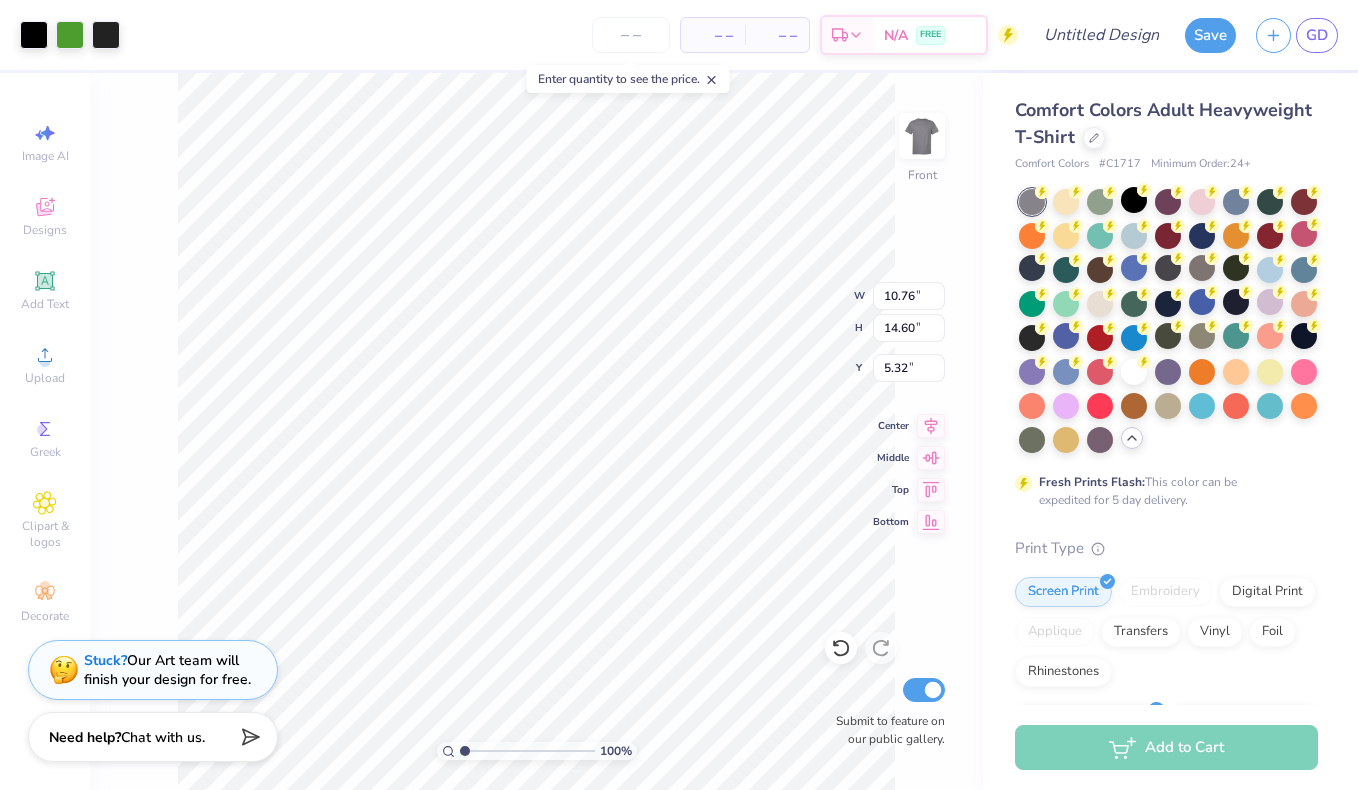 type on "12.18" 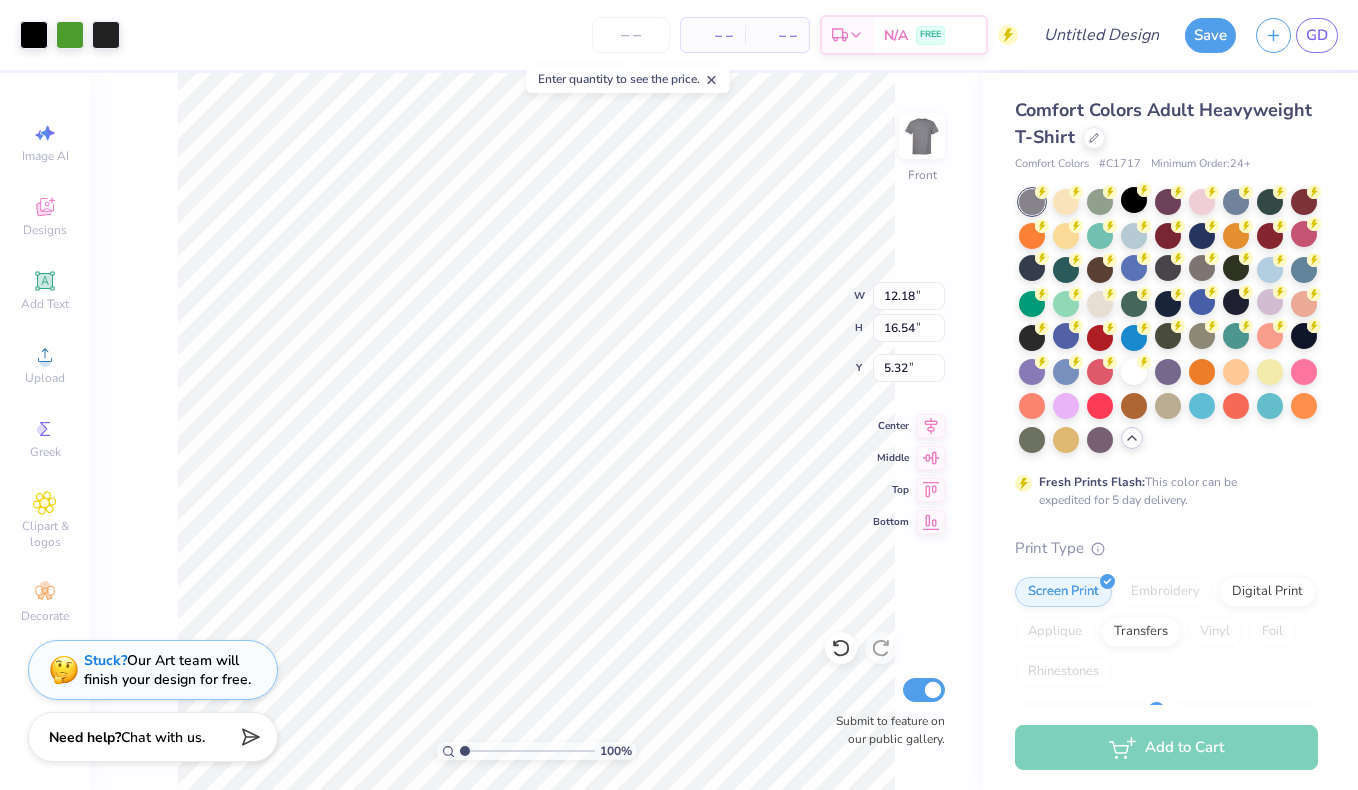 type on "3.00" 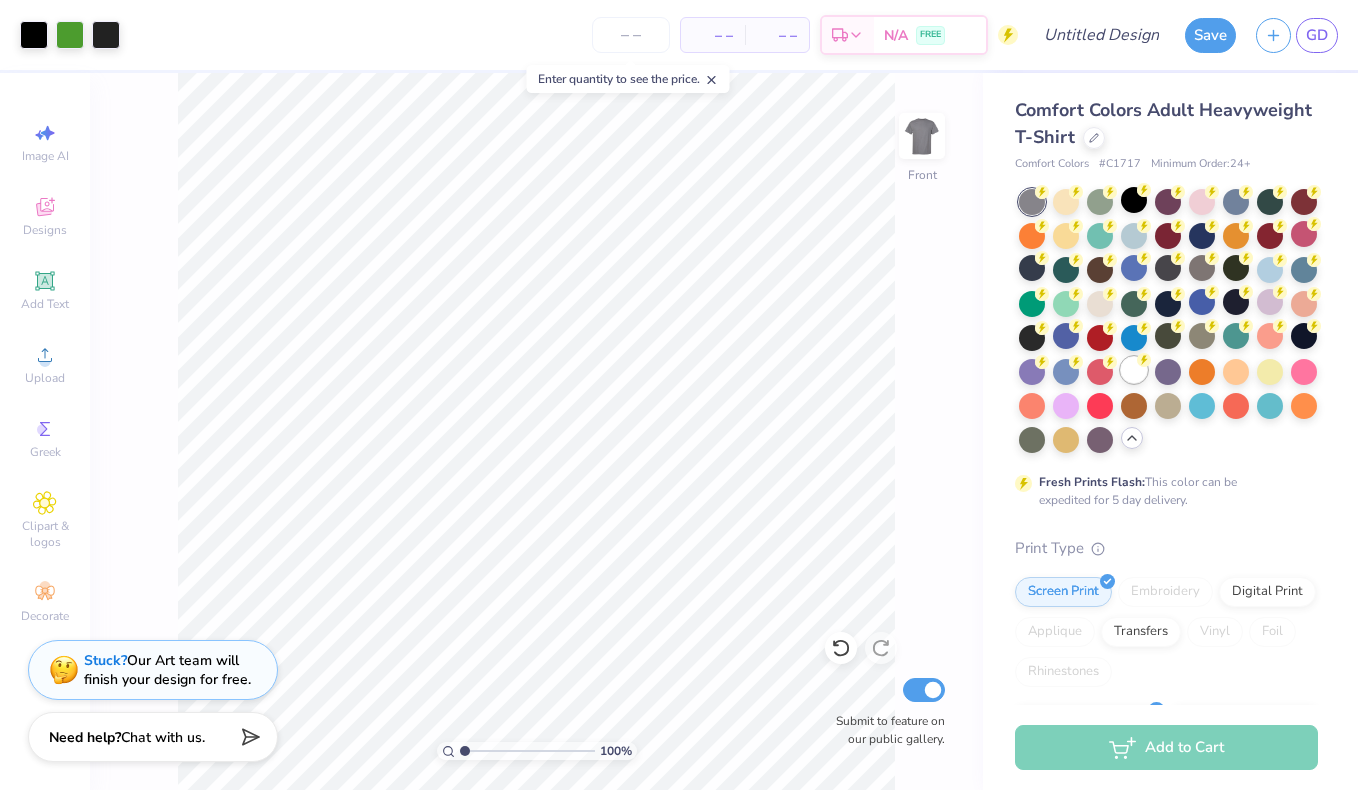 click at bounding box center [1134, 370] 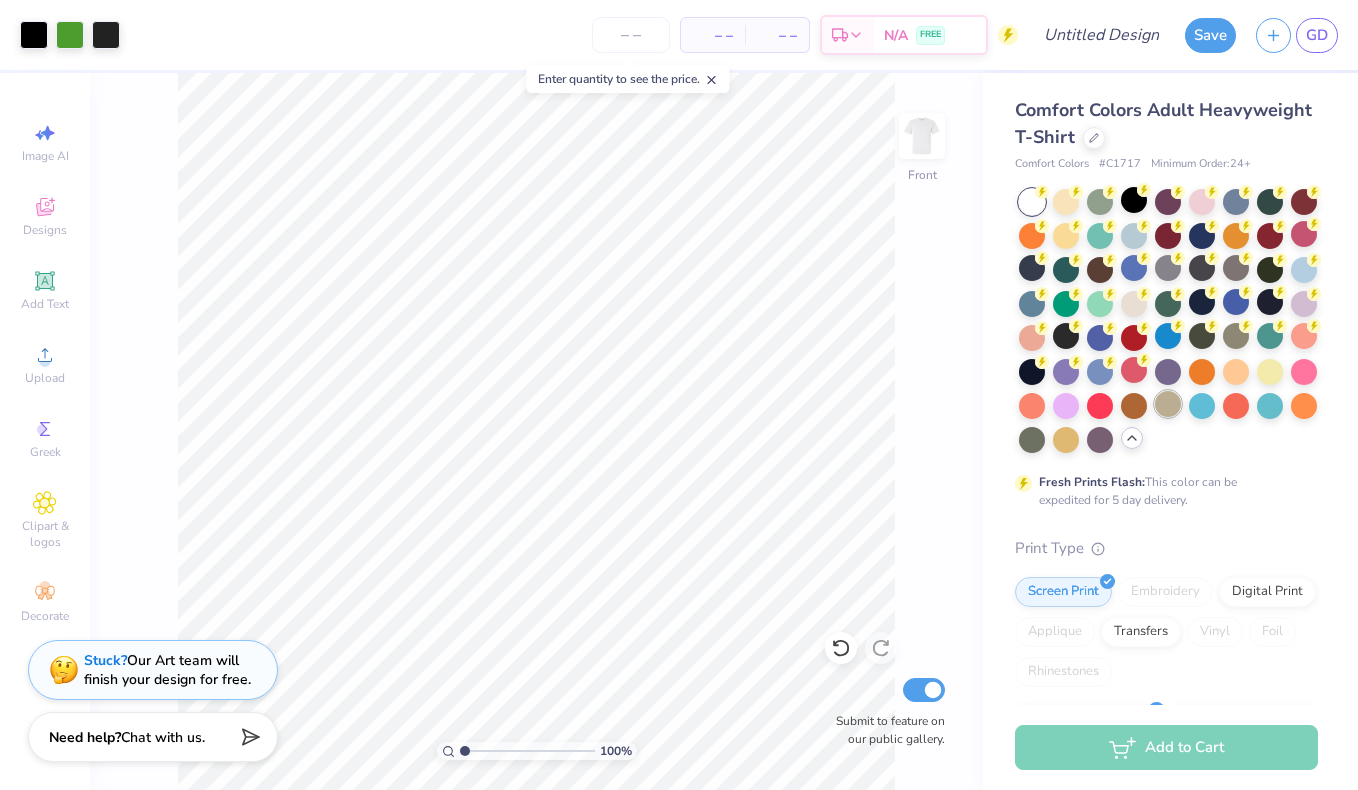 click at bounding box center (1168, 404) 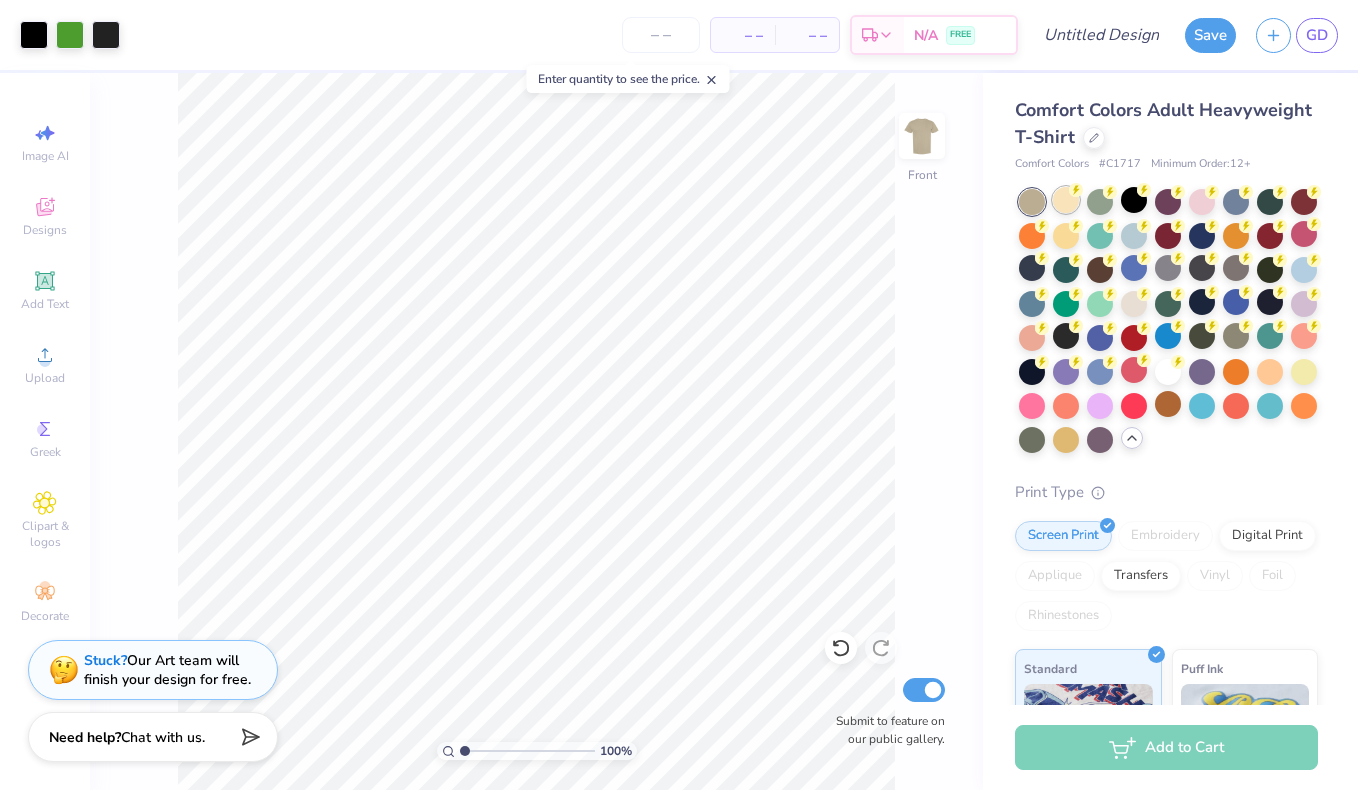 click at bounding box center [1066, 200] 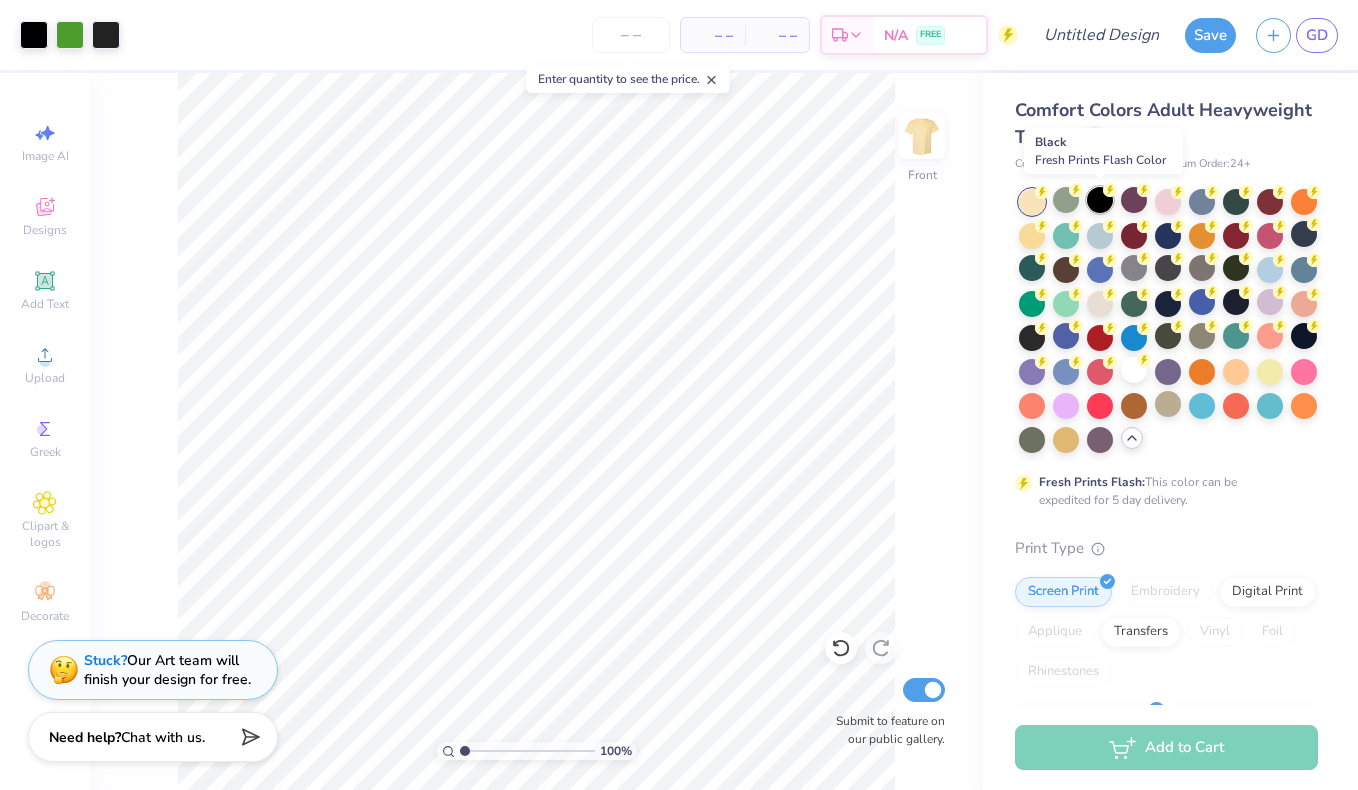 click at bounding box center (1100, 200) 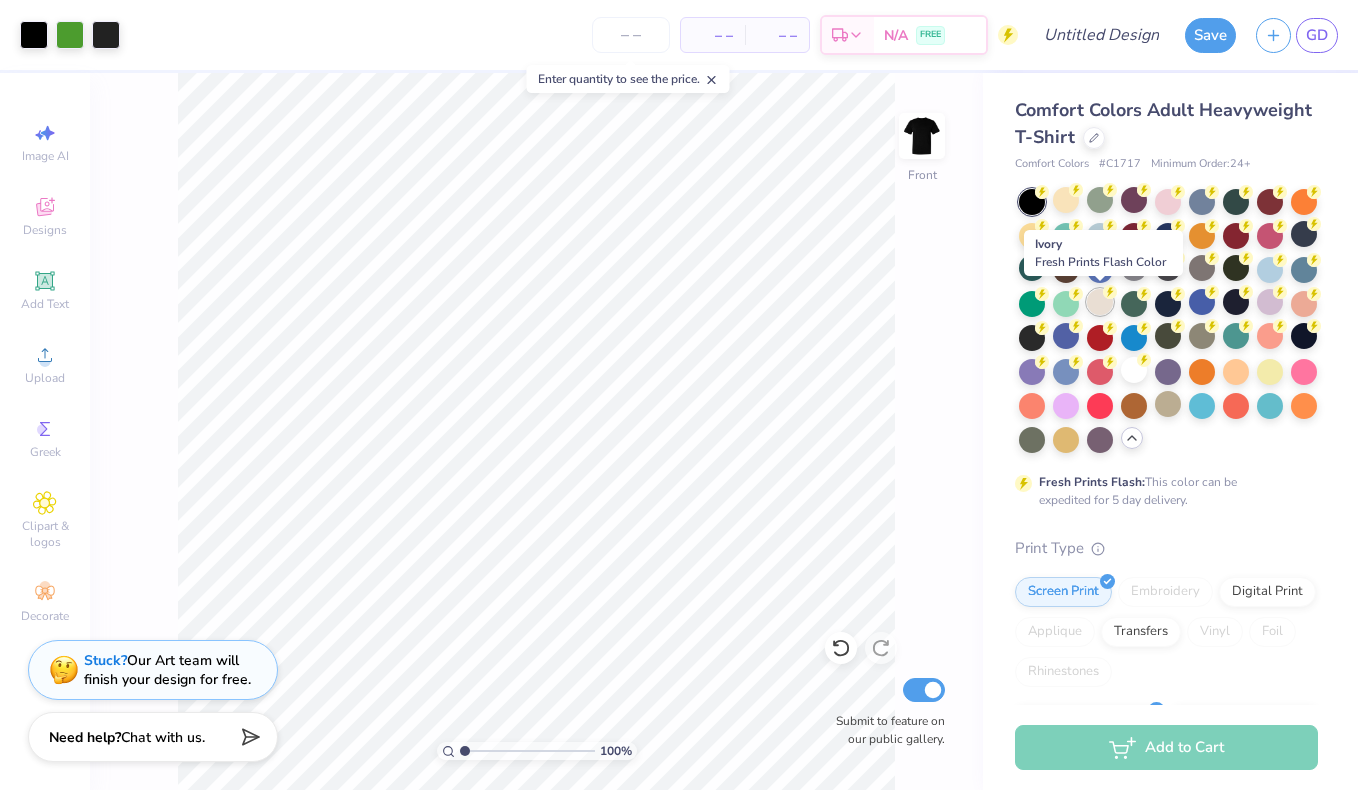 click at bounding box center (1100, 302) 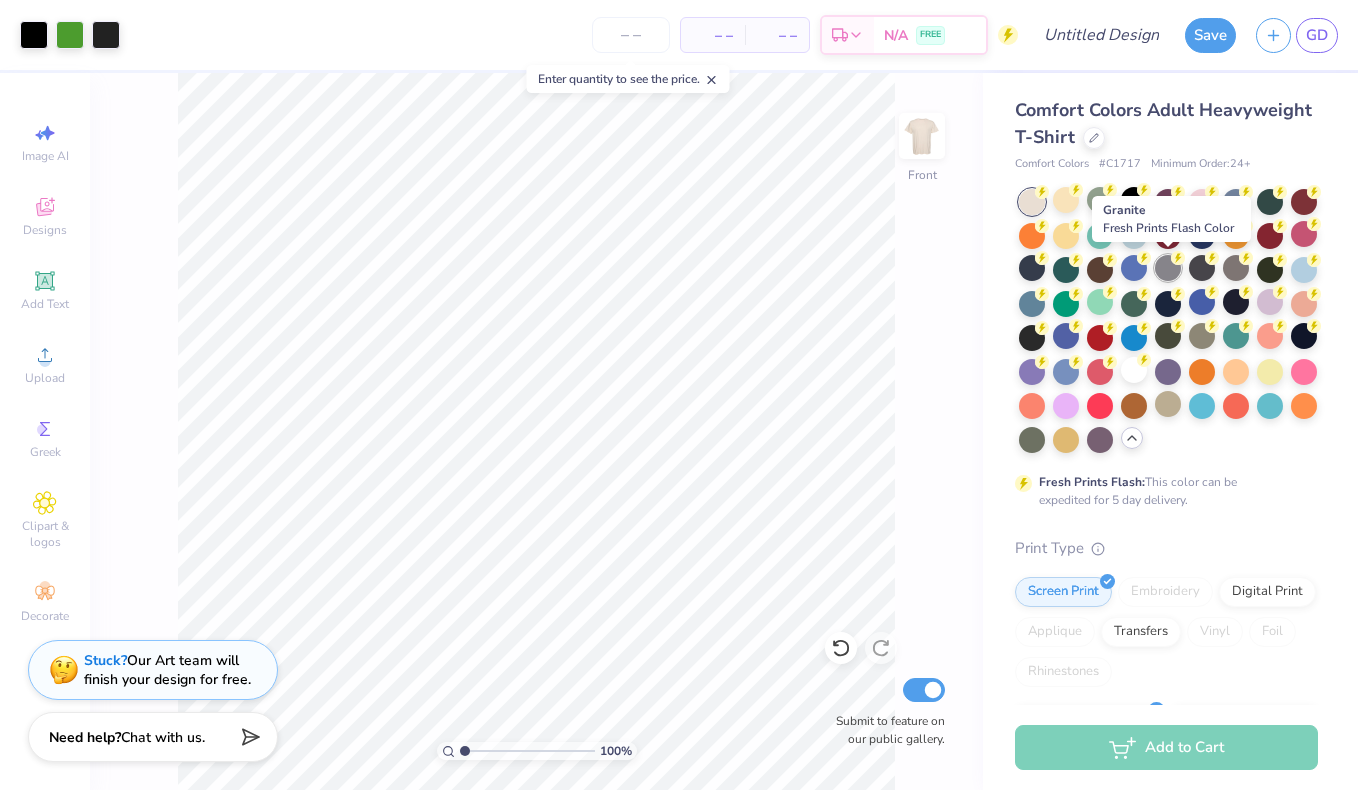 click at bounding box center [1168, 268] 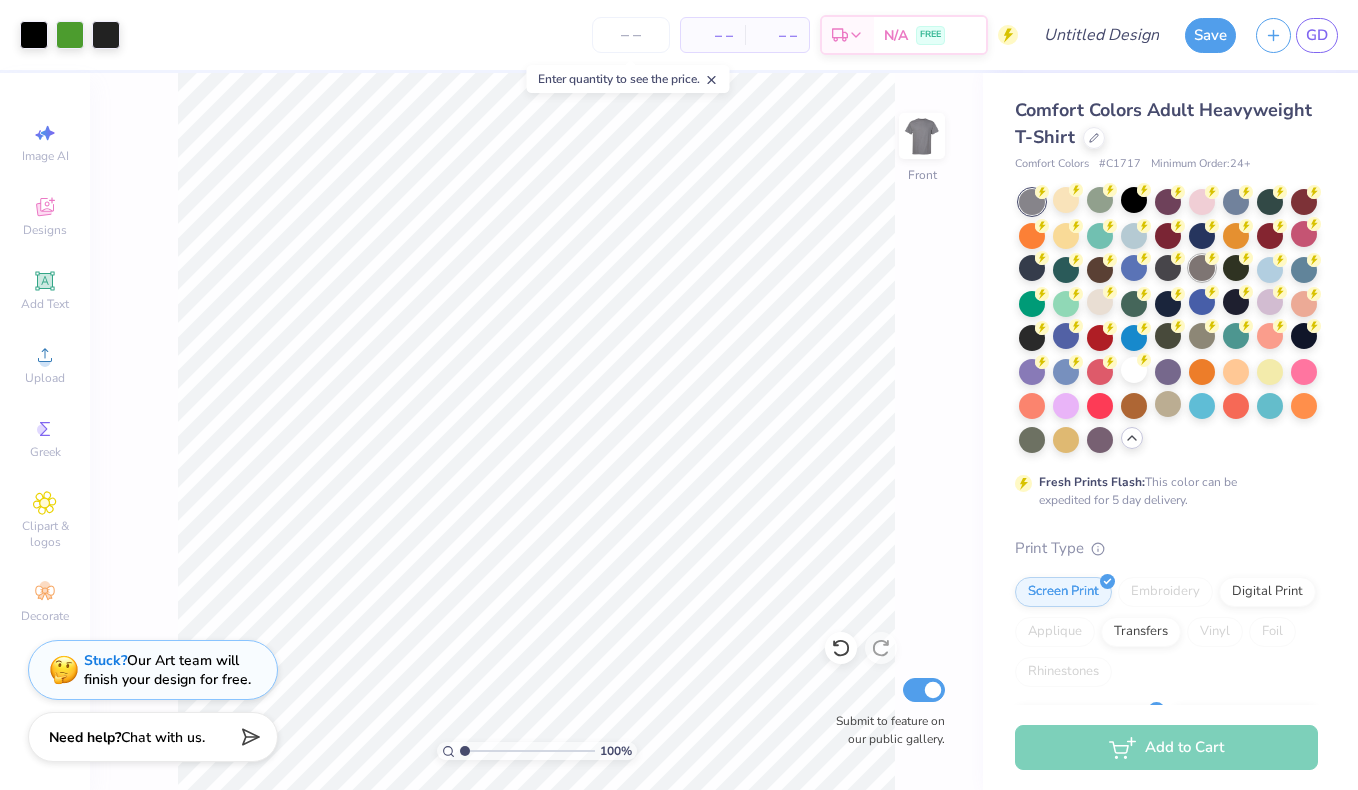 click at bounding box center (1202, 268) 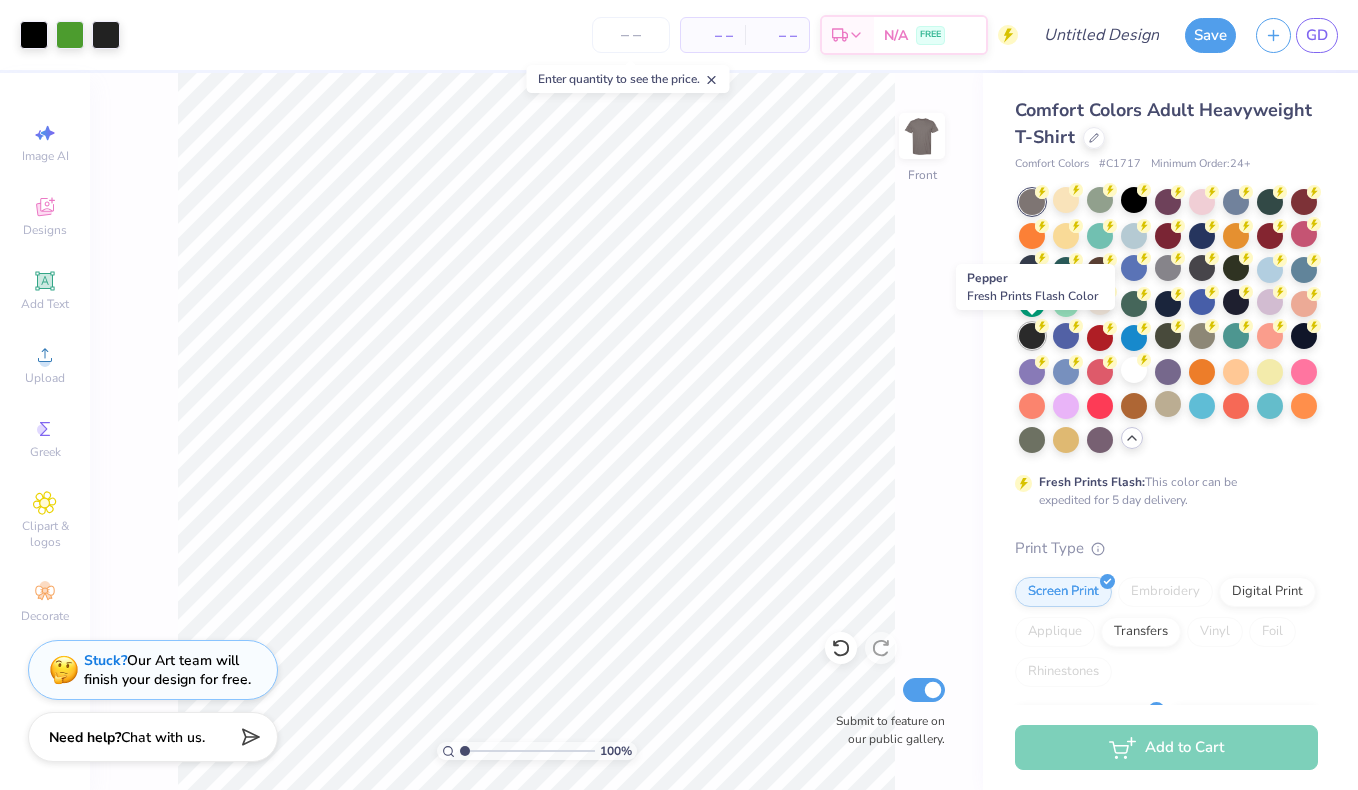 click at bounding box center [1032, 336] 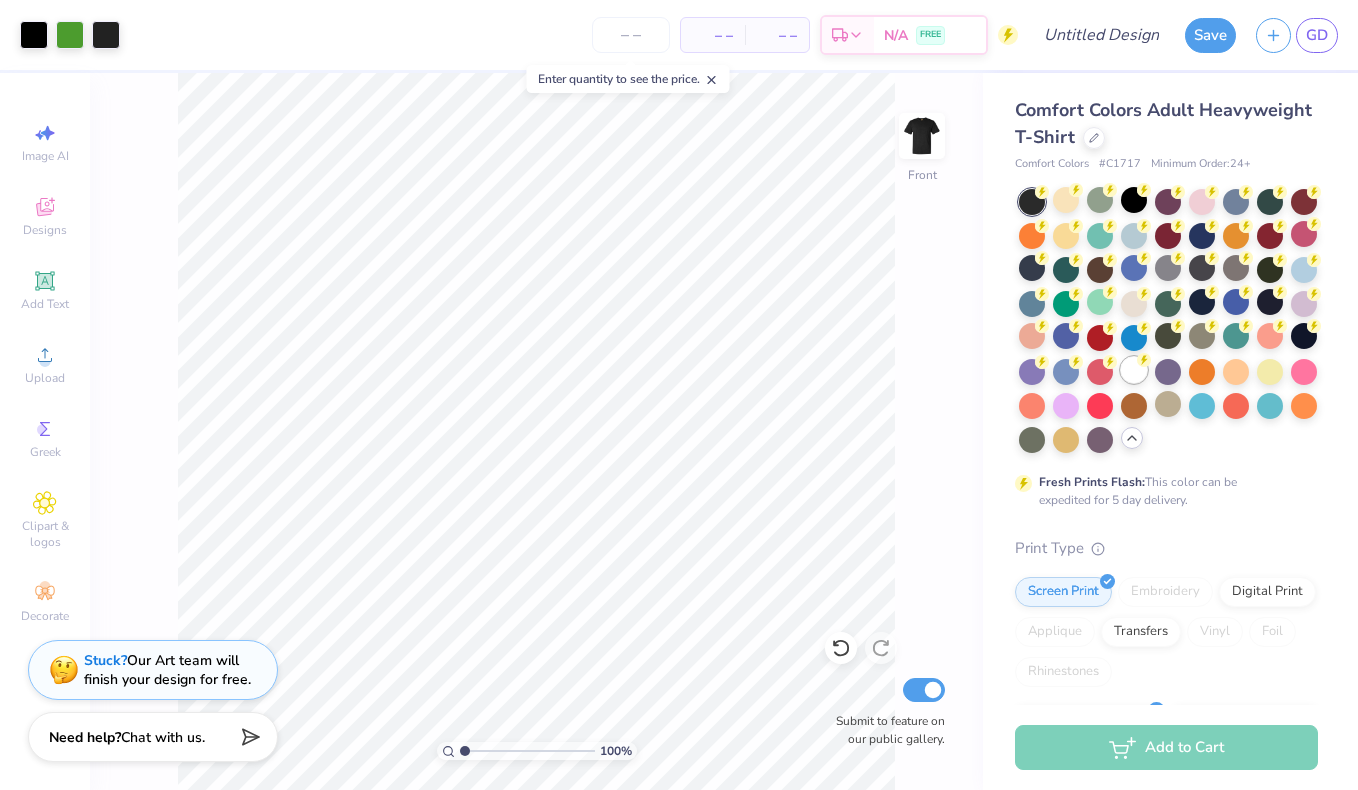 click at bounding box center (1134, 370) 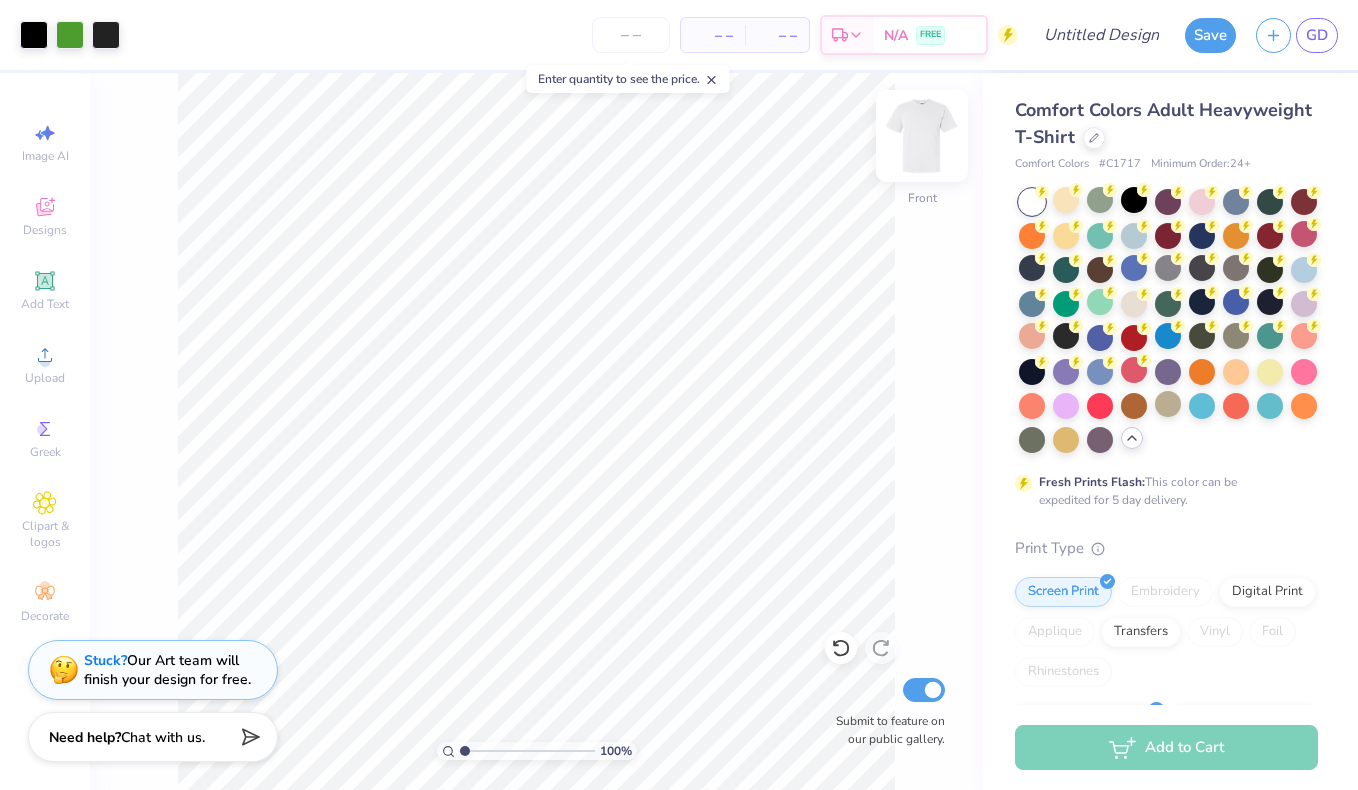 click at bounding box center [922, 136] 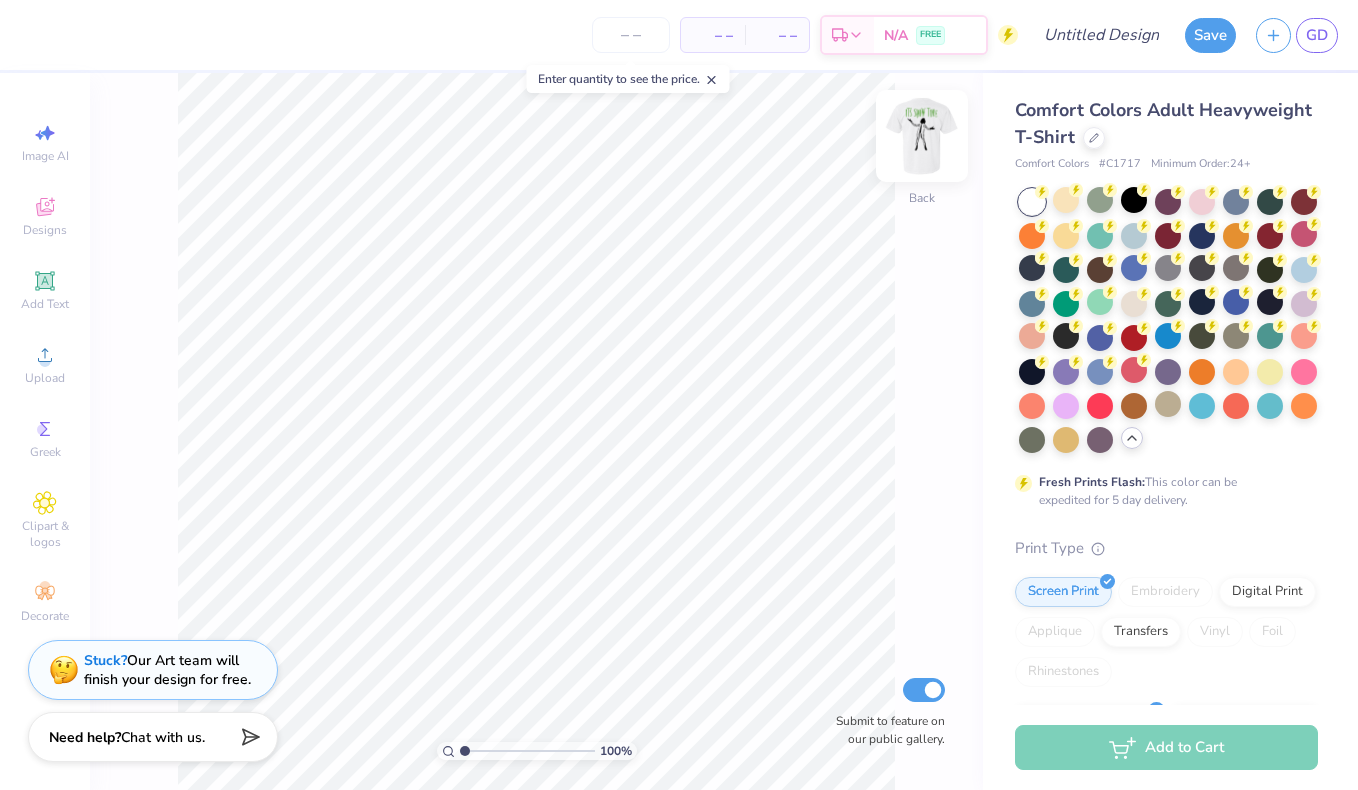 click at bounding box center (922, 136) 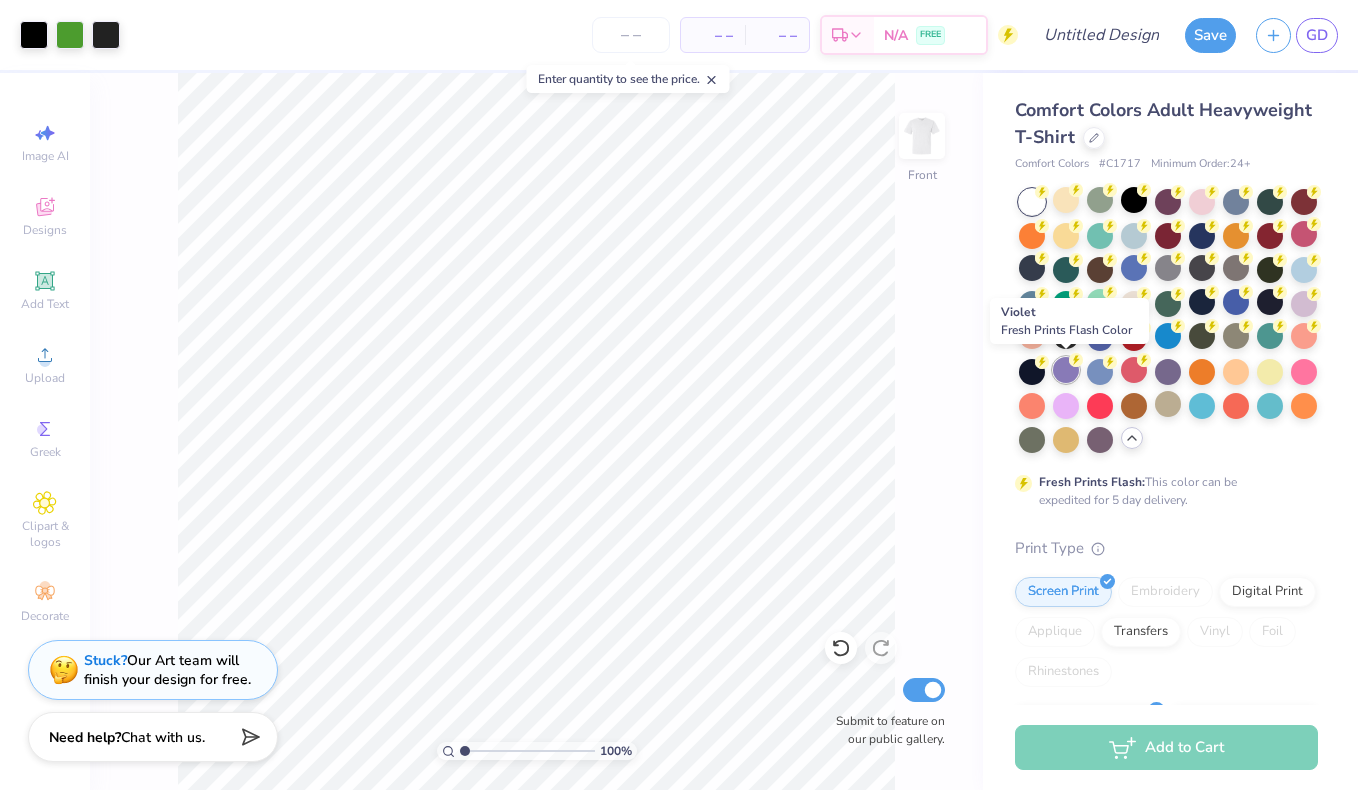 click at bounding box center [1066, 370] 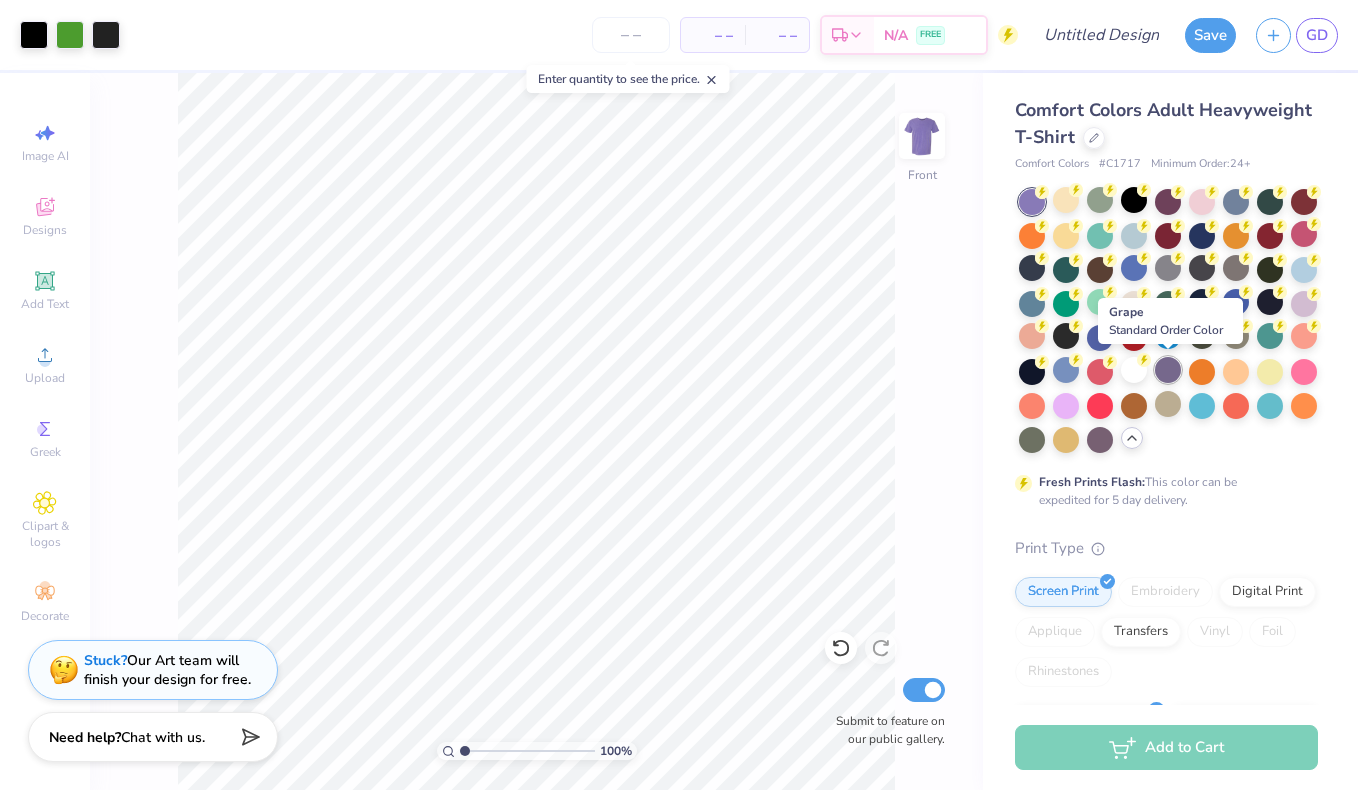 click at bounding box center (1168, 370) 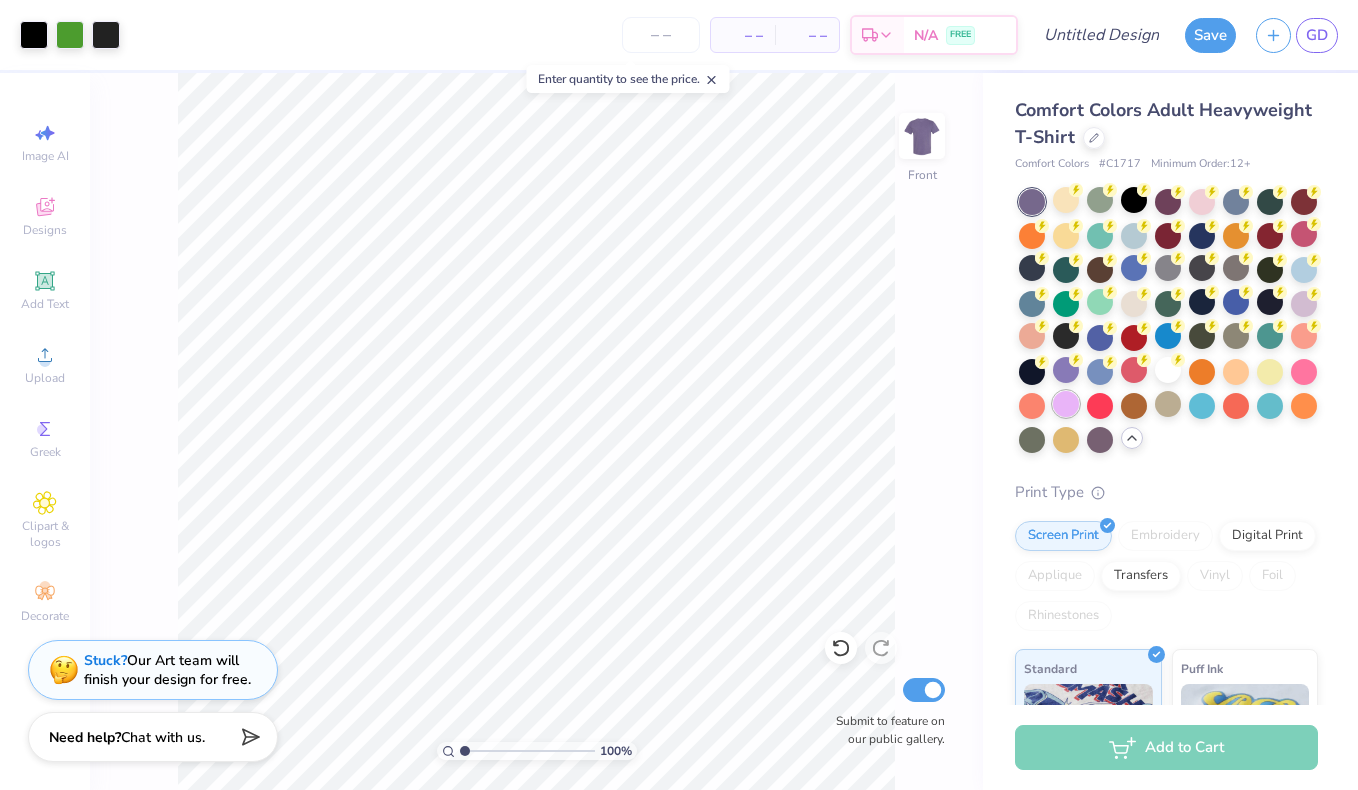 click at bounding box center (1066, 404) 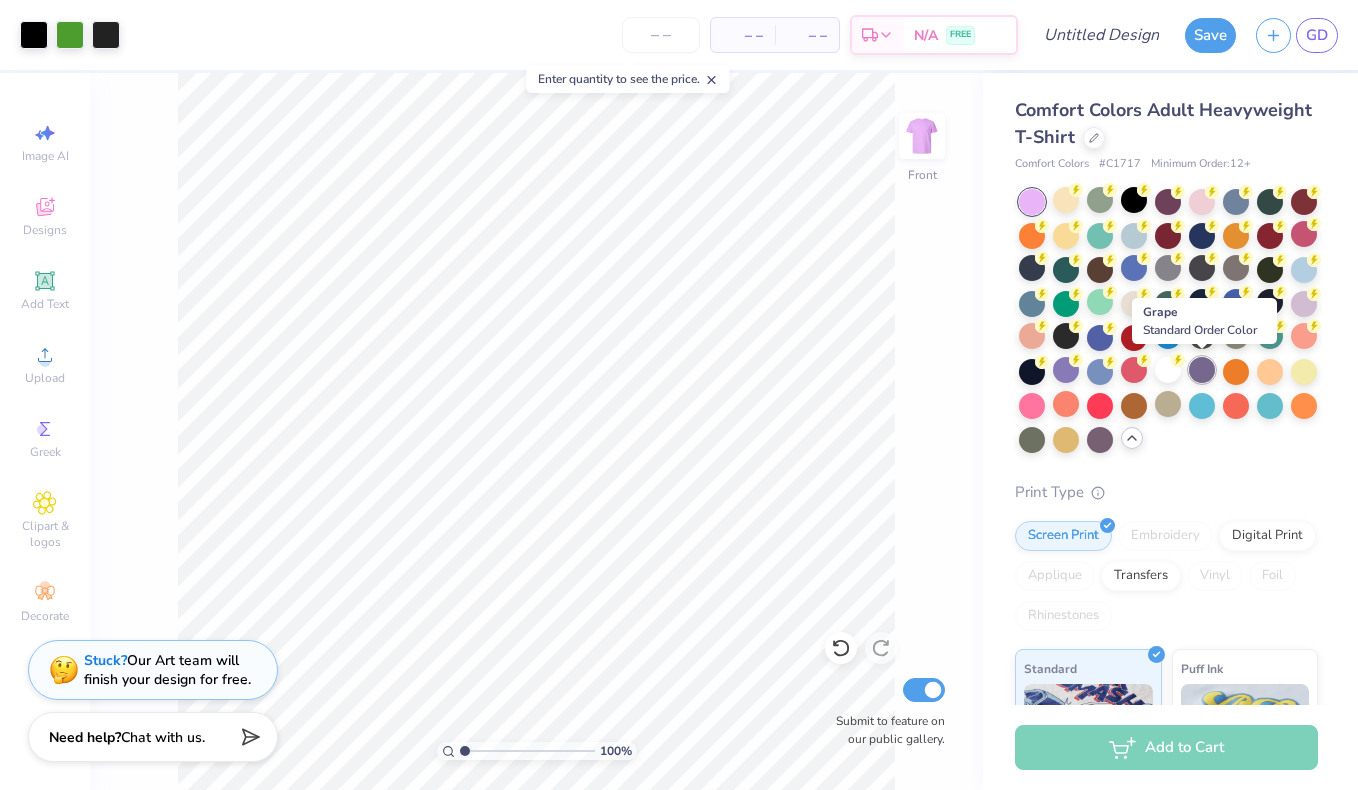 click at bounding box center (1202, 370) 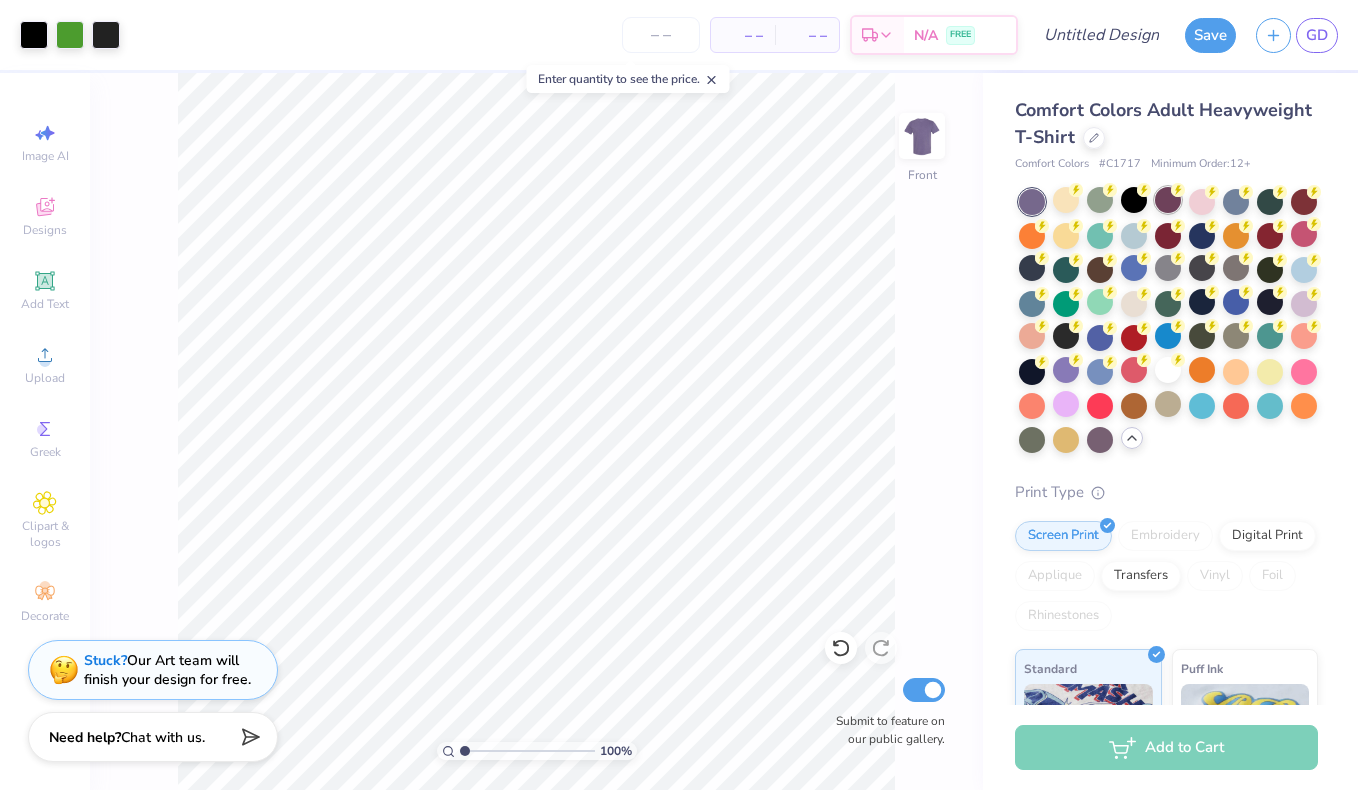 click at bounding box center [1168, 200] 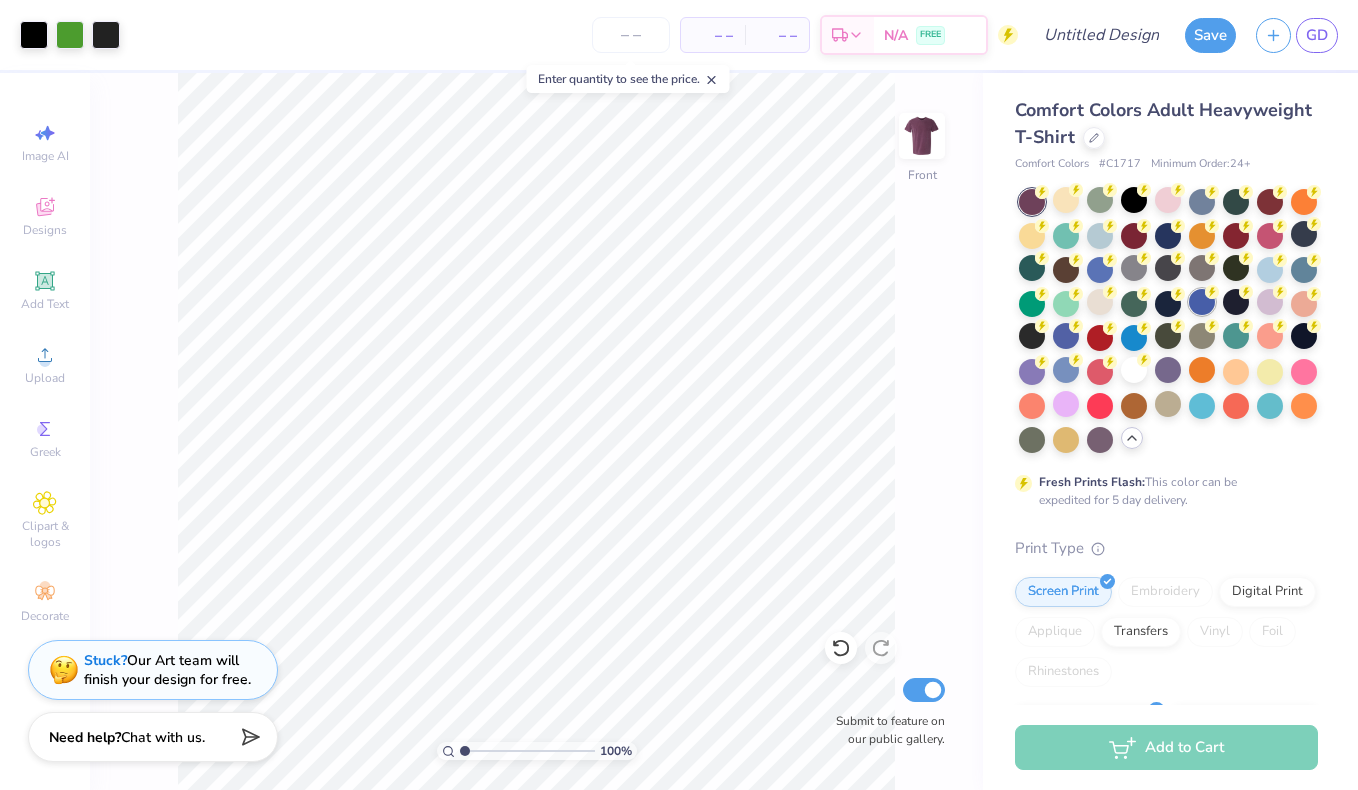 click at bounding box center [1202, 302] 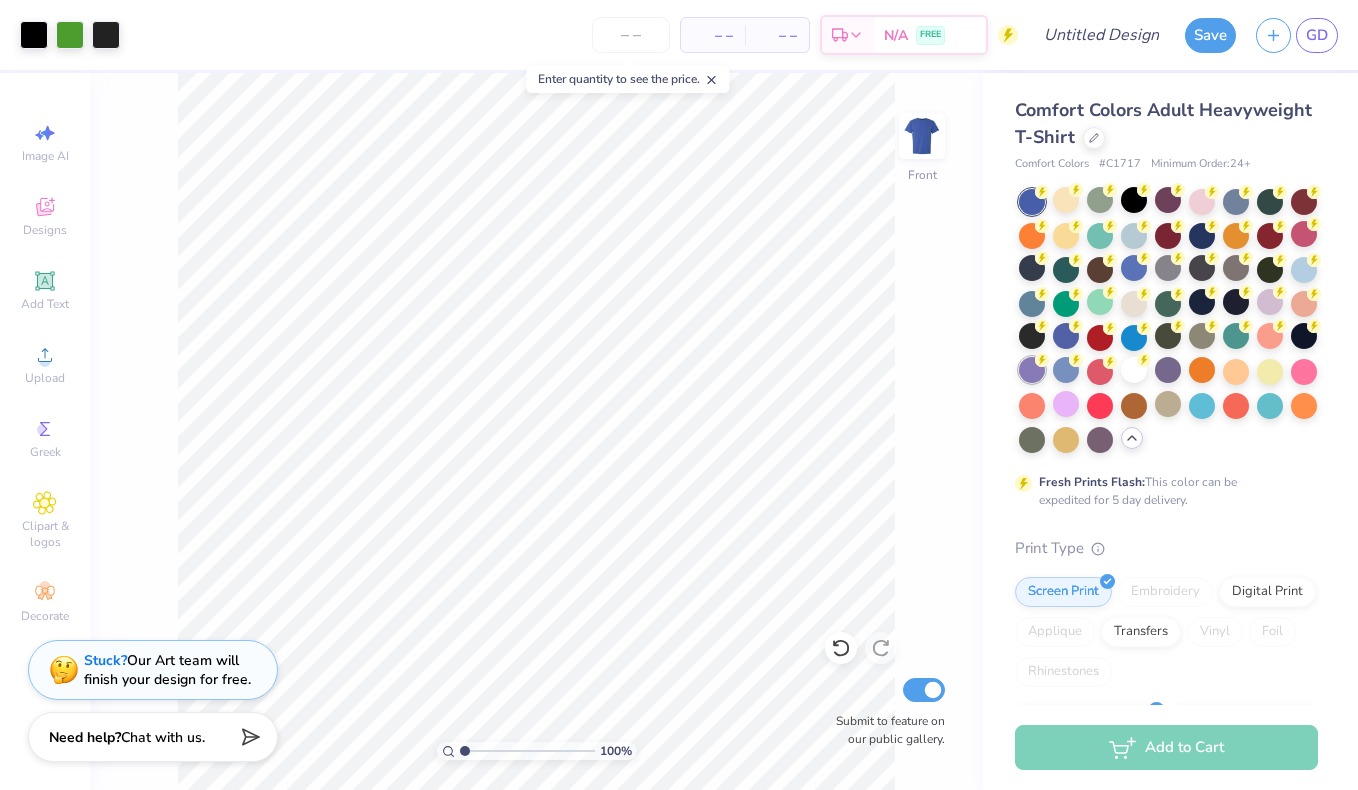 click at bounding box center (1032, 370) 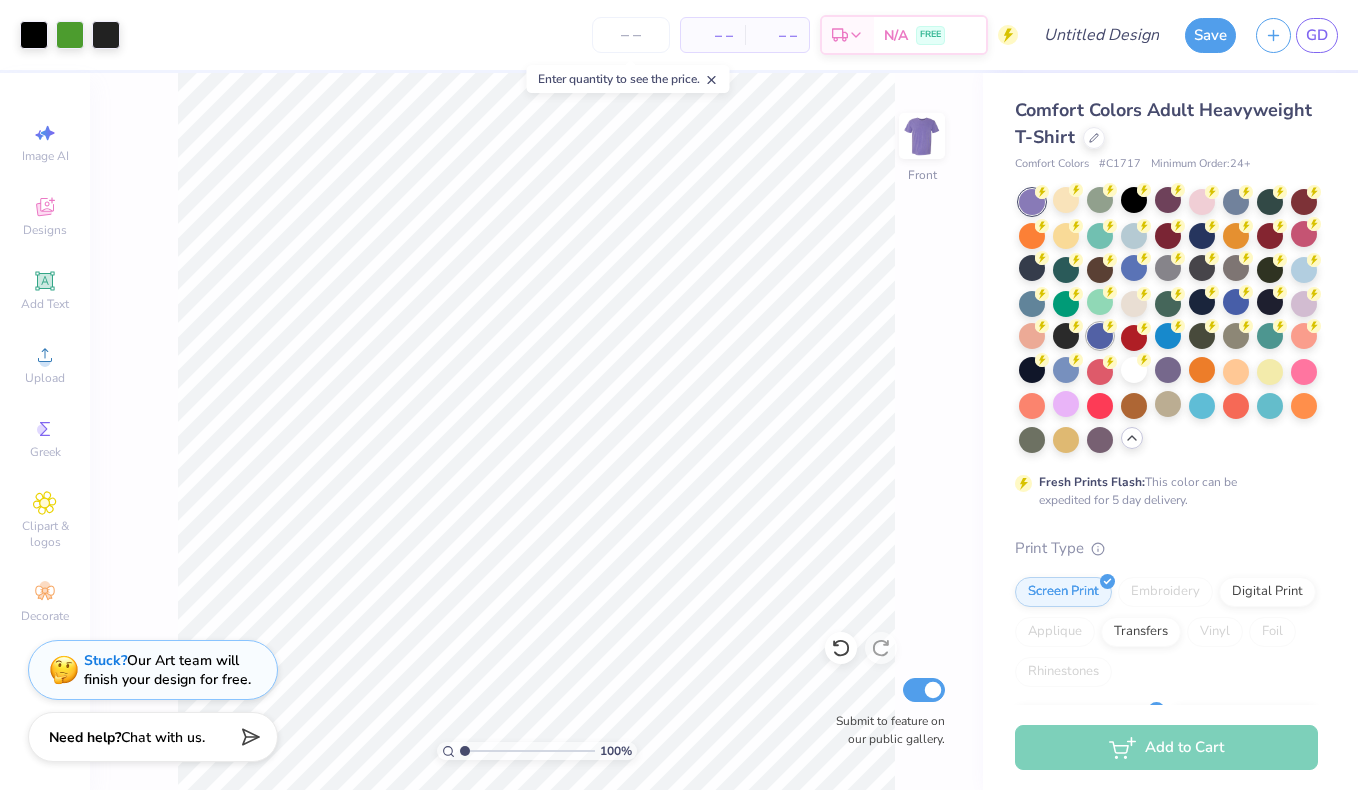 click at bounding box center [1100, 336] 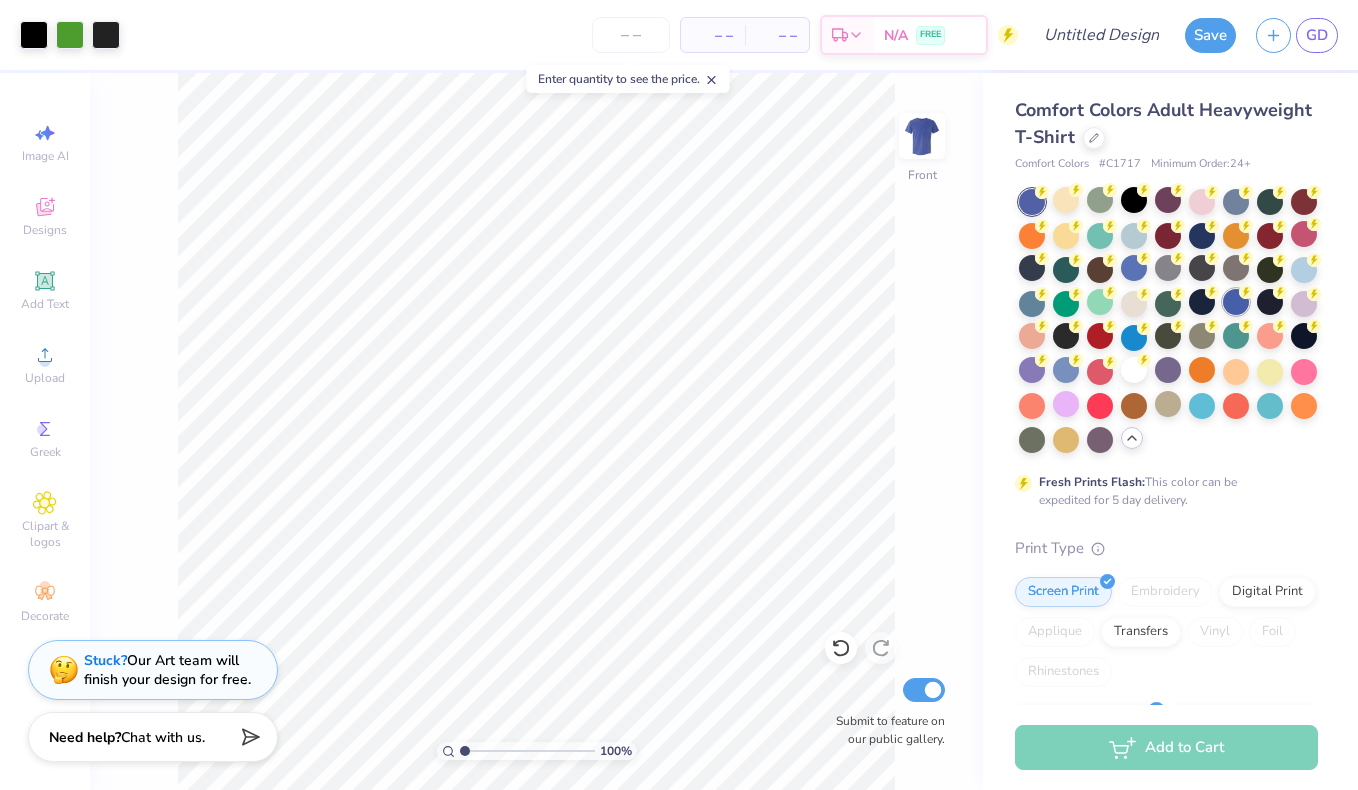 click at bounding box center (1236, 302) 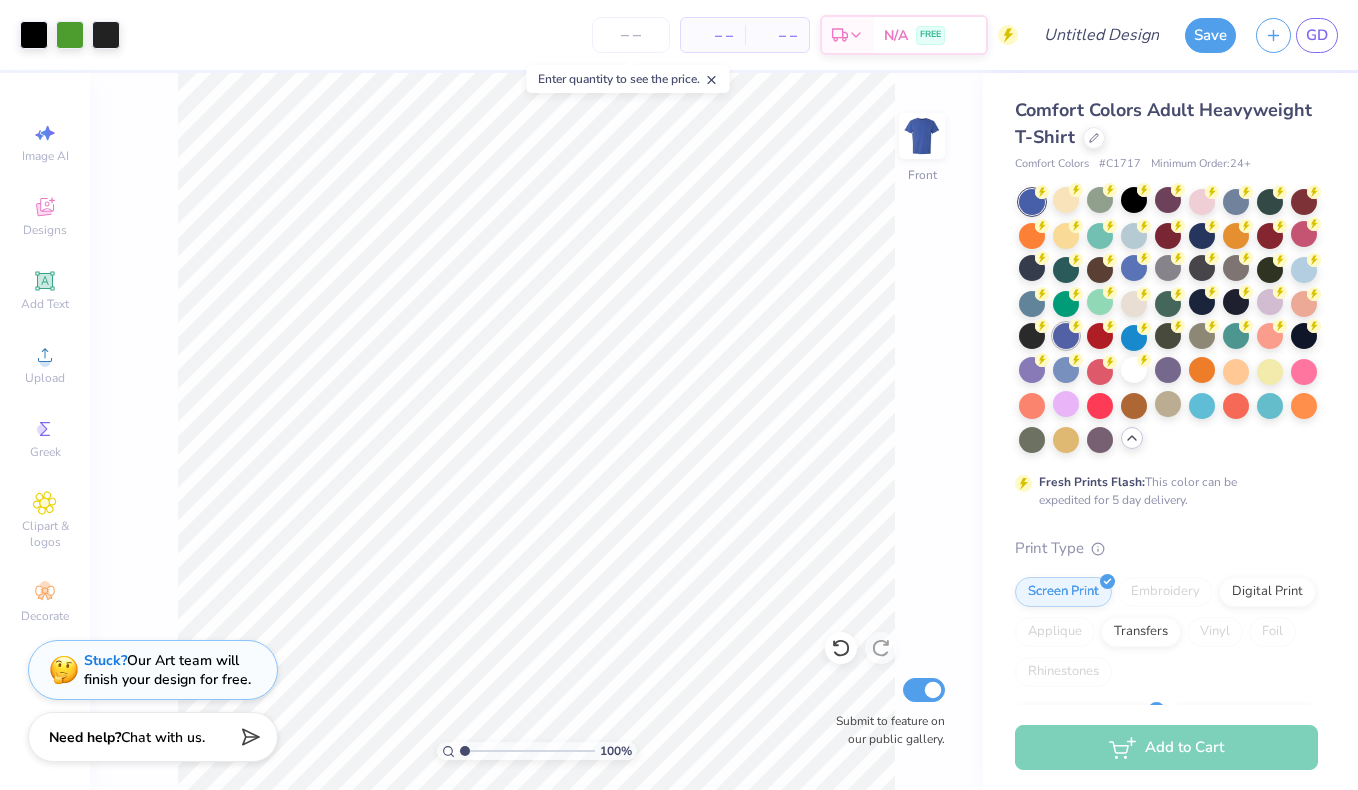 click at bounding box center (1066, 336) 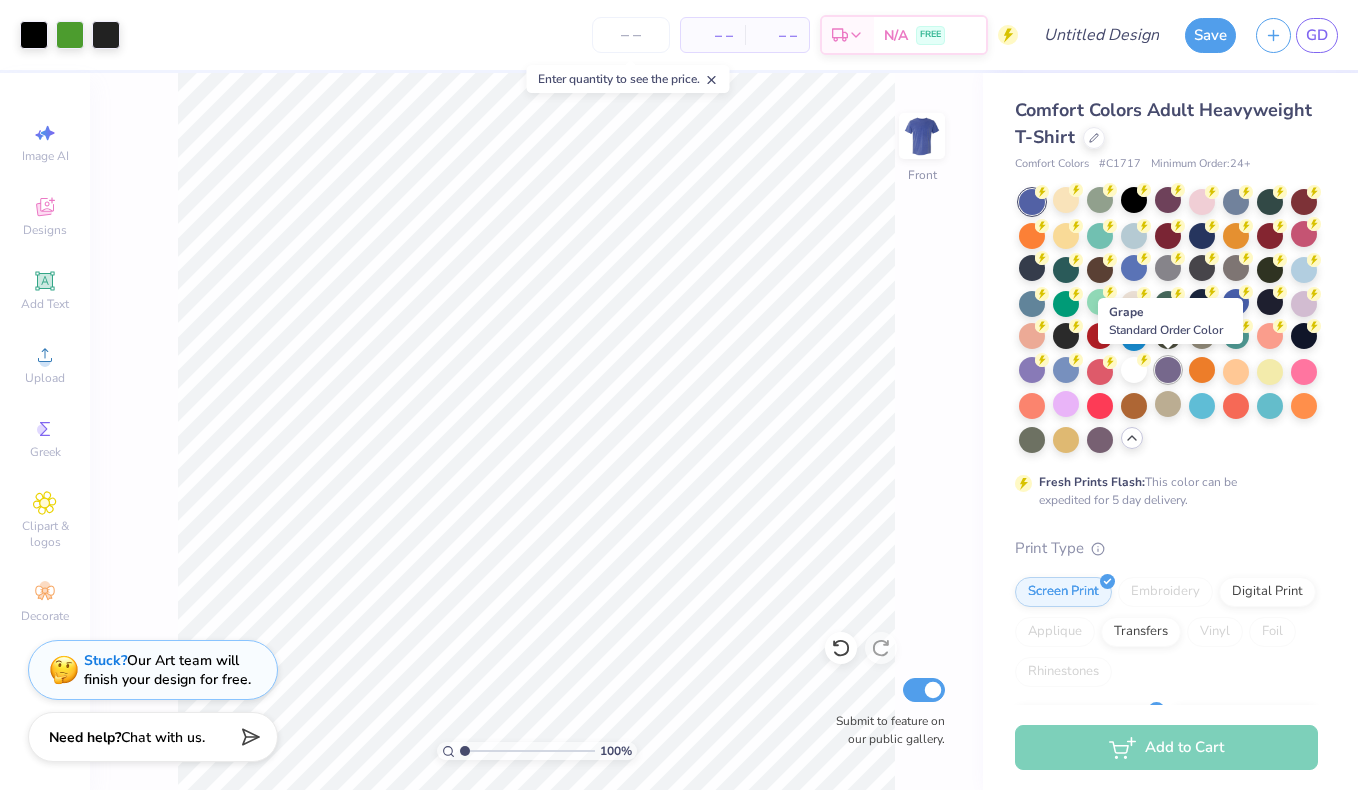 click at bounding box center [1168, 370] 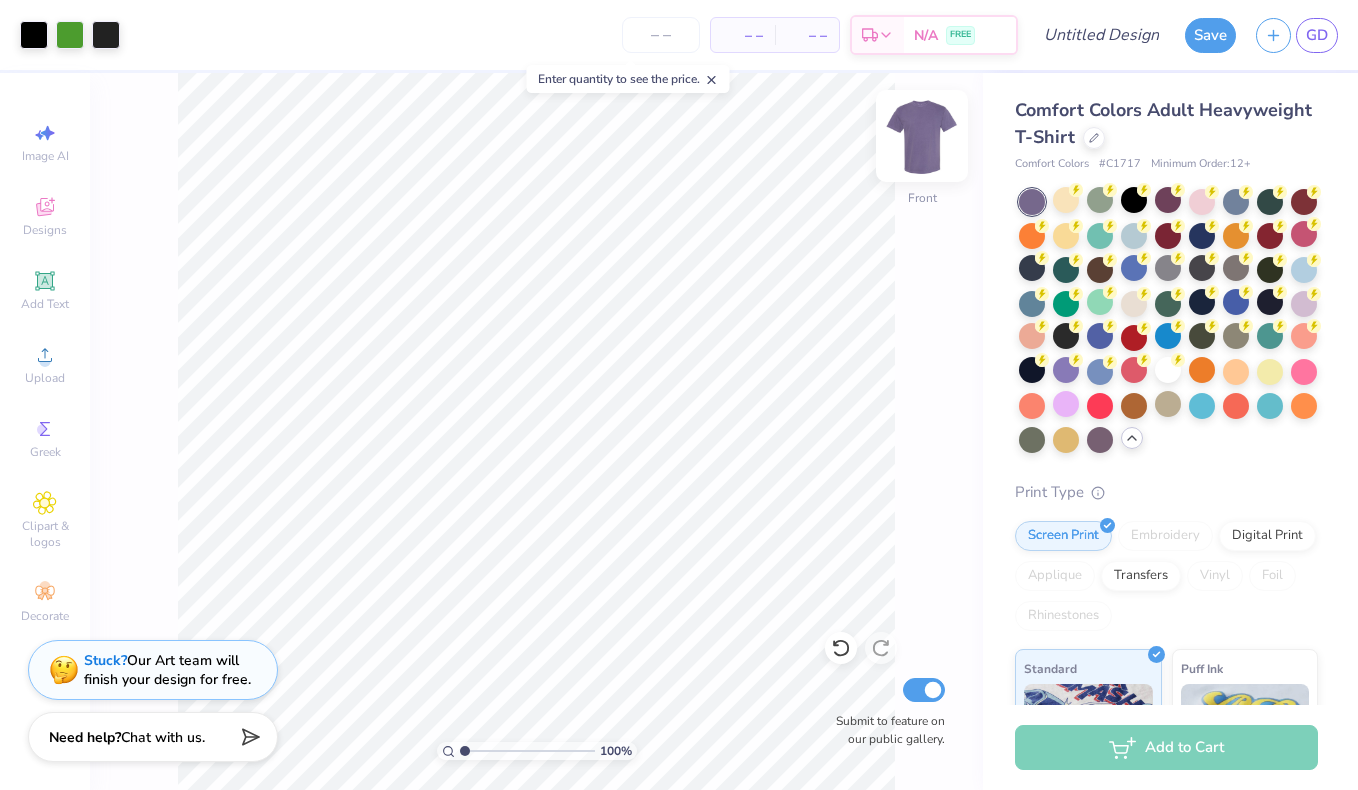 click at bounding box center (922, 136) 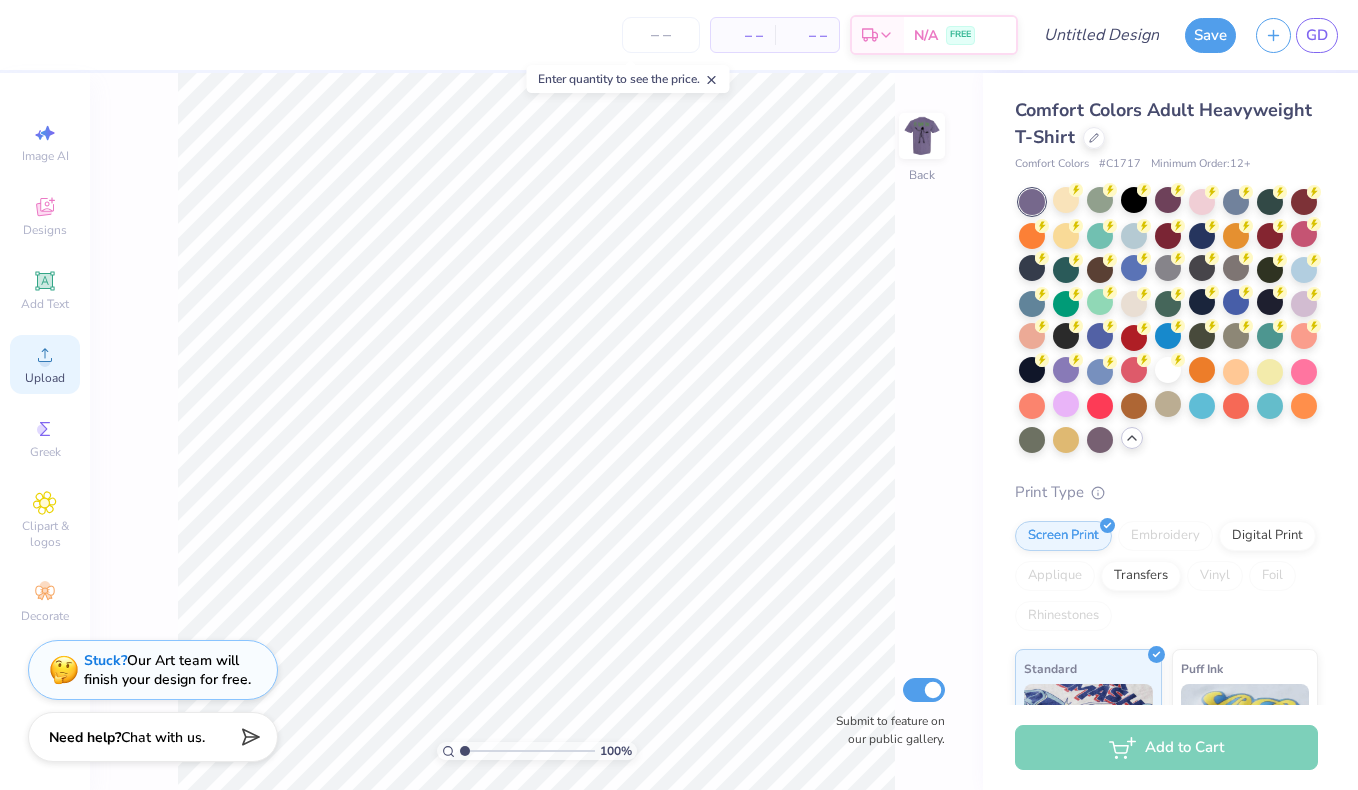 click 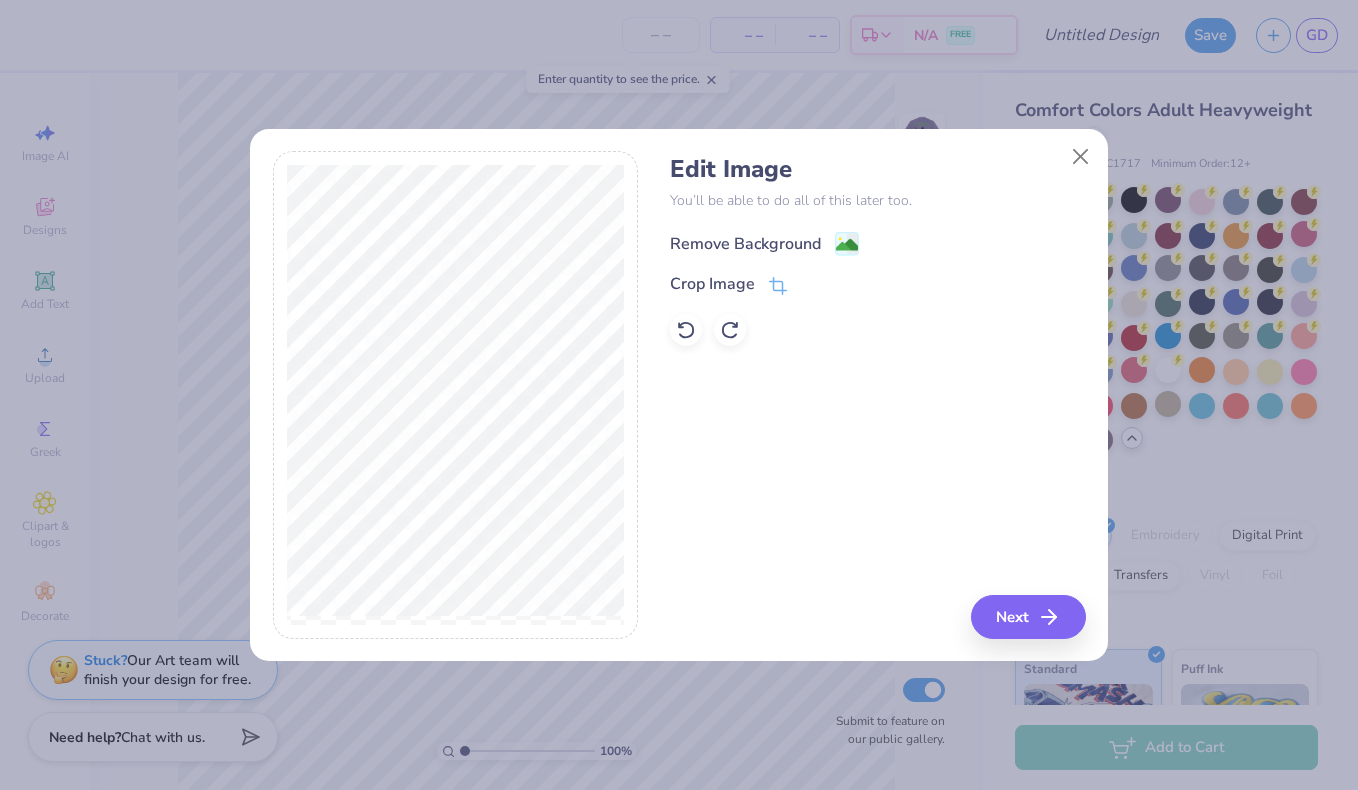 click on "Remove Background" at bounding box center (745, 244) 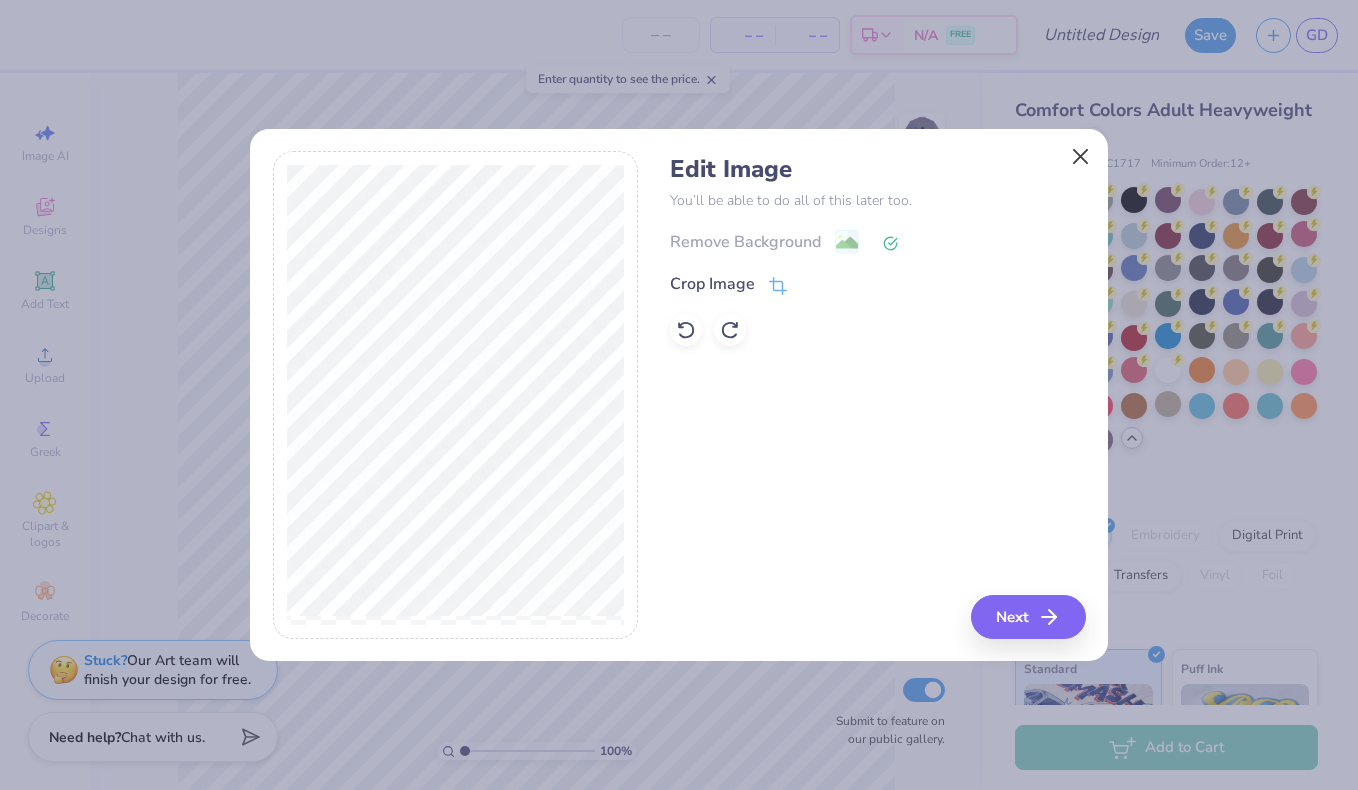 click at bounding box center [1081, 156] 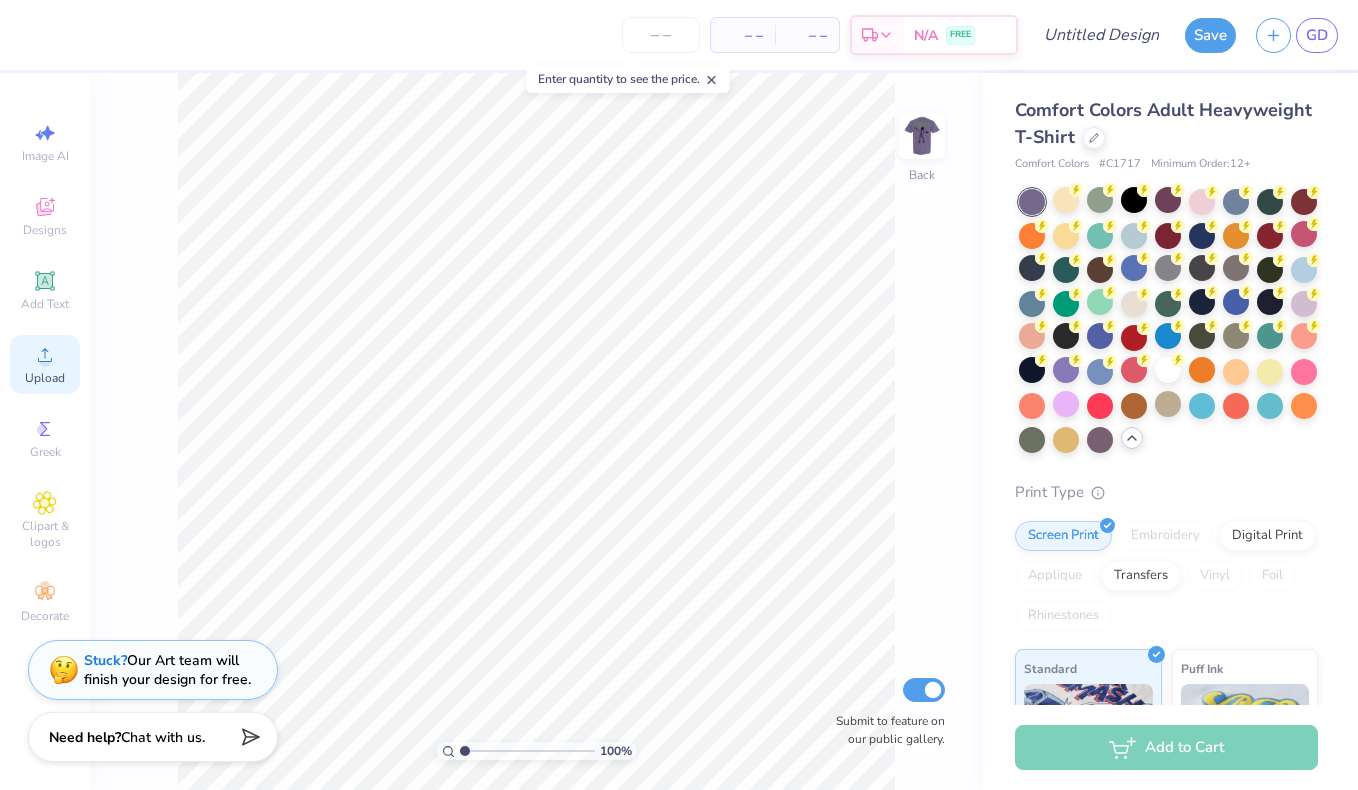 click on "Upload" at bounding box center [45, 378] 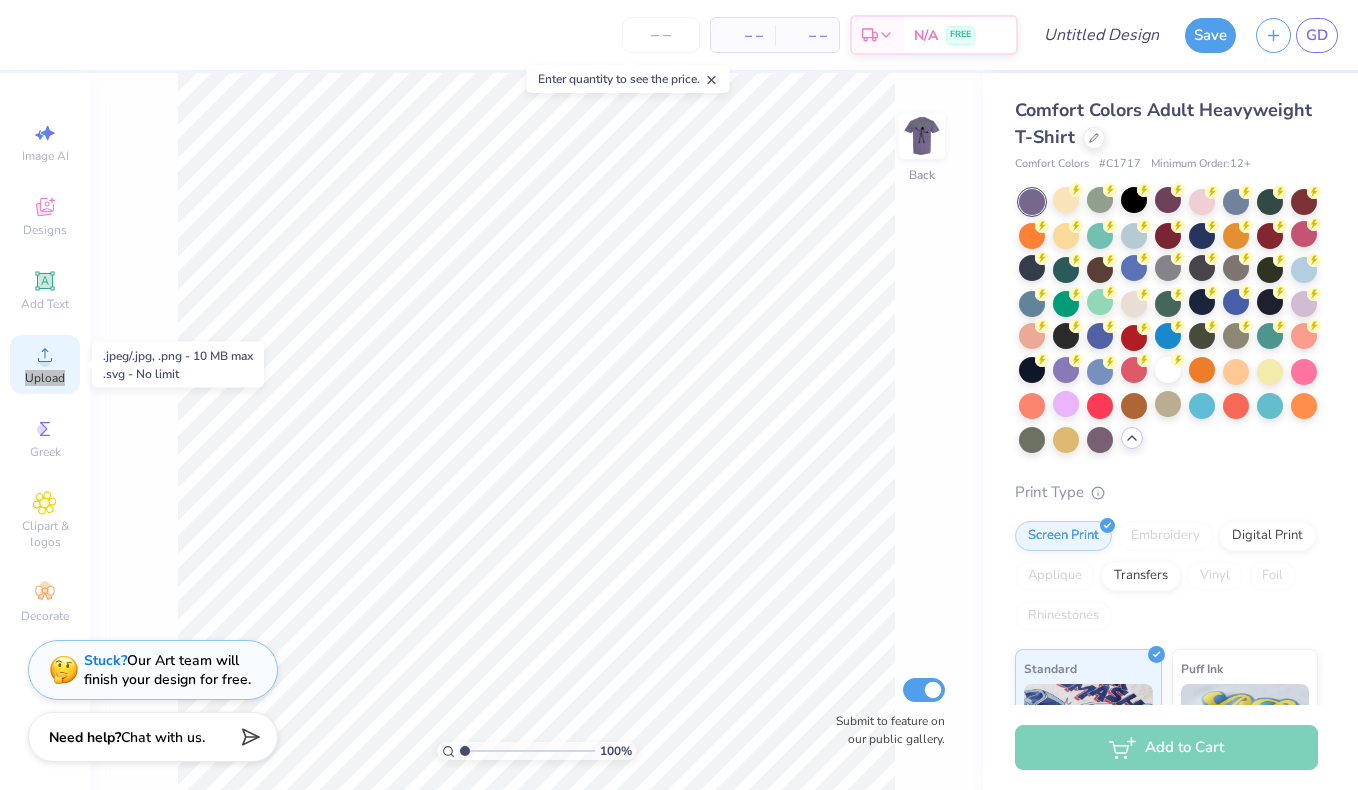 click on "Upload" at bounding box center (45, 378) 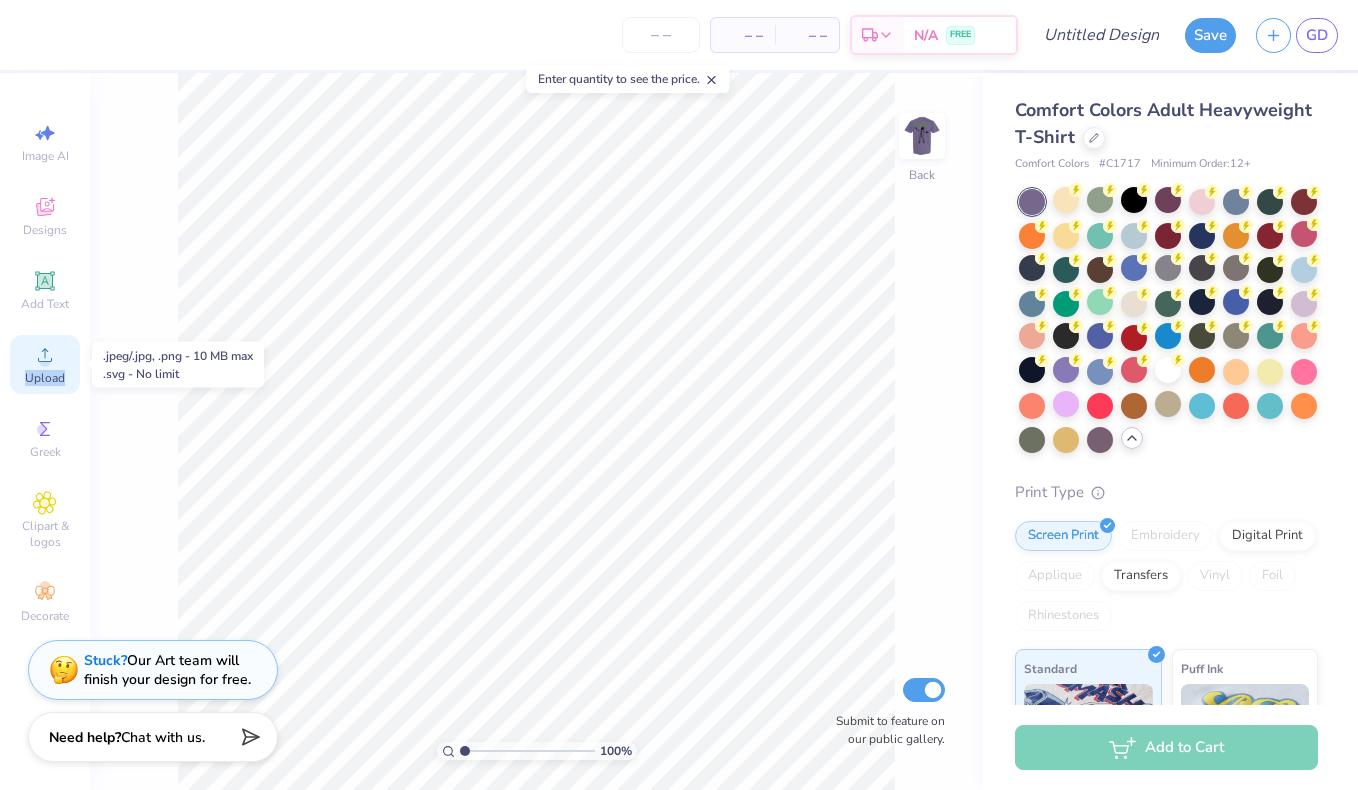 click 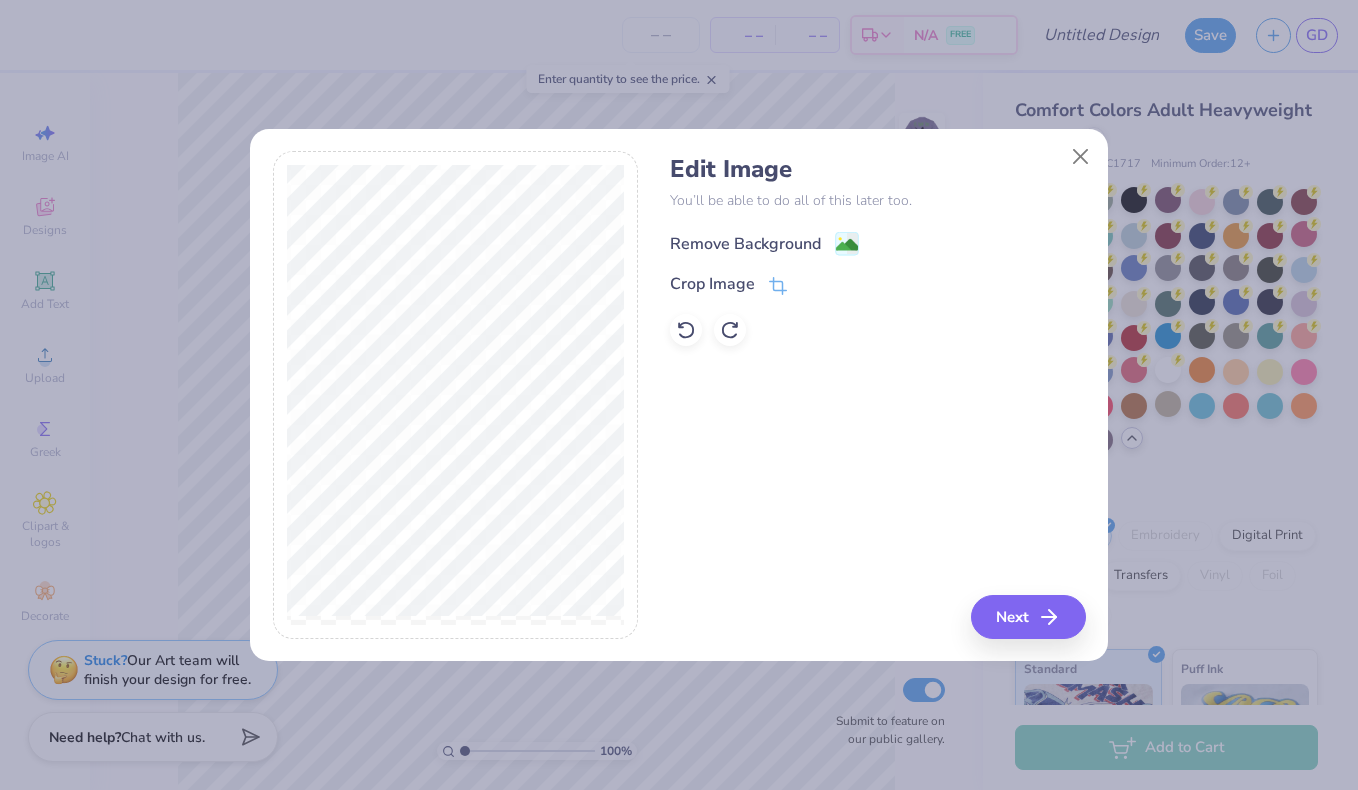 click on "Remove Background" at bounding box center (745, 244) 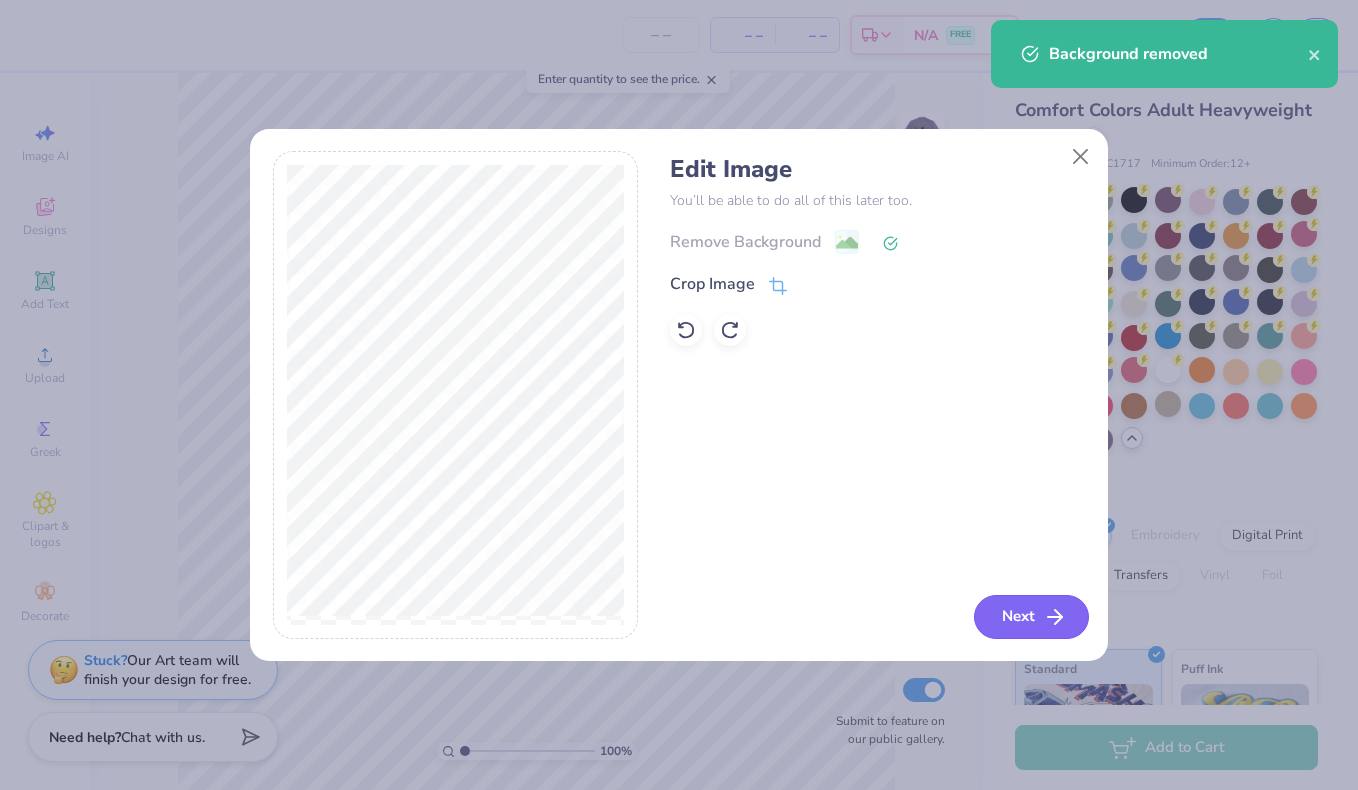 click on "Next" at bounding box center (1031, 617) 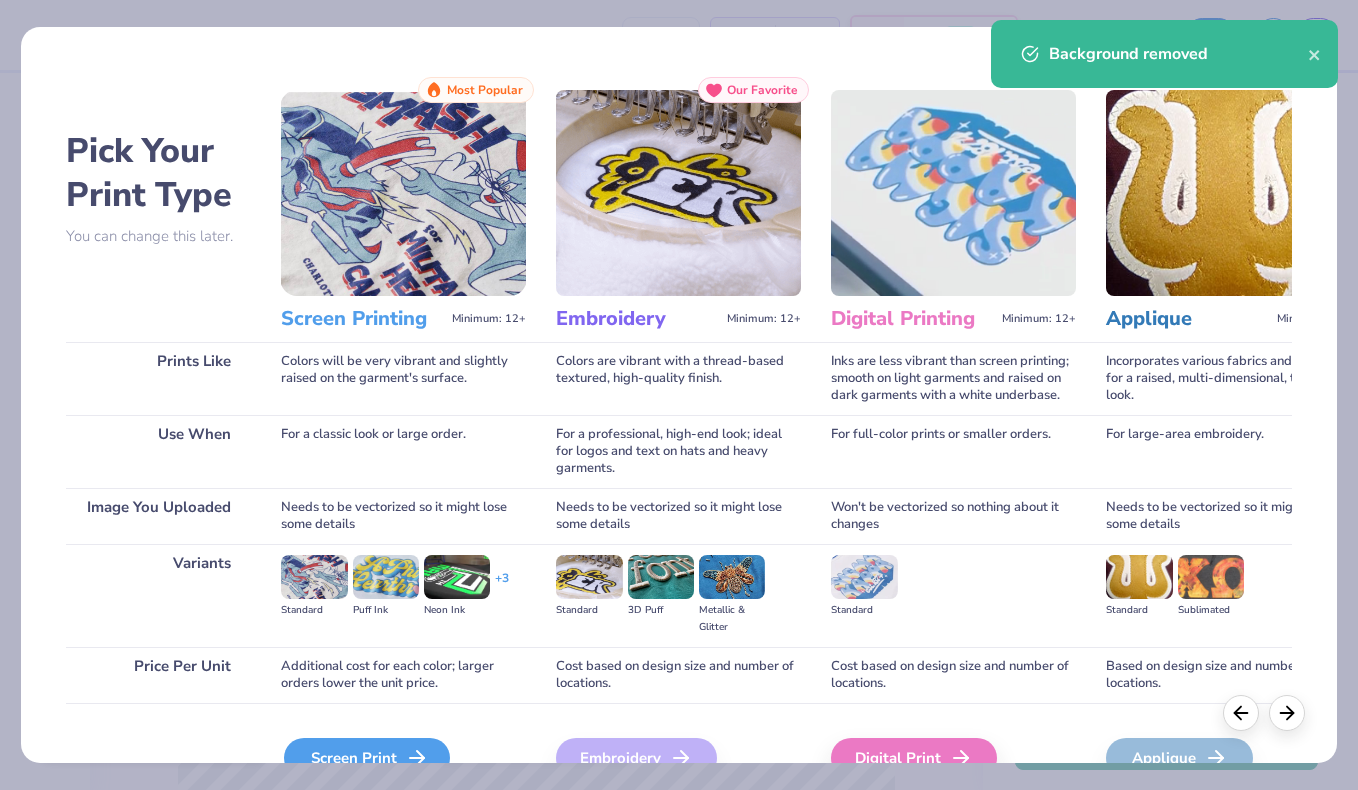 click on "Screen Print" at bounding box center [367, 758] 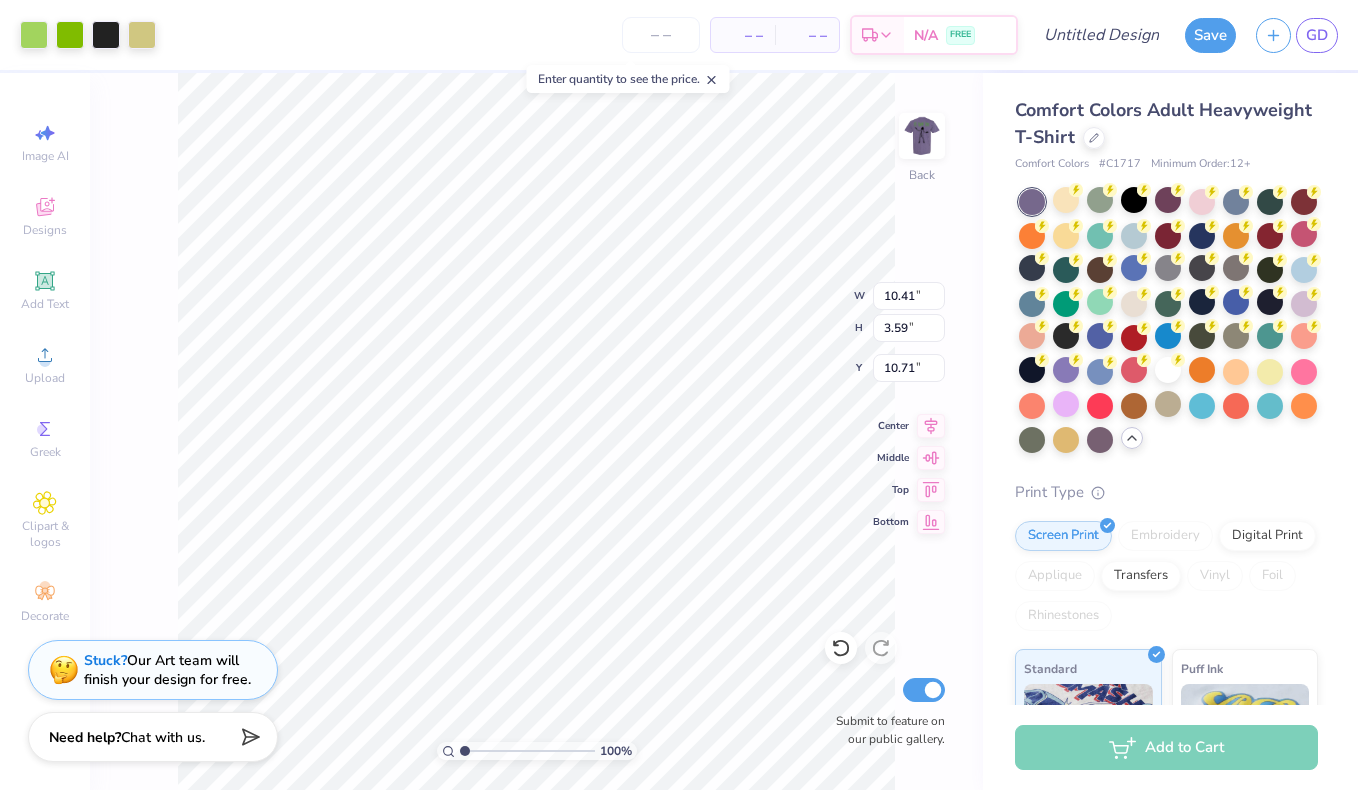 type on "6.38" 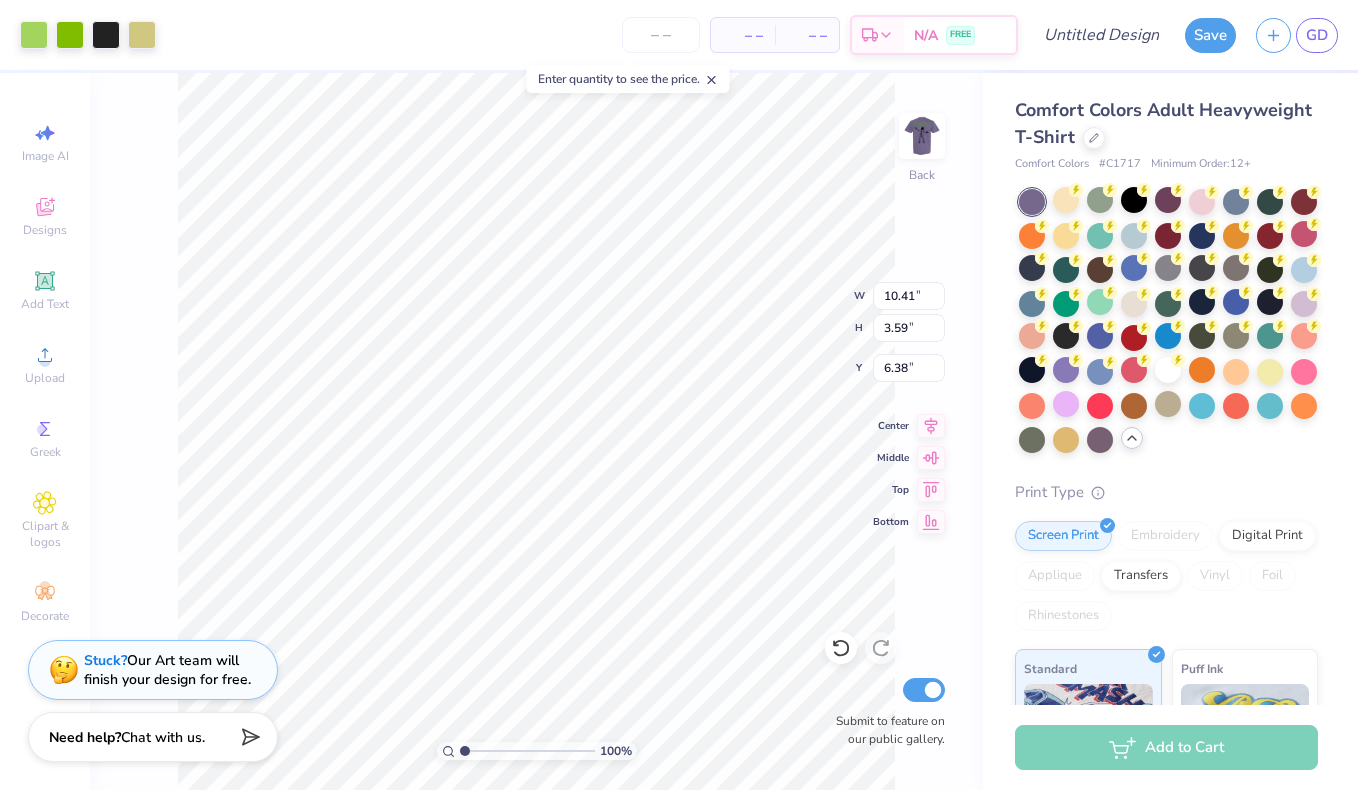 type on "11.35" 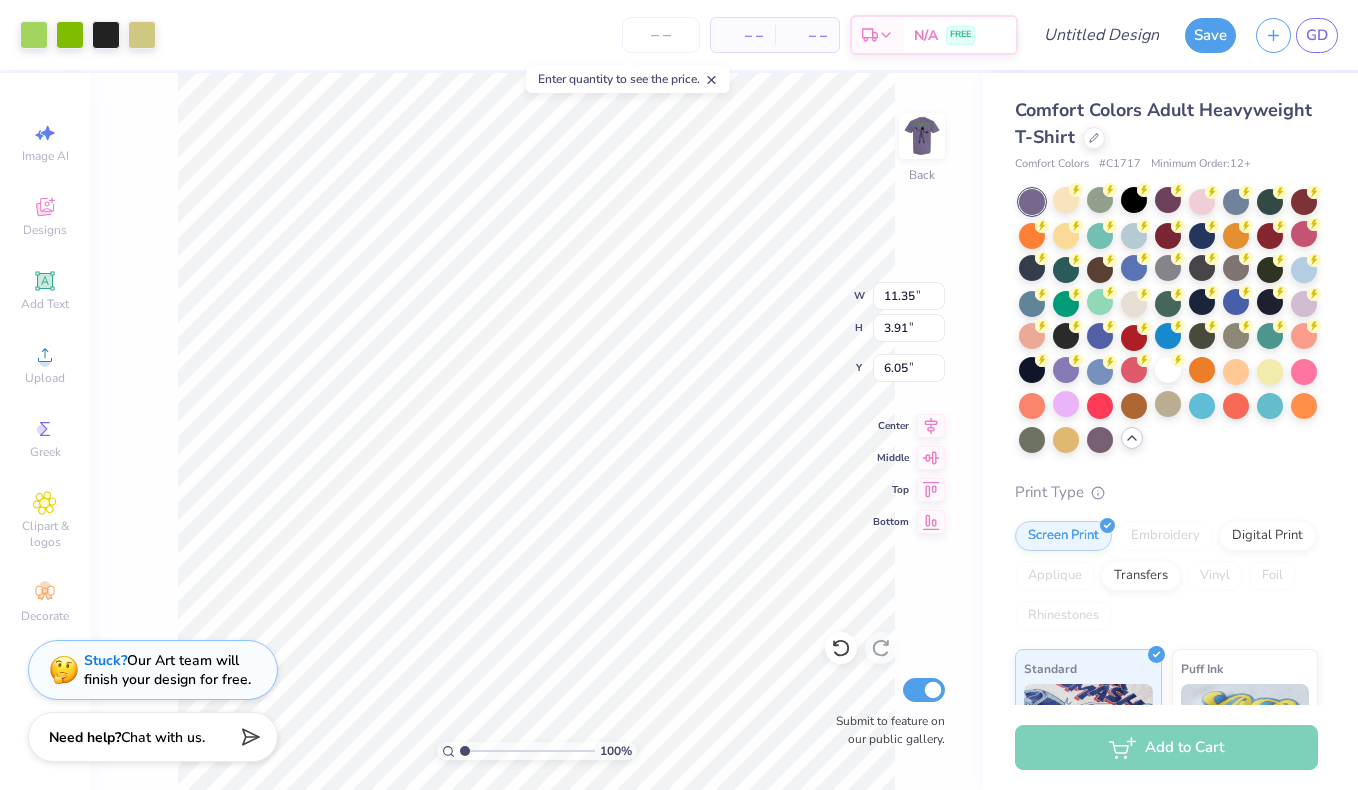 type on "11.60" 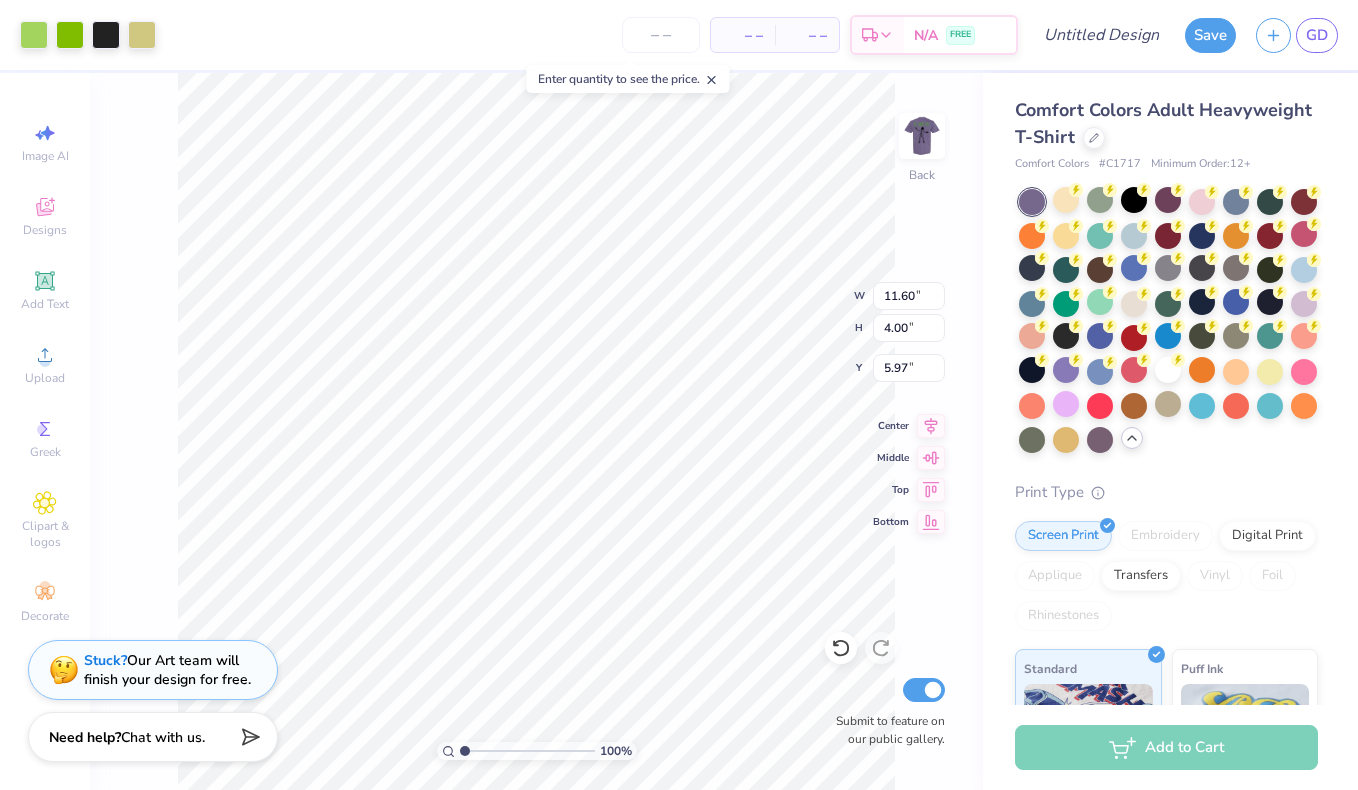 type on "11.92" 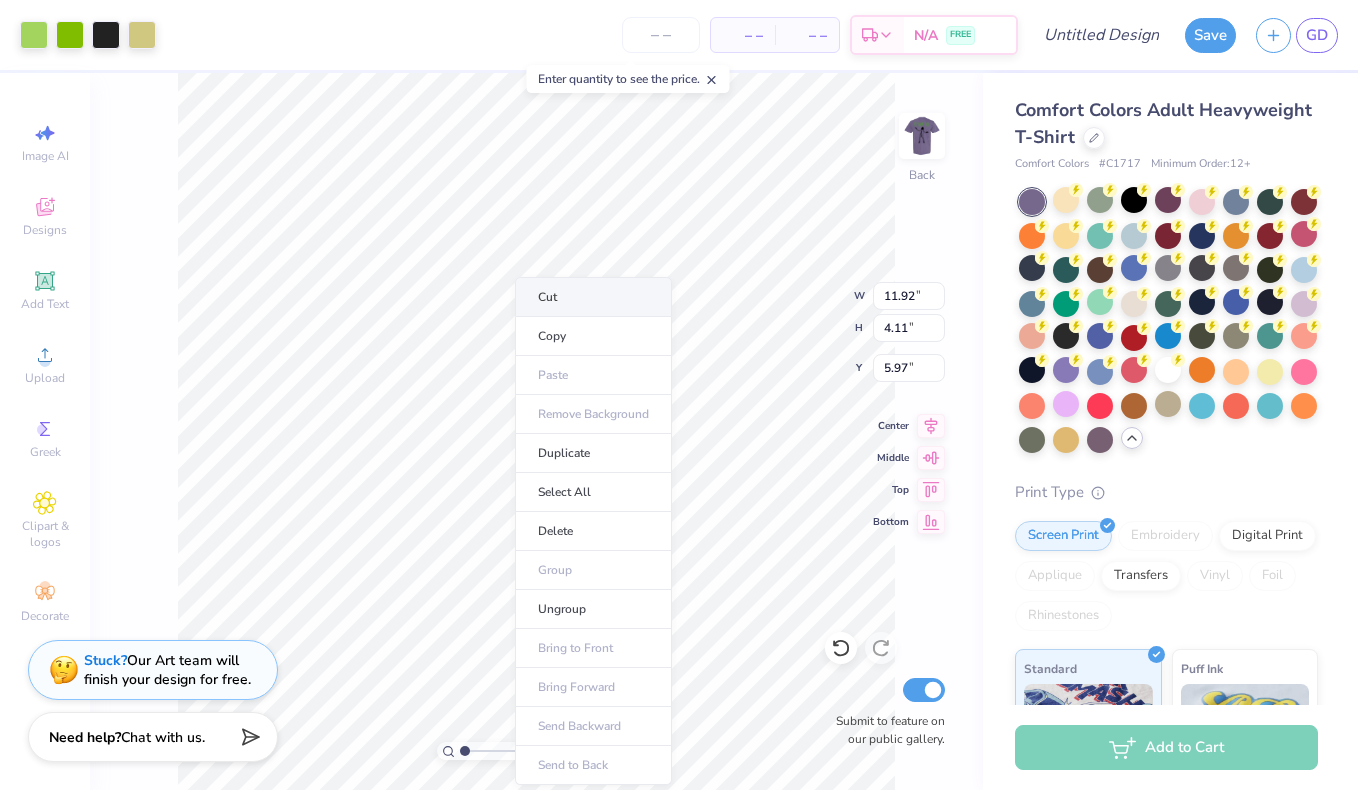 click on "Cut" at bounding box center (593, 297) 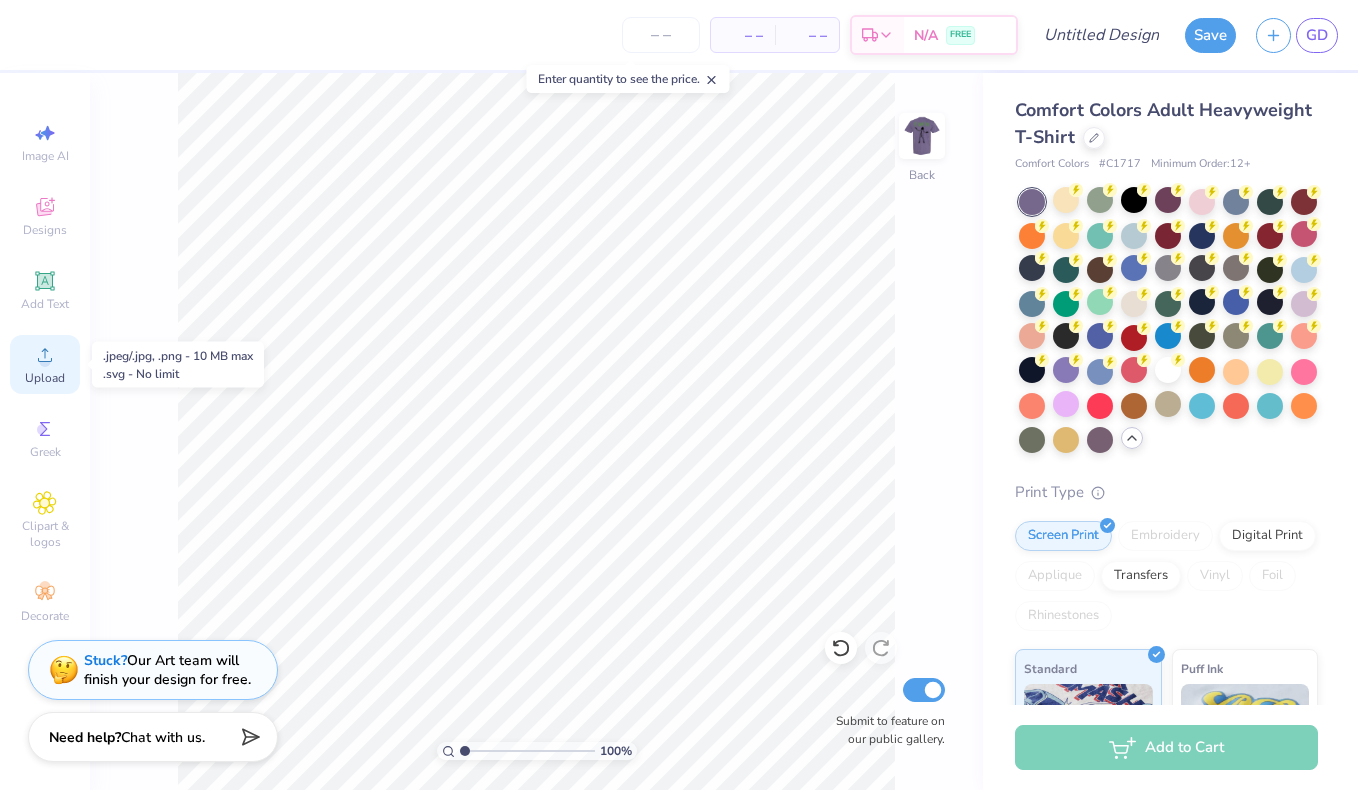 click 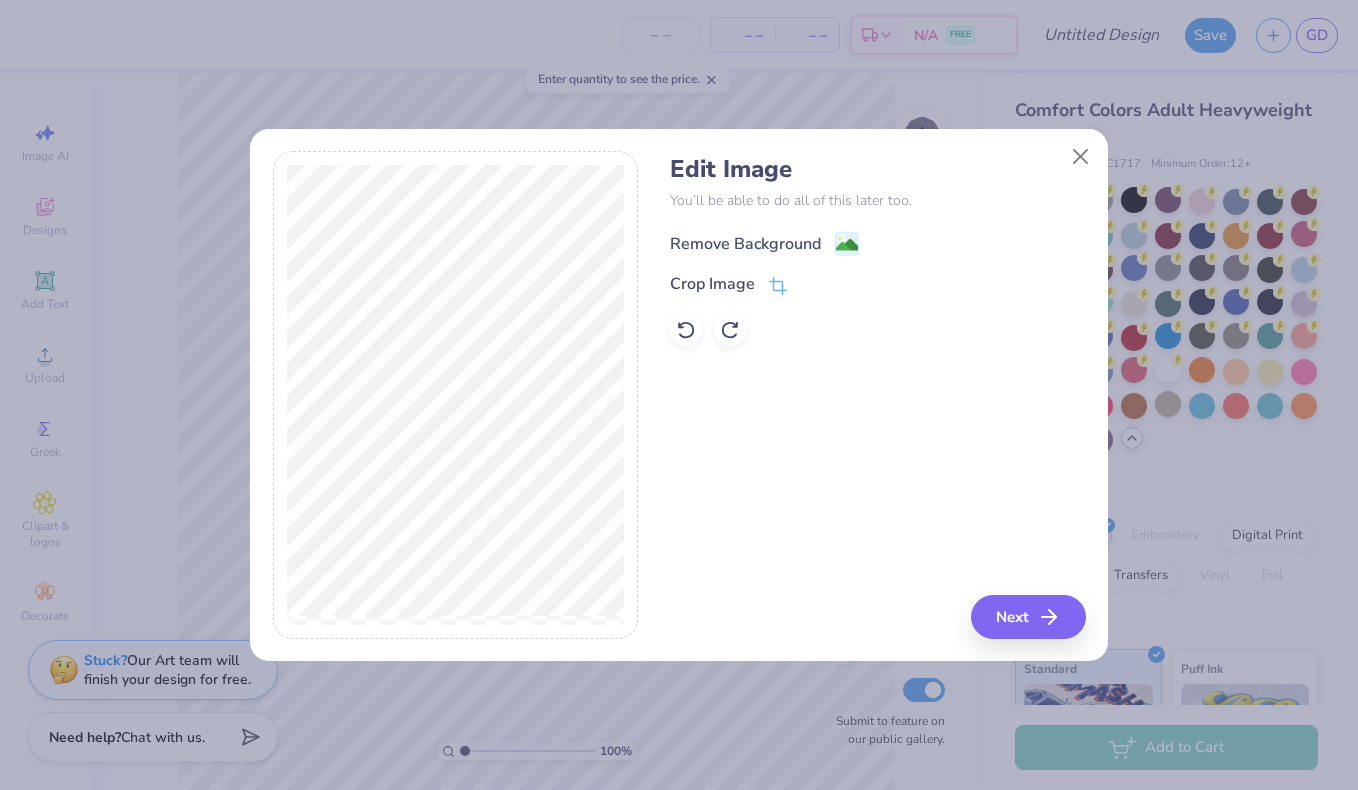 click on "Remove Background" at bounding box center [745, 244] 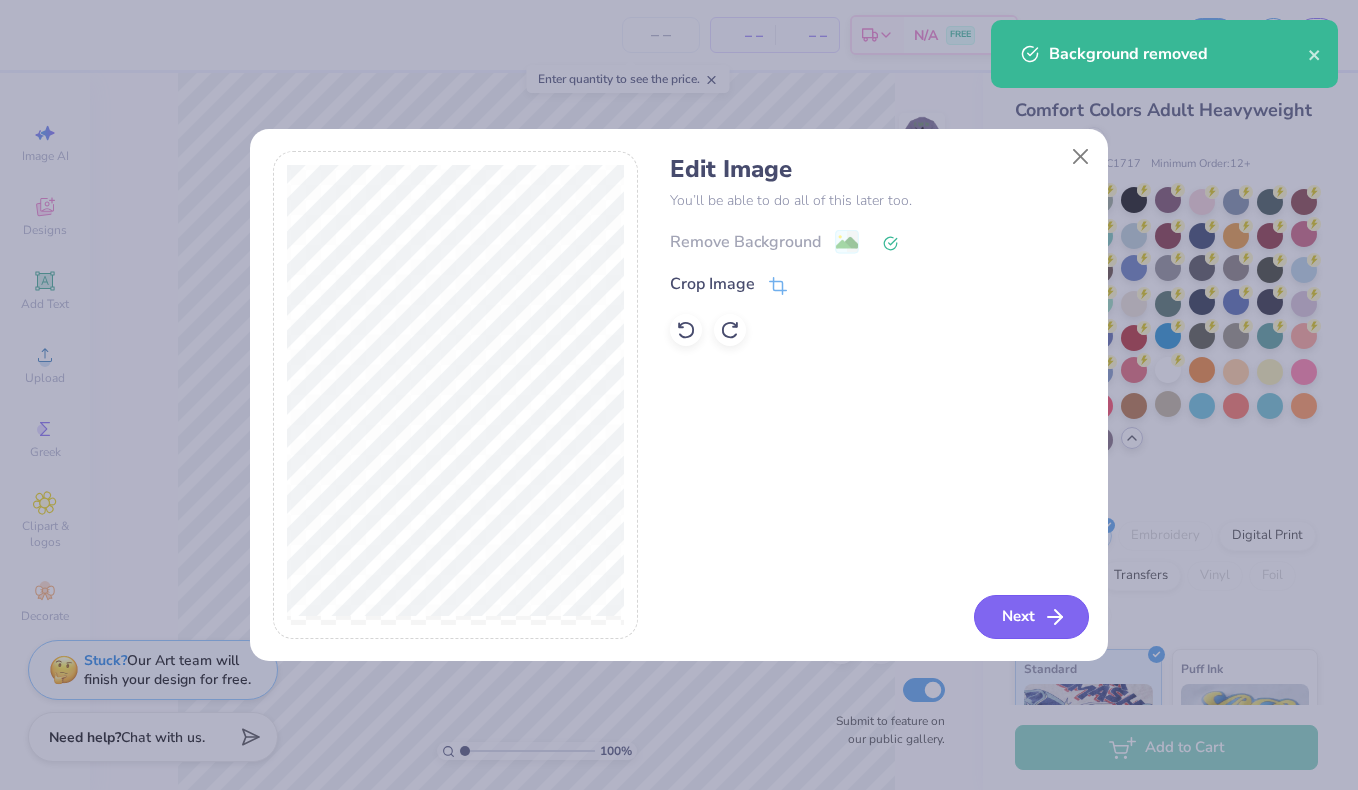 click on "Next" at bounding box center [1031, 617] 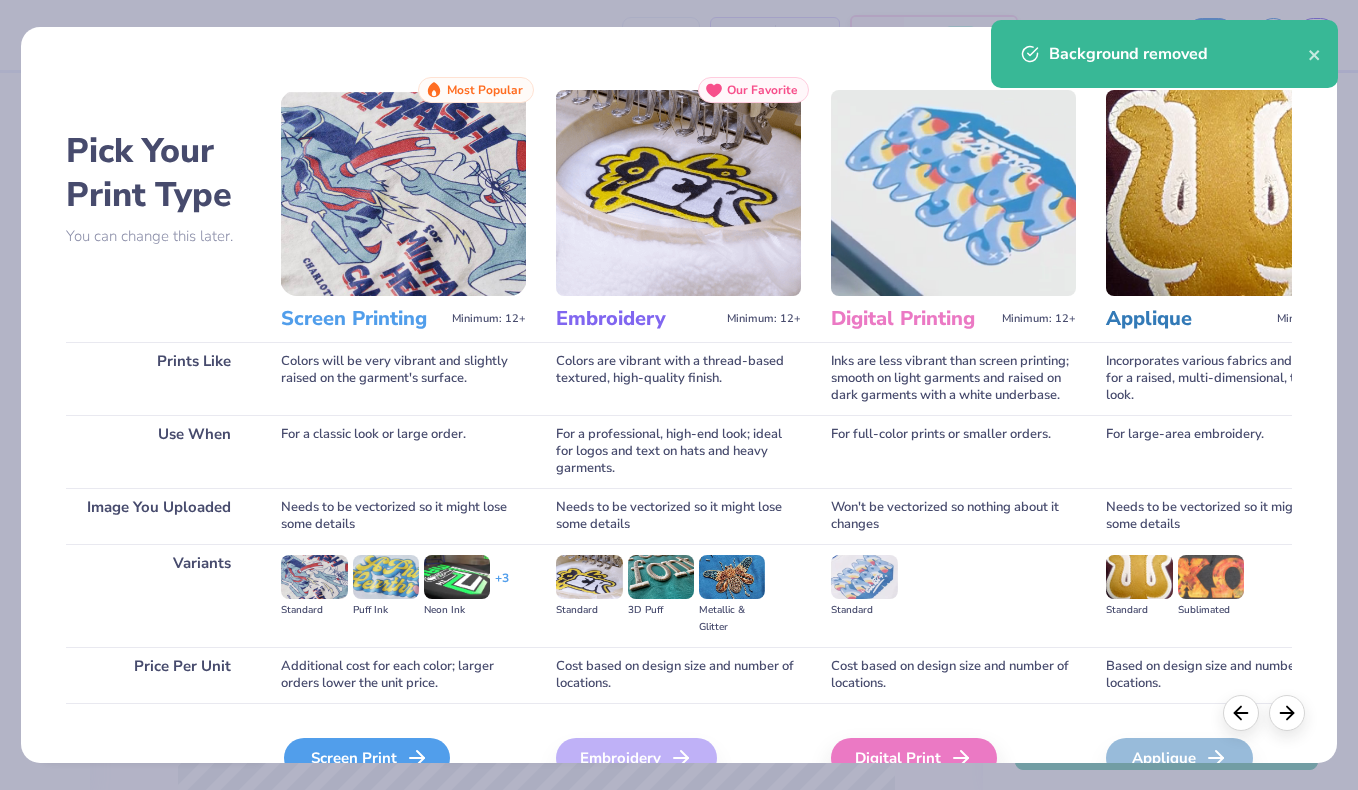 click on "Screen Print" at bounding box center [367, 758] 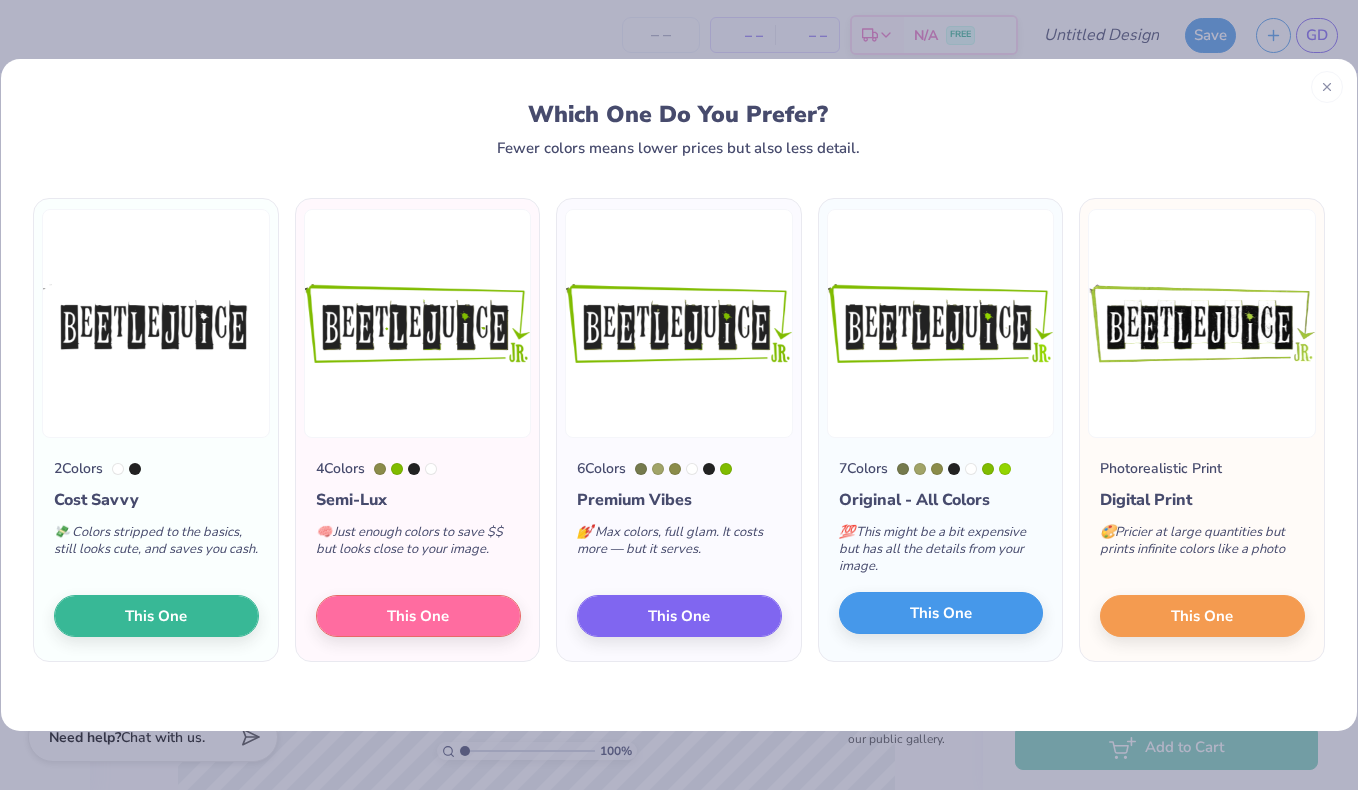 click on "This One" at bounding box center (941, 613) 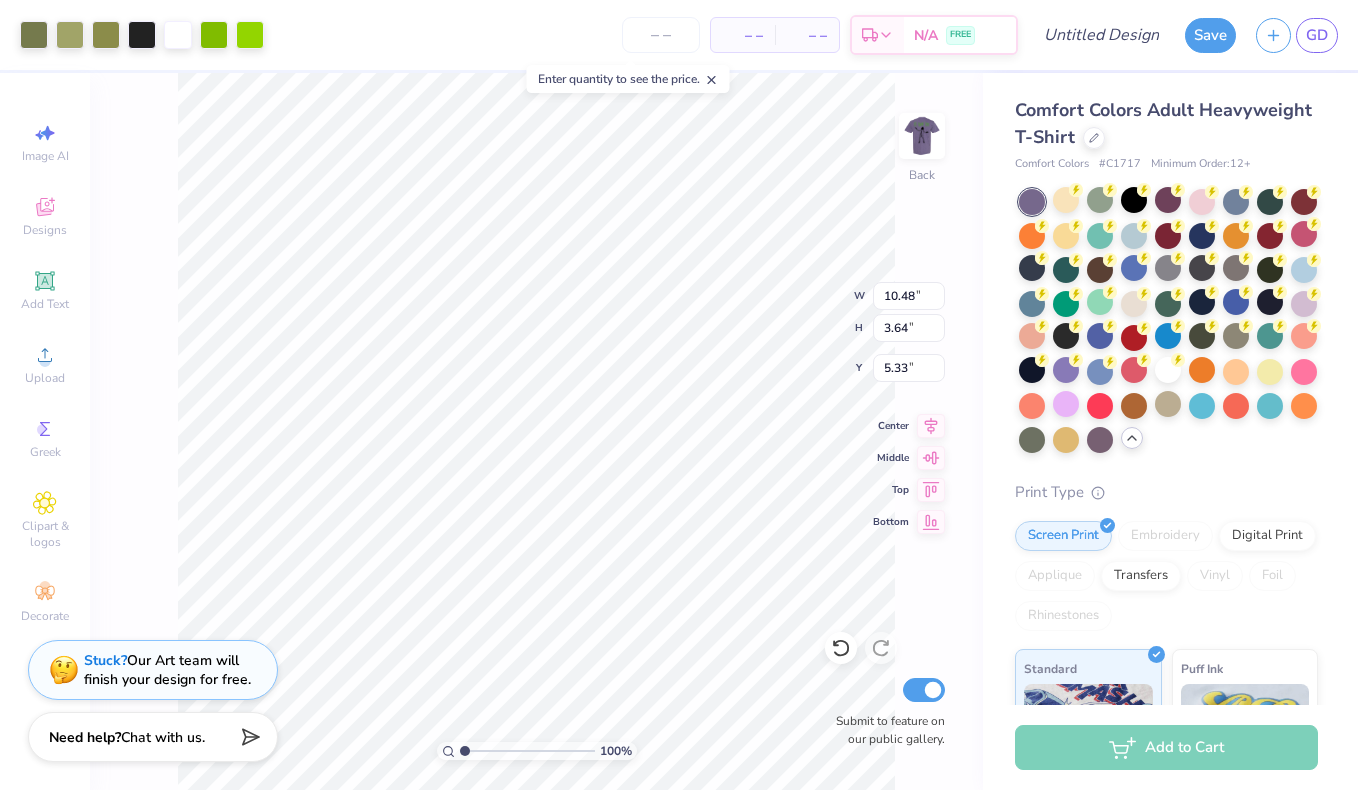 type on "5.42" 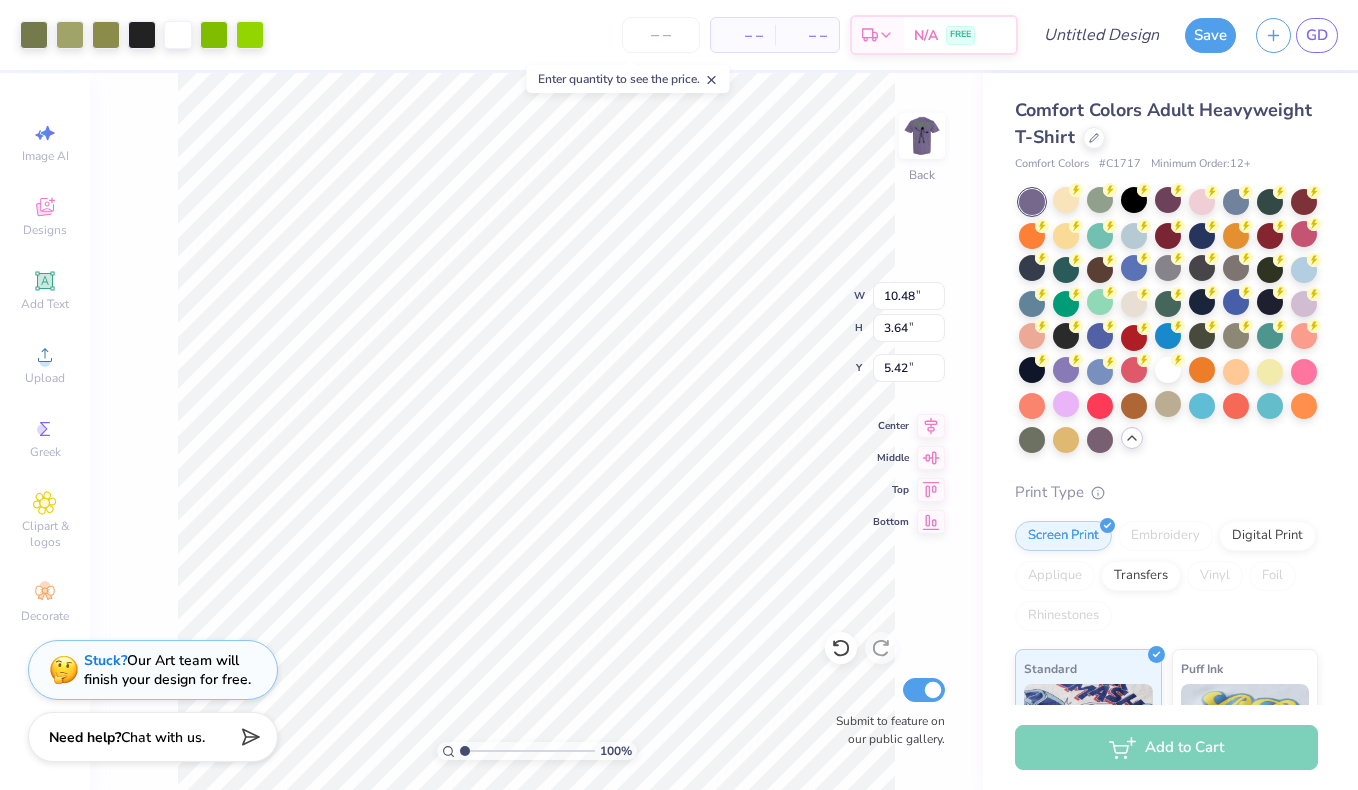 type on "11.71" 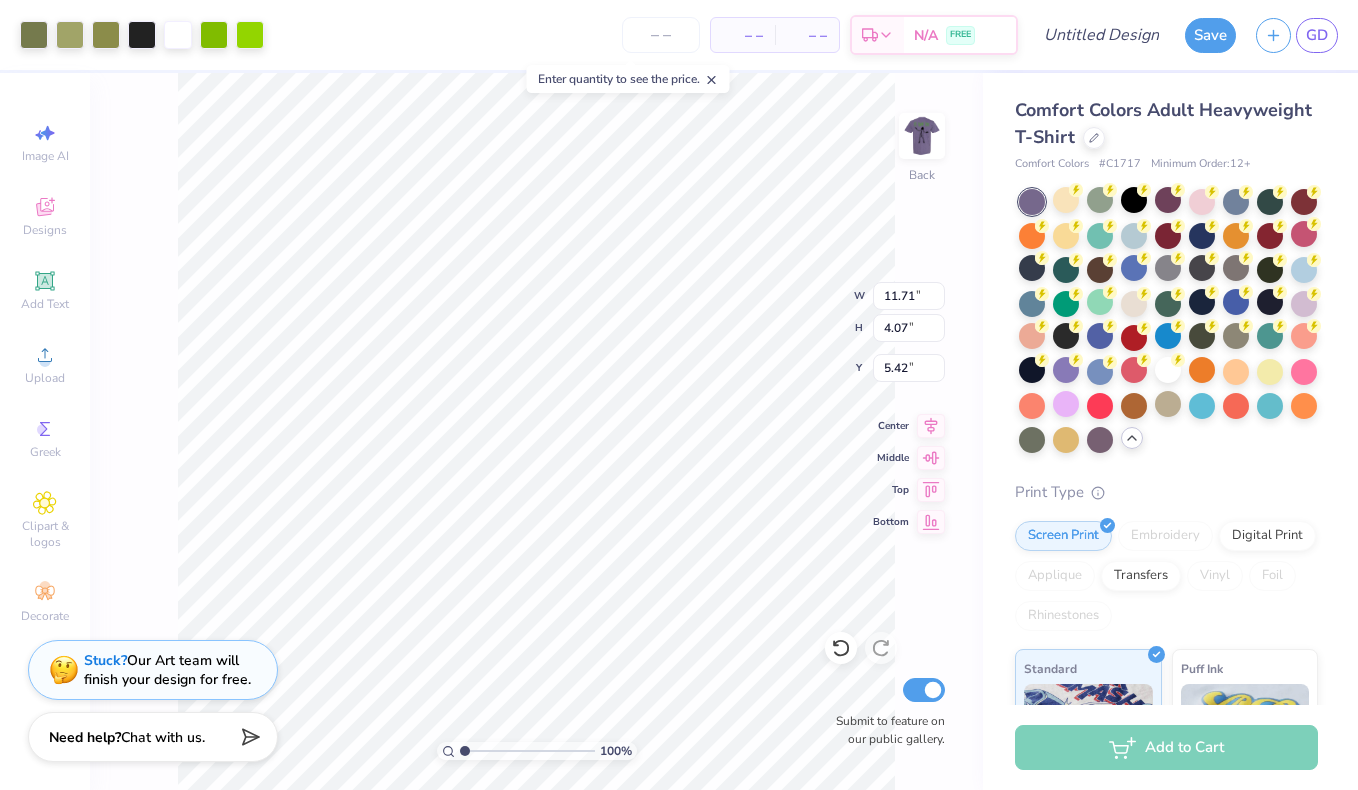 type on "12.44" 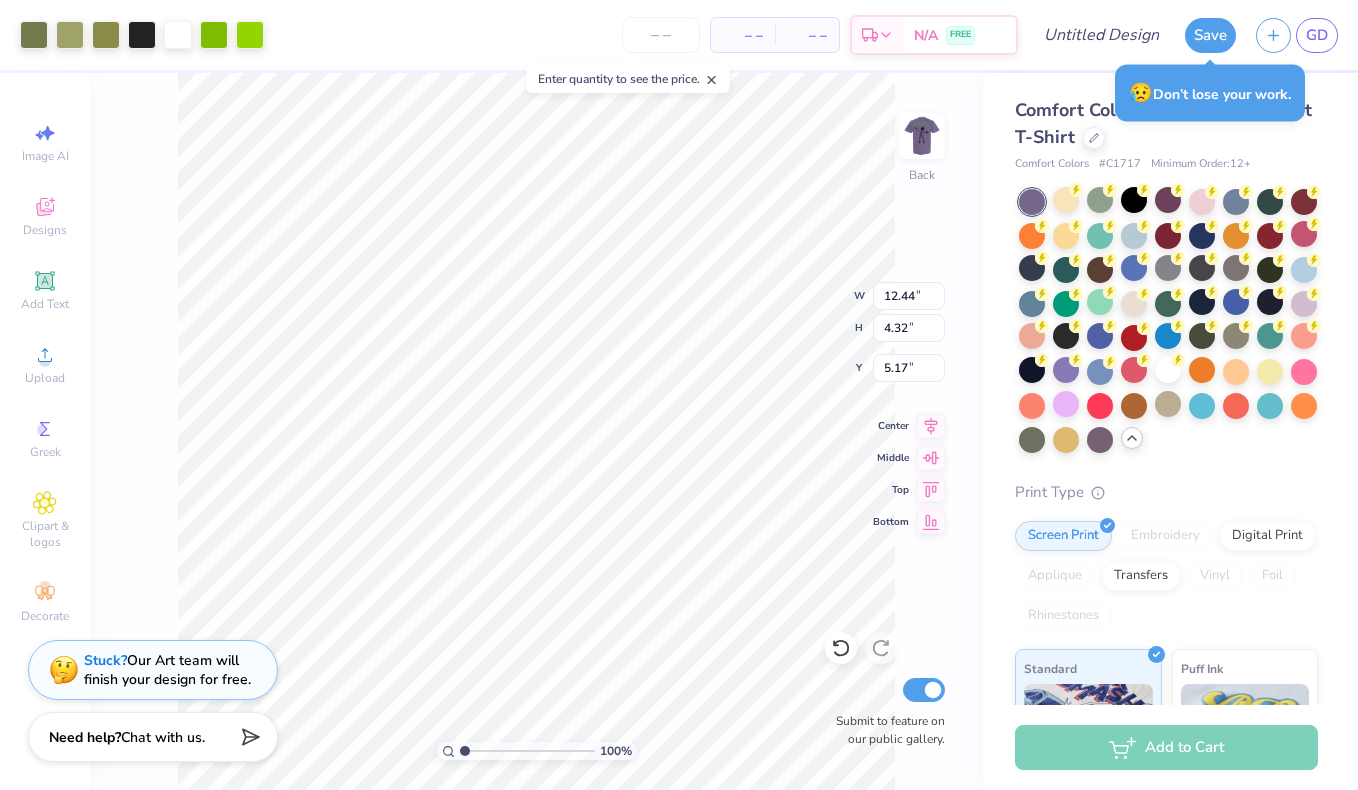 type on "4.57" 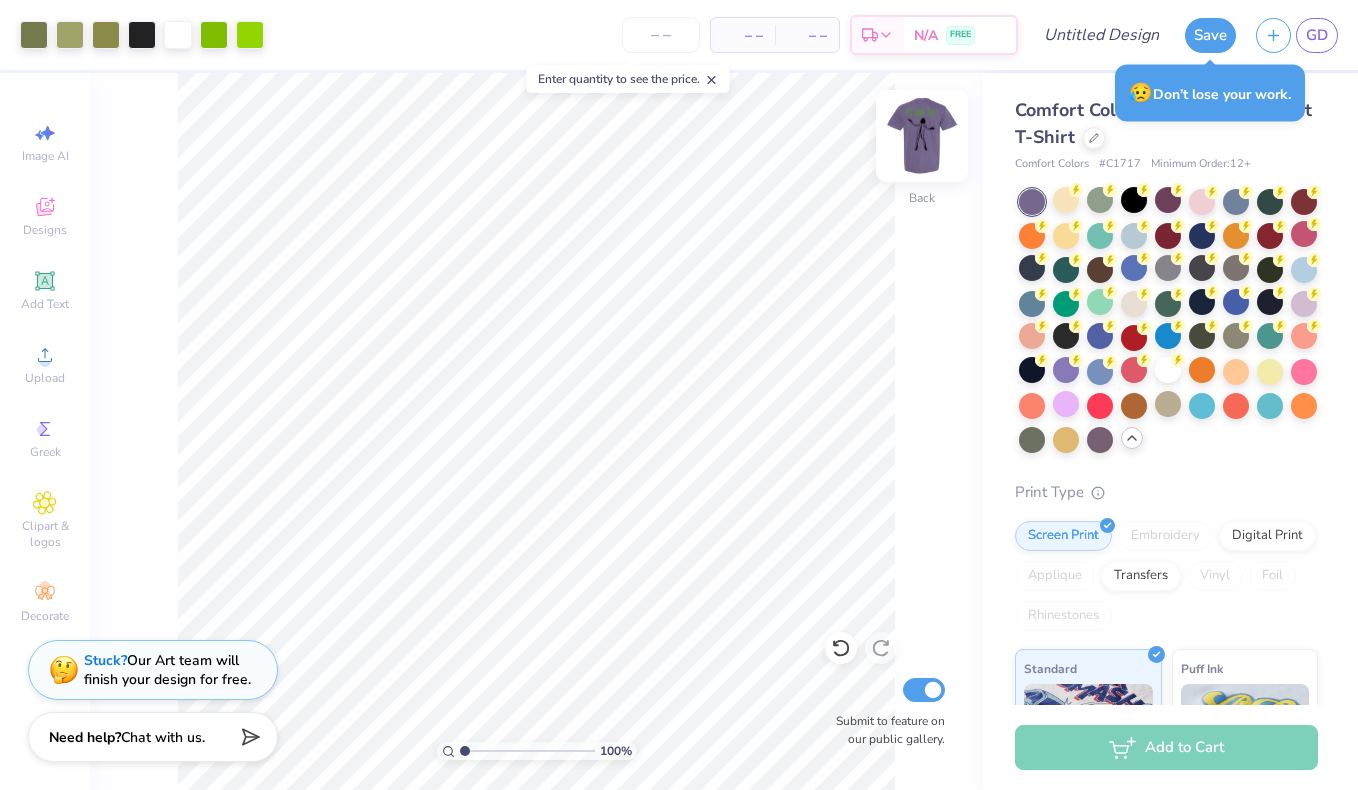 click at bounding box center (922, 136) 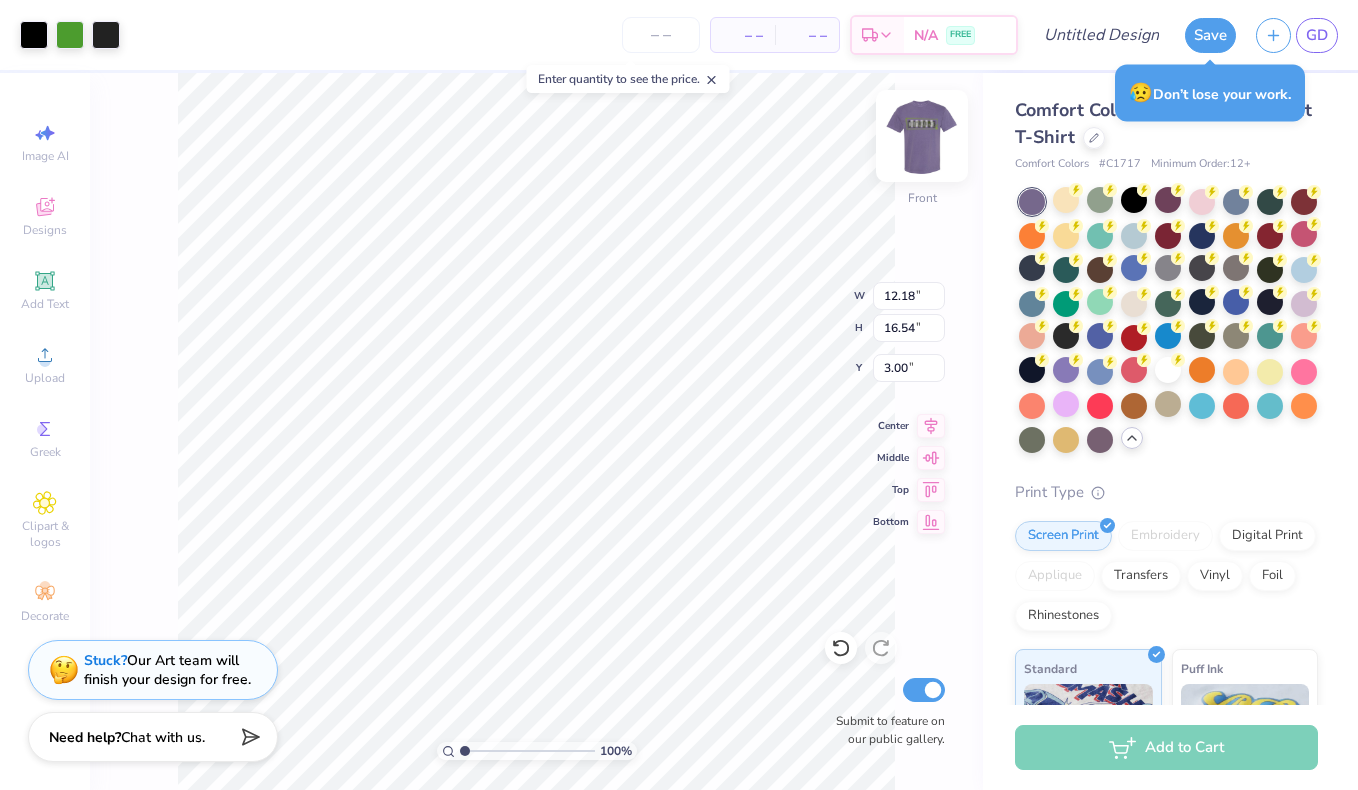 type on "10.70" 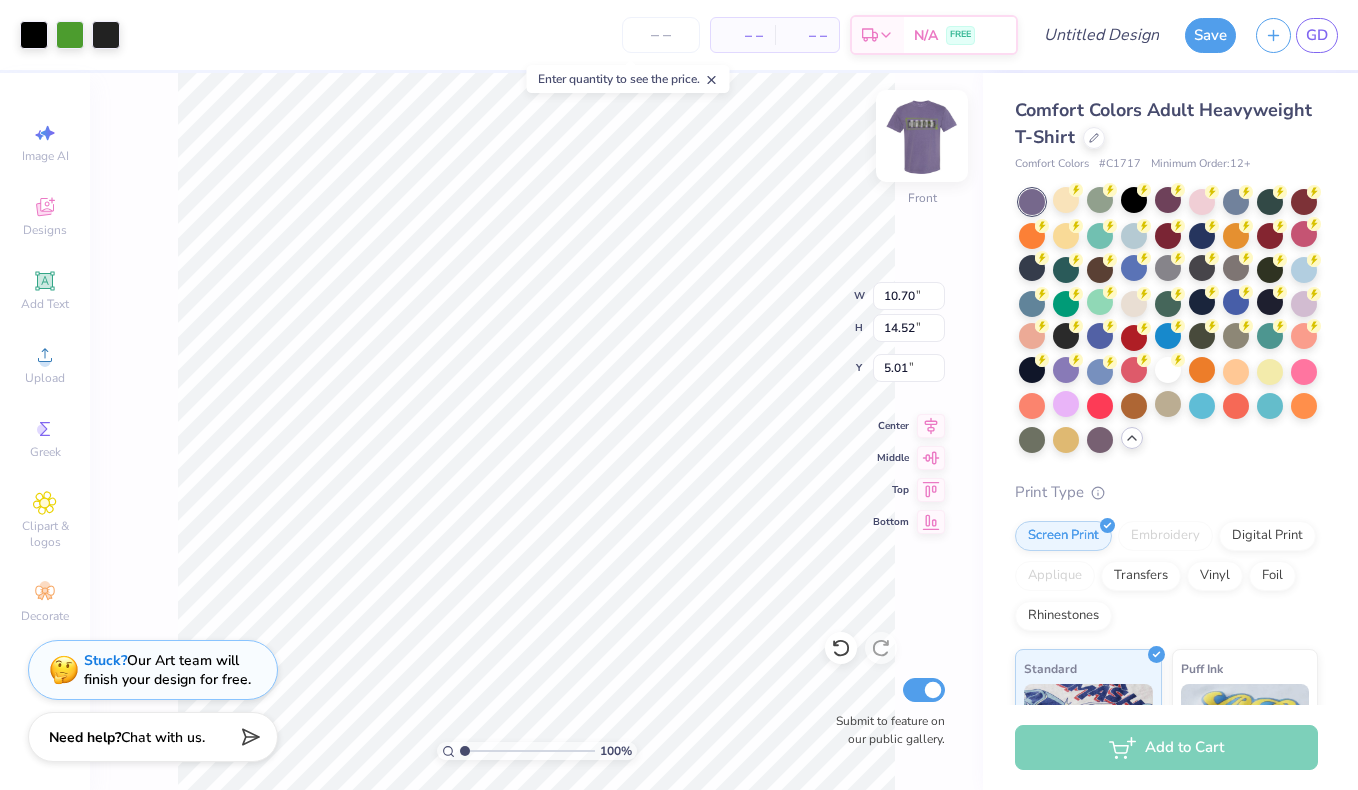 type on "3.00" 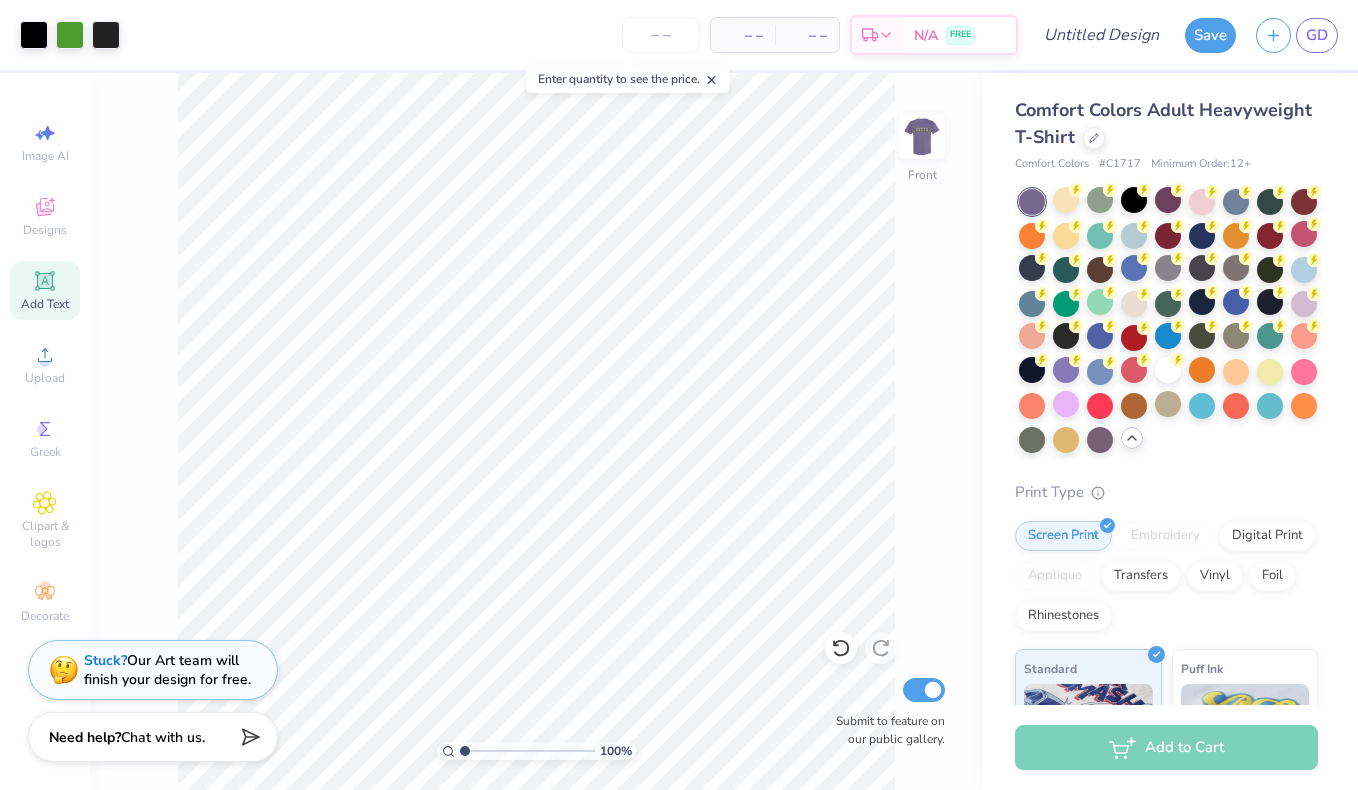 click 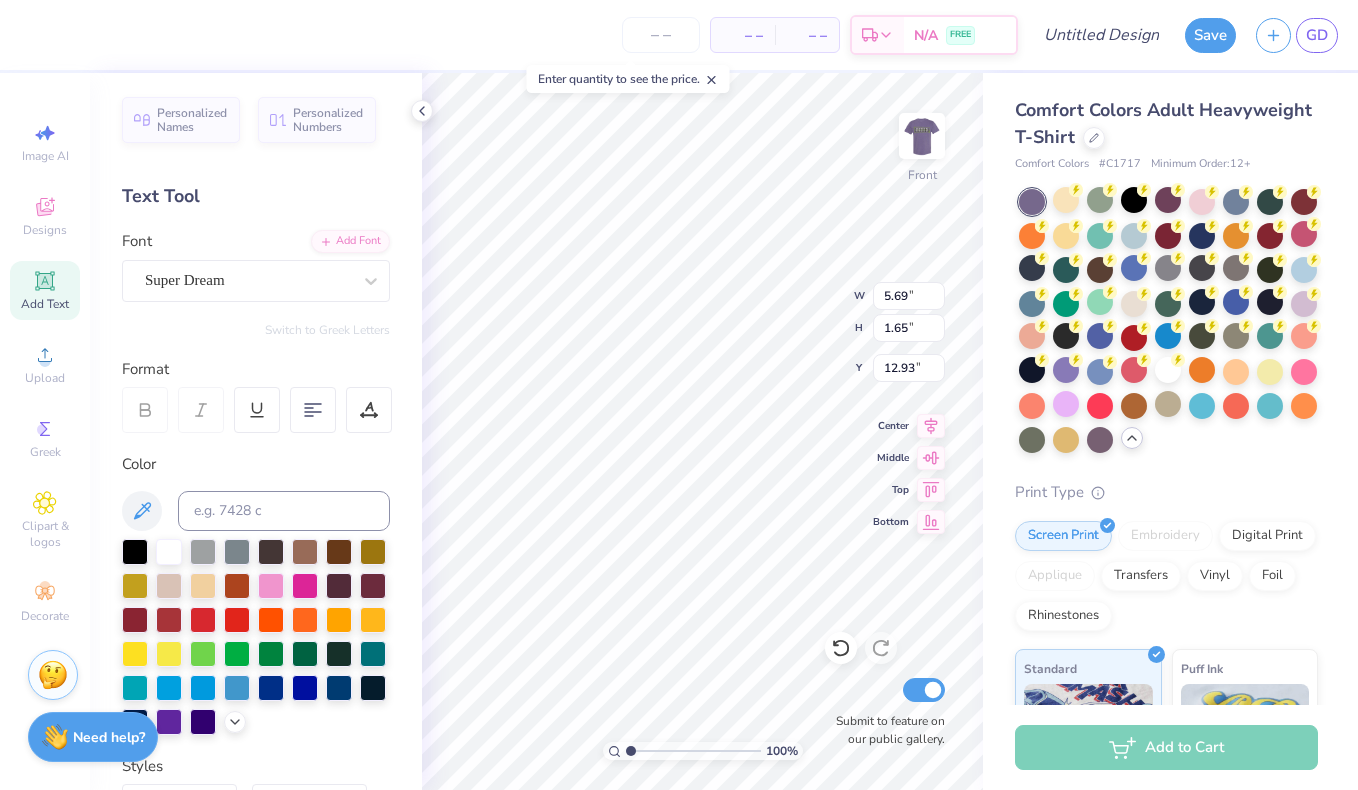 scroll, scrollTop: 0, scrollLeft: 7, axis: horizontal 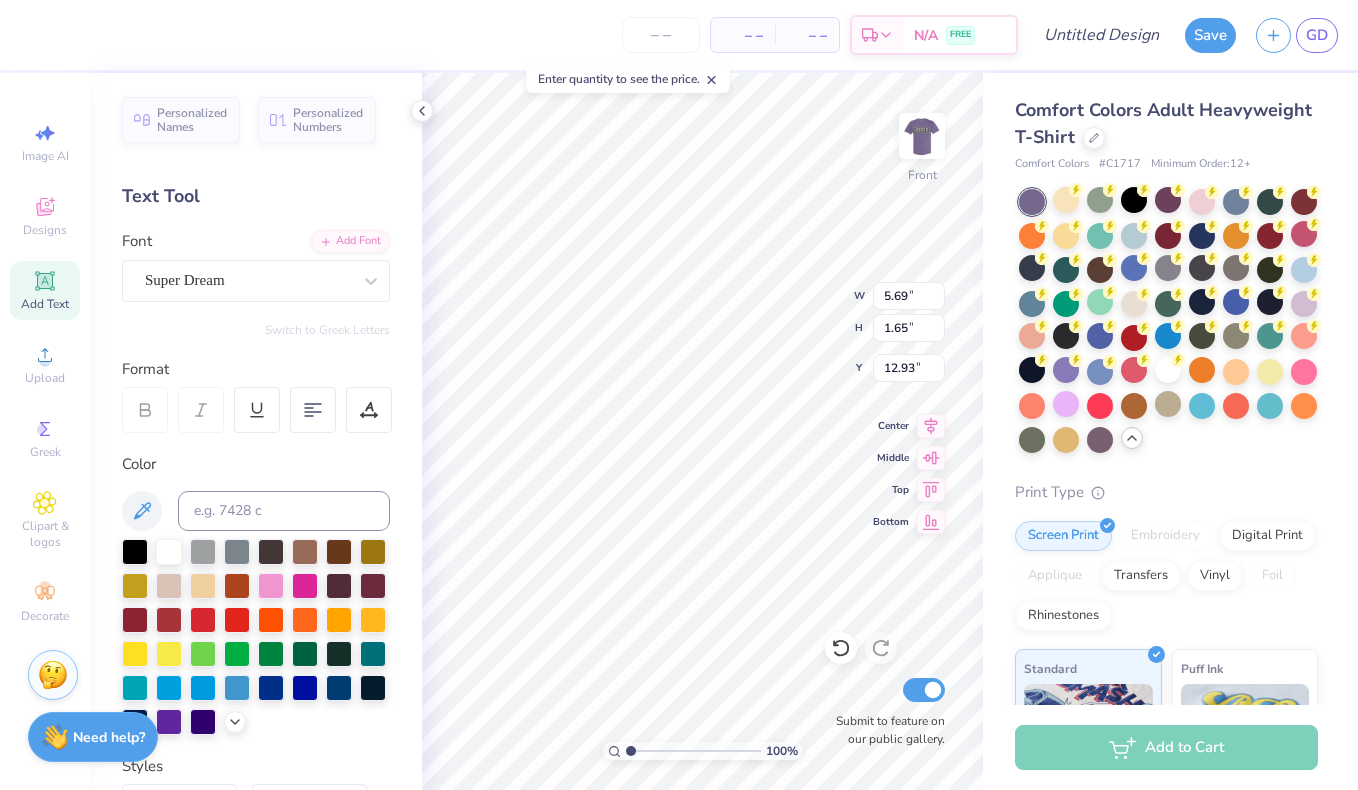 type on "10.70" 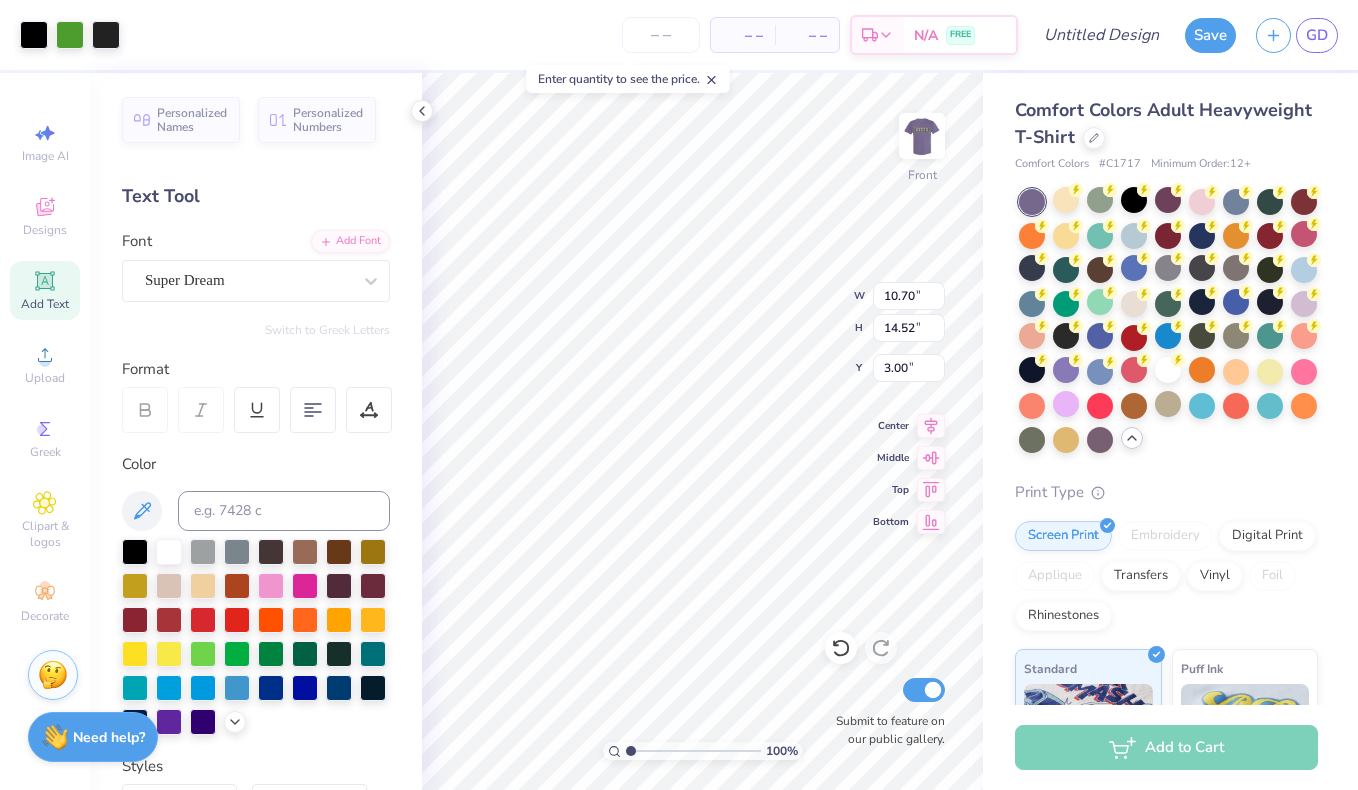 type on "14.53" 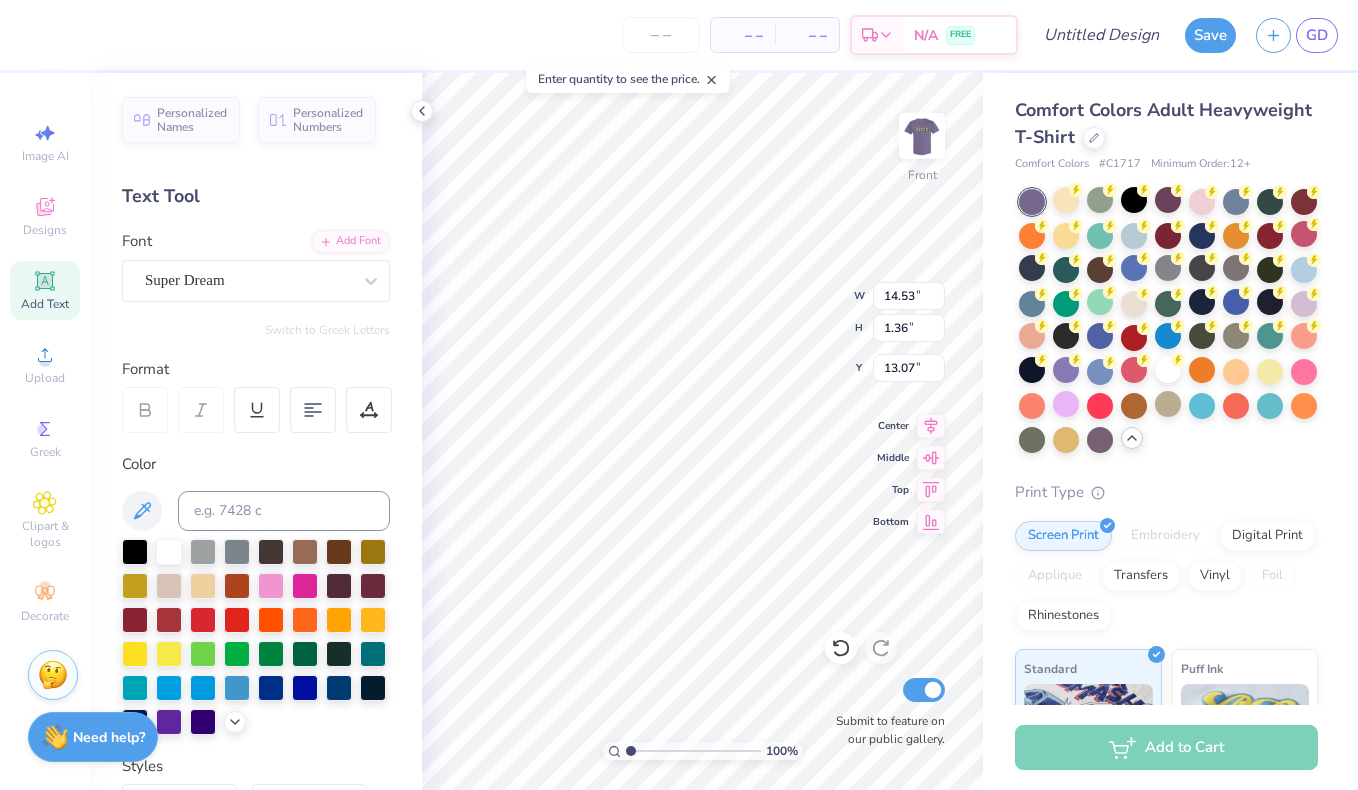 type on "9.77" 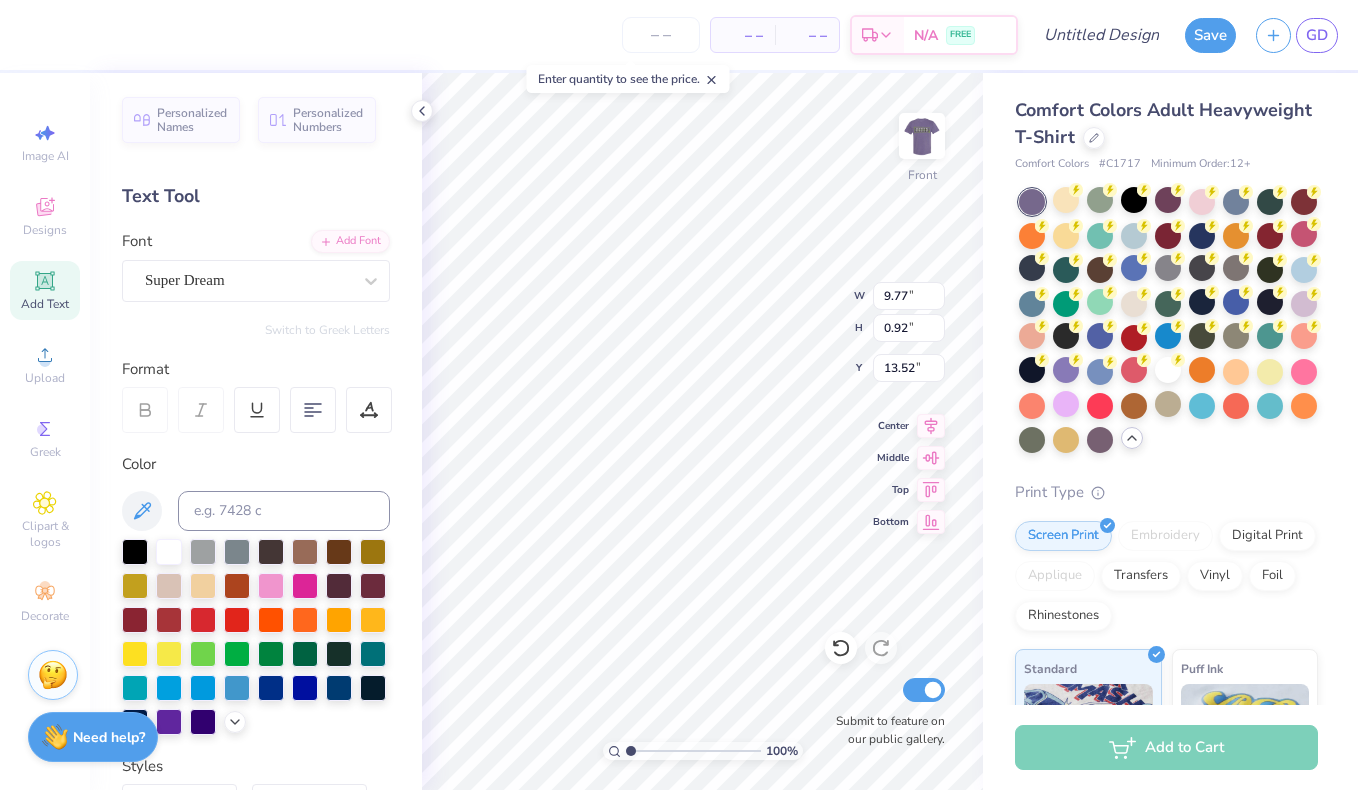type on "18.04" 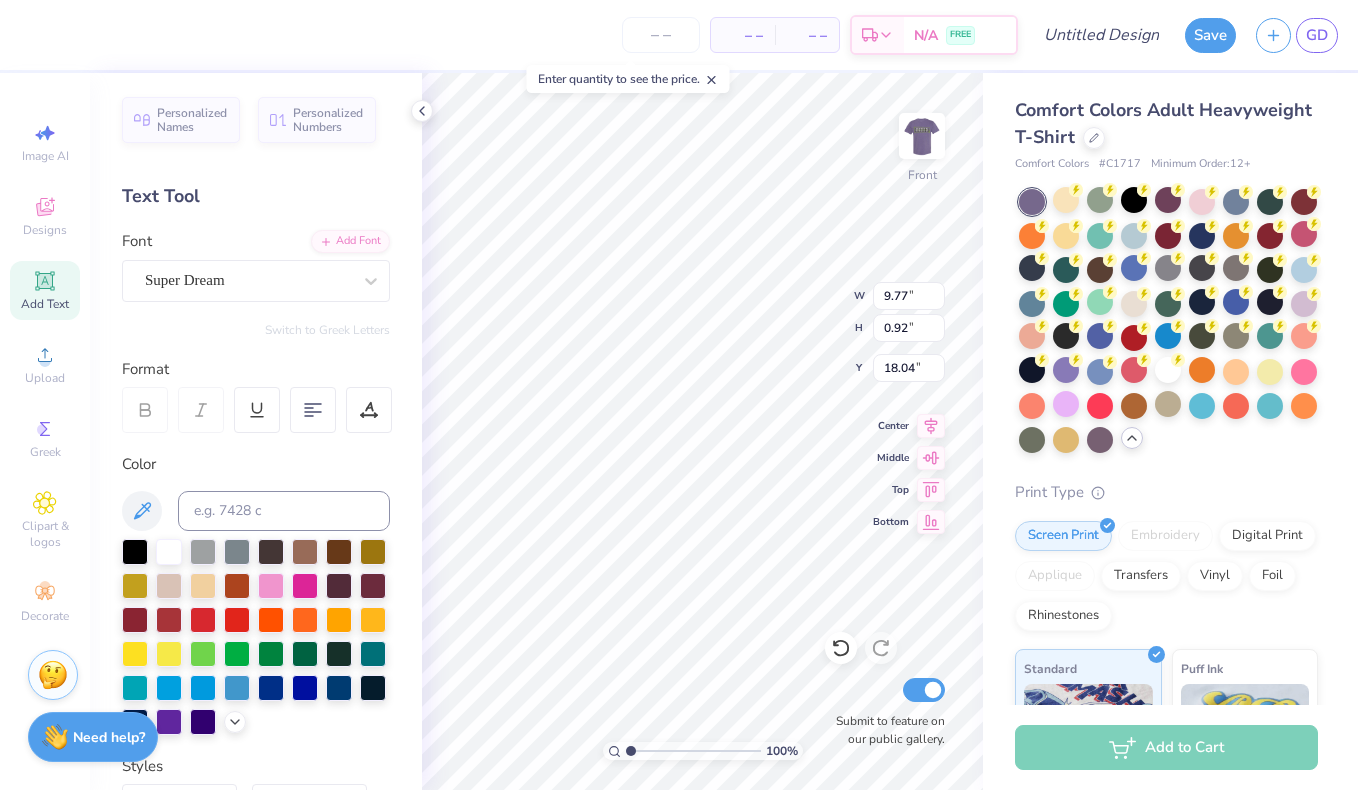 scroll, scrollTop: 1, scrollLeft: 9, axis: both 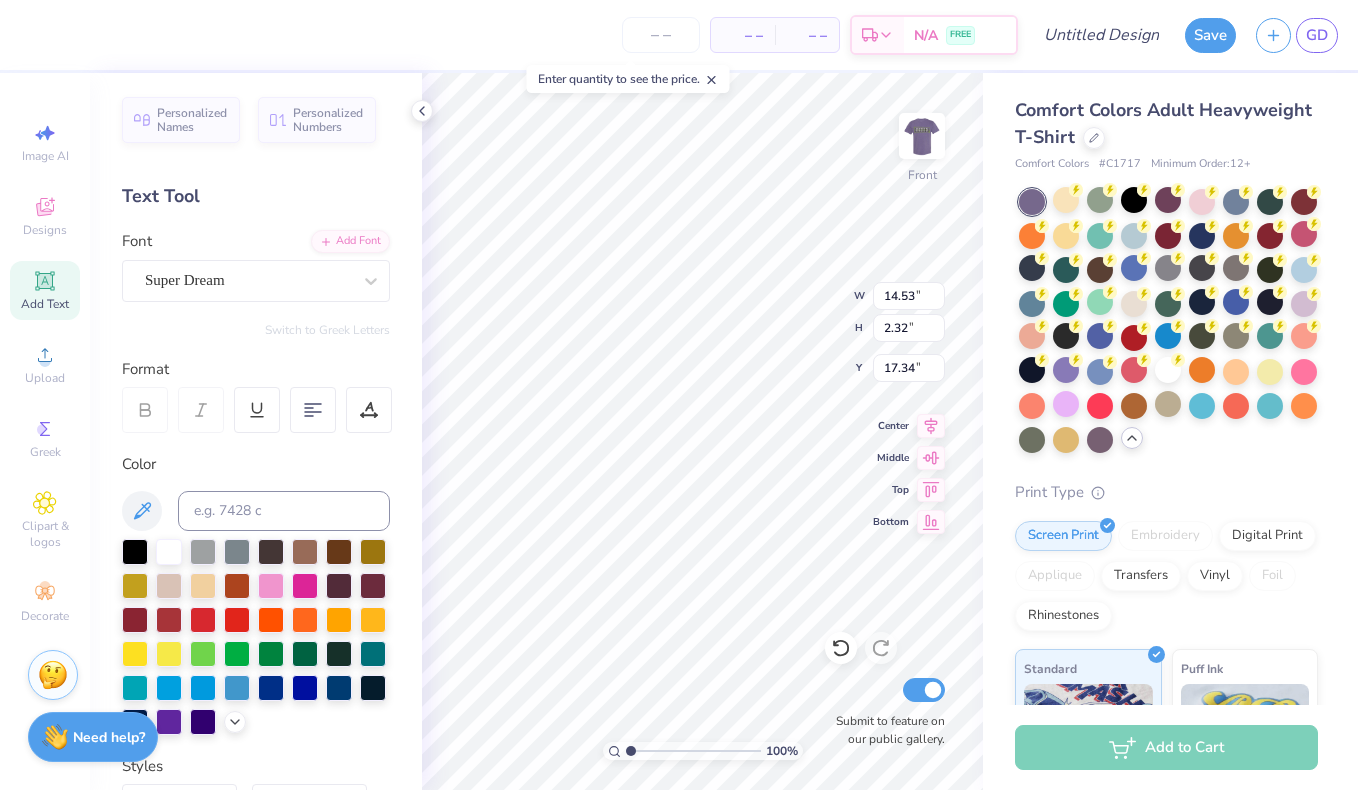 type on "10.64" 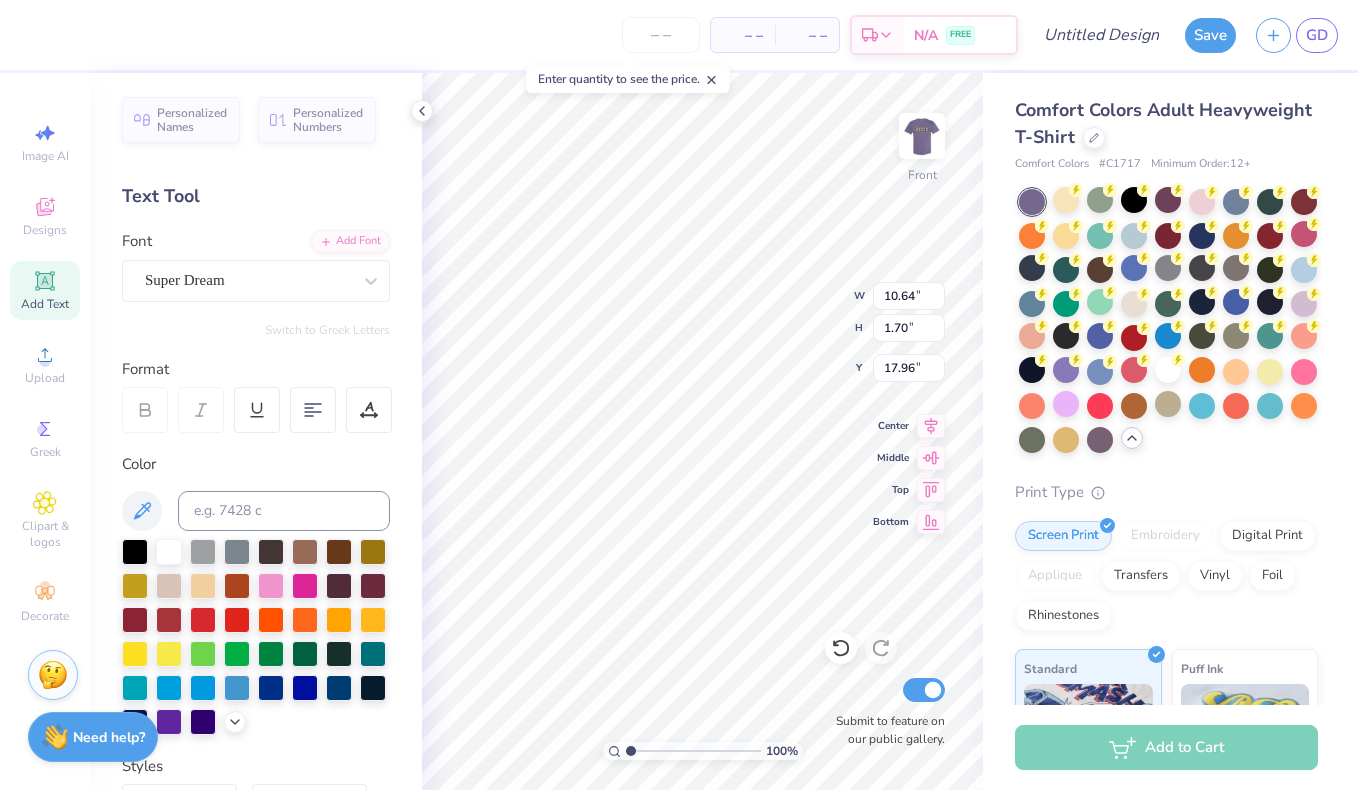 type on "18.78" 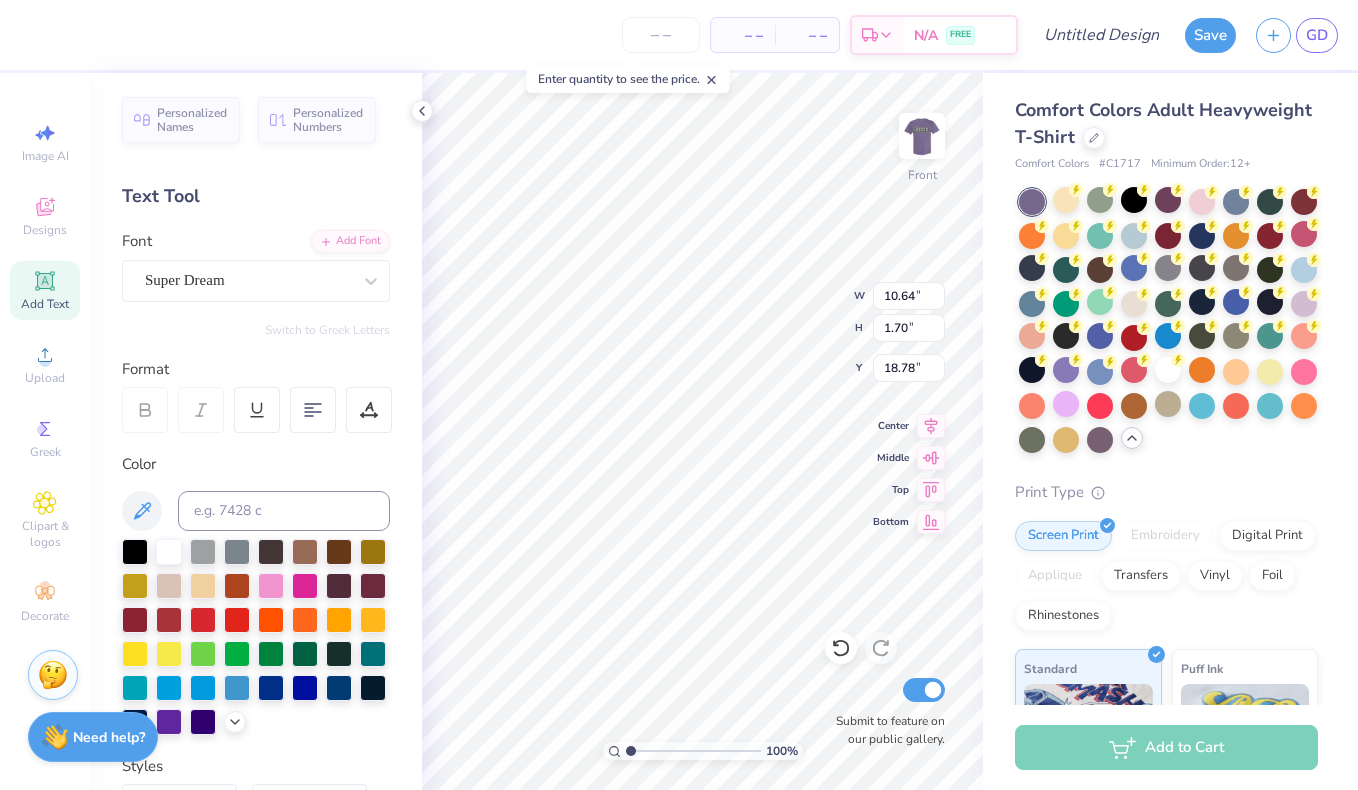 scroll, scrollTop: 0, scrollLeft: 1, axis: horizontal 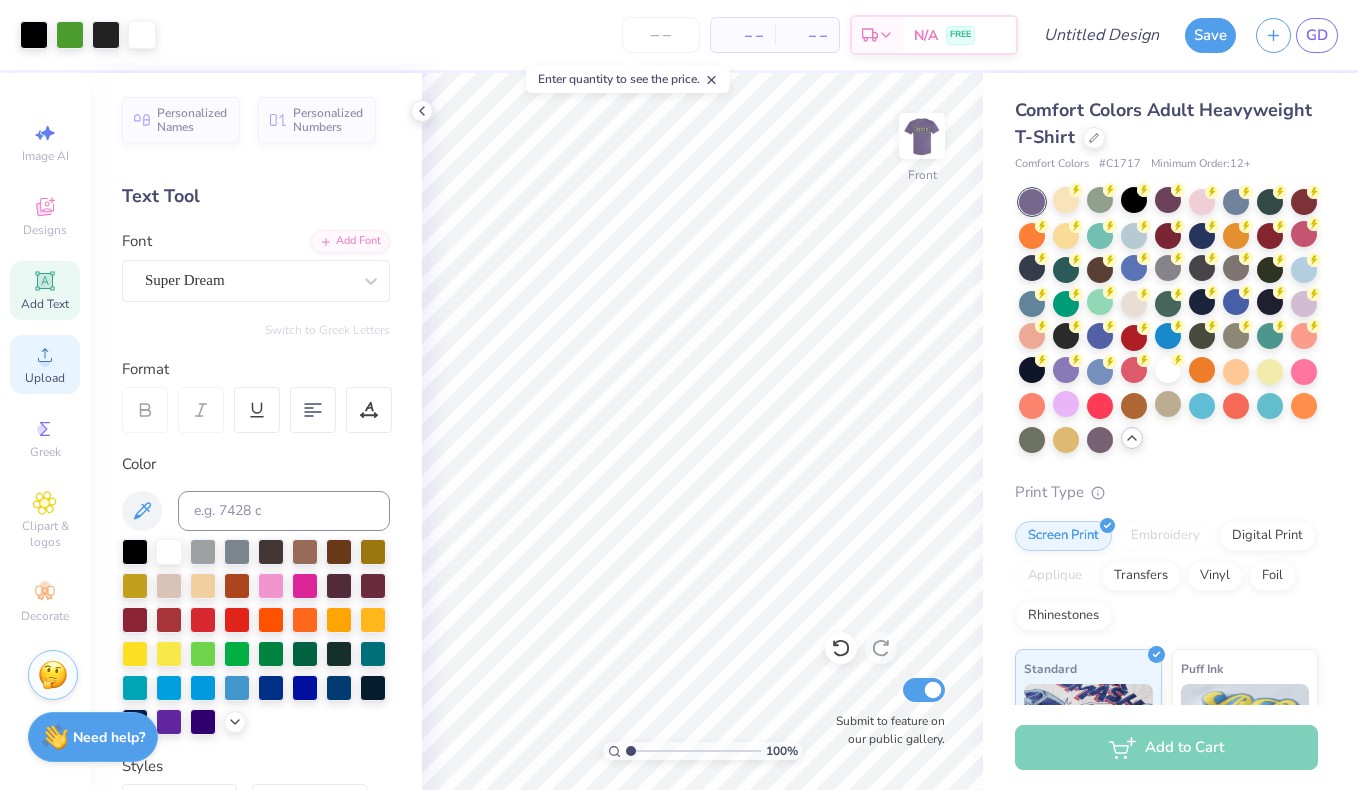 click 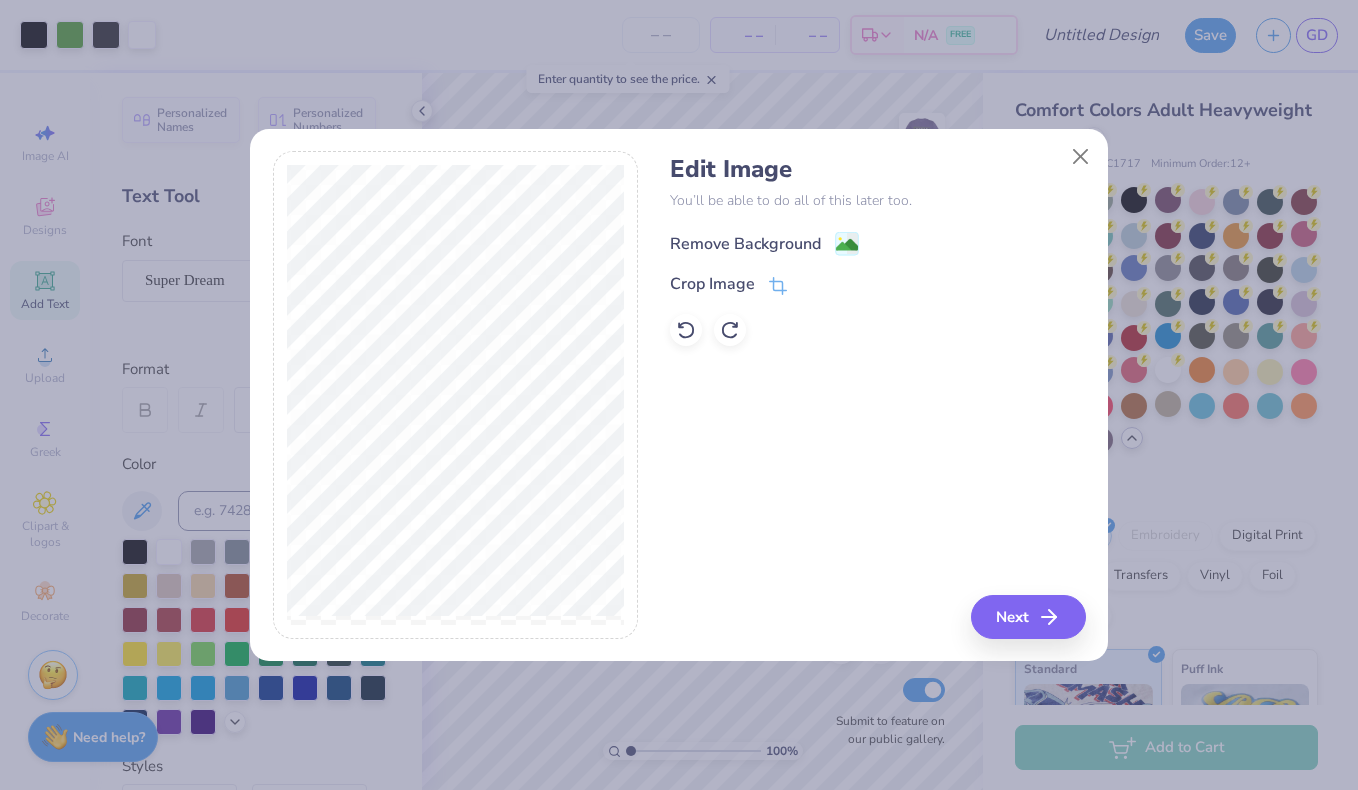 click on "Remove Background" at bounding box center [745, 244] 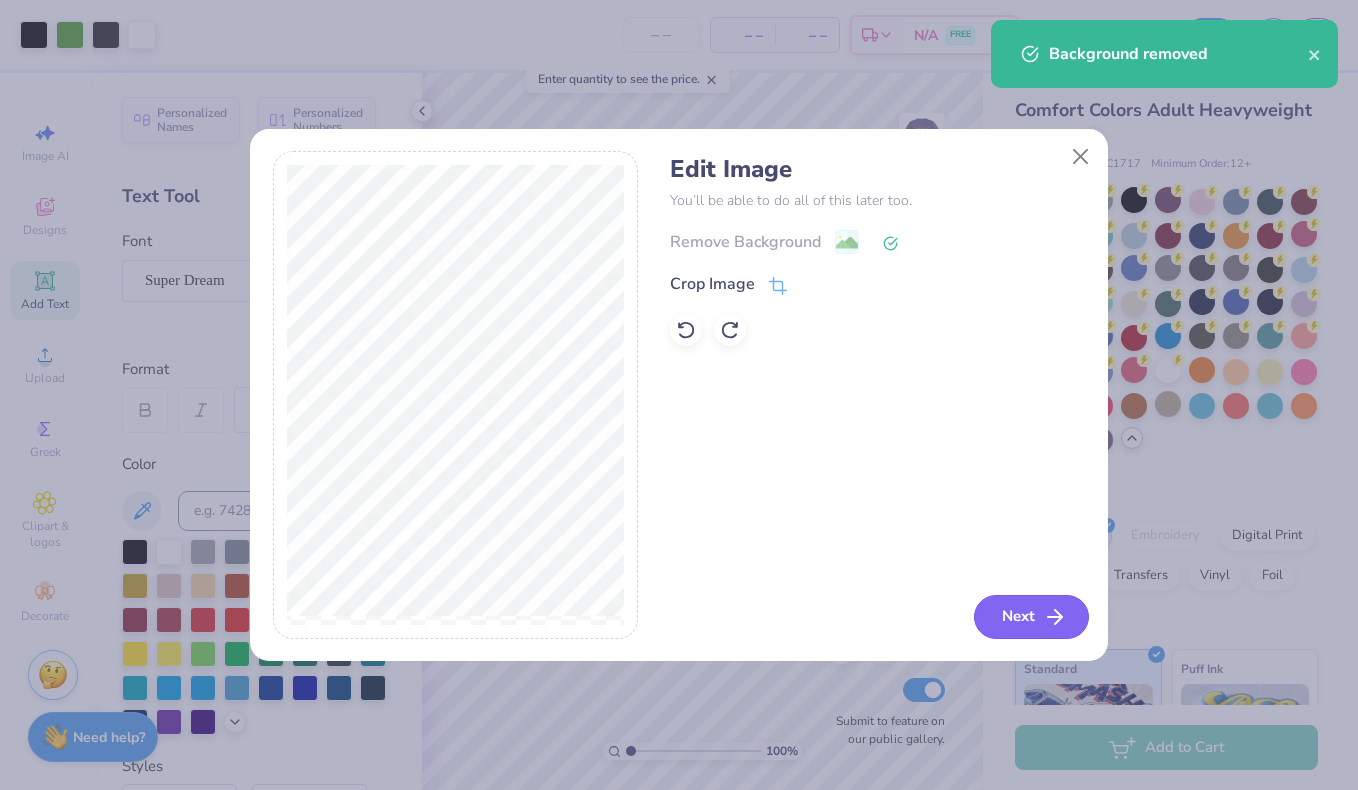 click on "Next" at bounding box center (1031, 617) 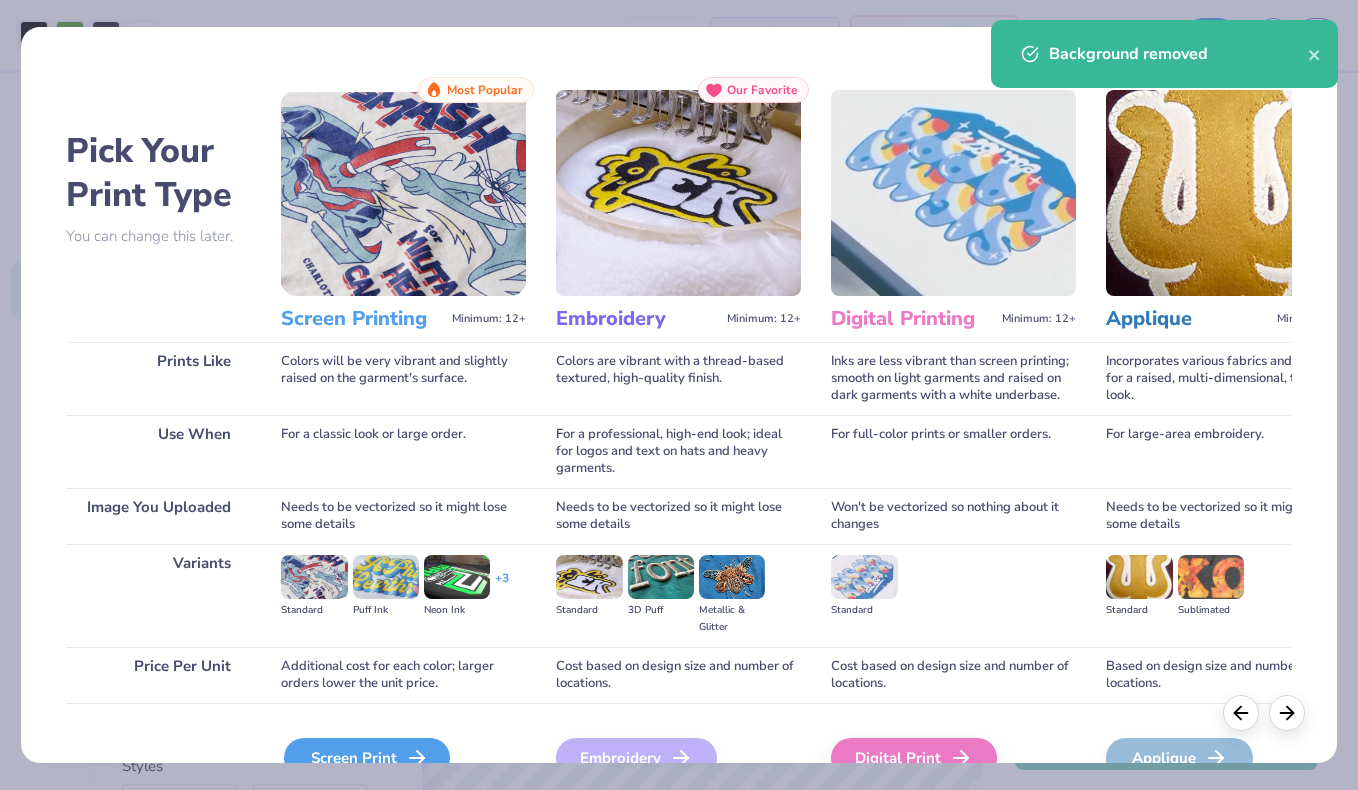 click on "Screen Print" at bounding box center (367, 758) 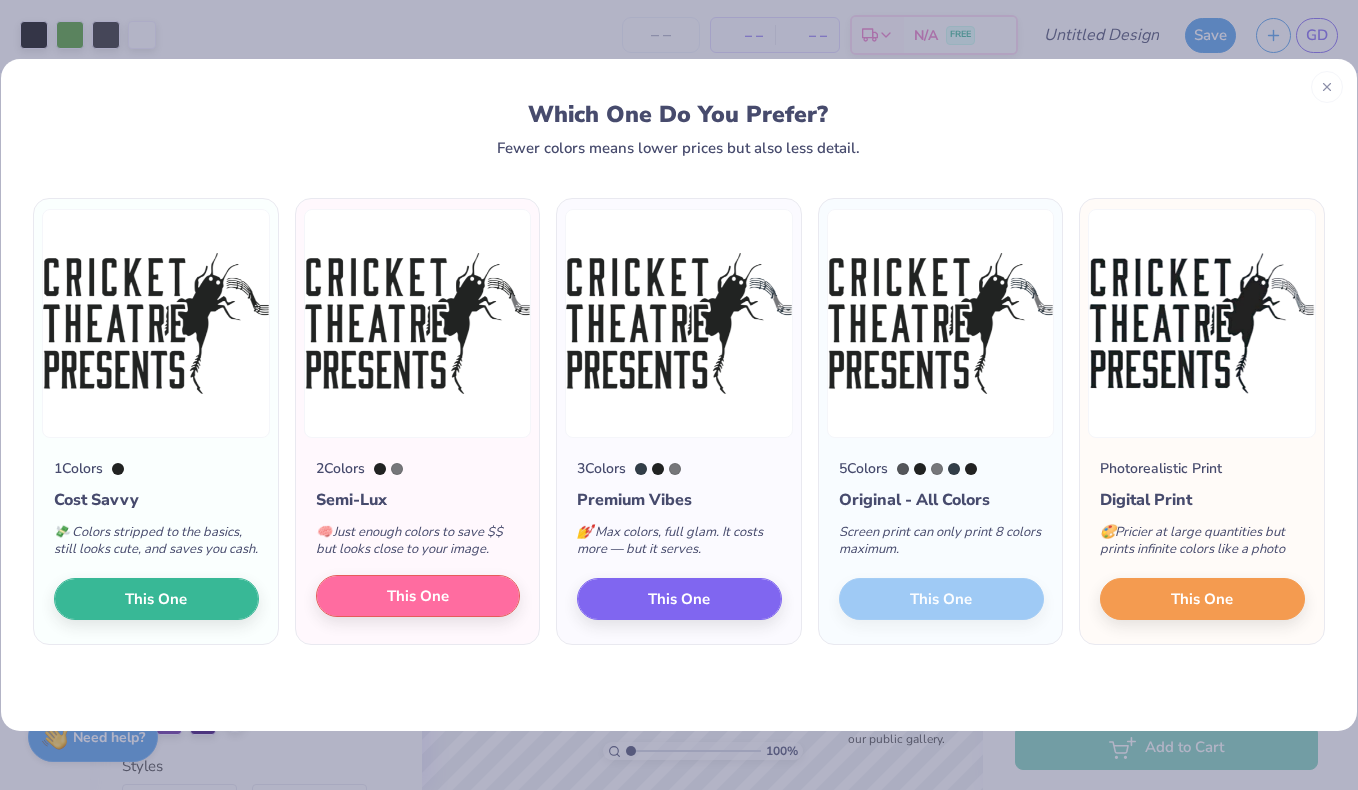 click on "This One" at bounding box center (418, 596) 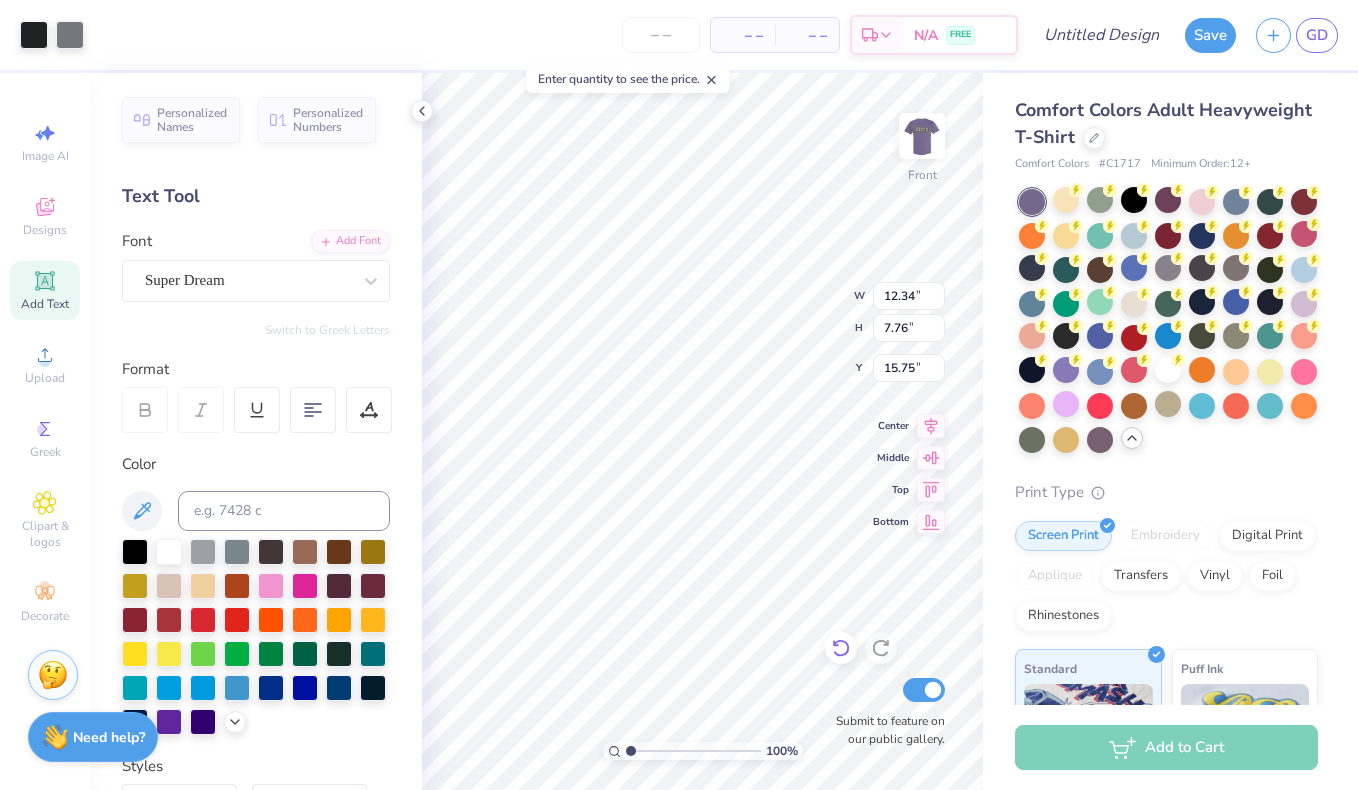 click 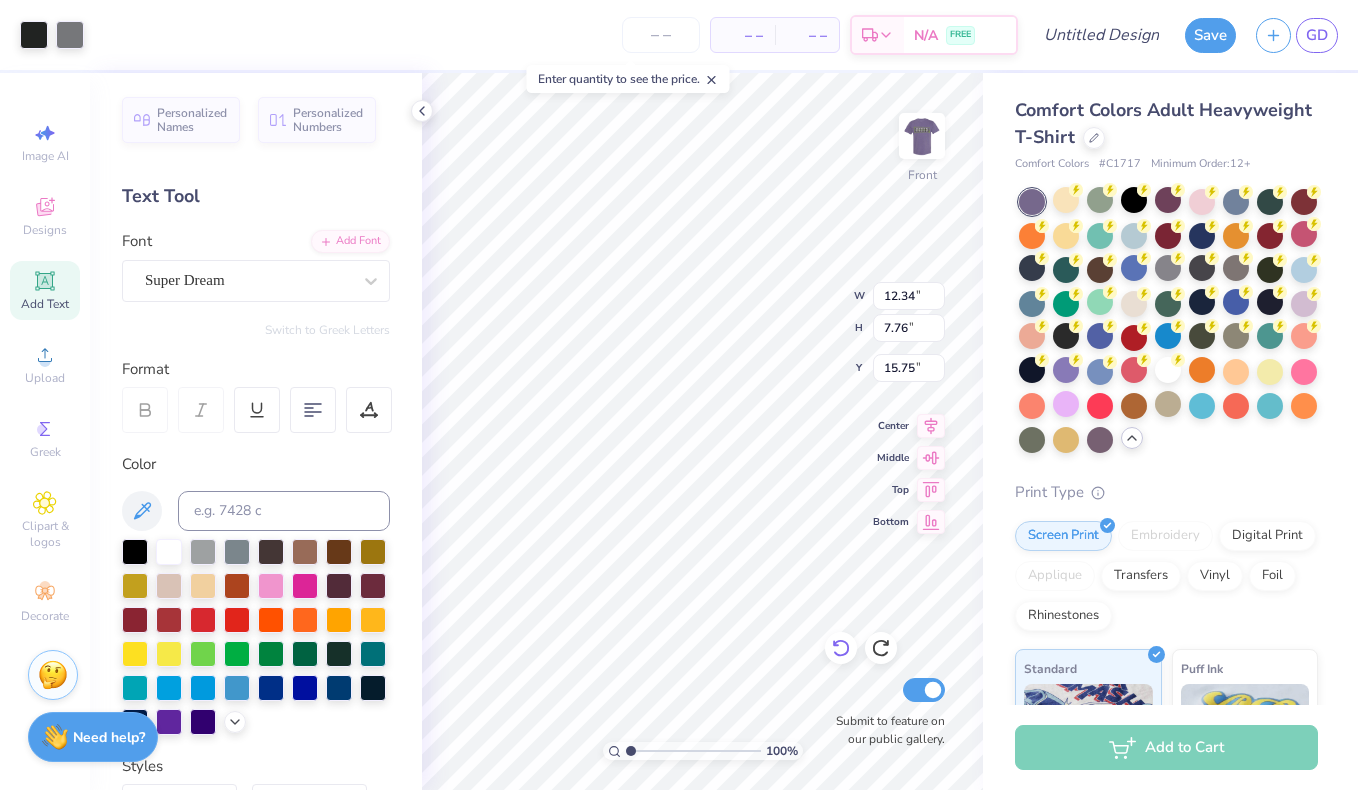 type on "9.87" 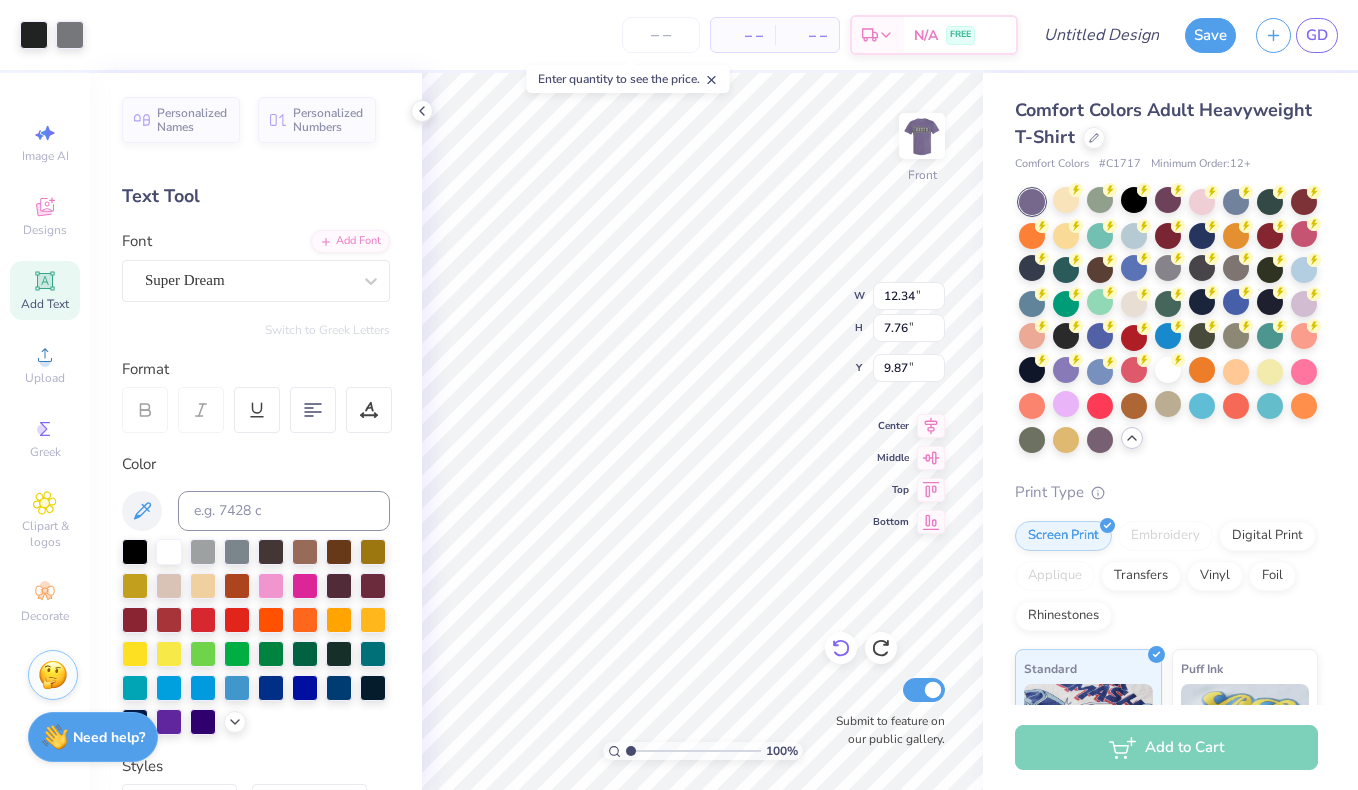 click 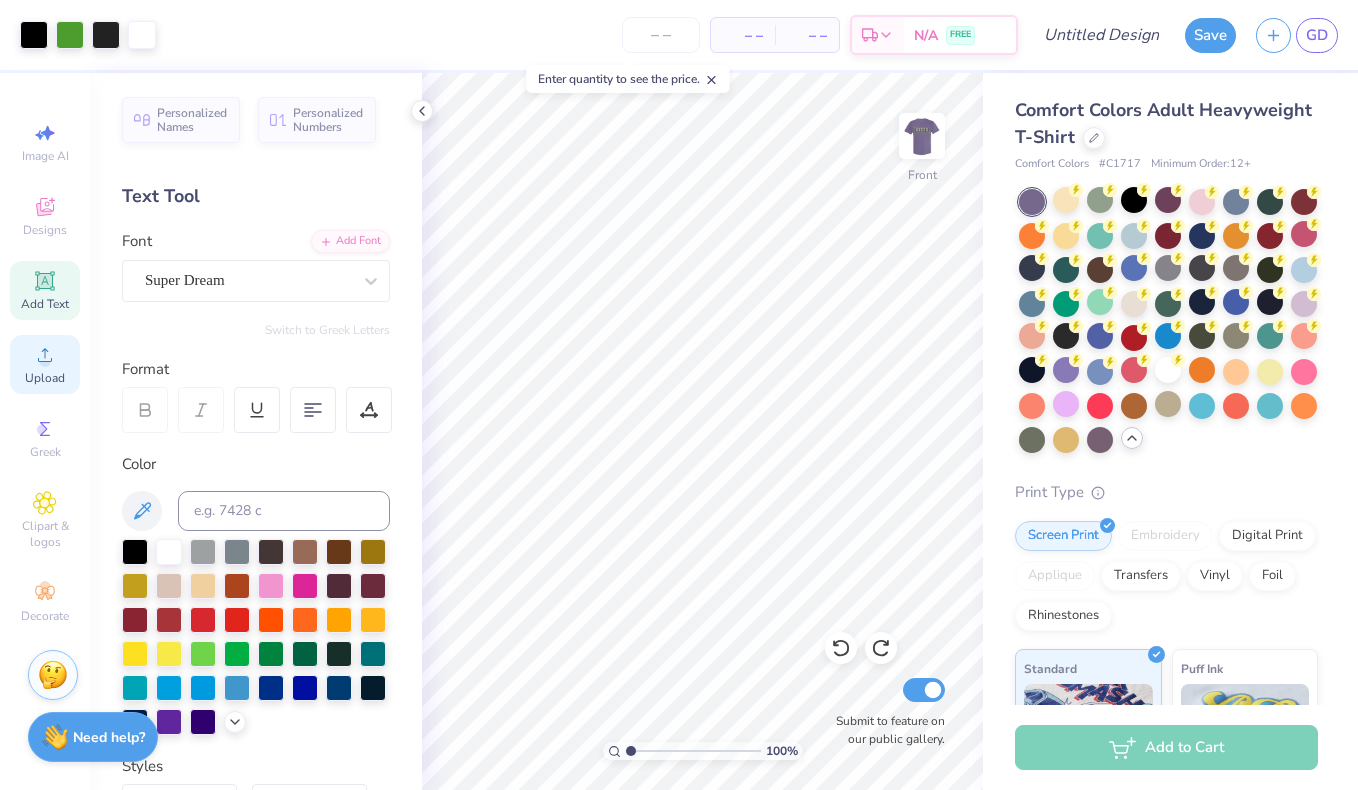 click on "Upload" at bounding box center [45, 378] 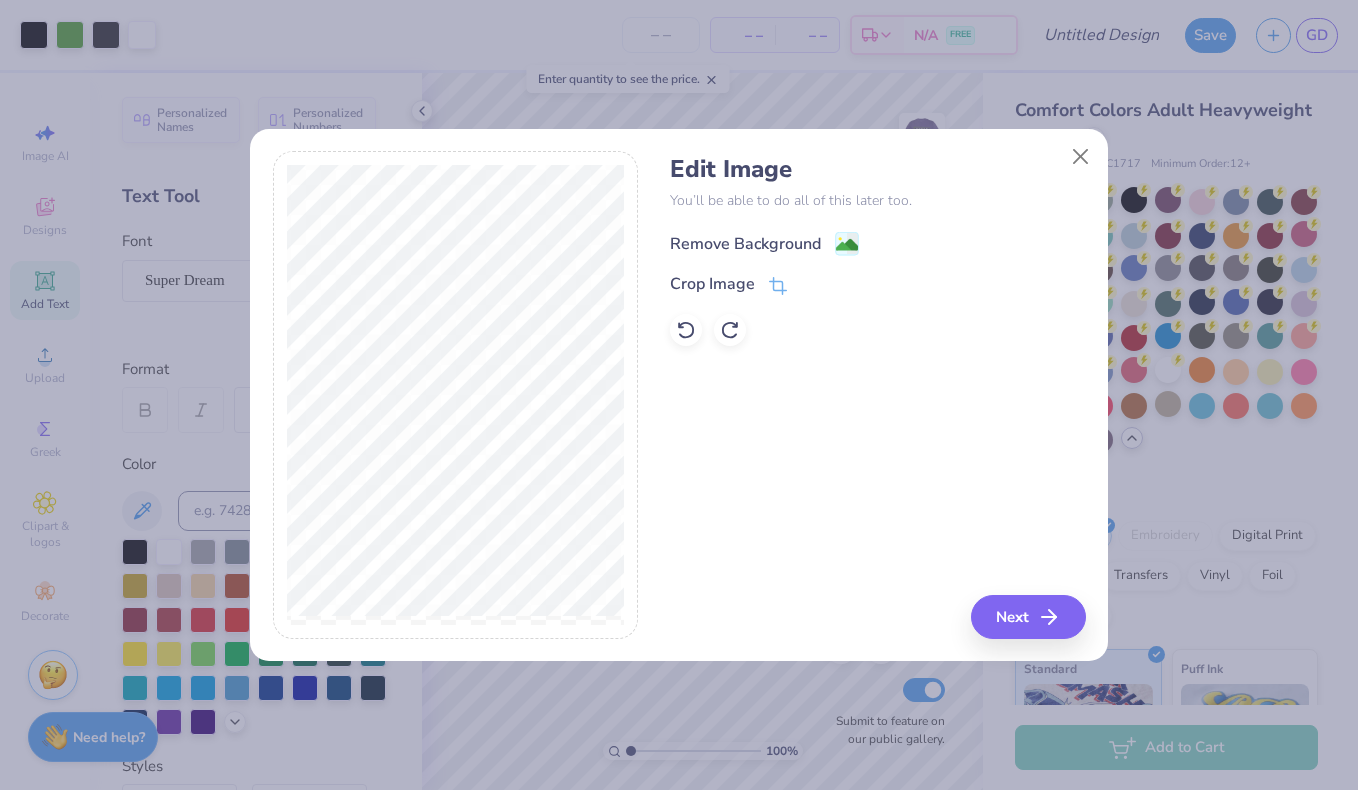 click on "Remove Background" at bounding box center (745, 244) 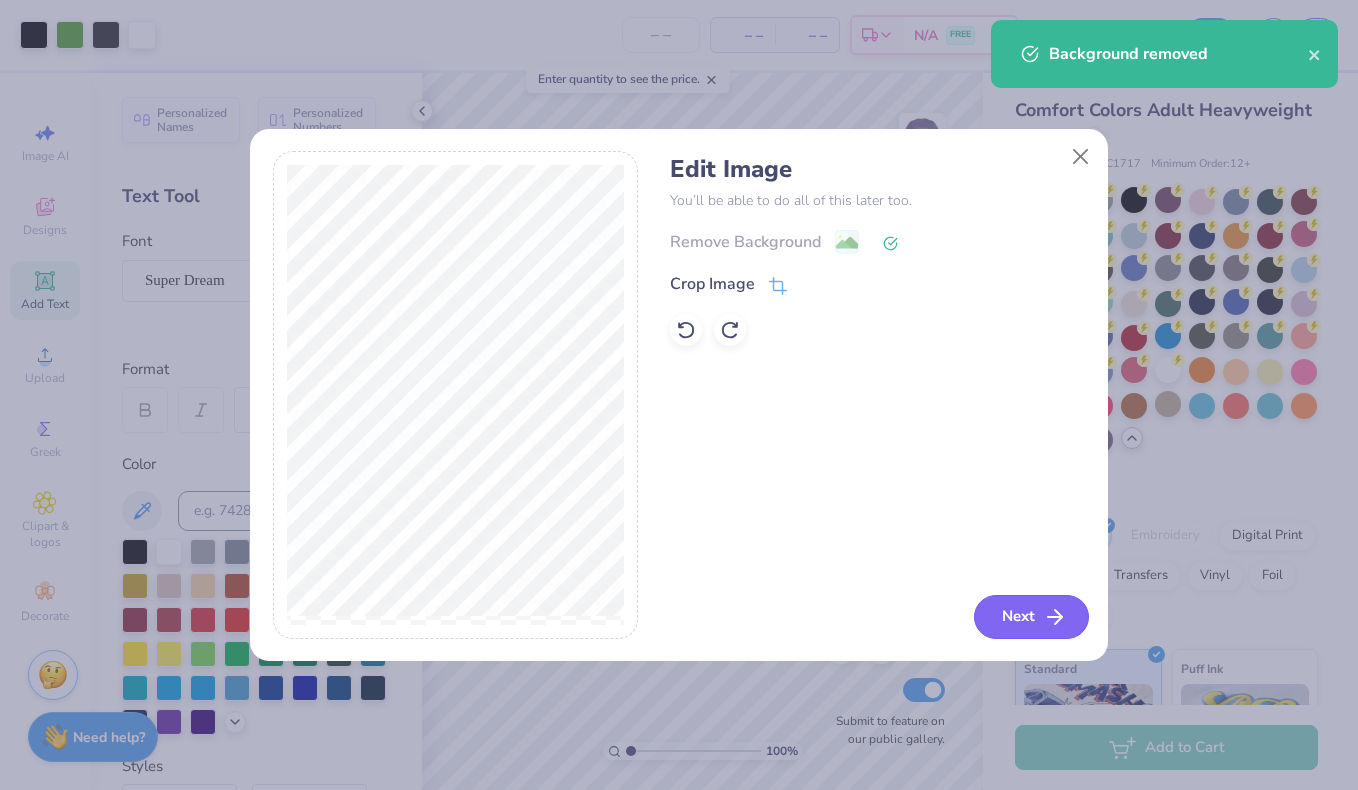 click on "Next" at bounding box center [1031, 617] 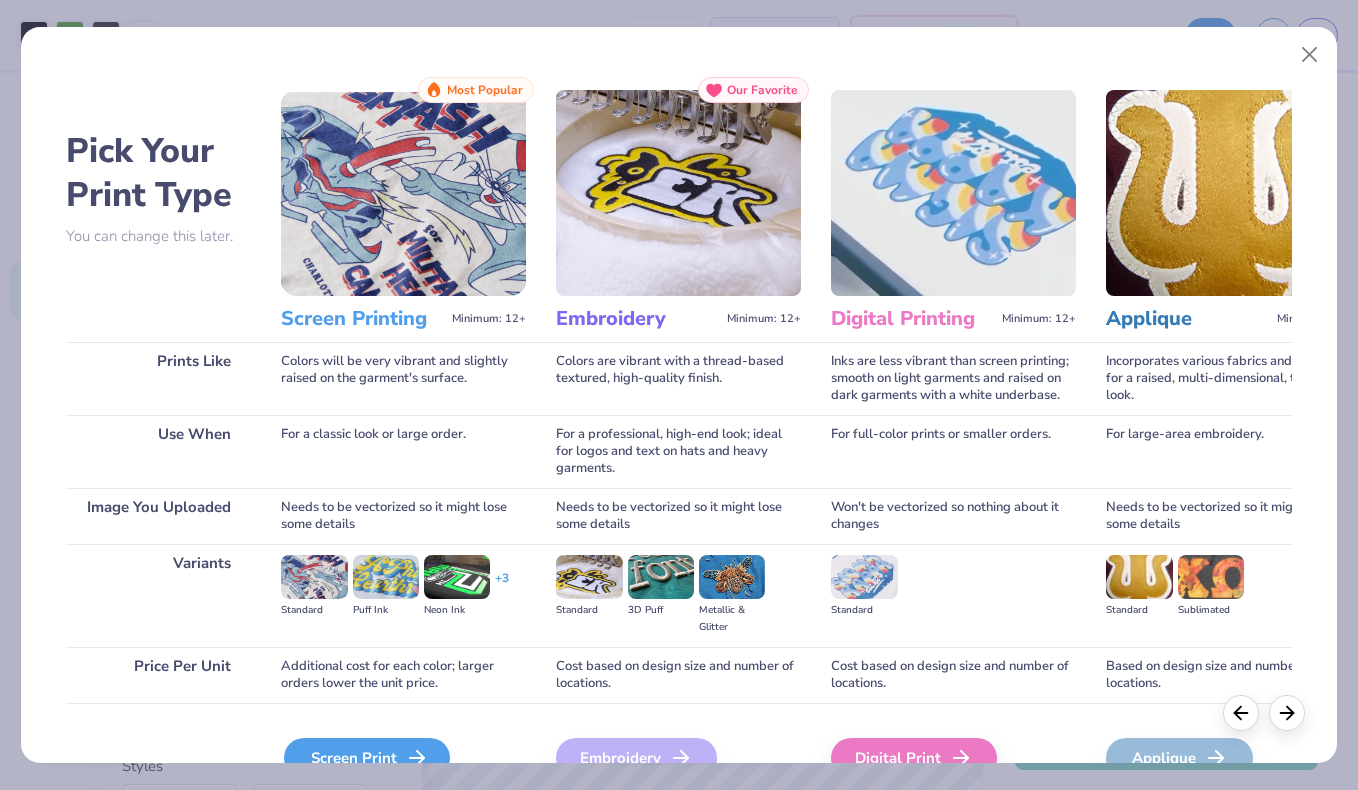 click 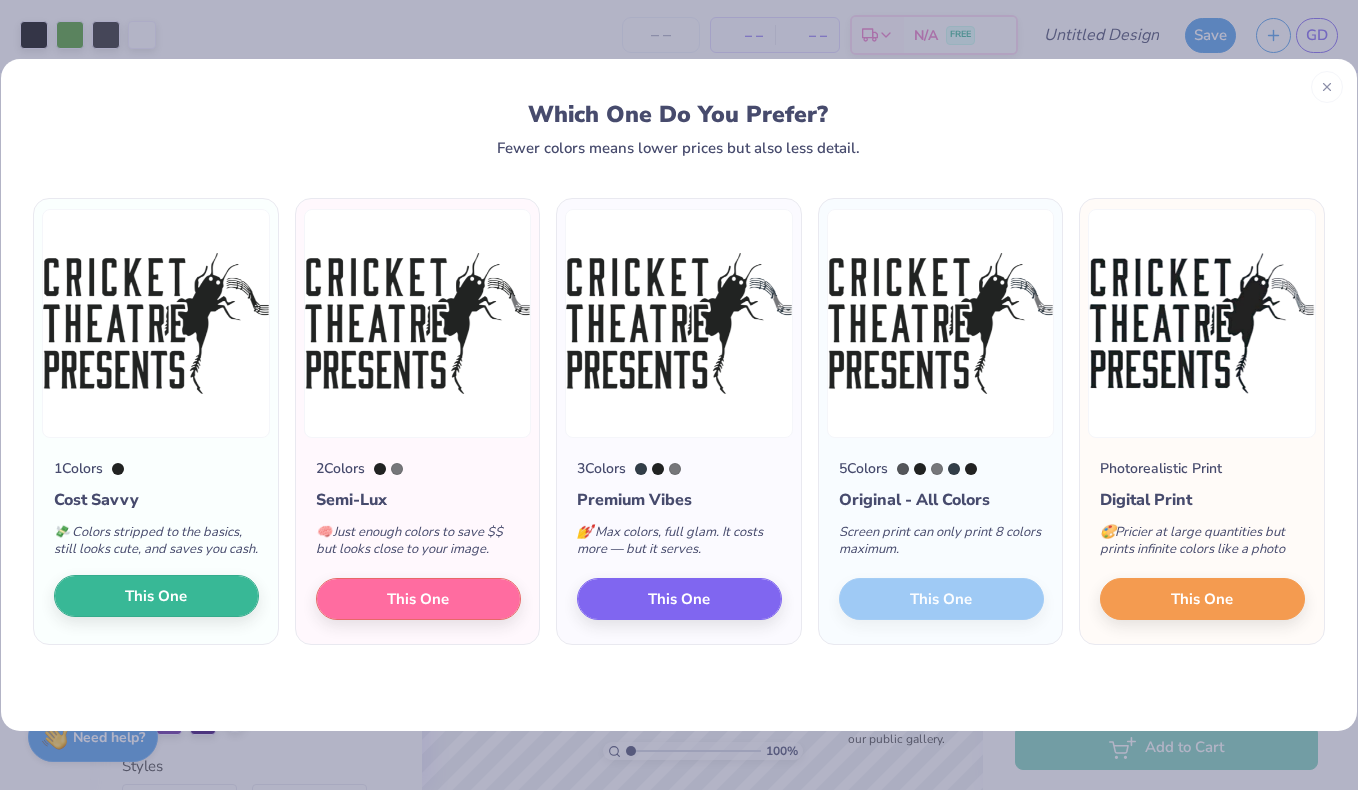click on "This One" at bounding box center (156, 596) 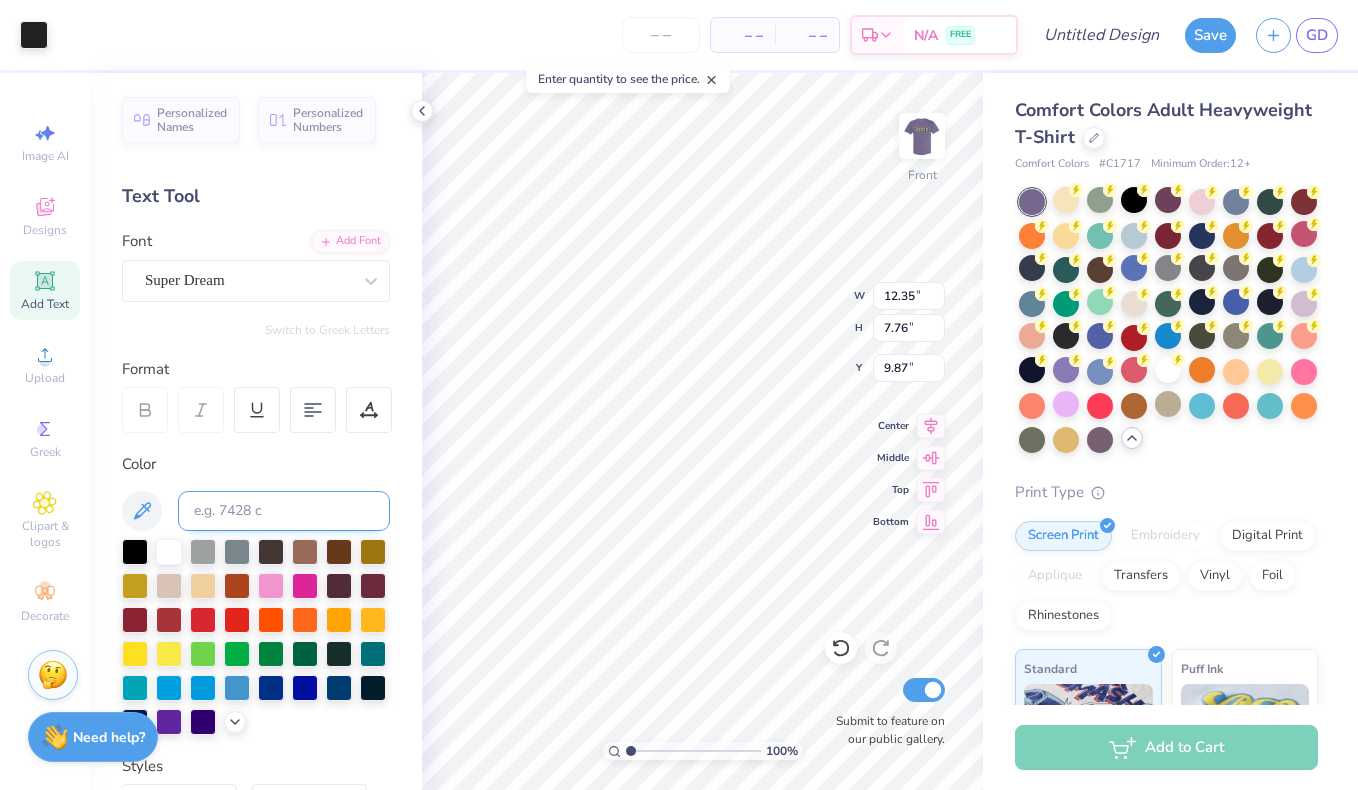 type on "18.41" 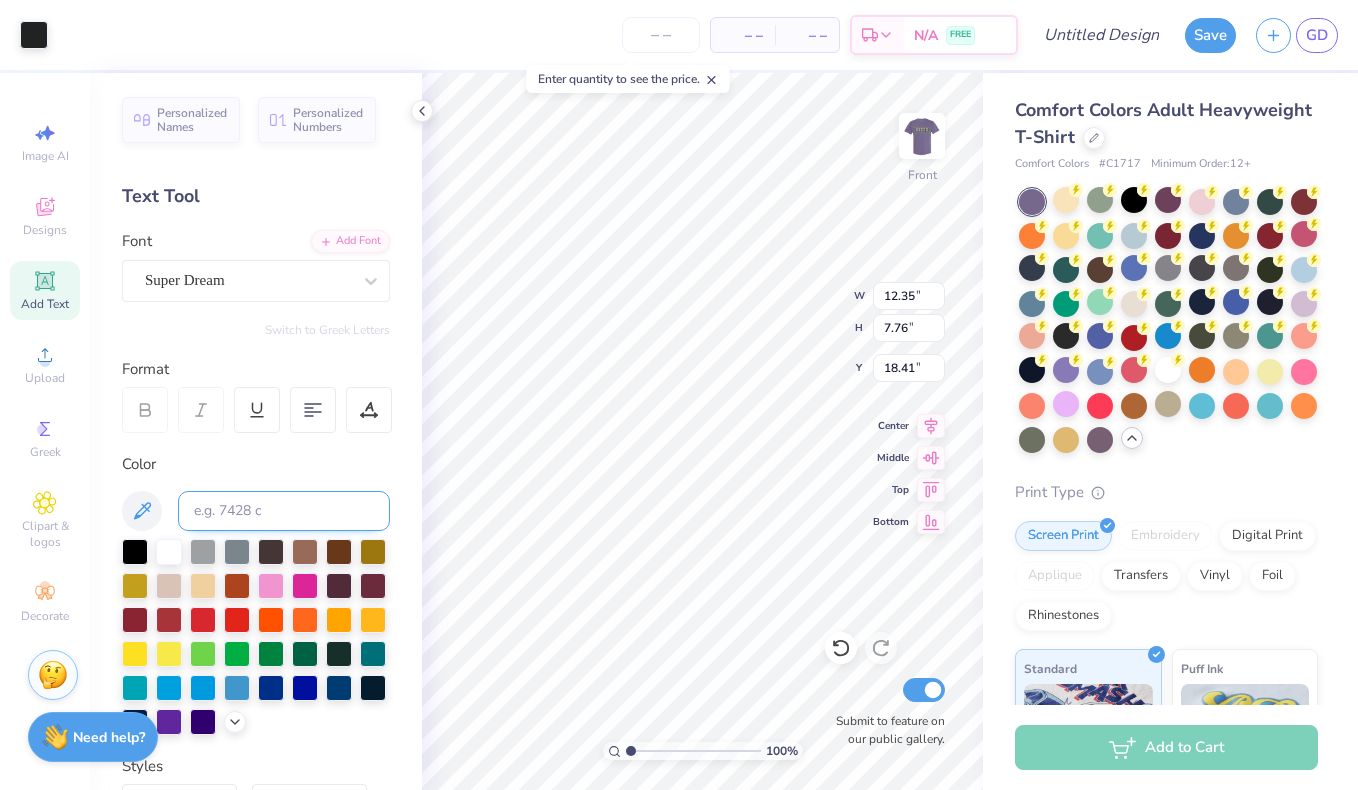 type on "6.21" 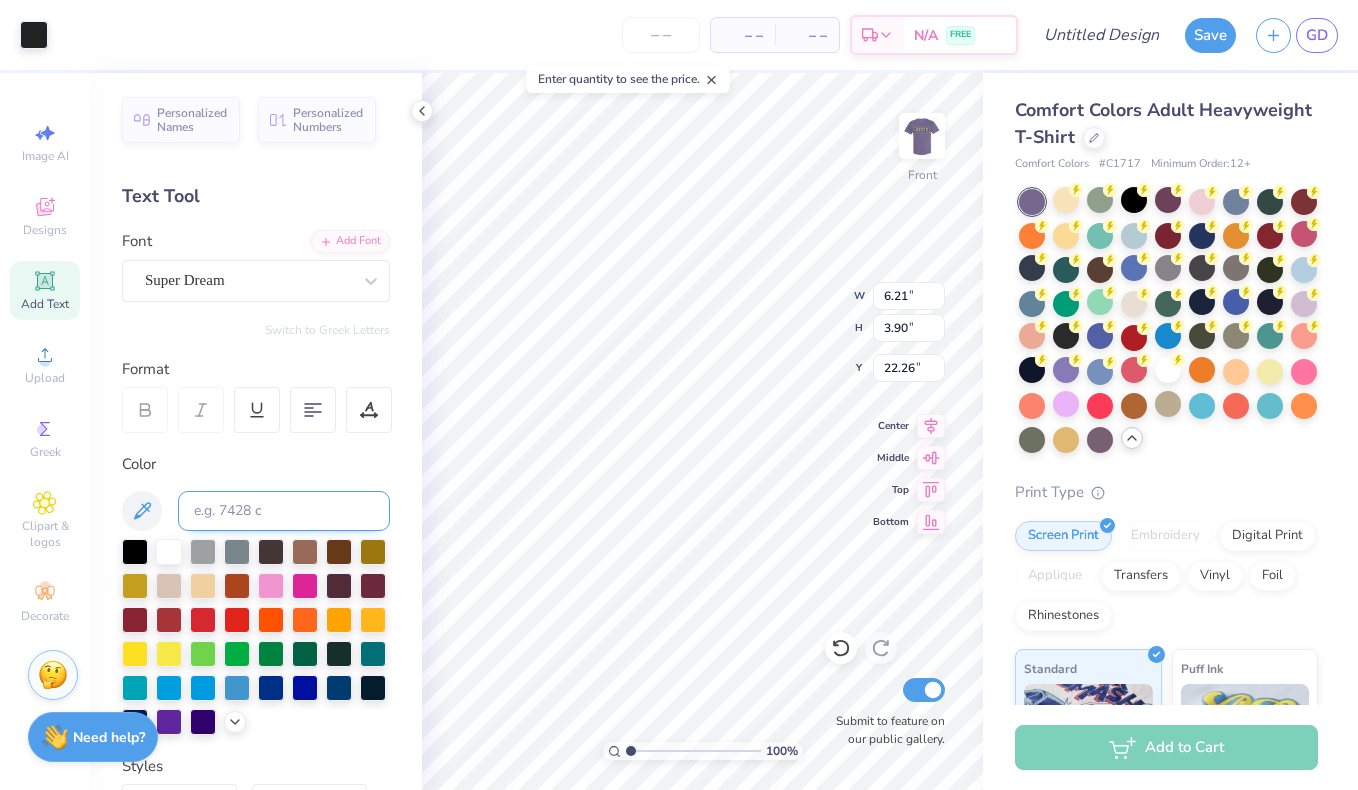 type on "19.94" 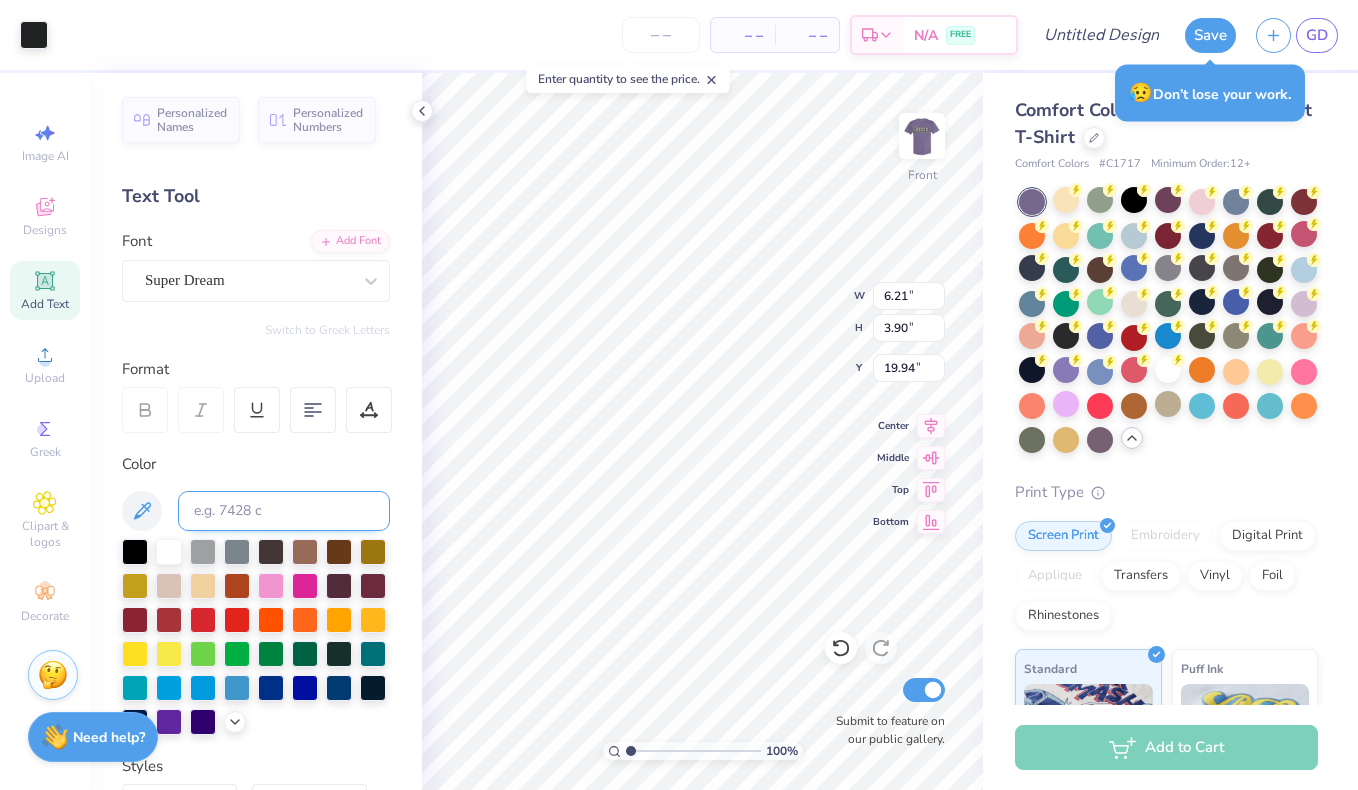 type on "9.23" 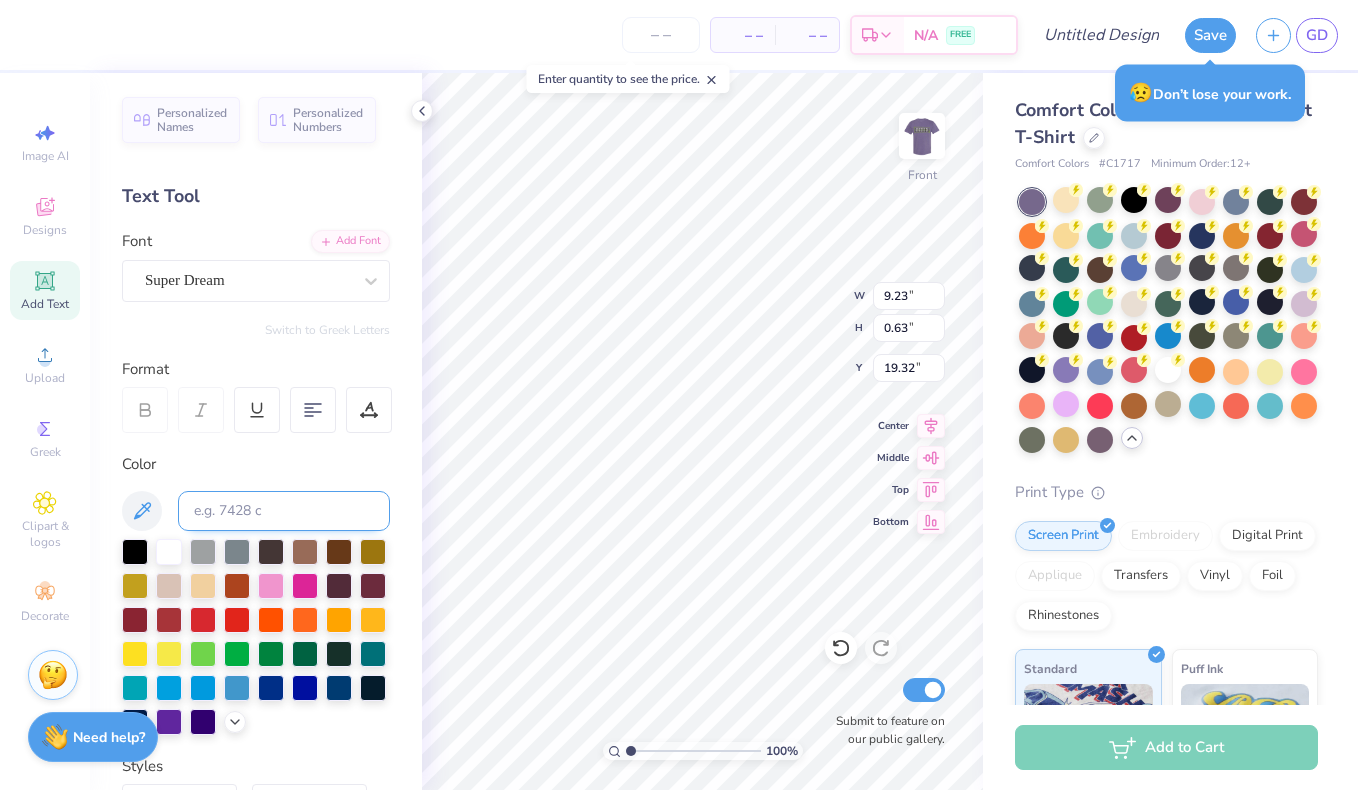 type on "24.88" 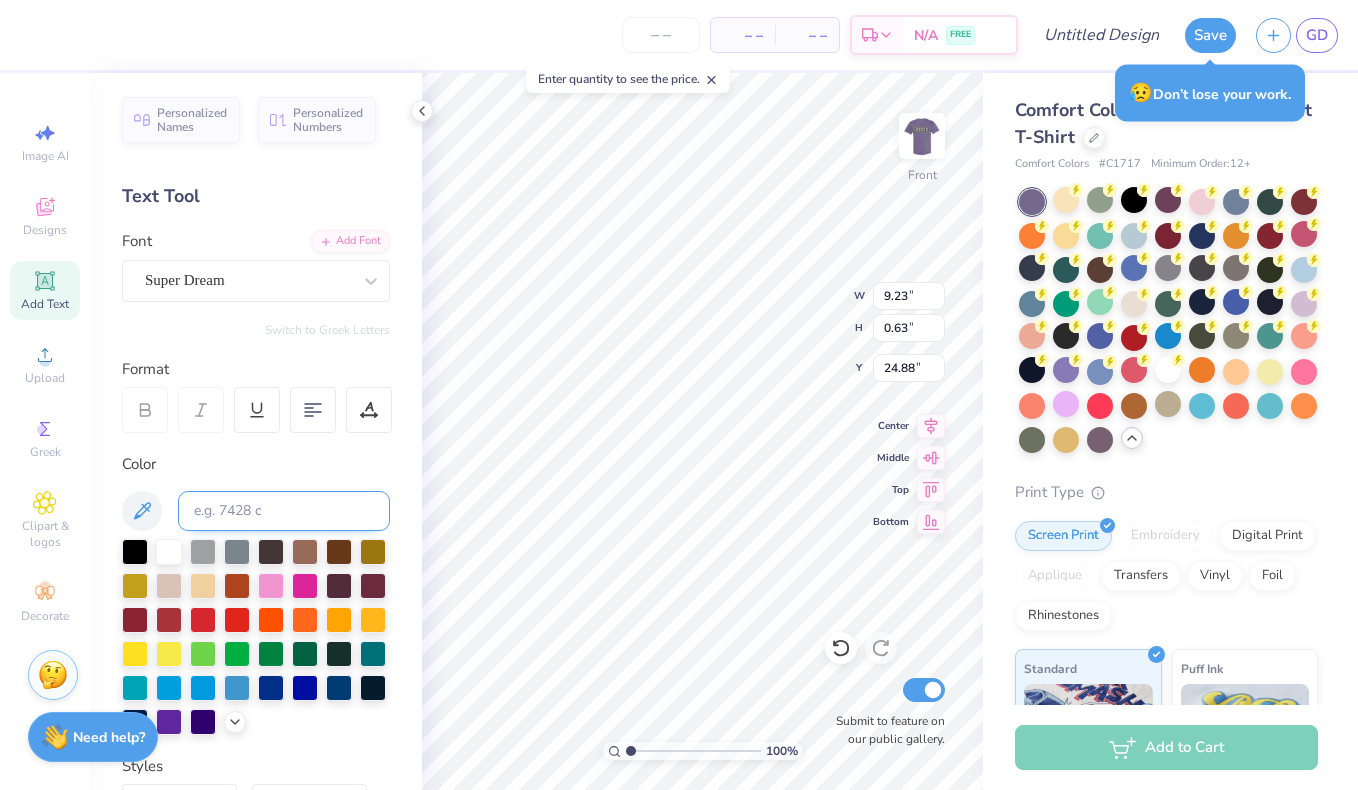 type on "10.70" 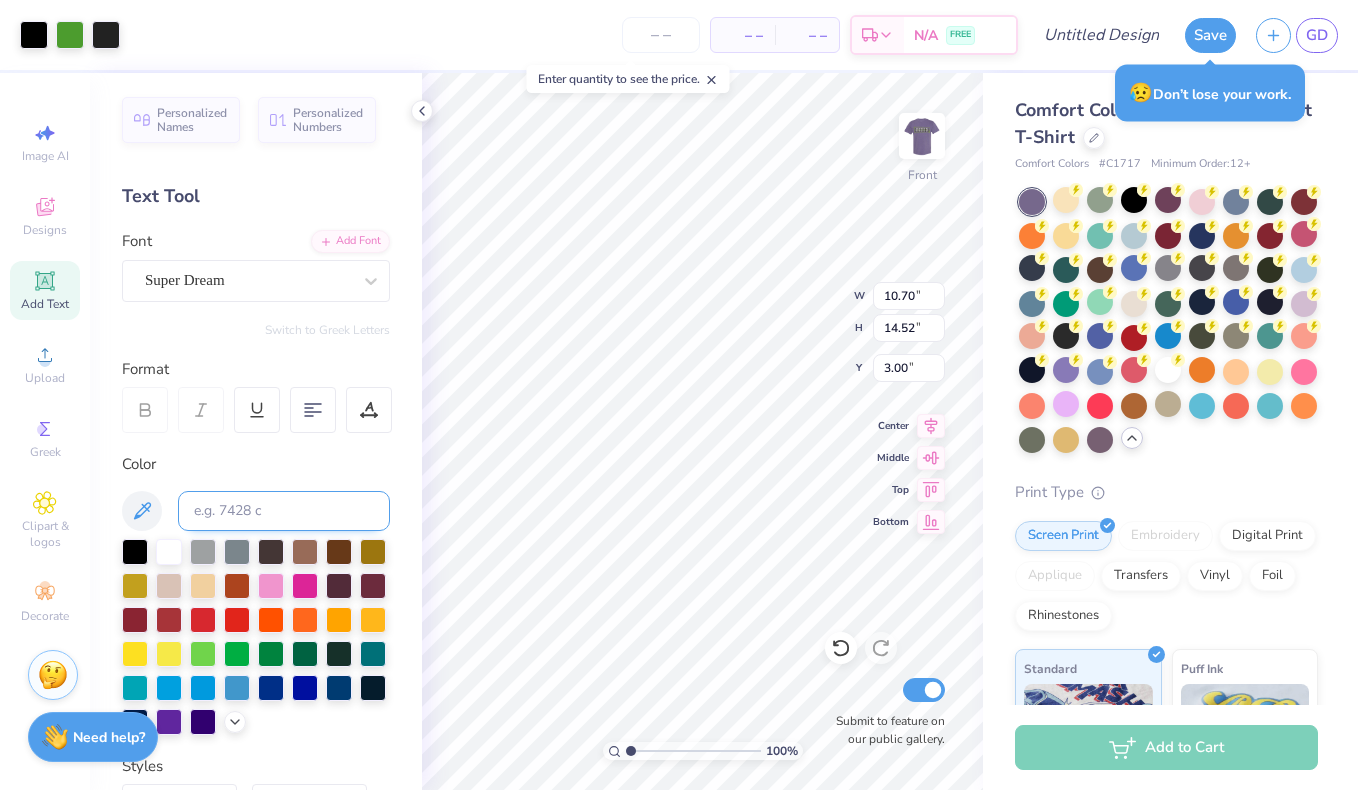 type on "8.75" 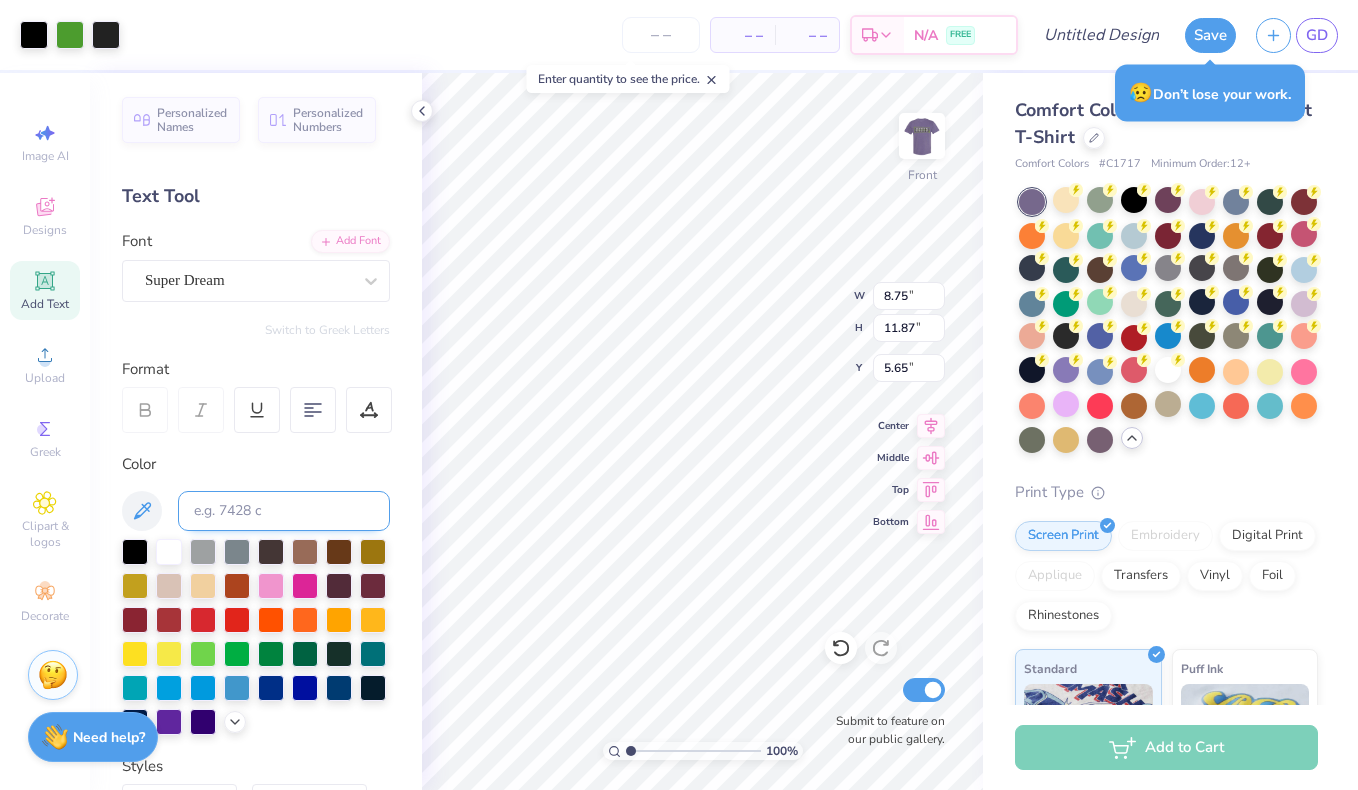 type on "5.83" 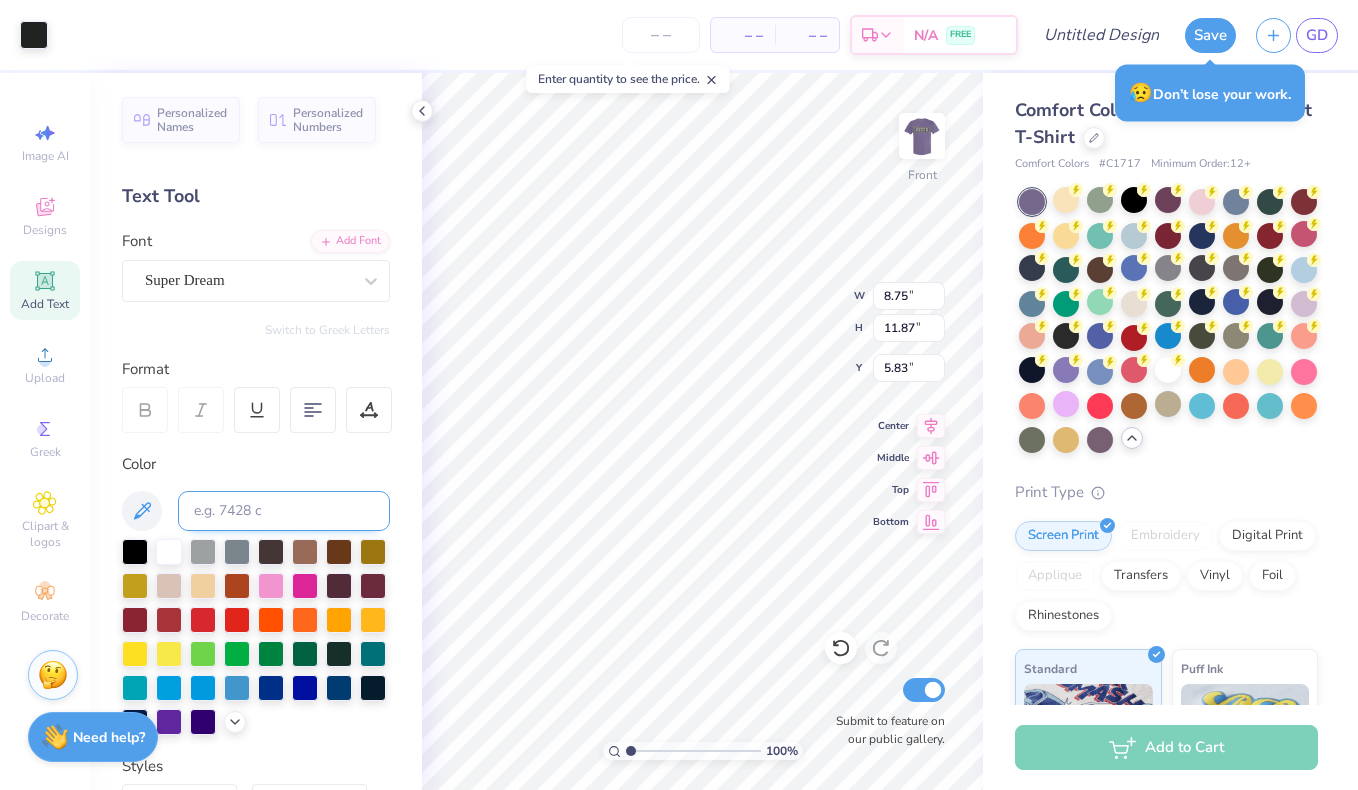 type on "6.21" 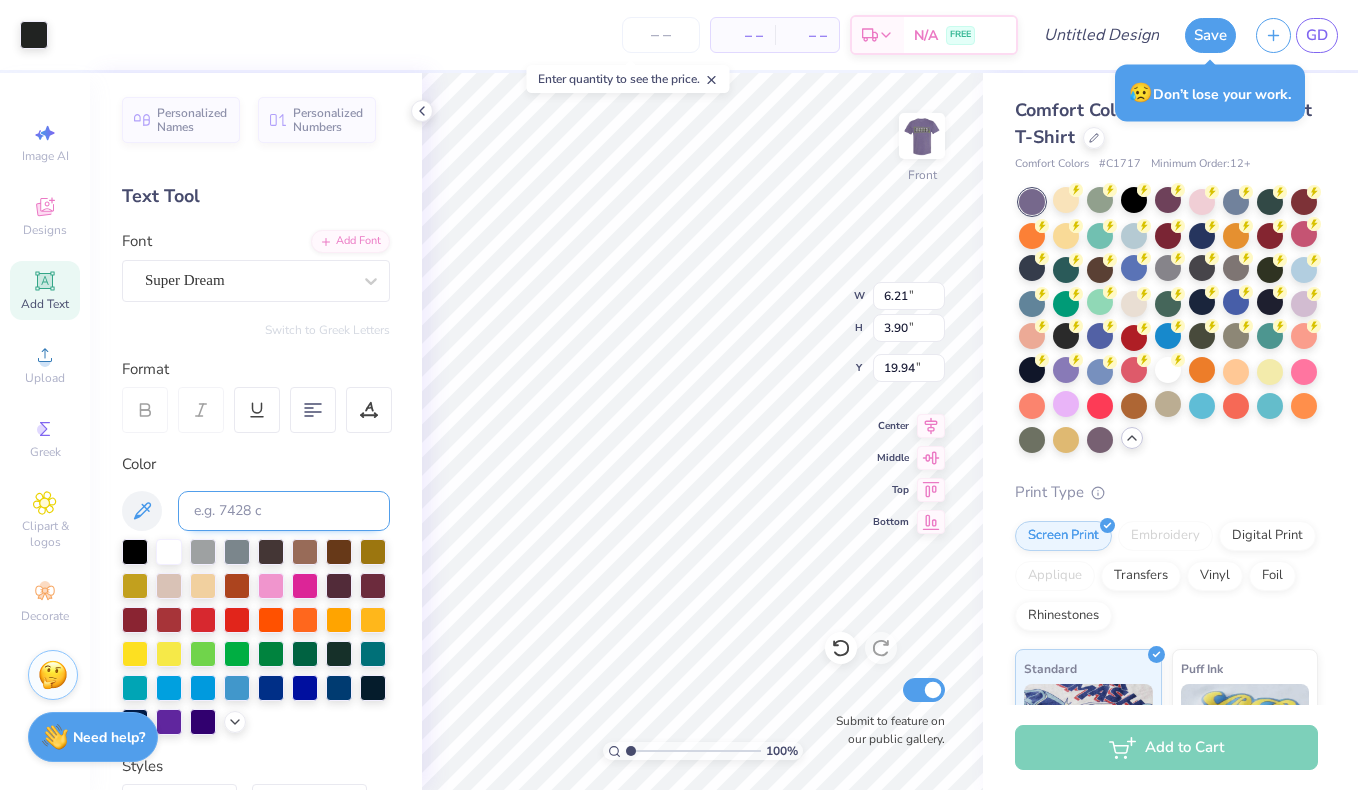 type on "4.84" 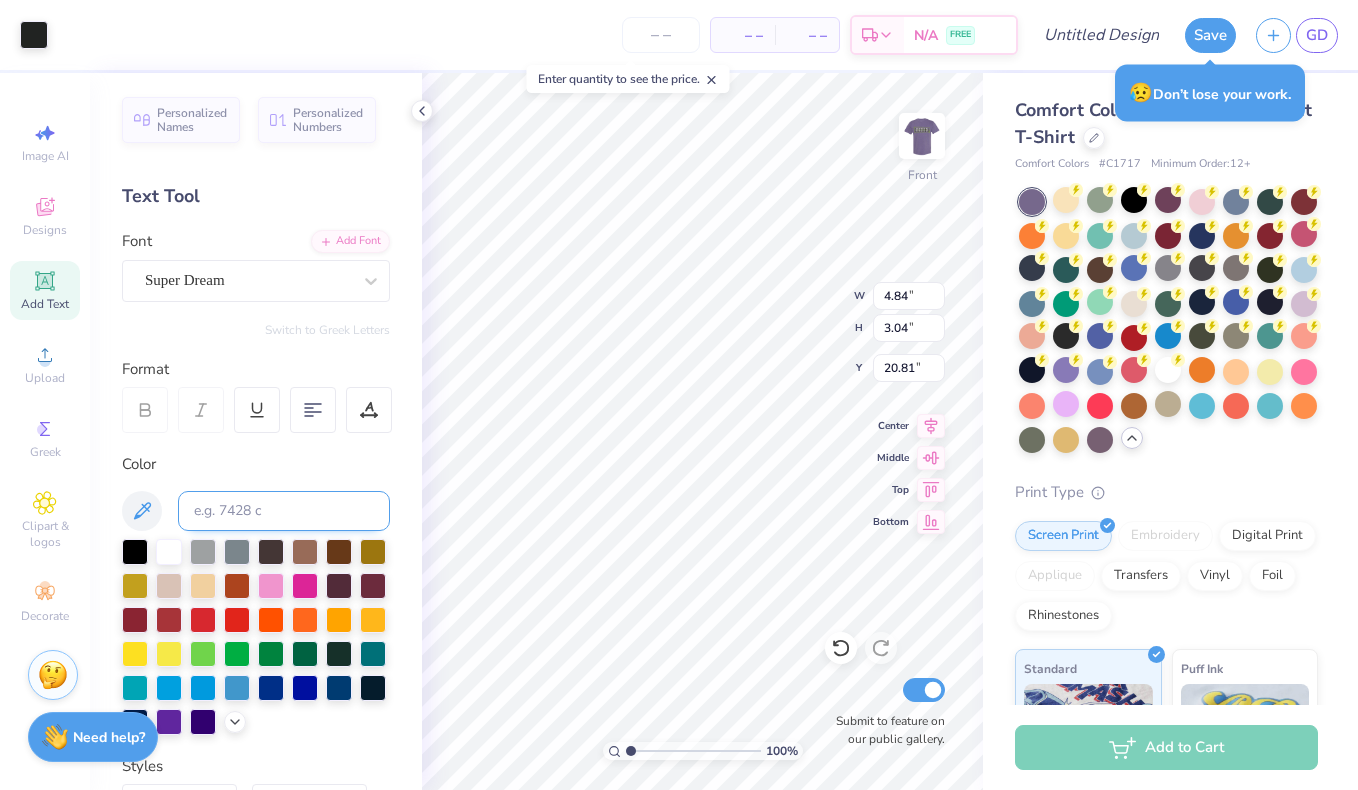 type on "18.52" 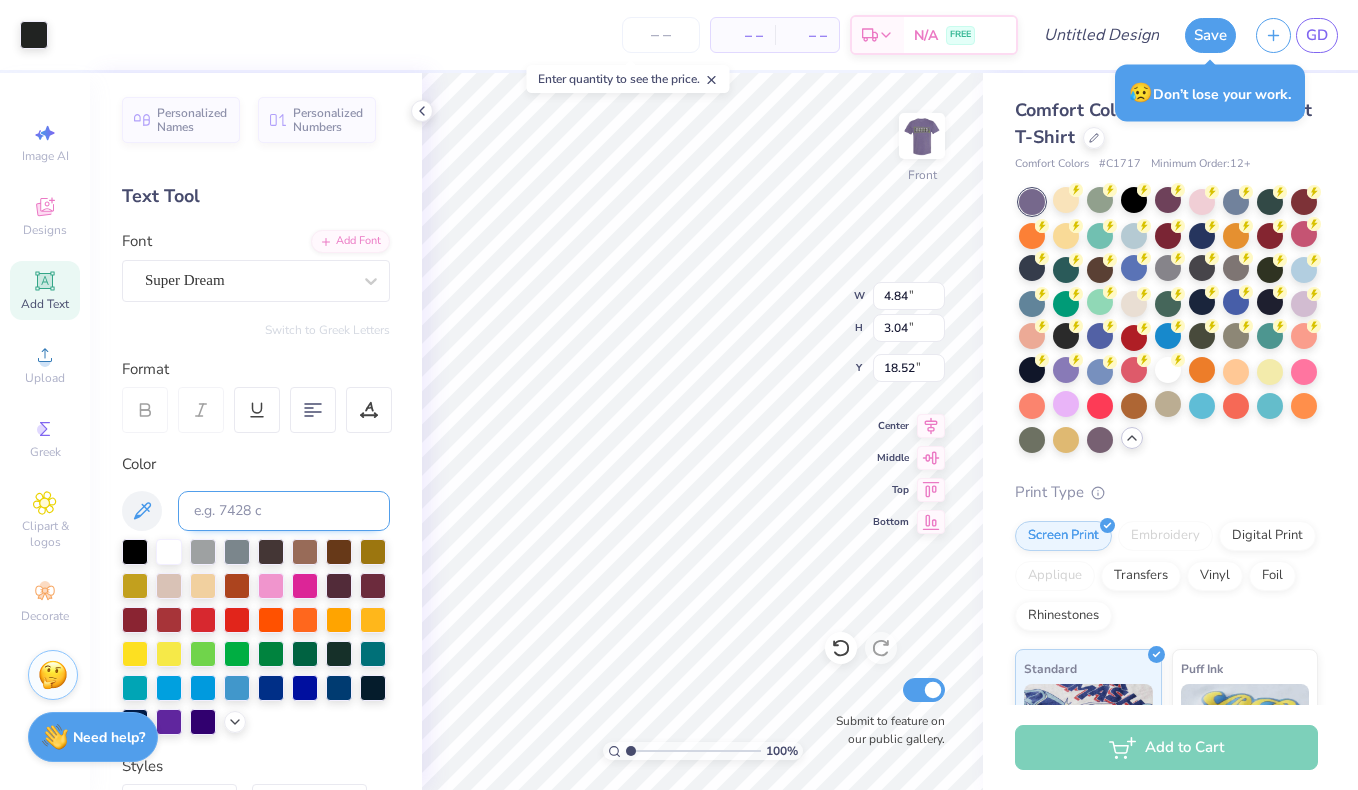 type on "9.23" 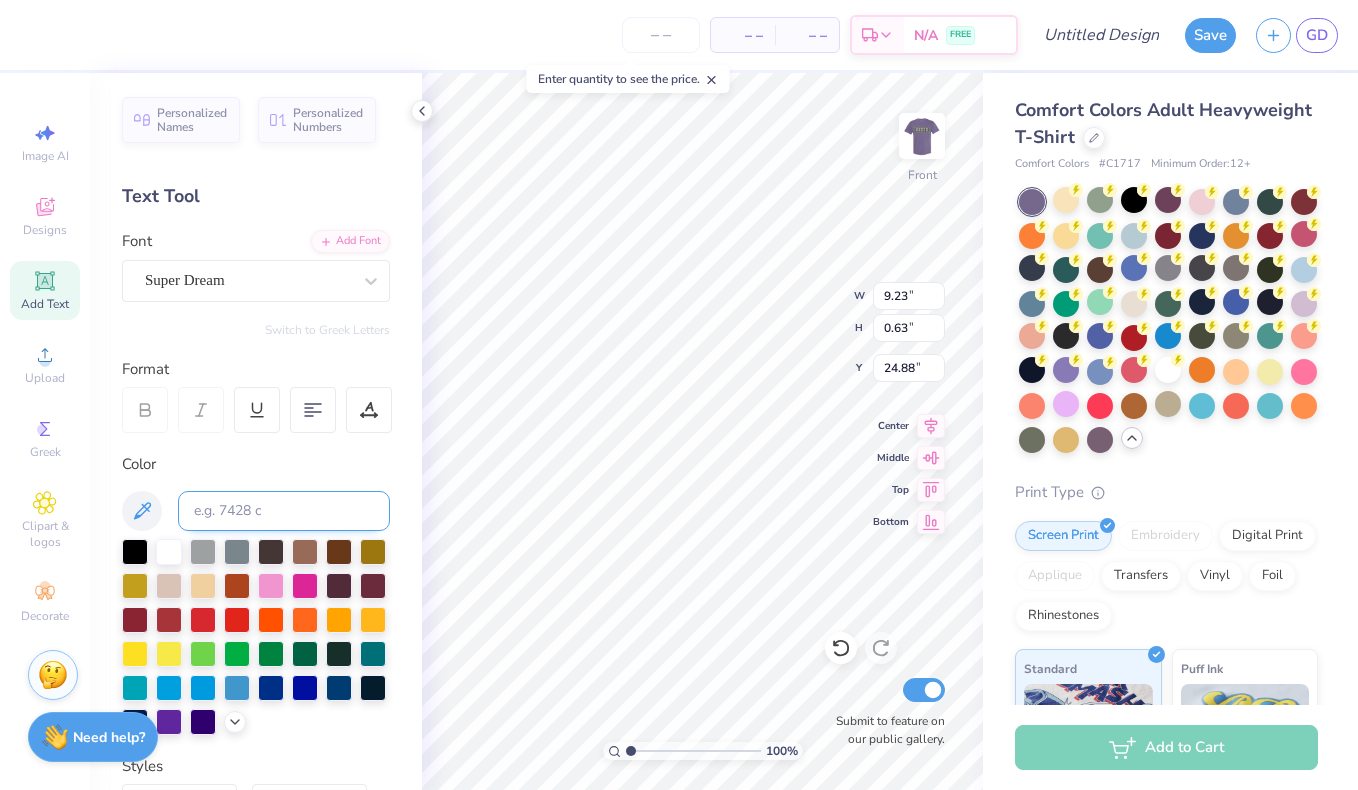 type on "22.08" 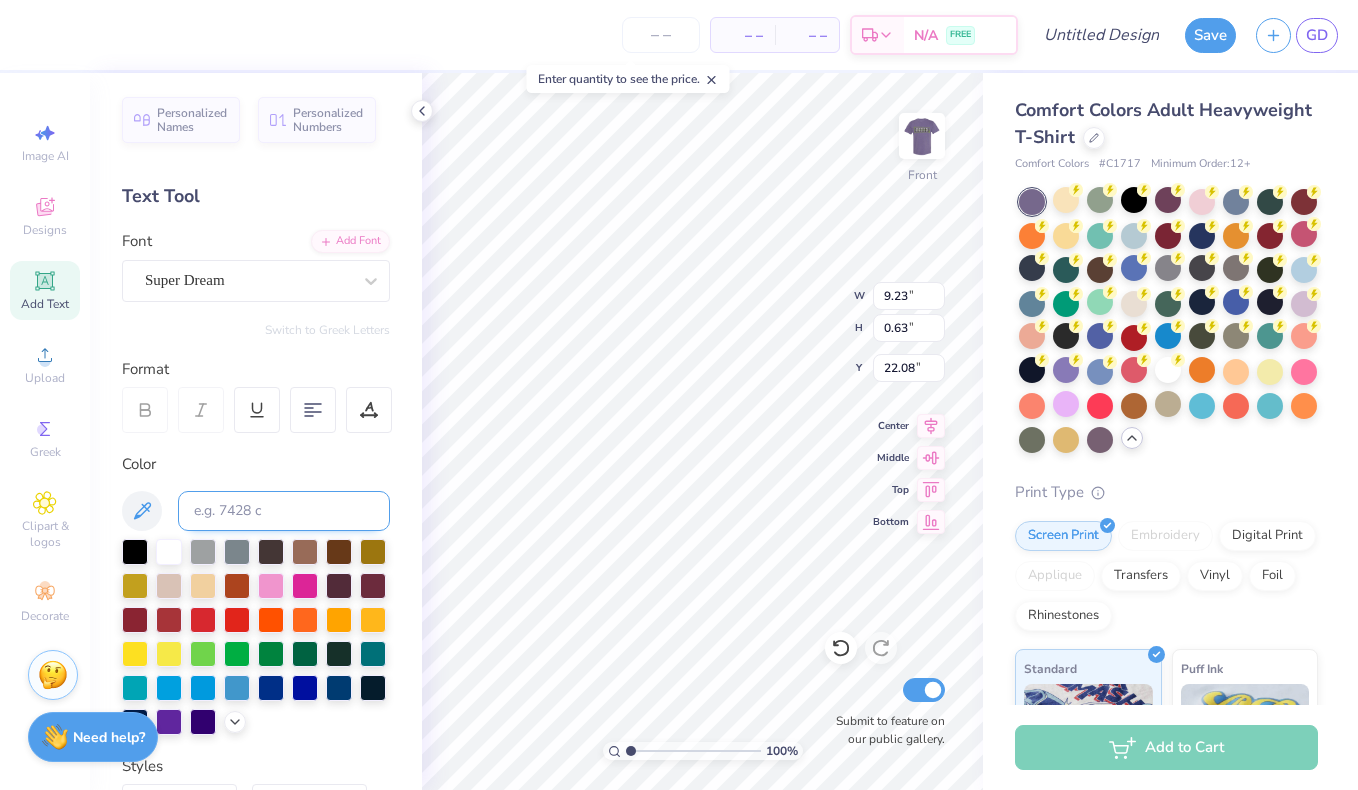 type on "4.84" 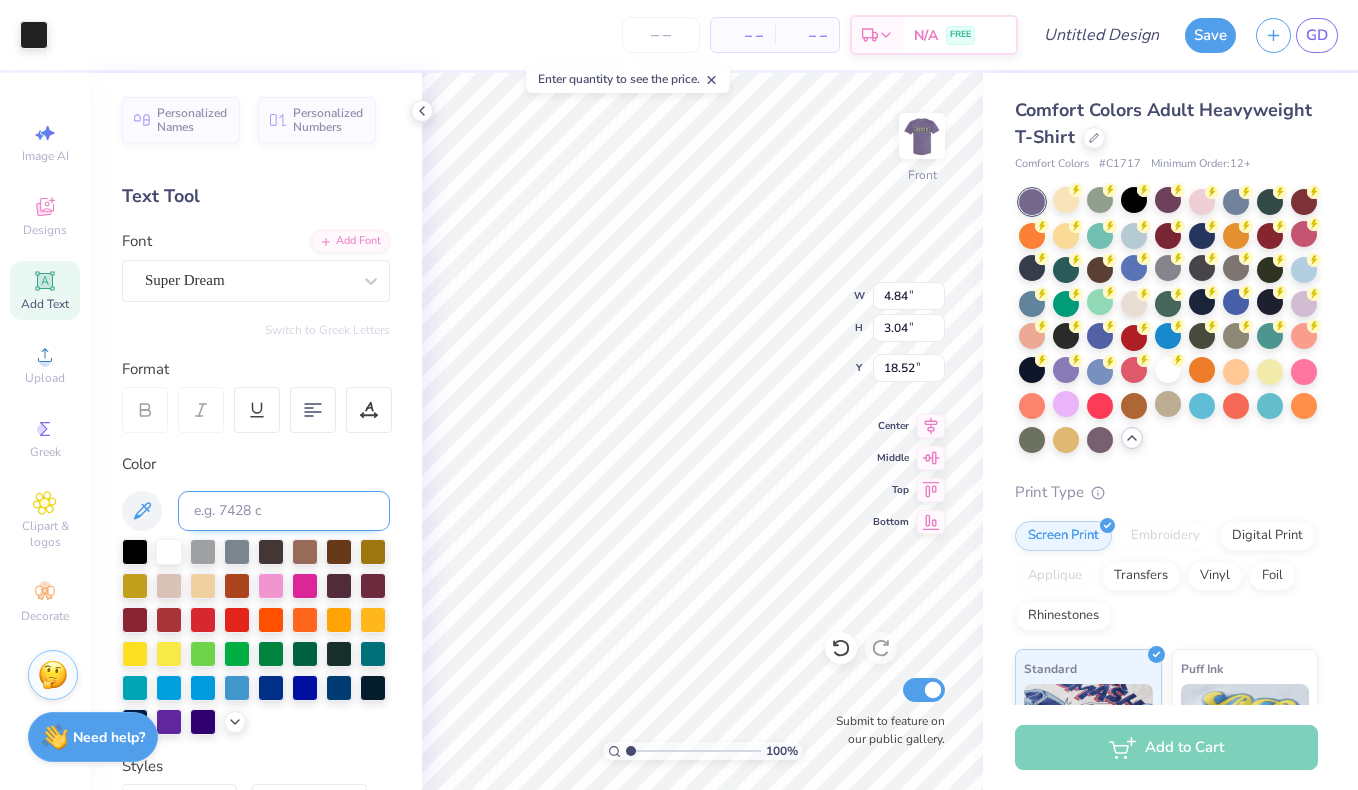 type on "8.75" 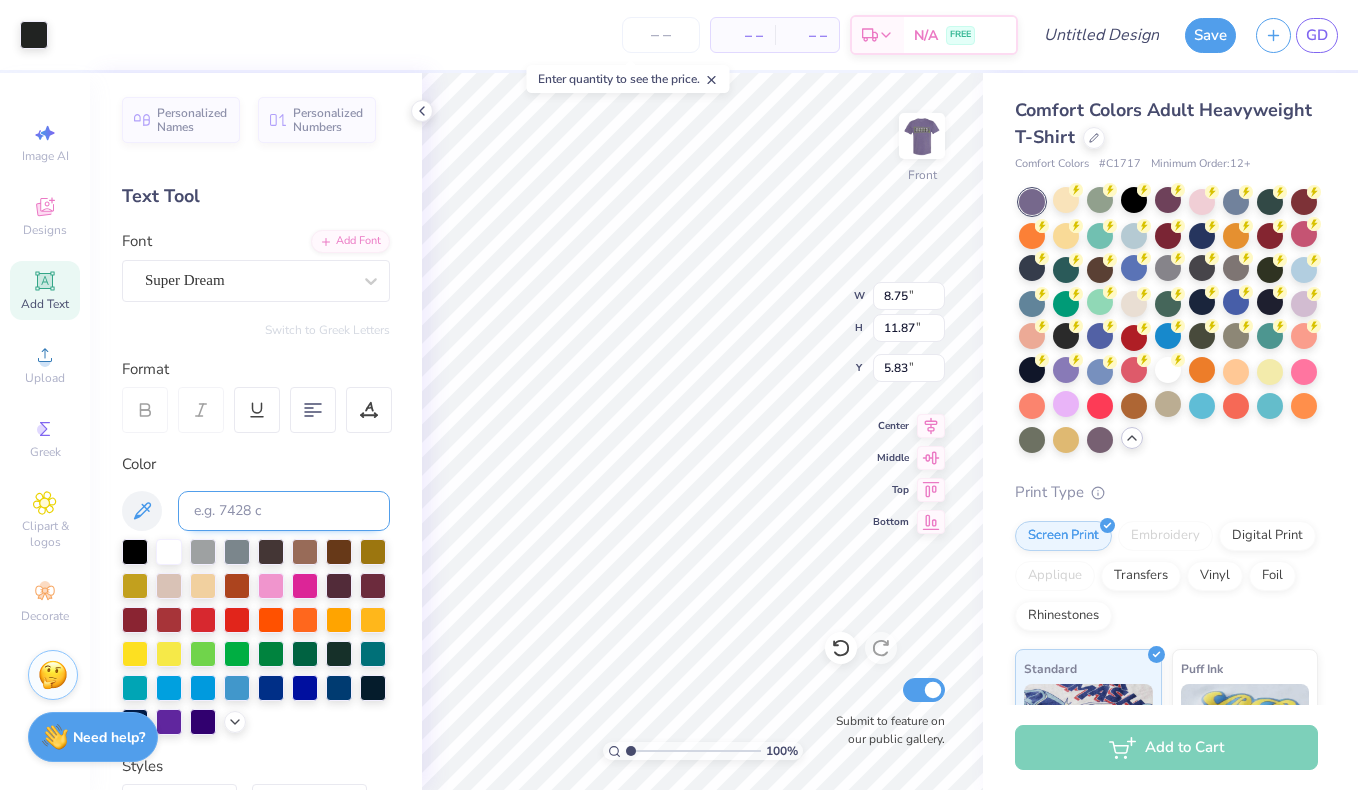 type on "4.84" 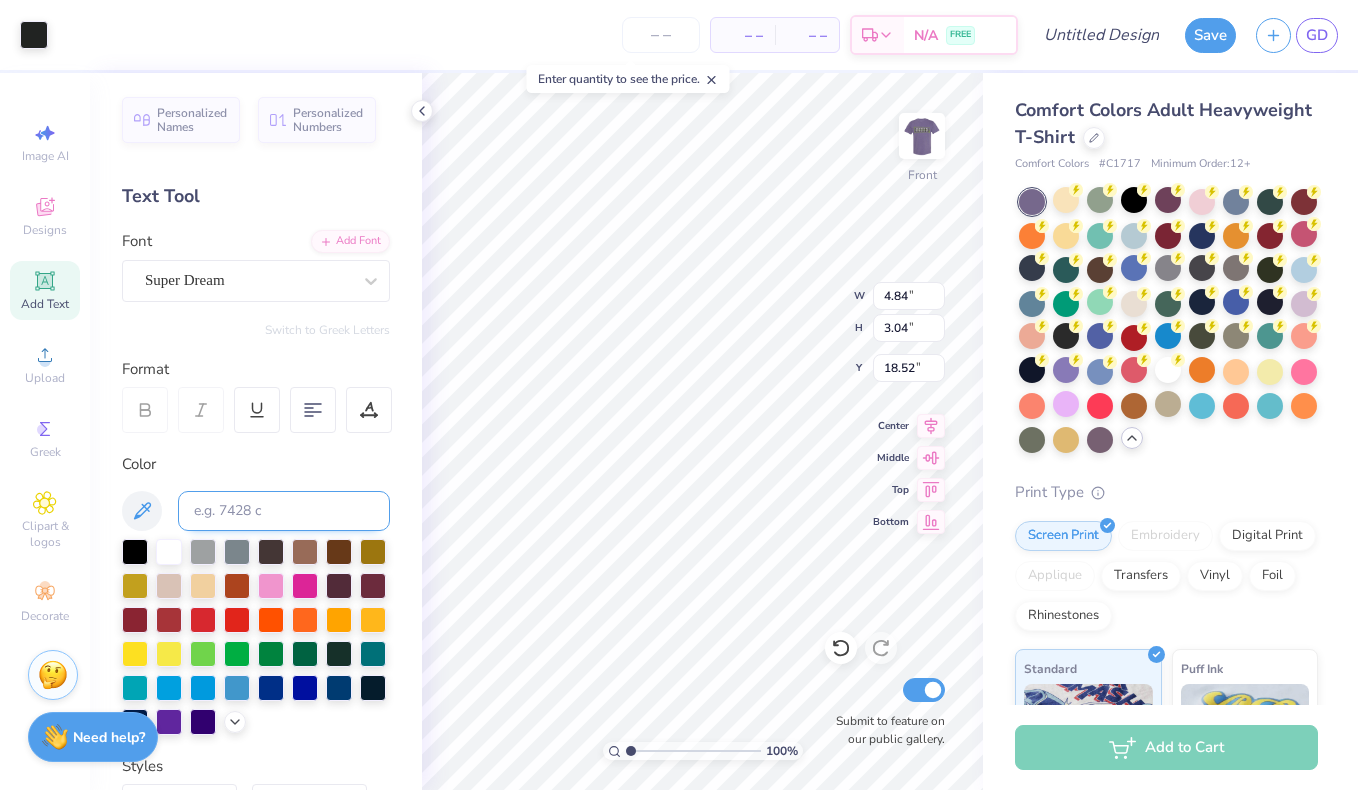 type on "3.00" 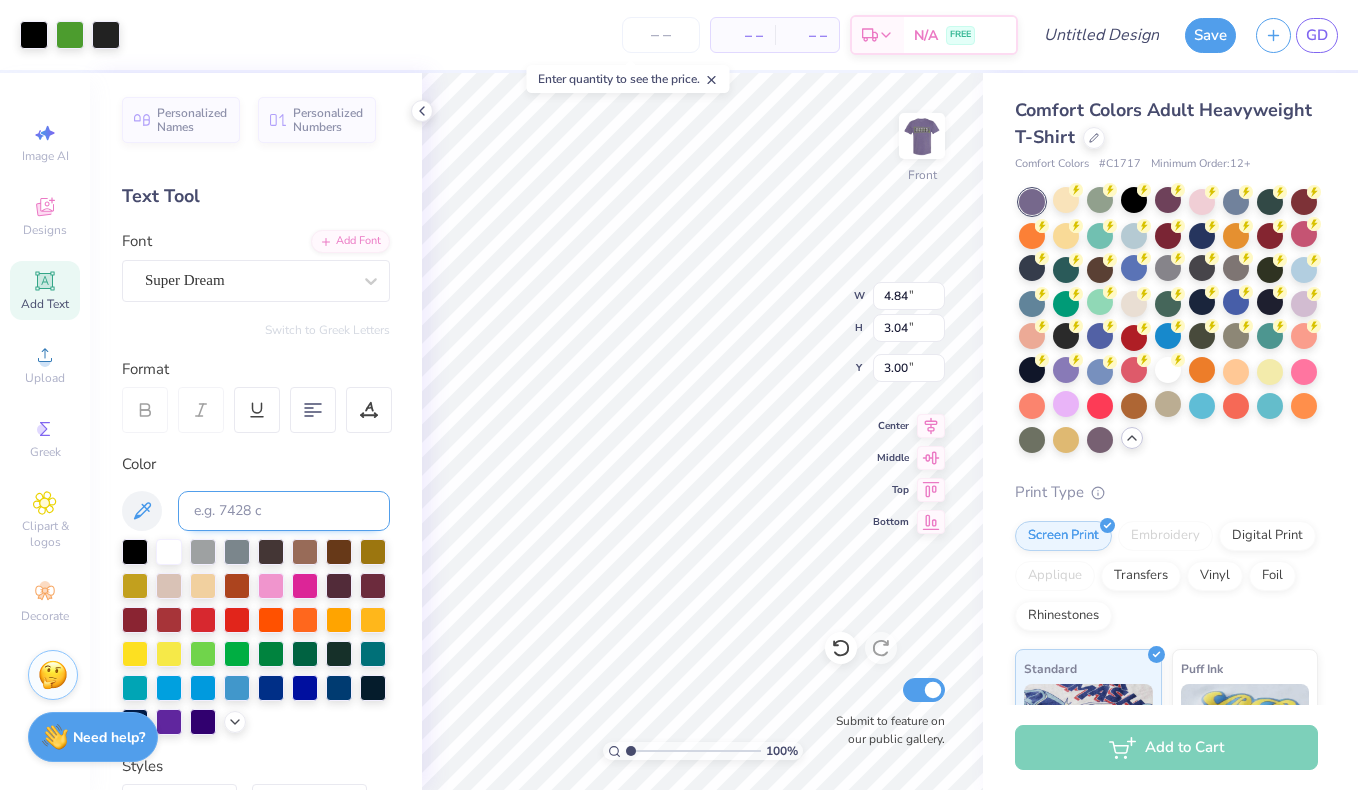 type on "8.75" 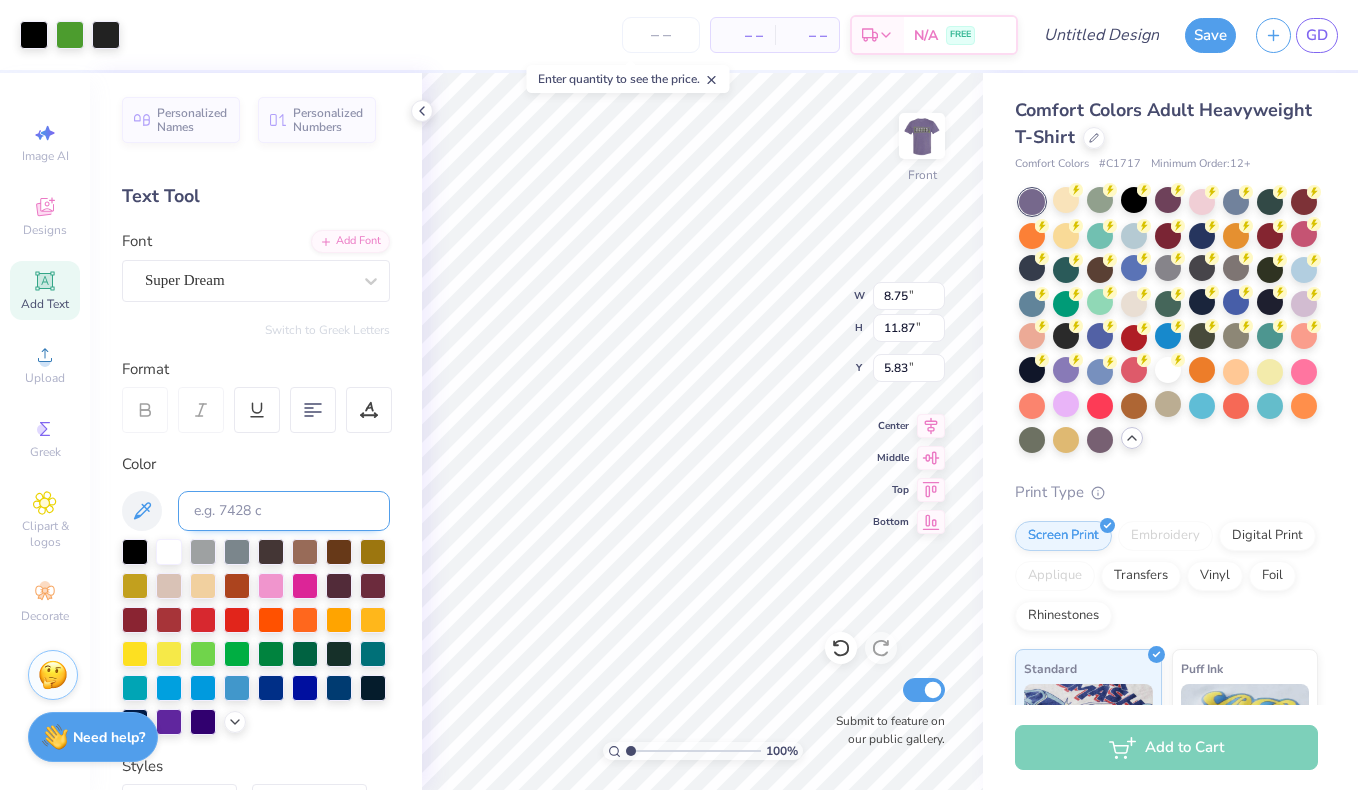 type on "10.21" 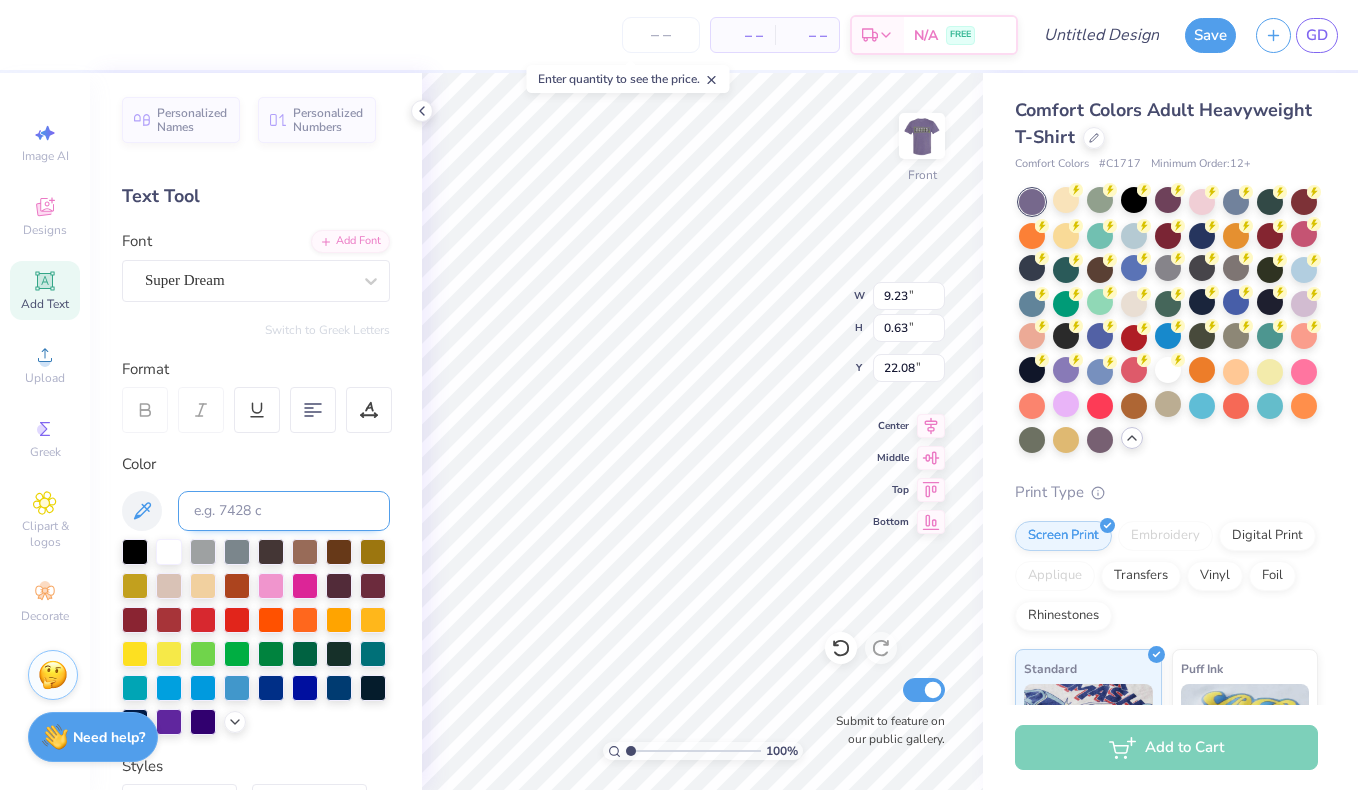 type on "6.47" 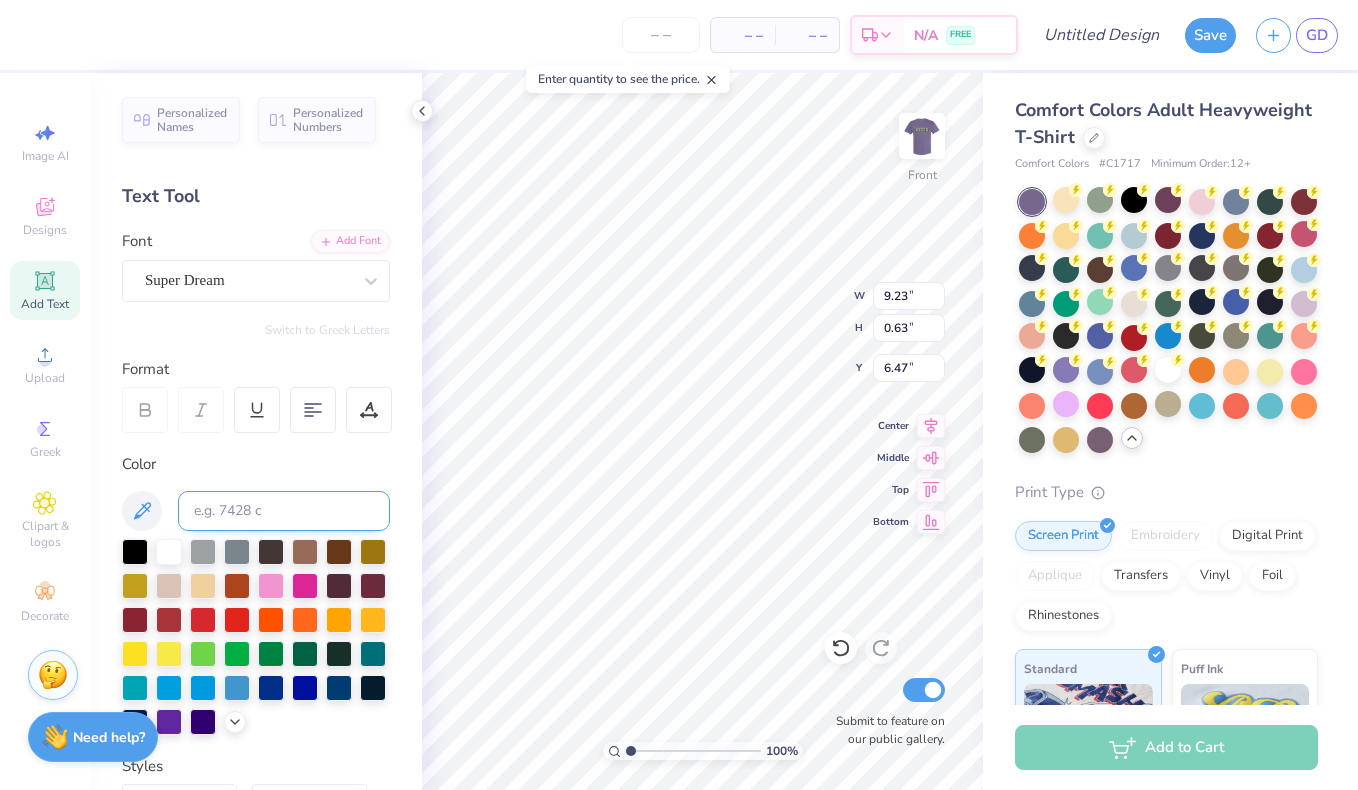 type on "8.75" 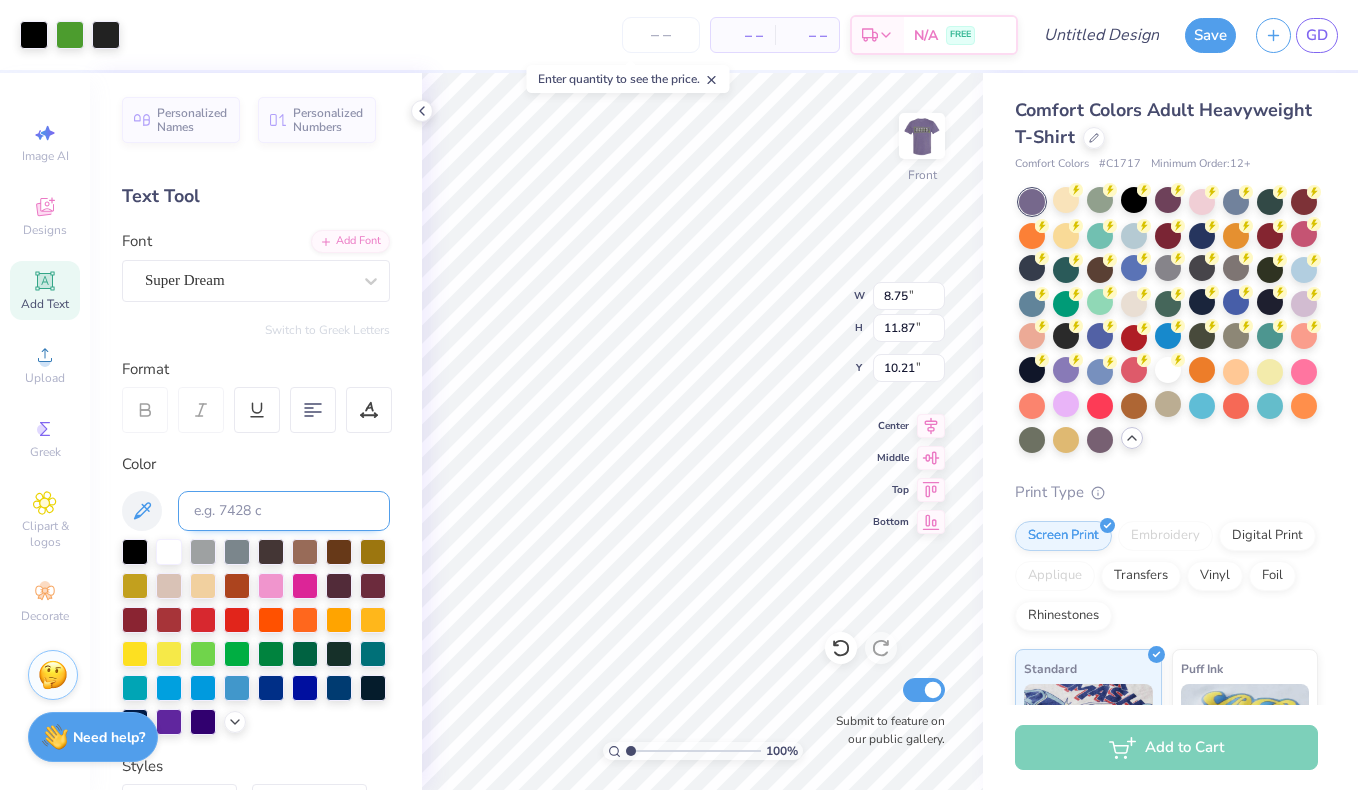 type on "8.14" 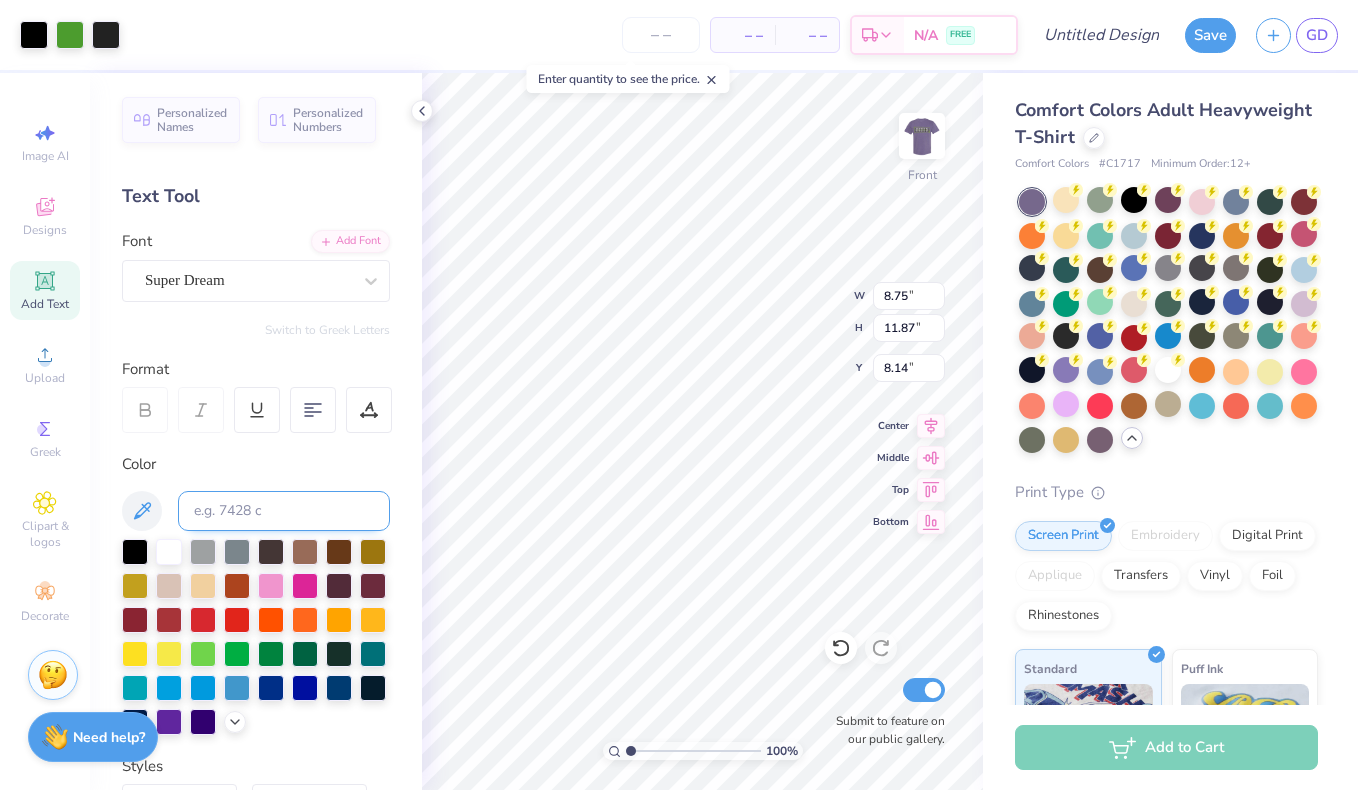 type on "9.23" 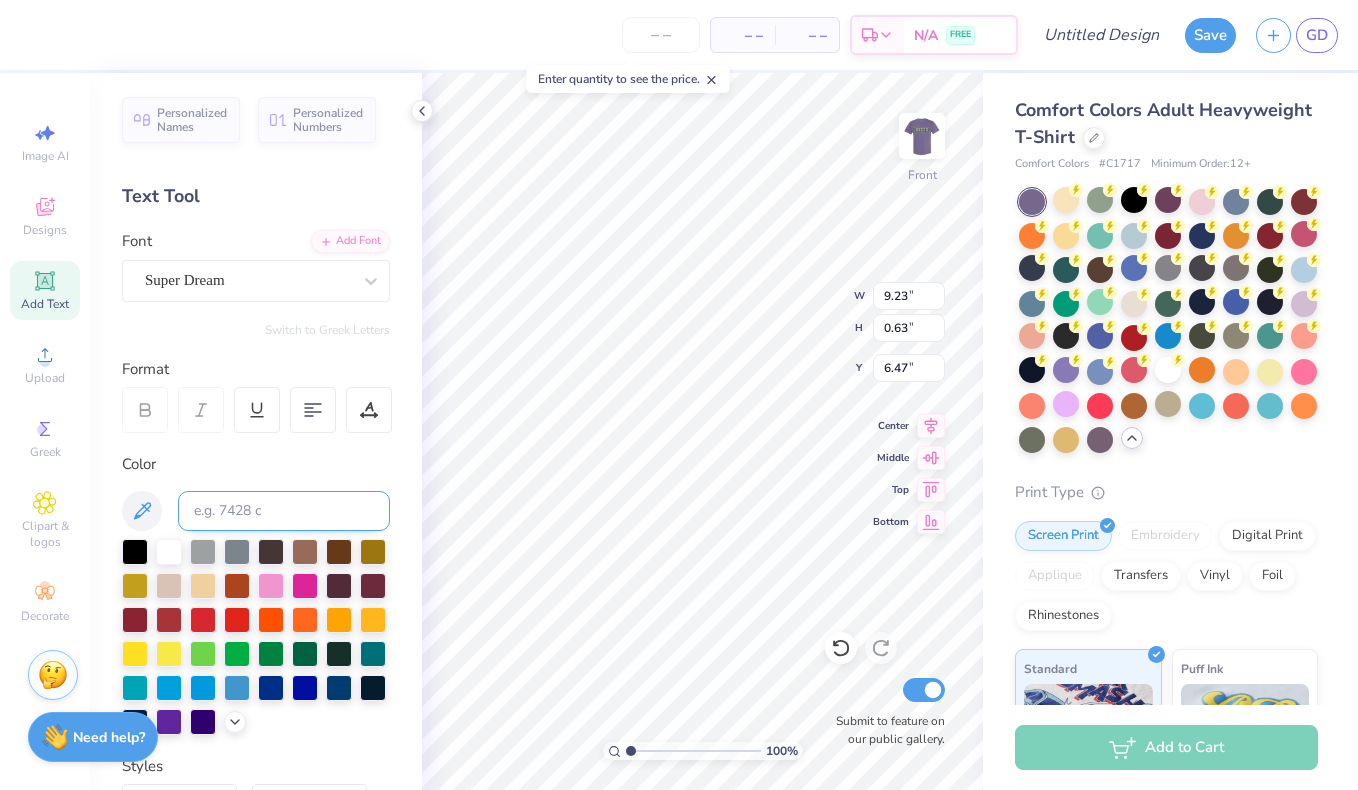 type on "8.75" 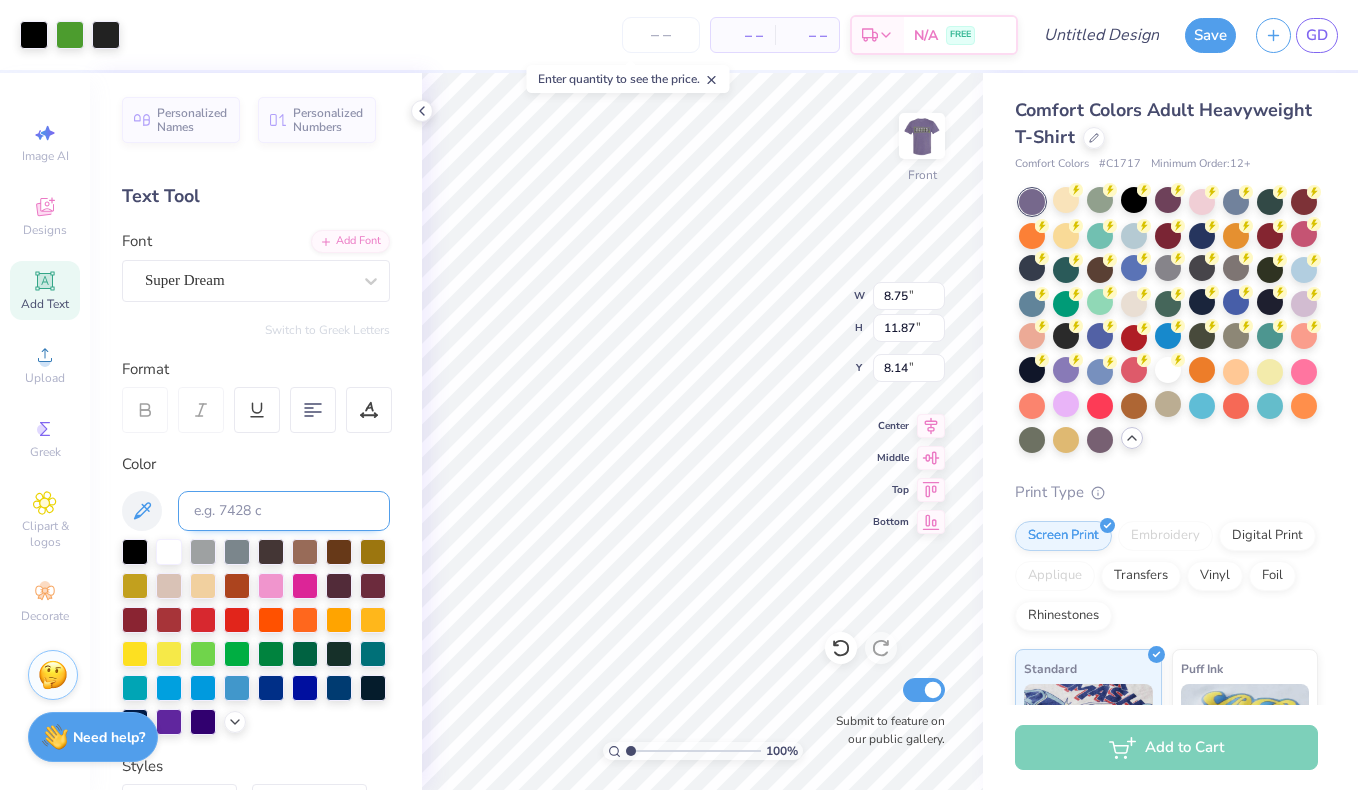 type on "9.23" 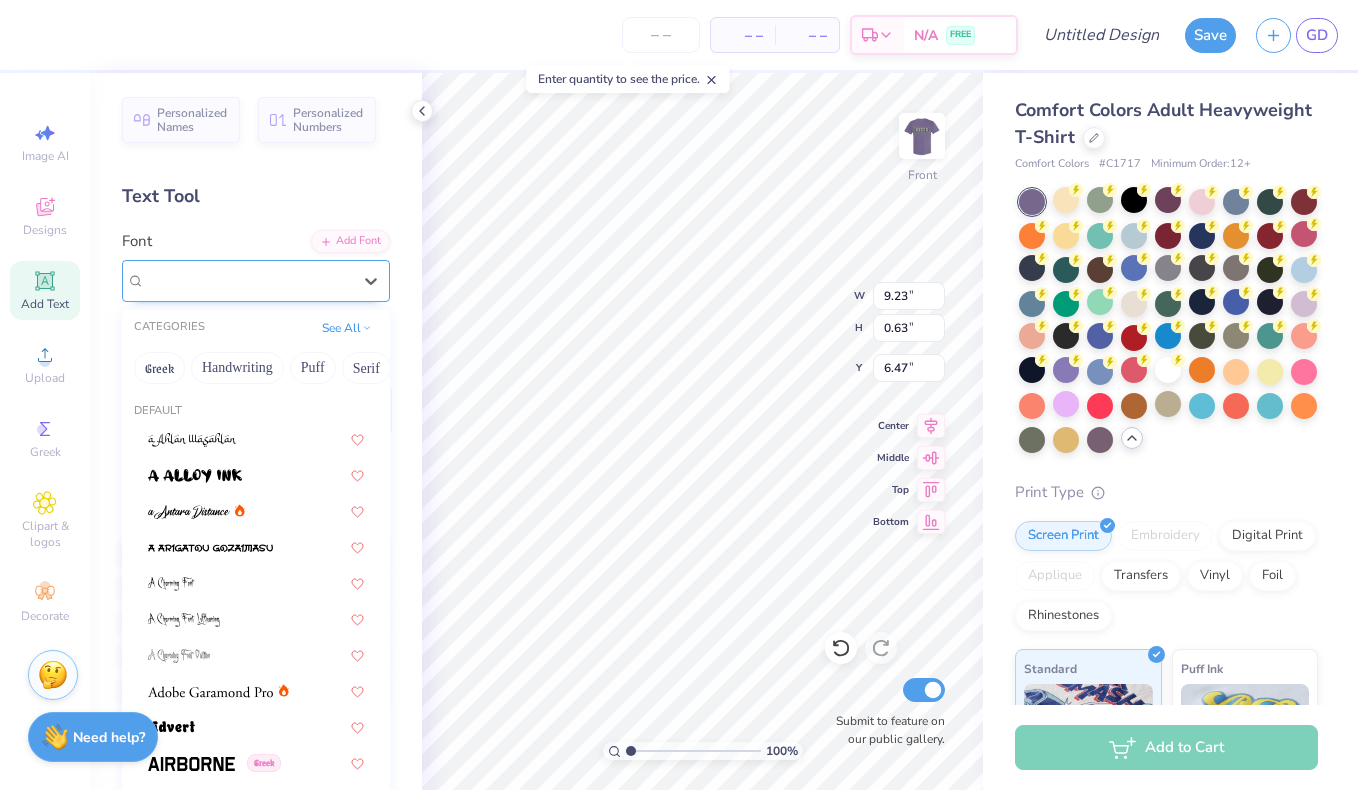 click on "Super Dream" at bounding box center [248, 280] 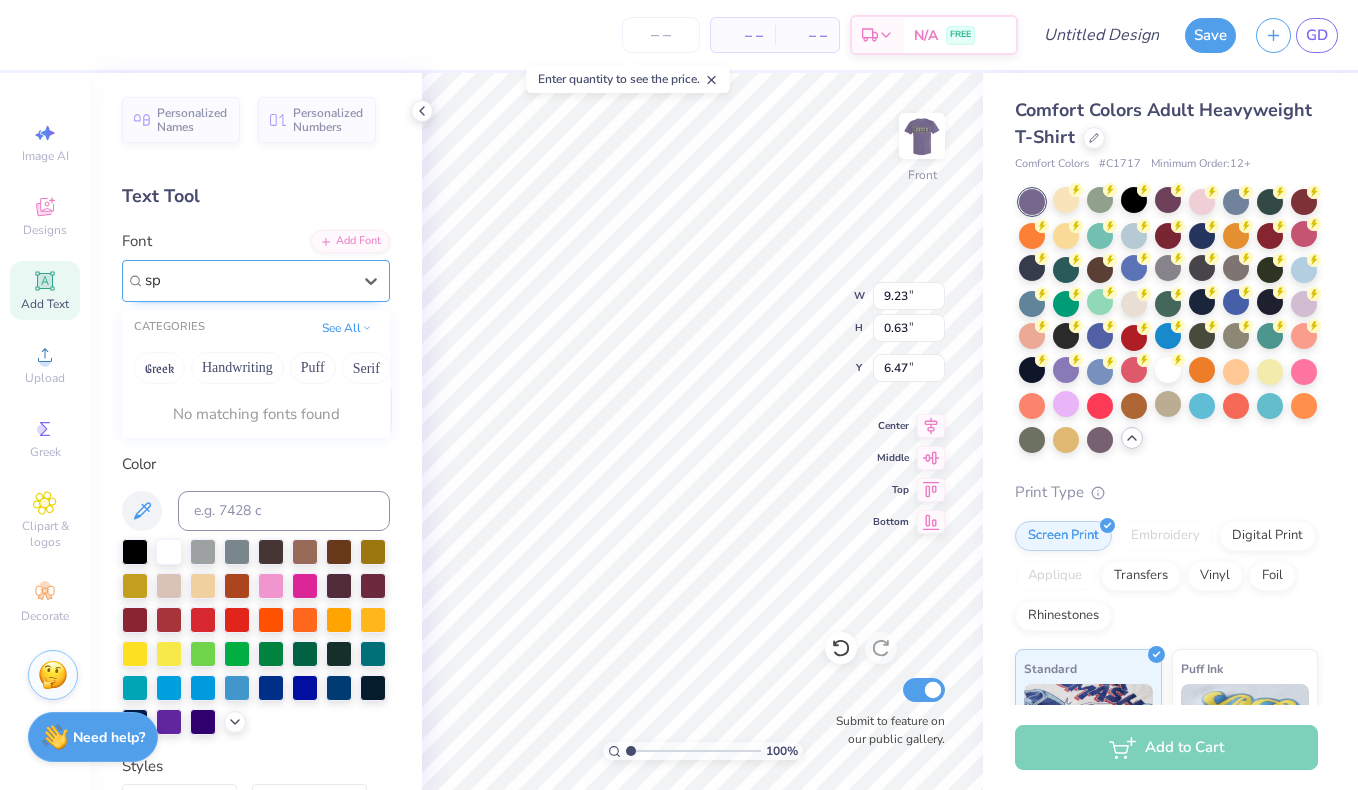 type on "s" 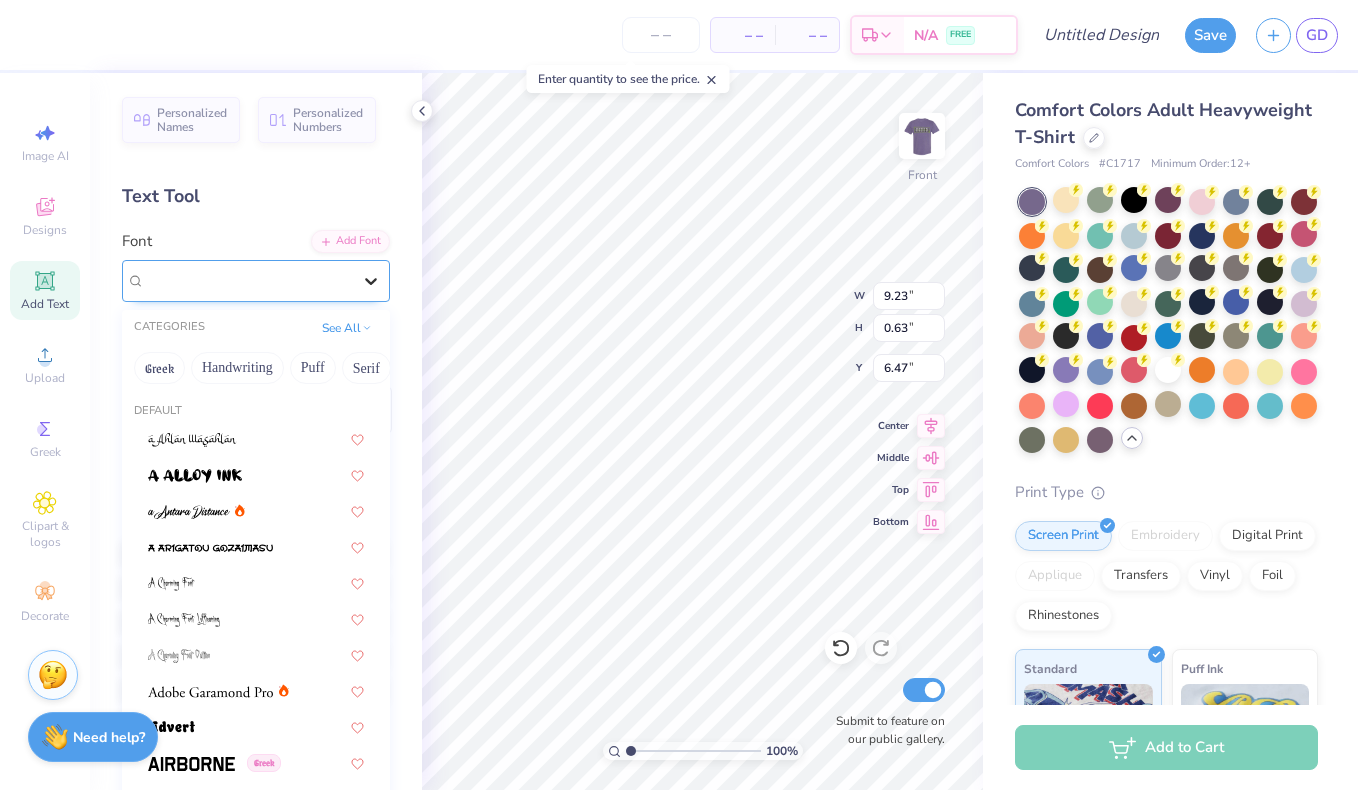 click at bounding box center (371, 281) 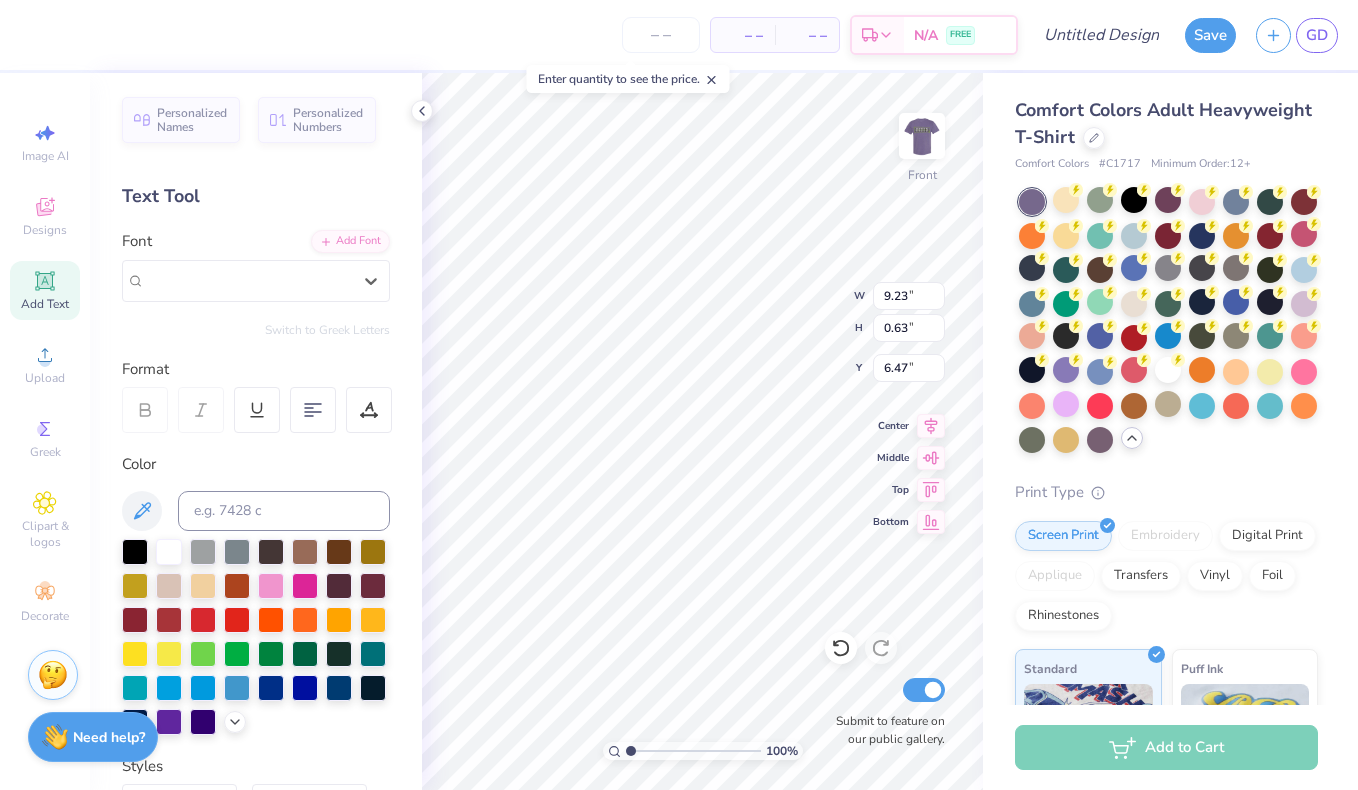 type 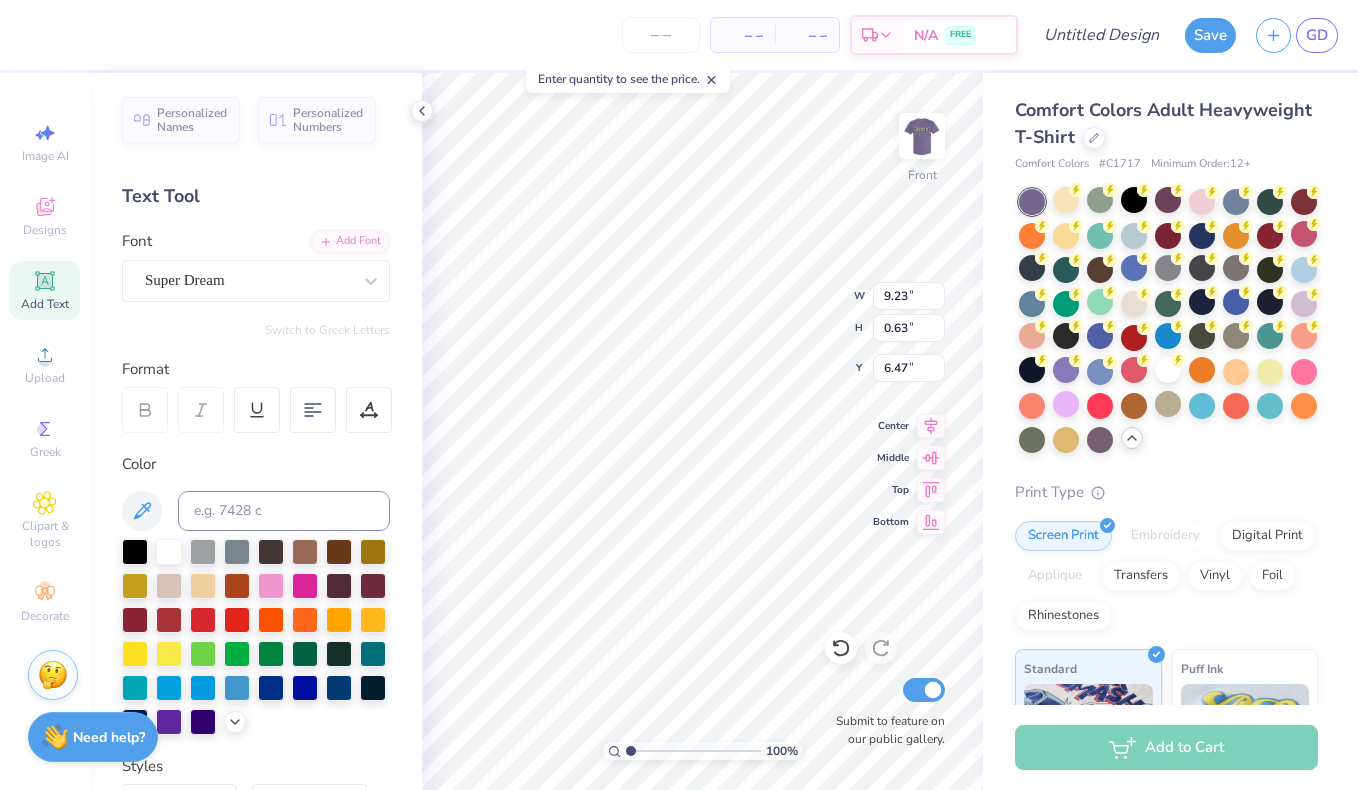 type on "8.75" 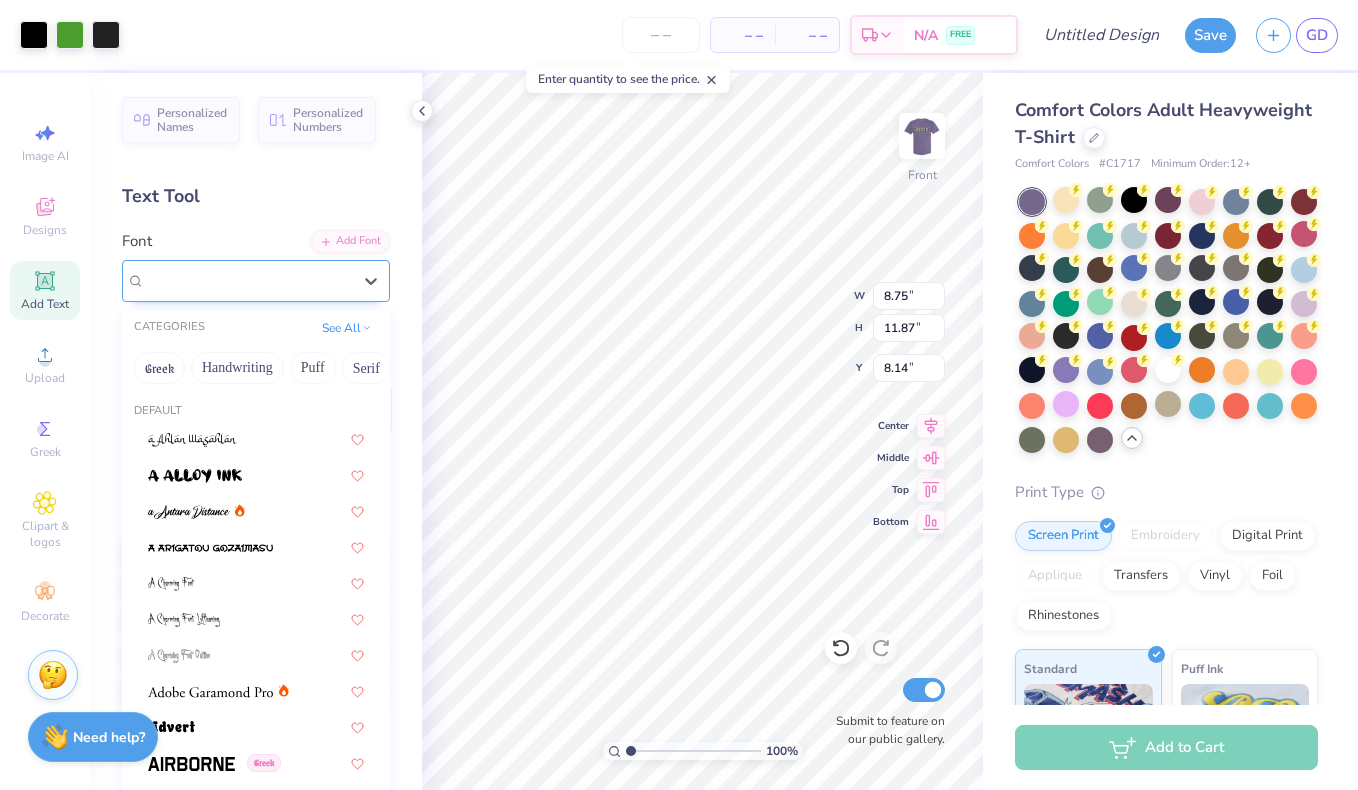 click on "Super Dream" at bounding box center [185, 280] 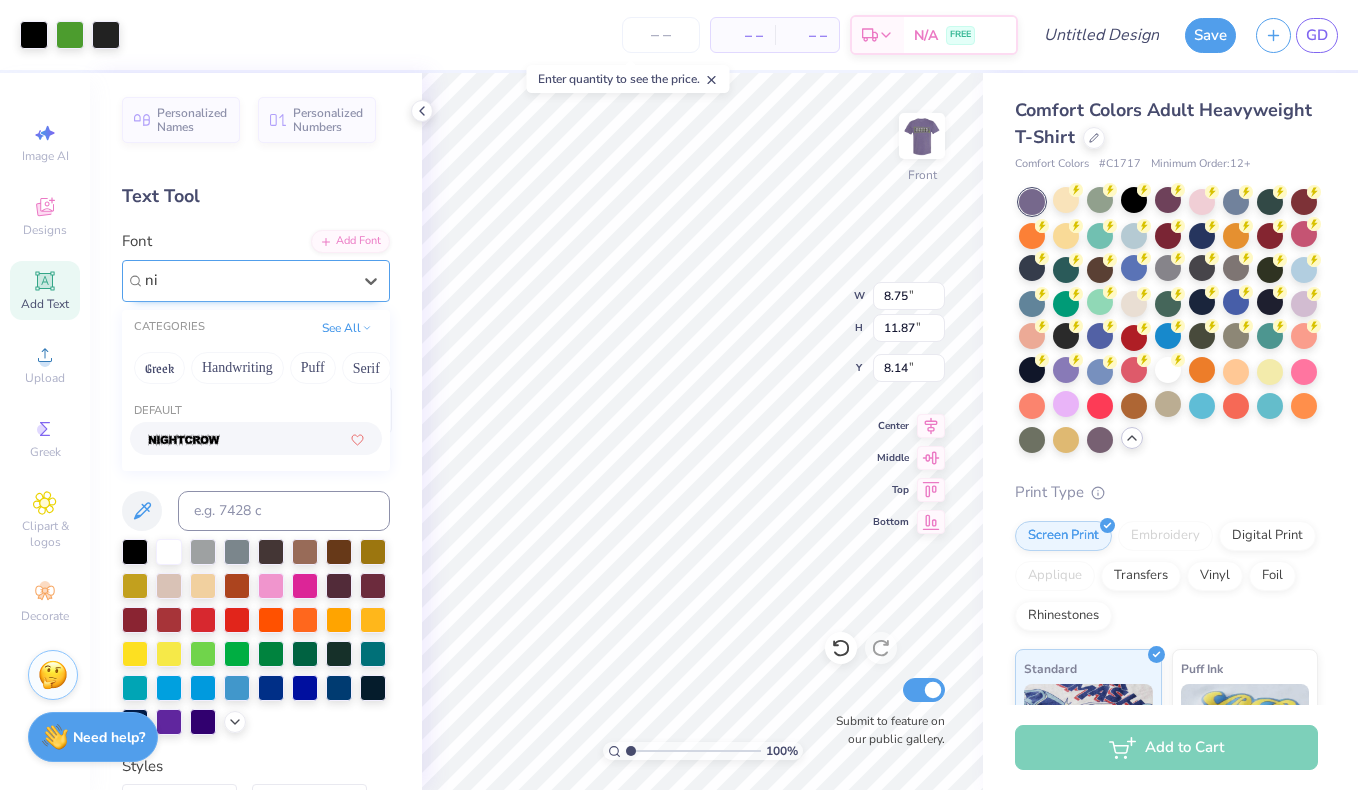 type on "n" 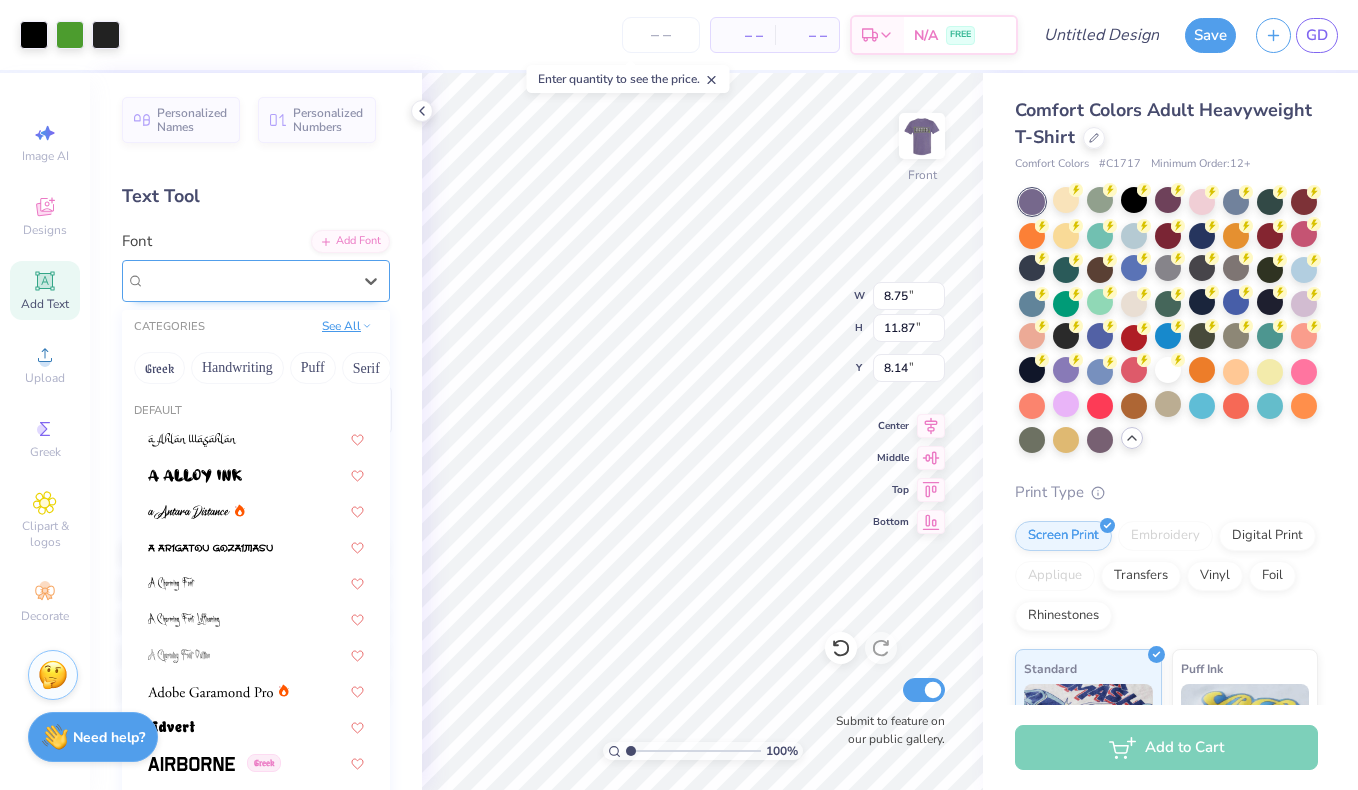 scroll, scrollTop: 0, scrollLeft: 0, axis: both 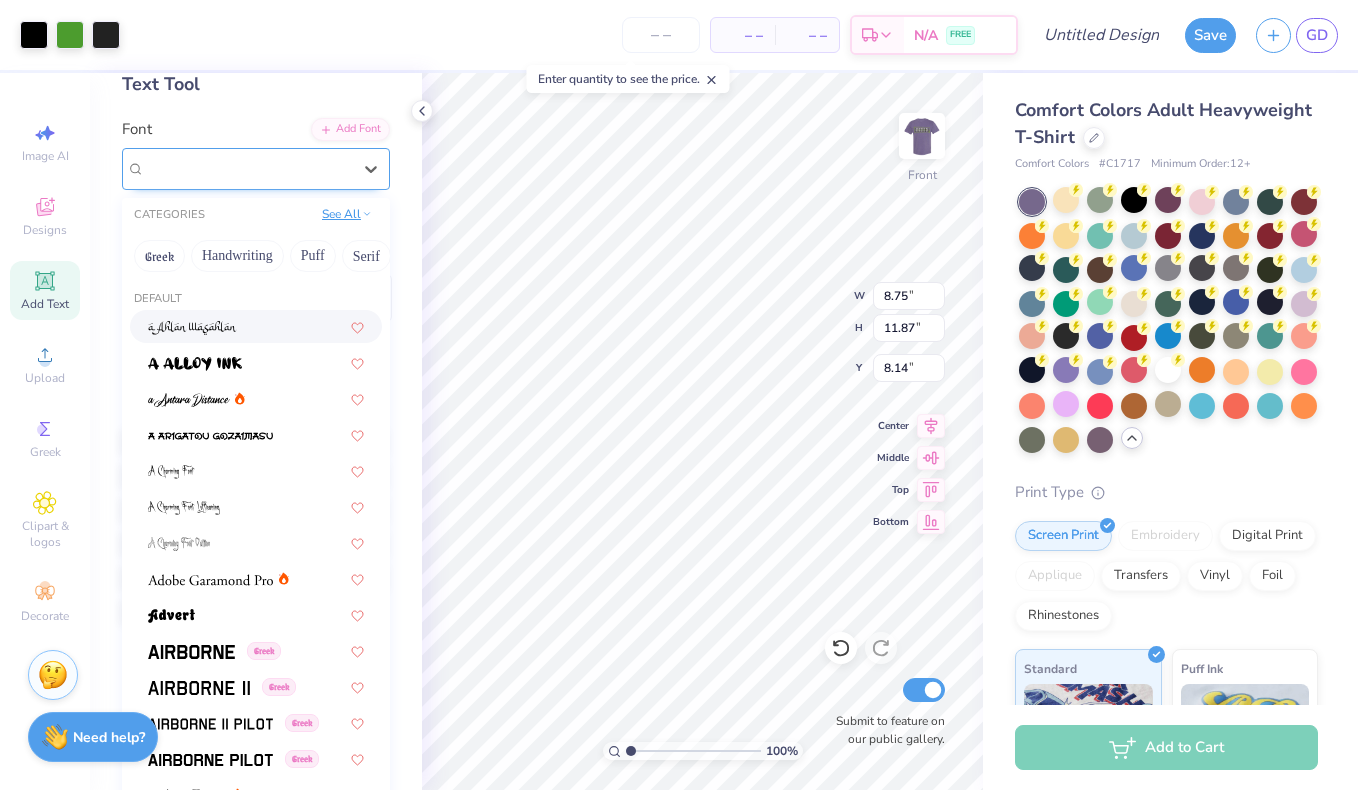 click on "See All" at bounding box center (347, 214) 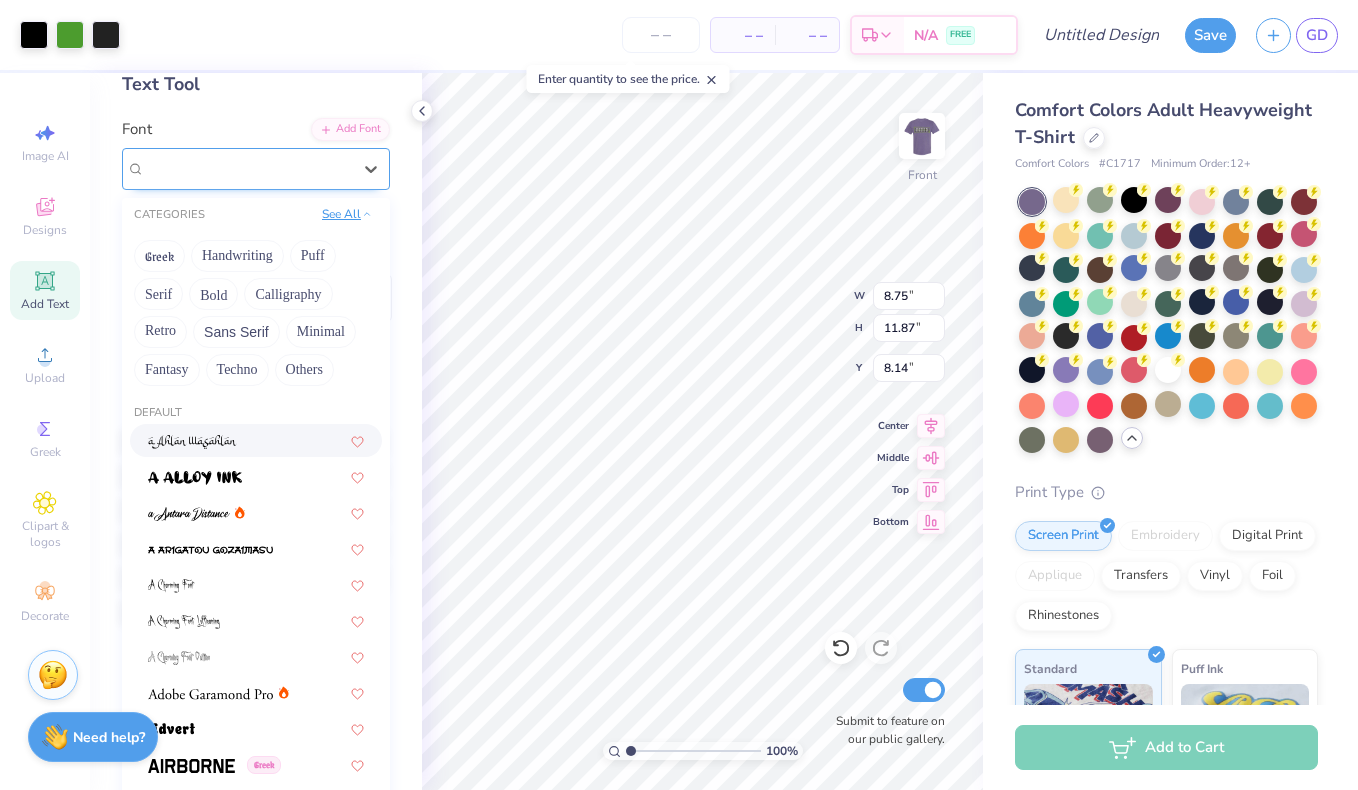 click on "See All" at bounding box center (347, 214) 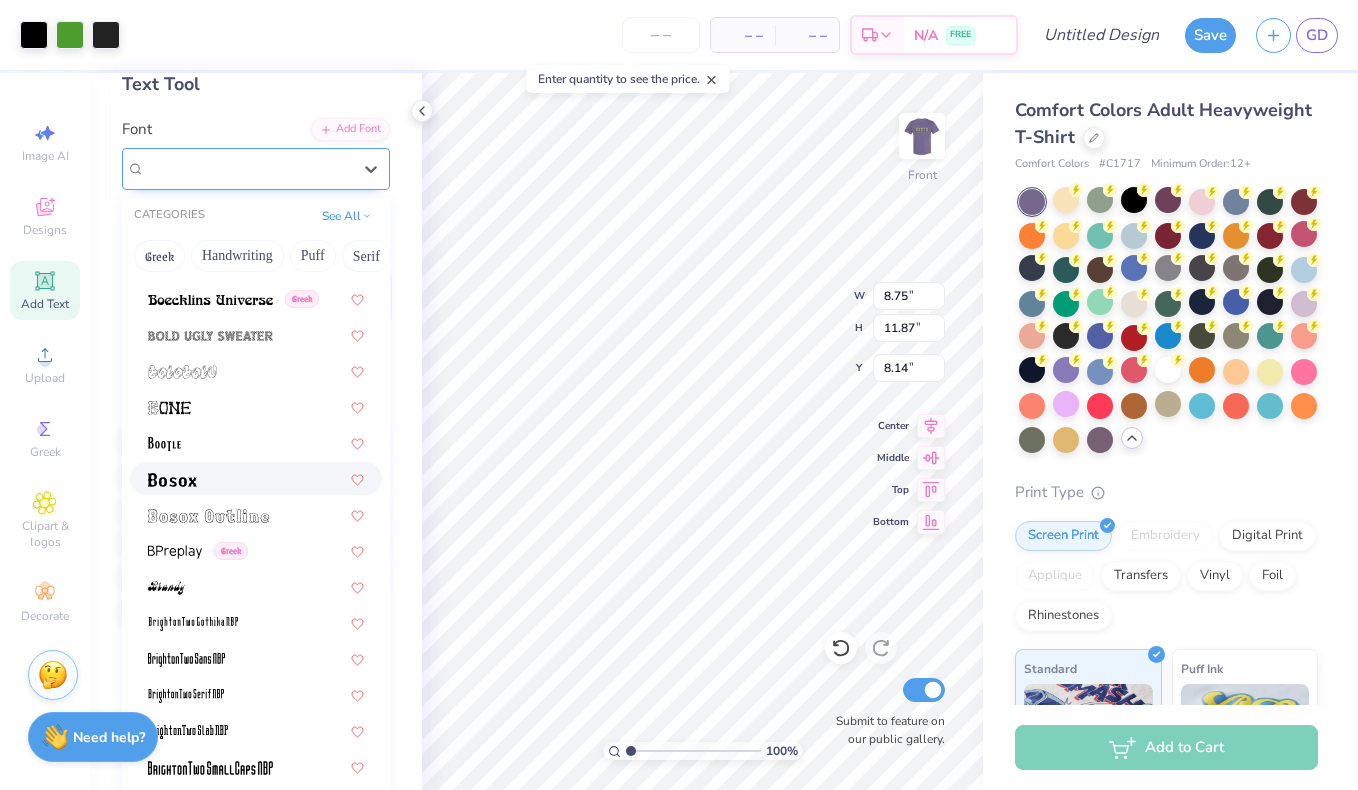 scroll, scrollTop: 1173, scrollLeft: 0, axis: vertical 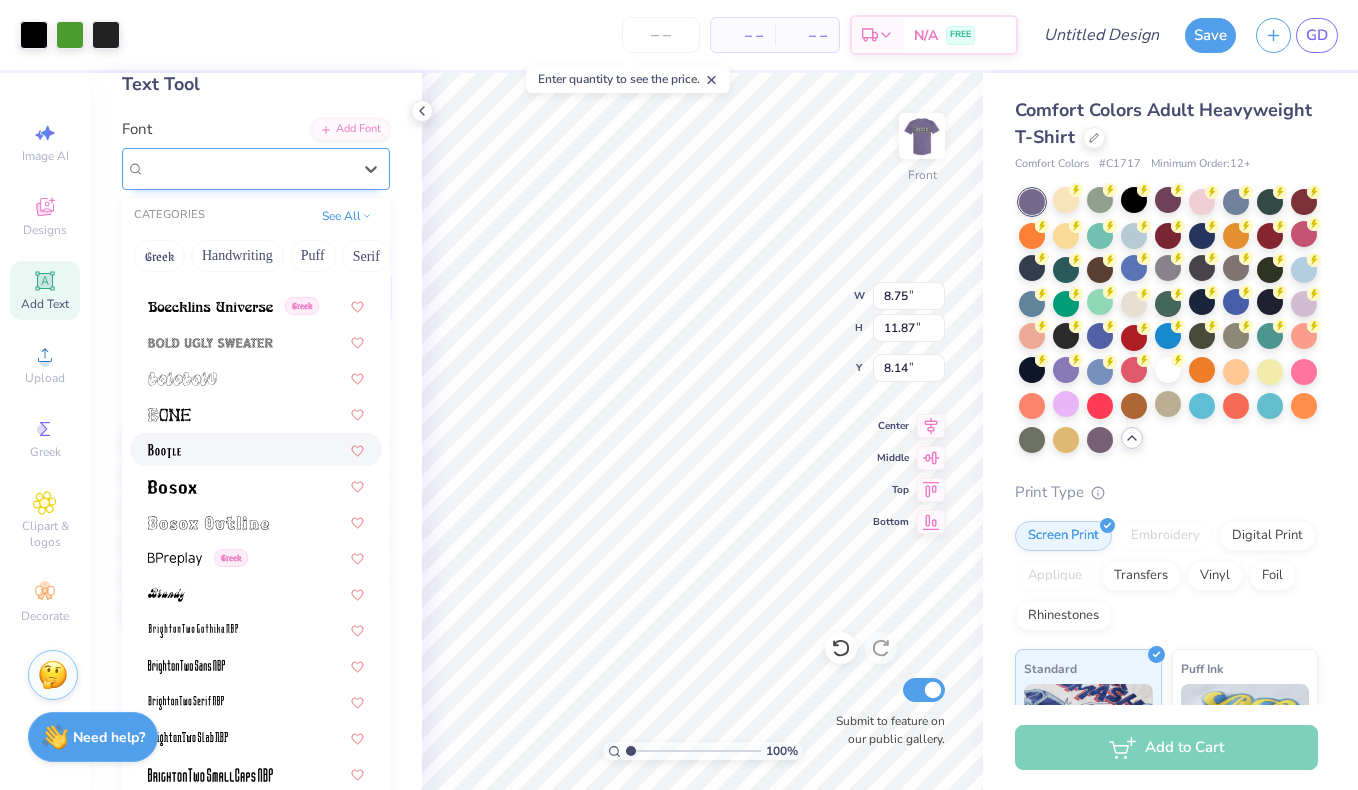click at bounding box center (256, 449) 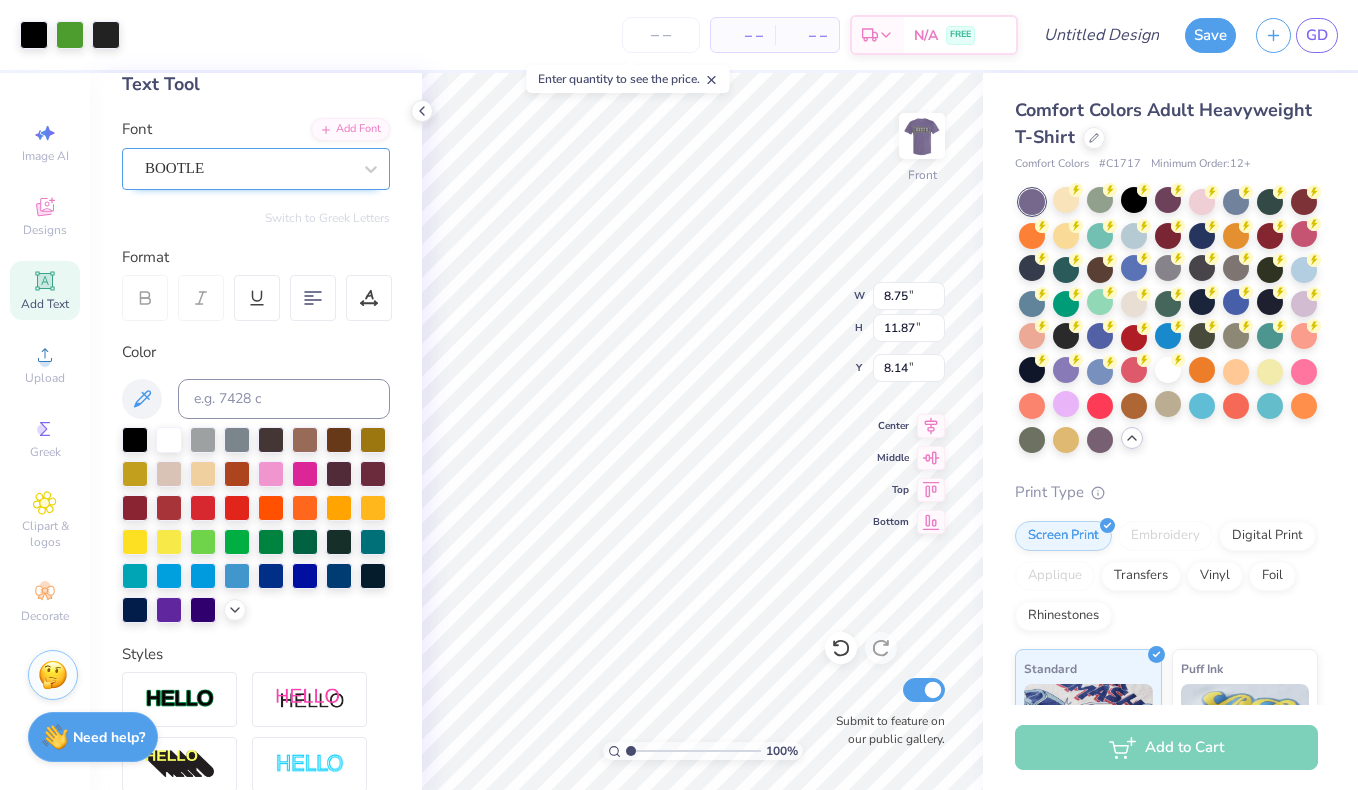 type on "8.14" 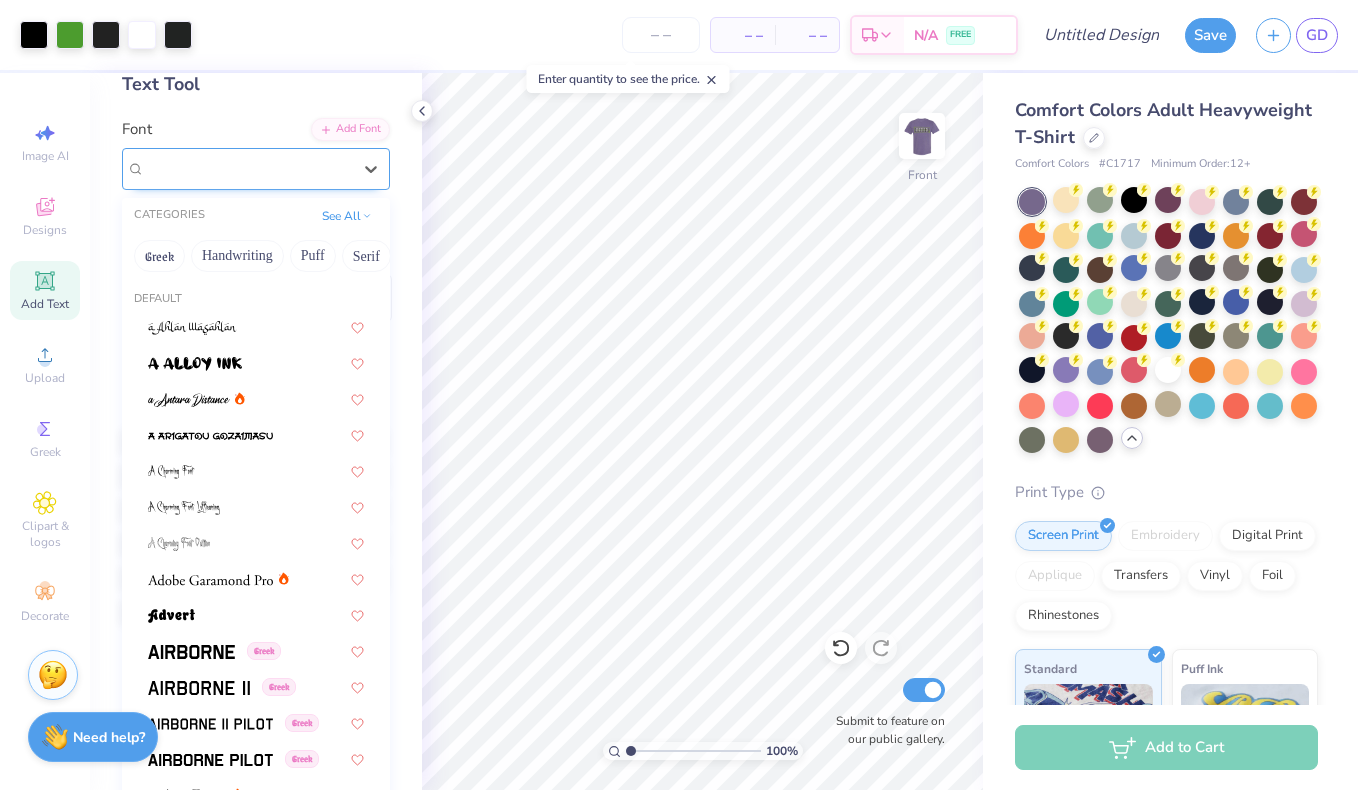 click on "BOOTLE" at bounding box center (248, 168) 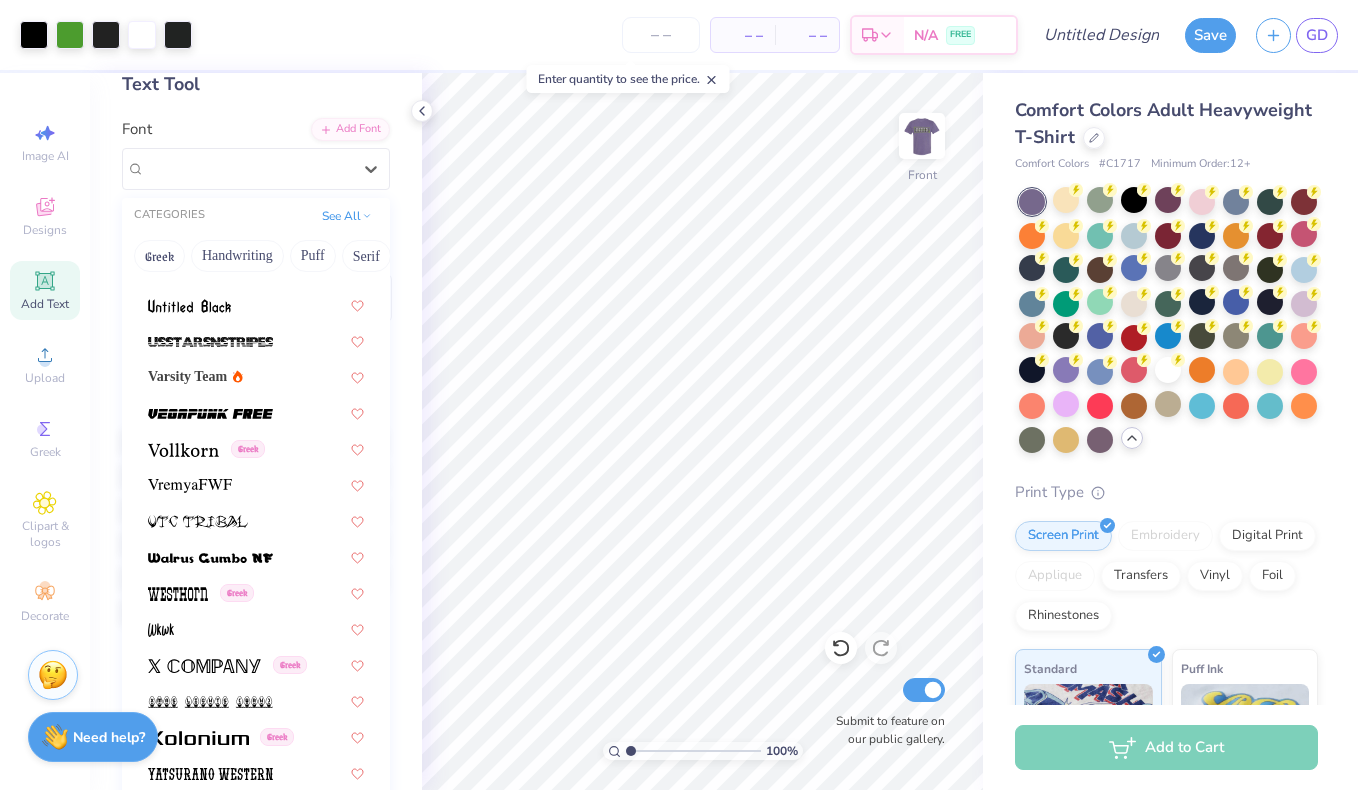 scroll, scrollTop: 10641, scrollLeft: 0, axis: vertical 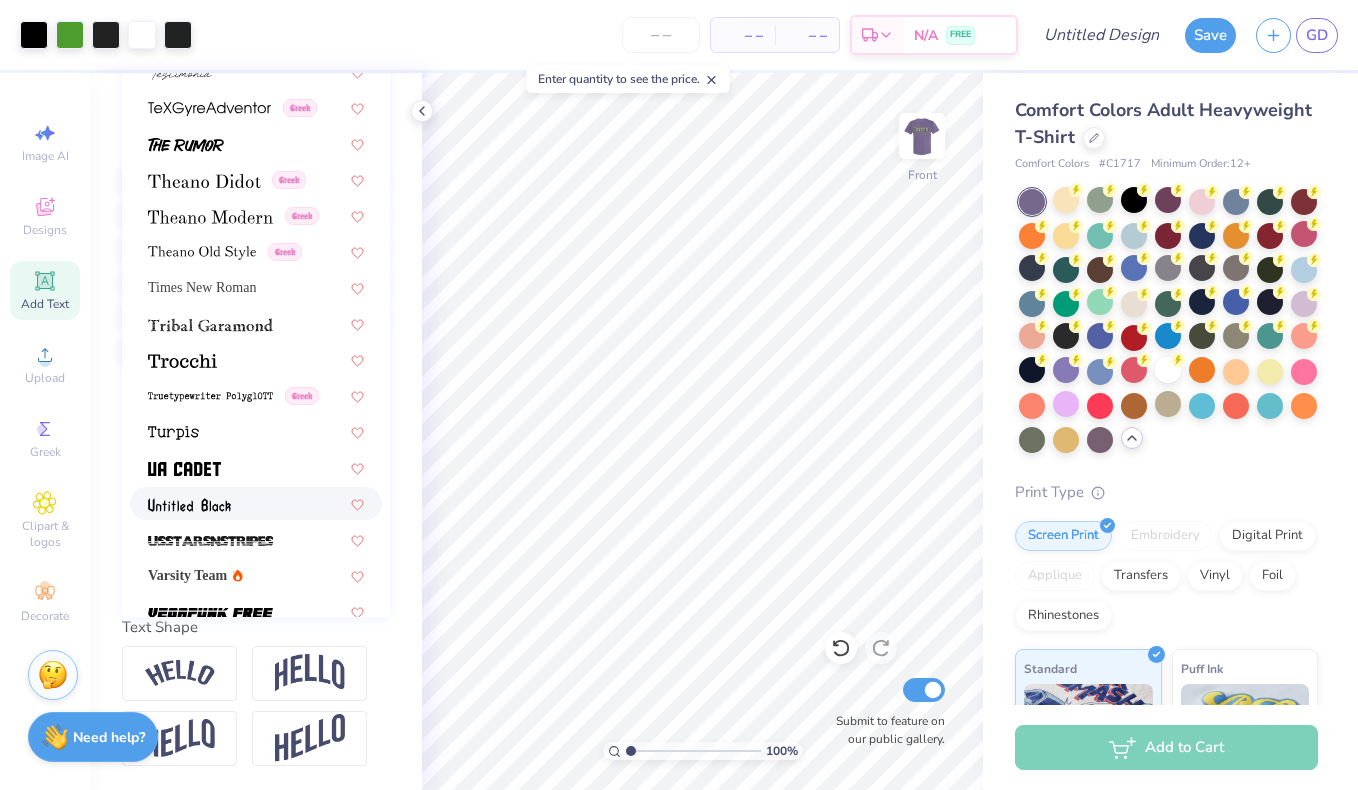 click at bounding box center (189, 505) 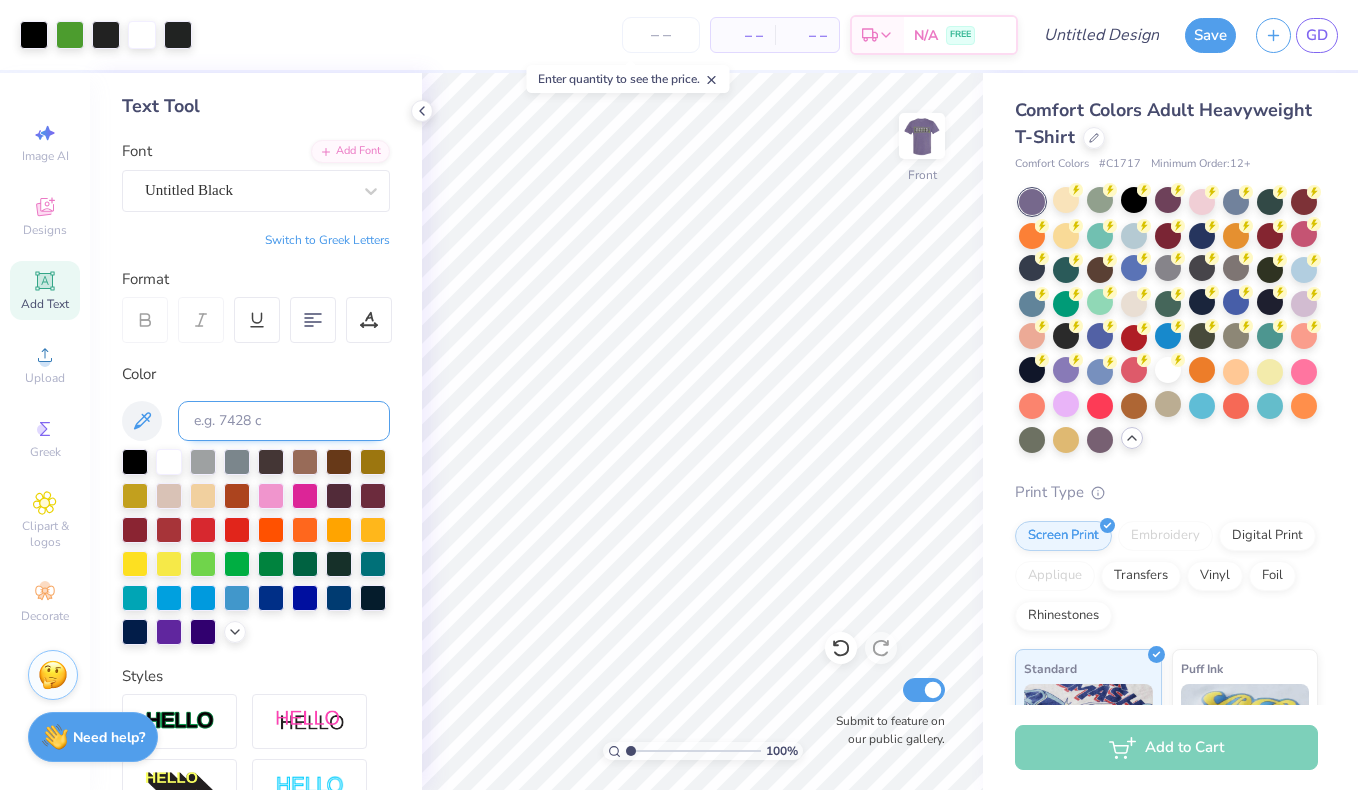 scroll, scrollTop: 76, scrollLeft: 0, axis: vertical 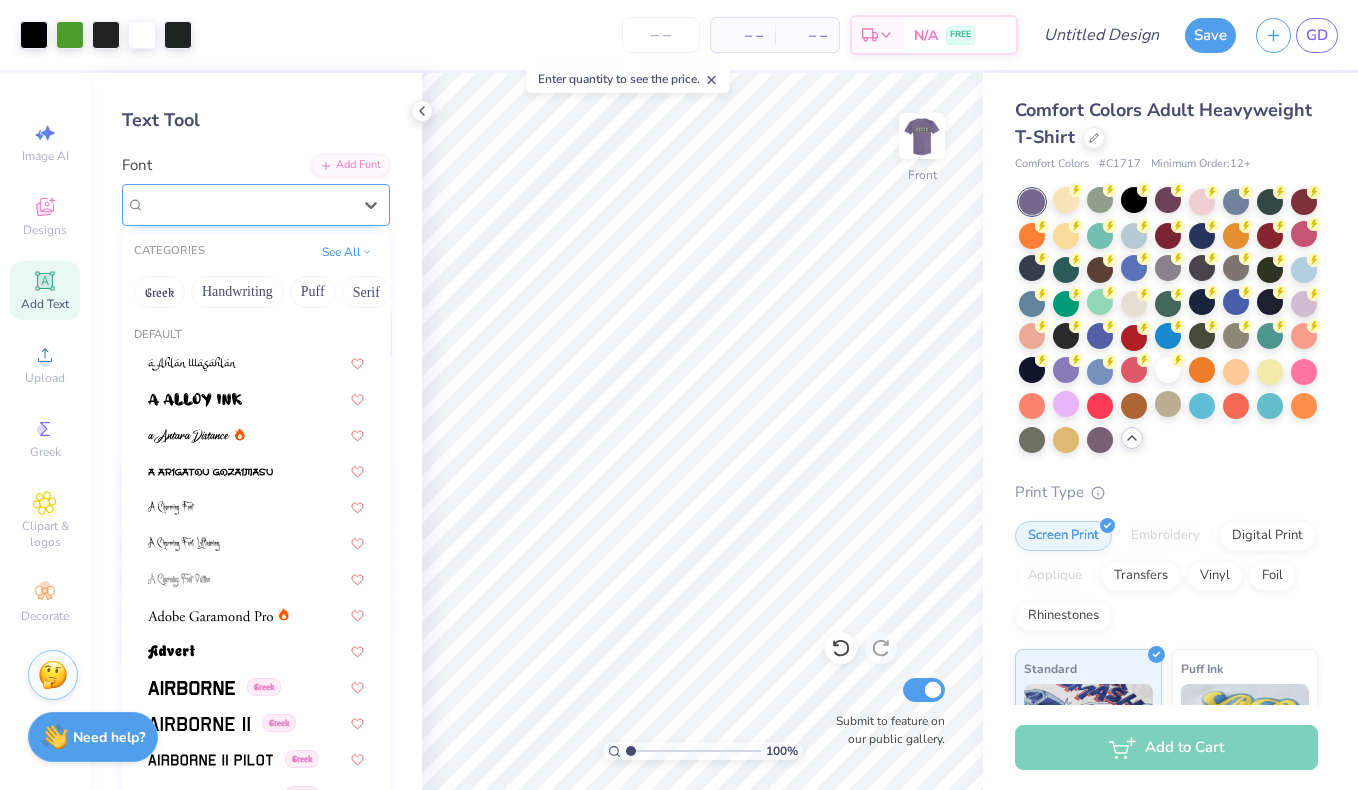 click at bounding box center (248, 204) 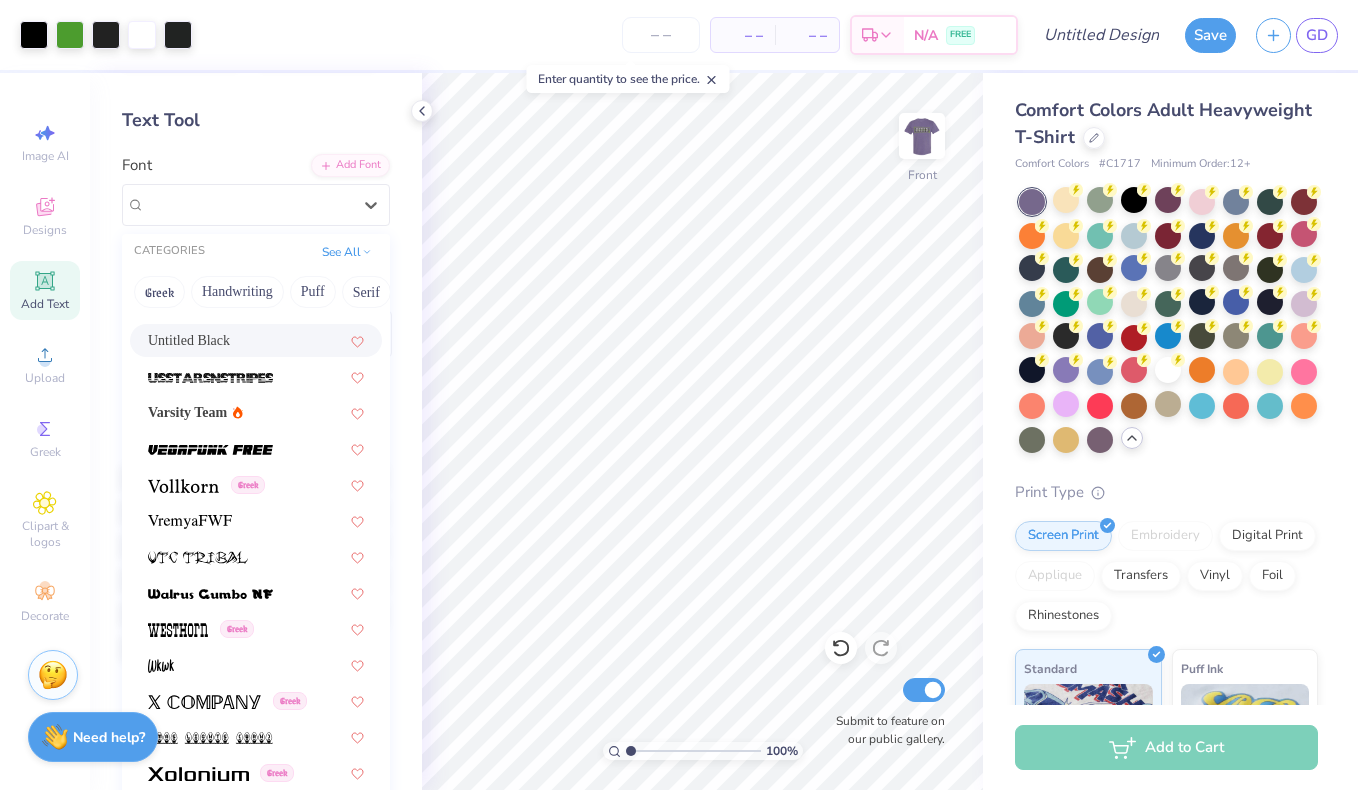 scroll, scrollTop: 10641, scrollLeft: 0, axis: vertical 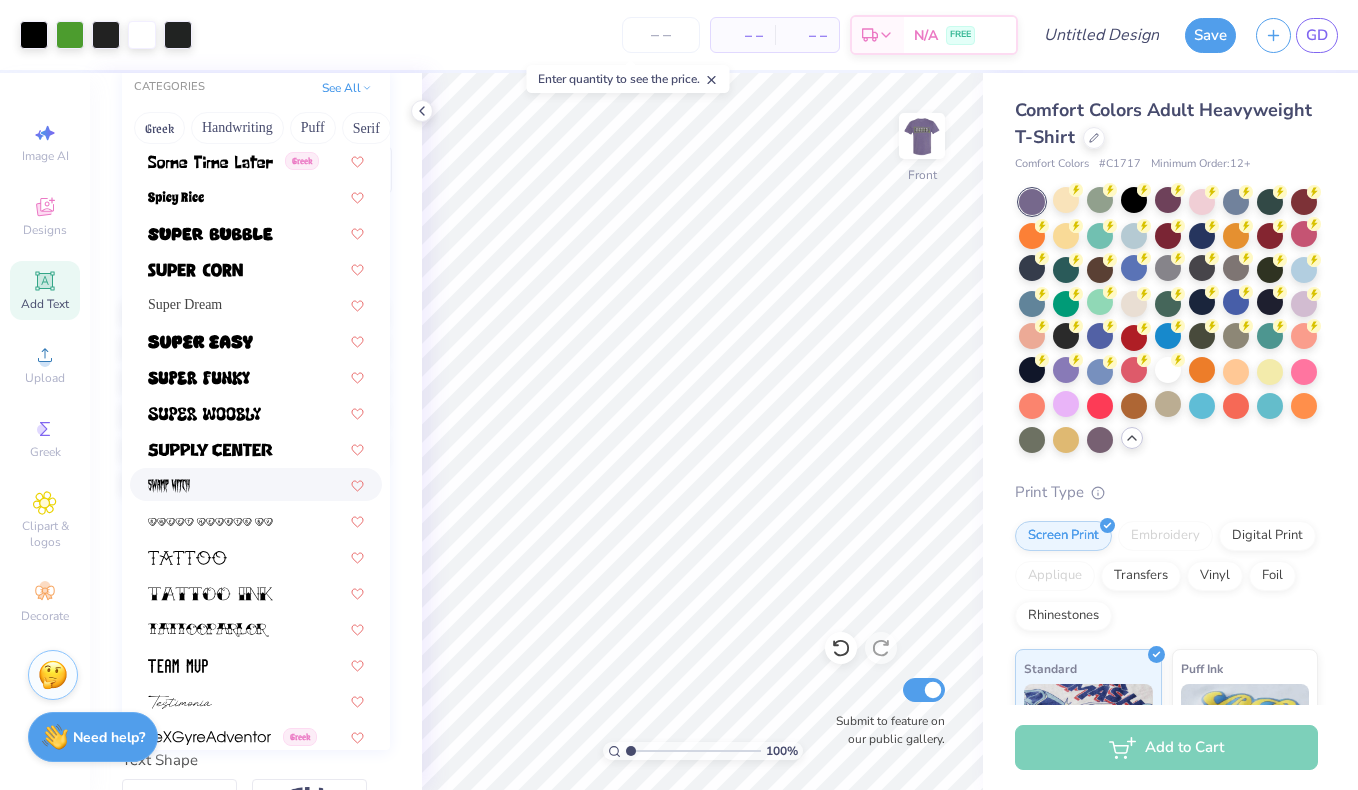 click at bounding box center (256, 484) 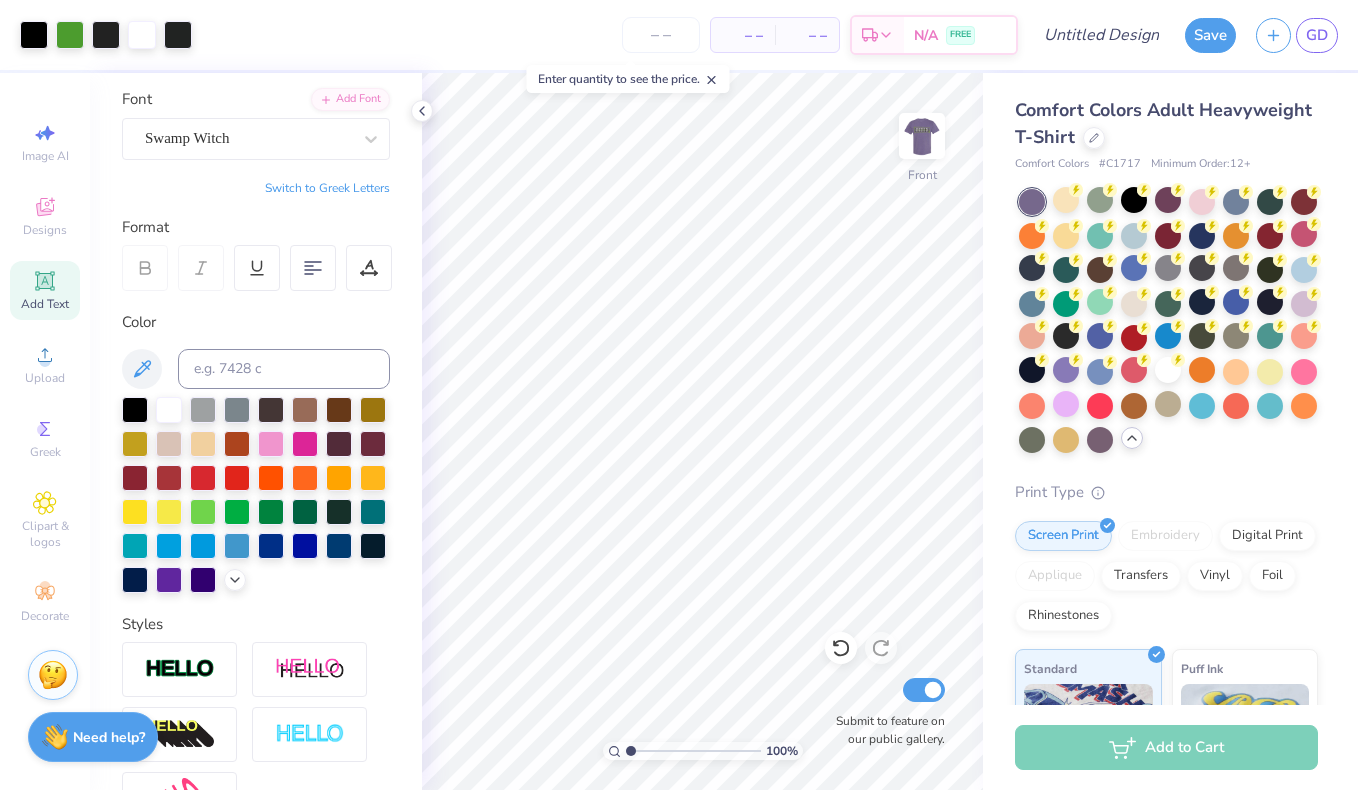 scroll, scrollTop: 119, scrollLeft: 0, axis: vertical 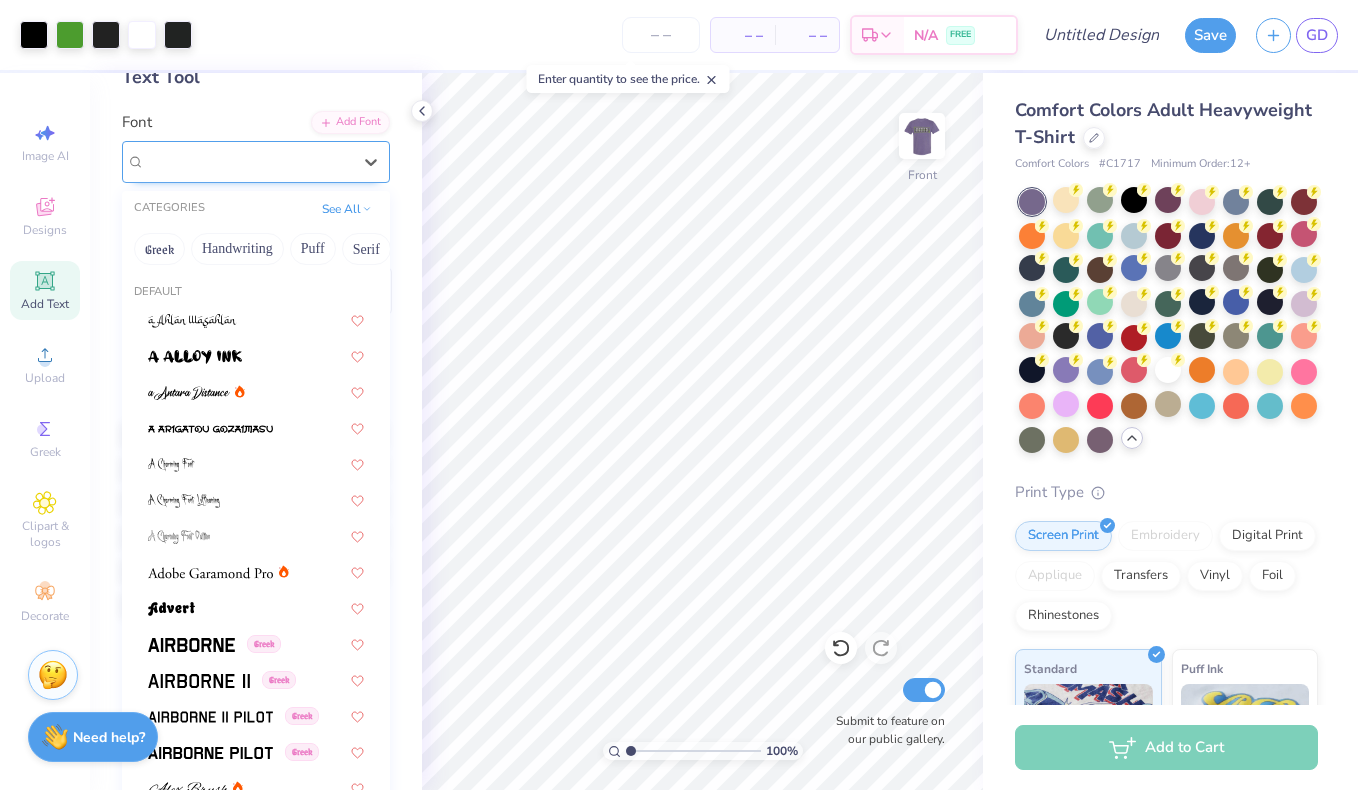 click on "Swamp Witch" at bounding box center (248, 161) 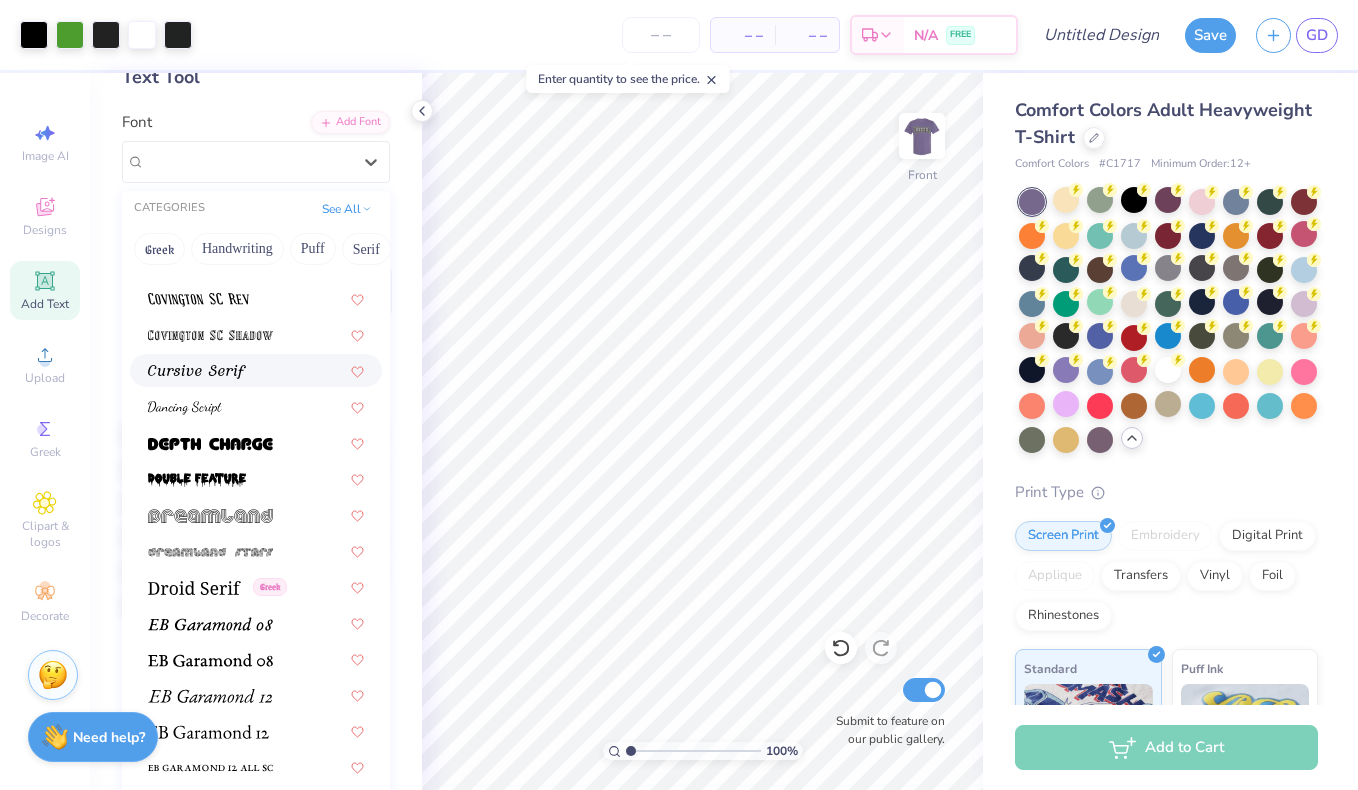 scroll, scrollTop: 3300, scrollLeft: 0, axis: vertical 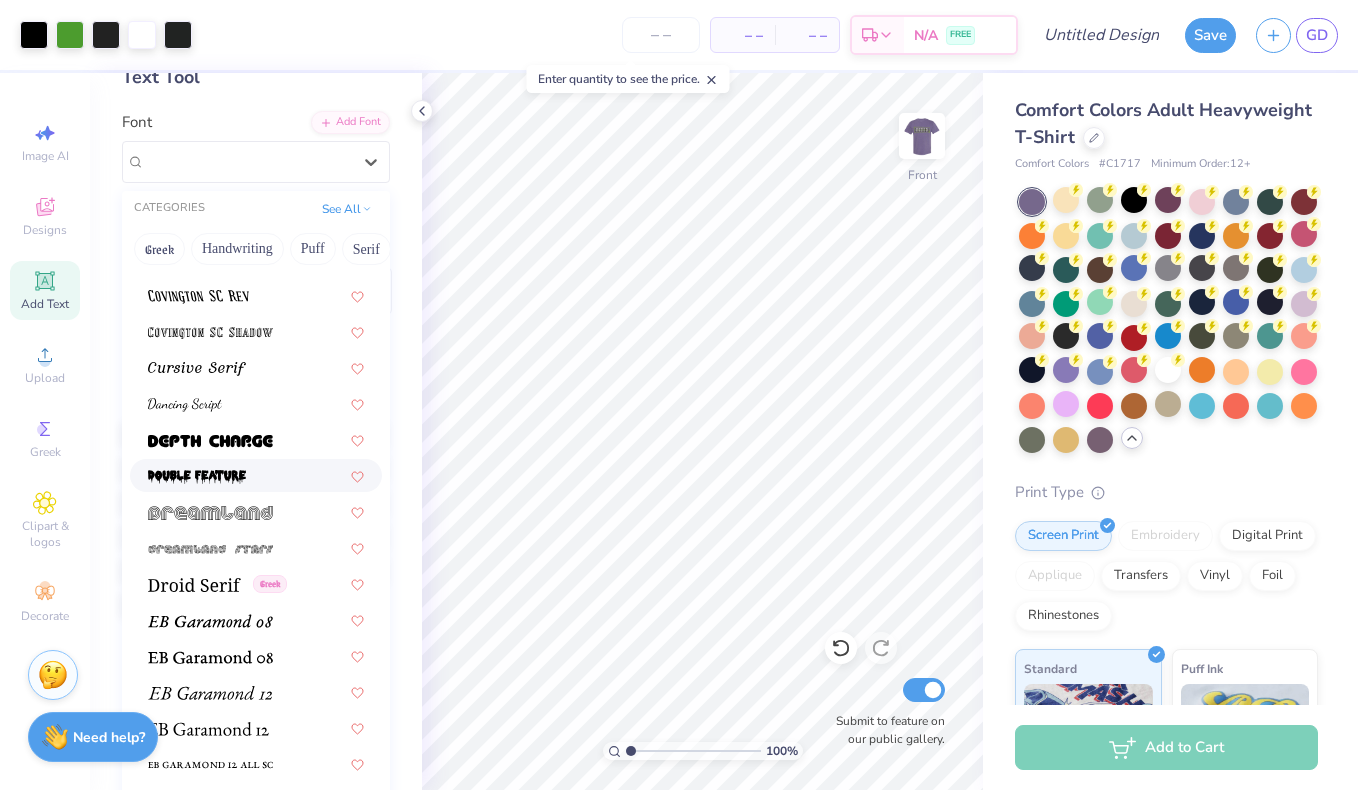 click at bounding box center (197, 477) 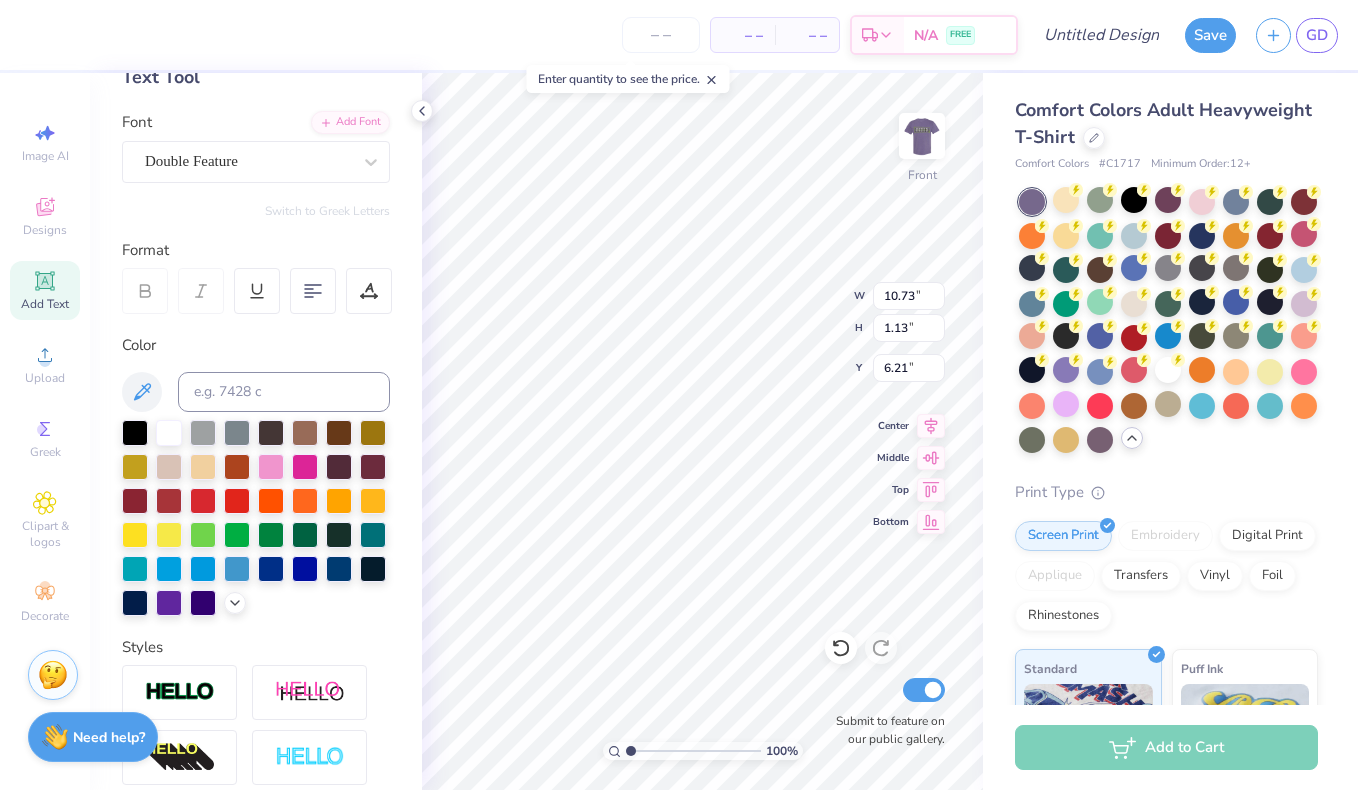 type on "6.04" 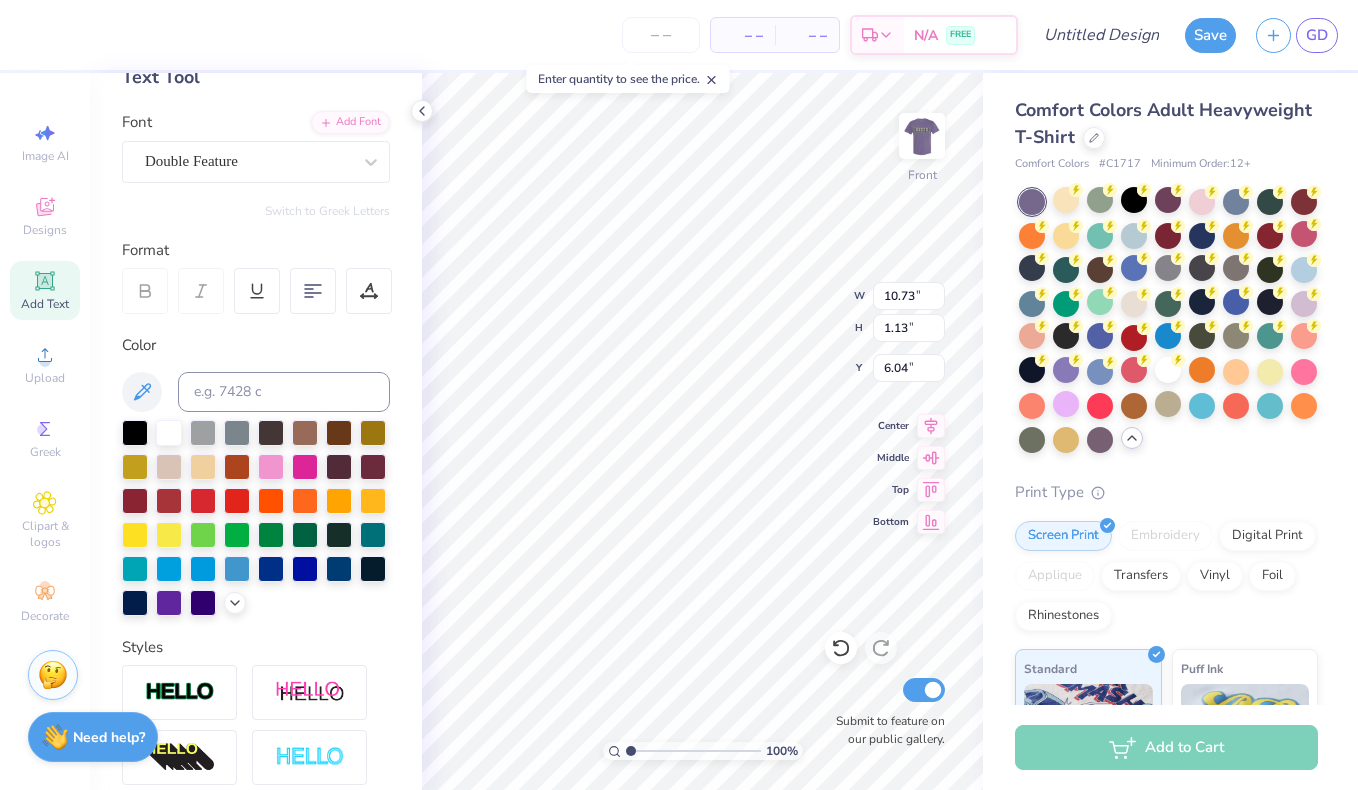 type on "6.56" 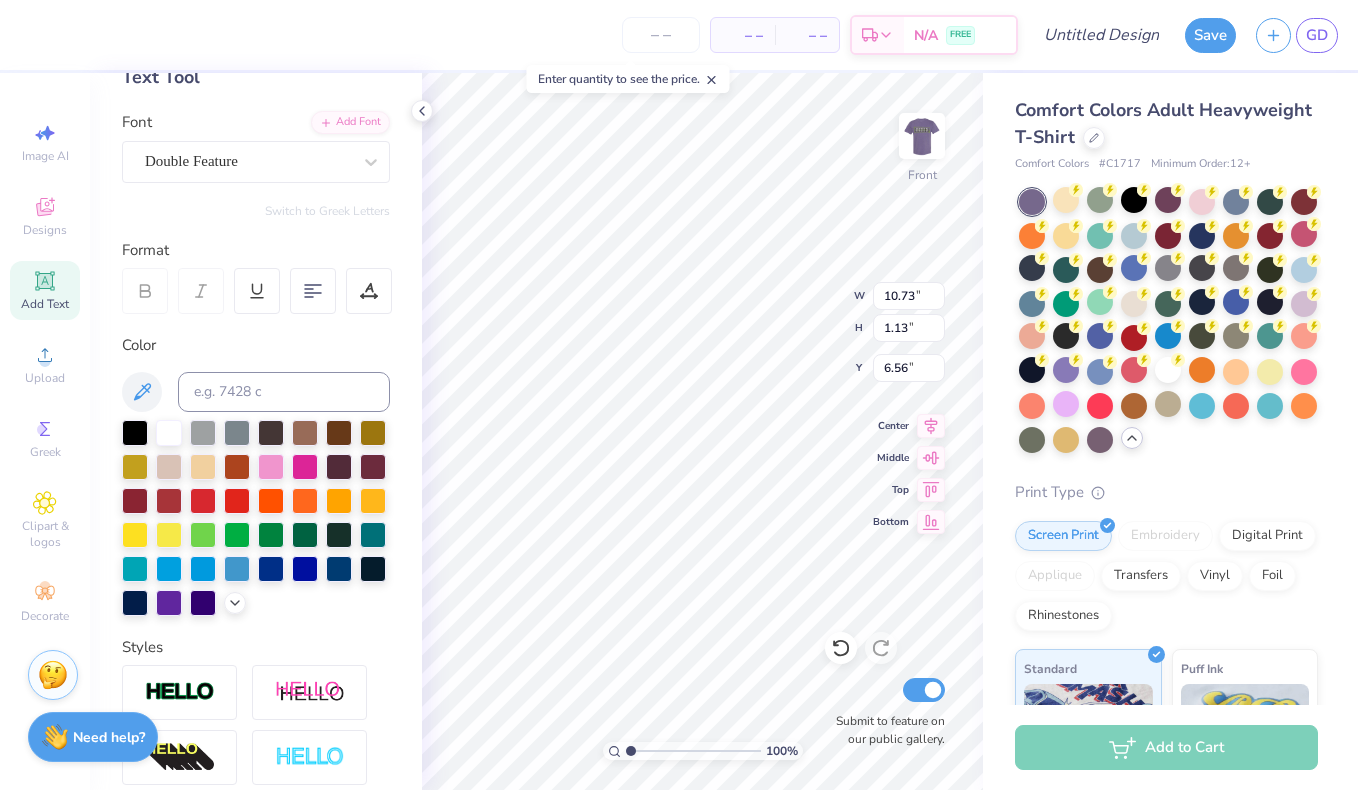 scroll, scrollTop: 0, scrollLeft: 2, axis: horizontal 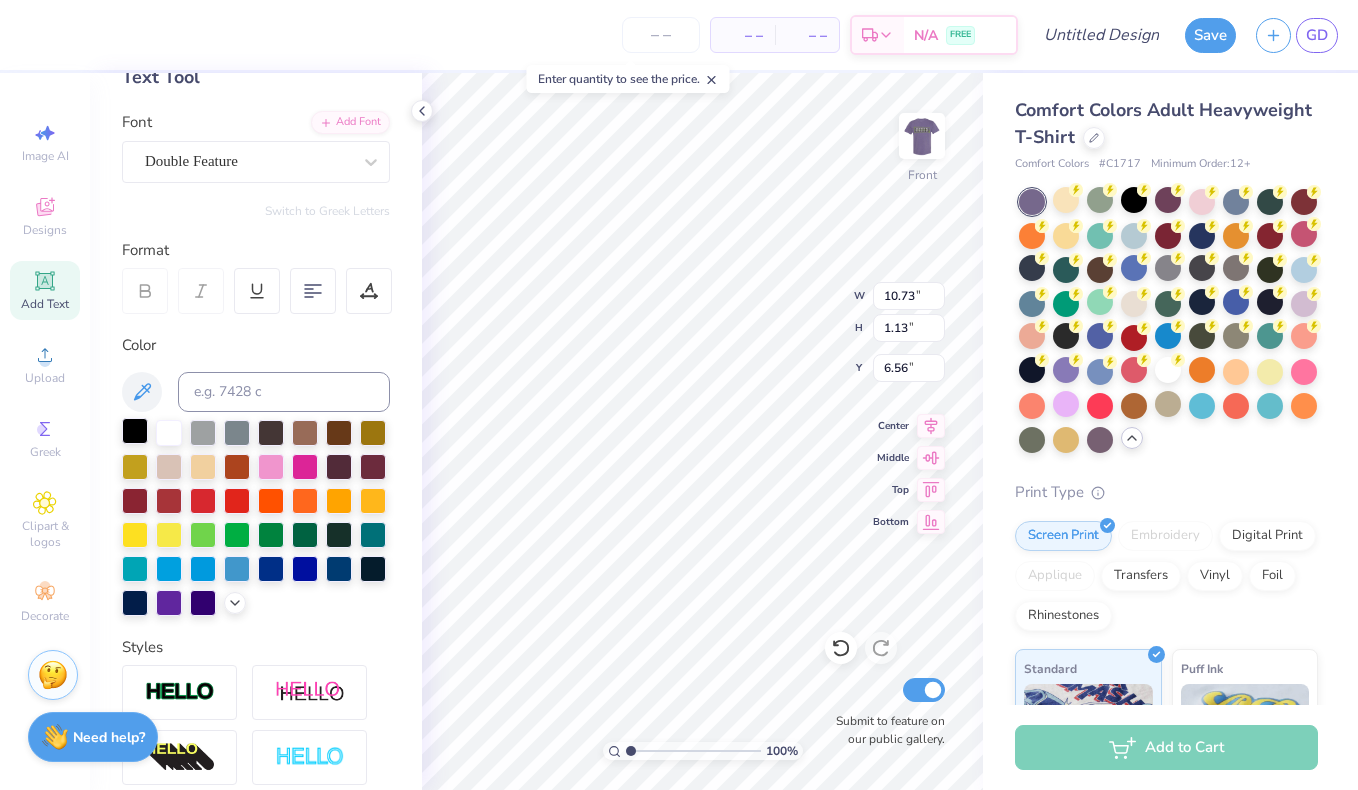 click at bounding box center (135, 431) 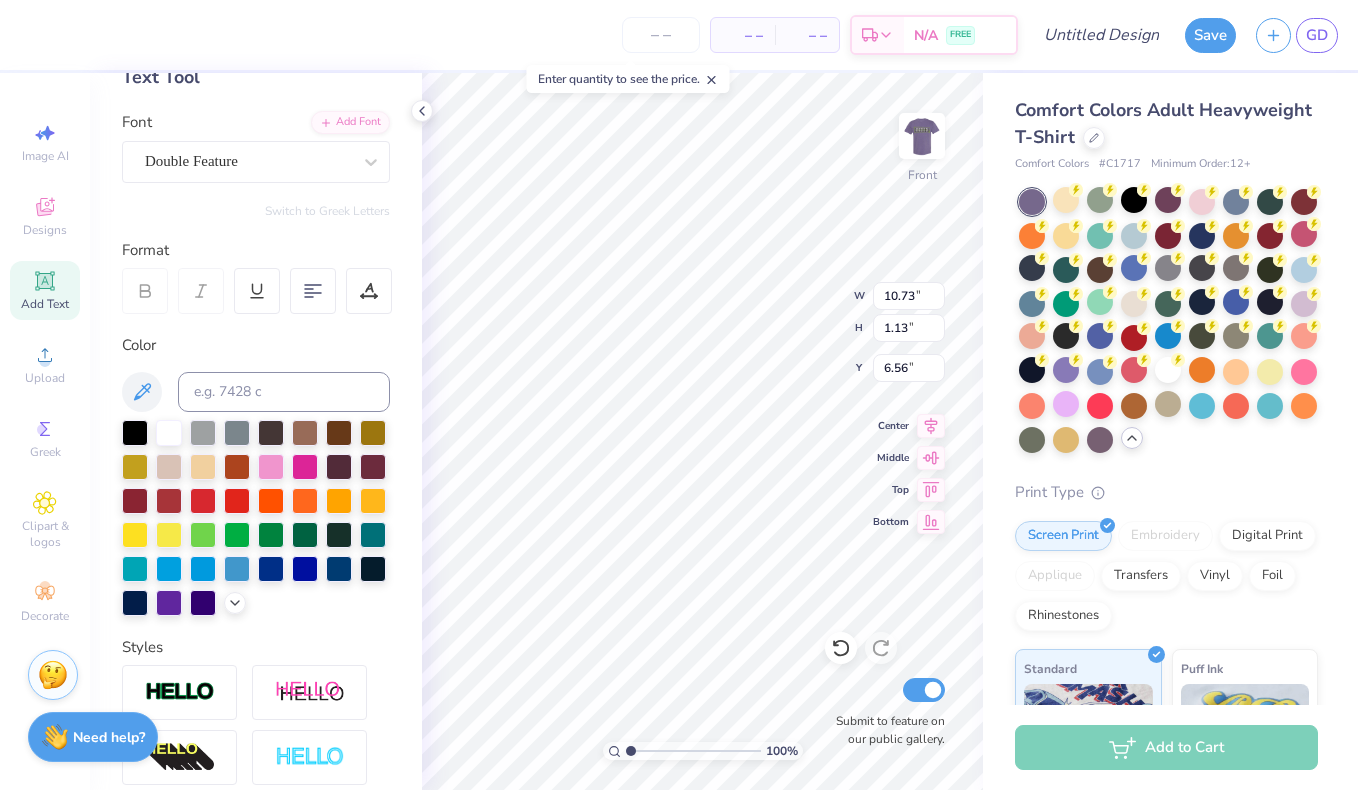 type on "8.75" 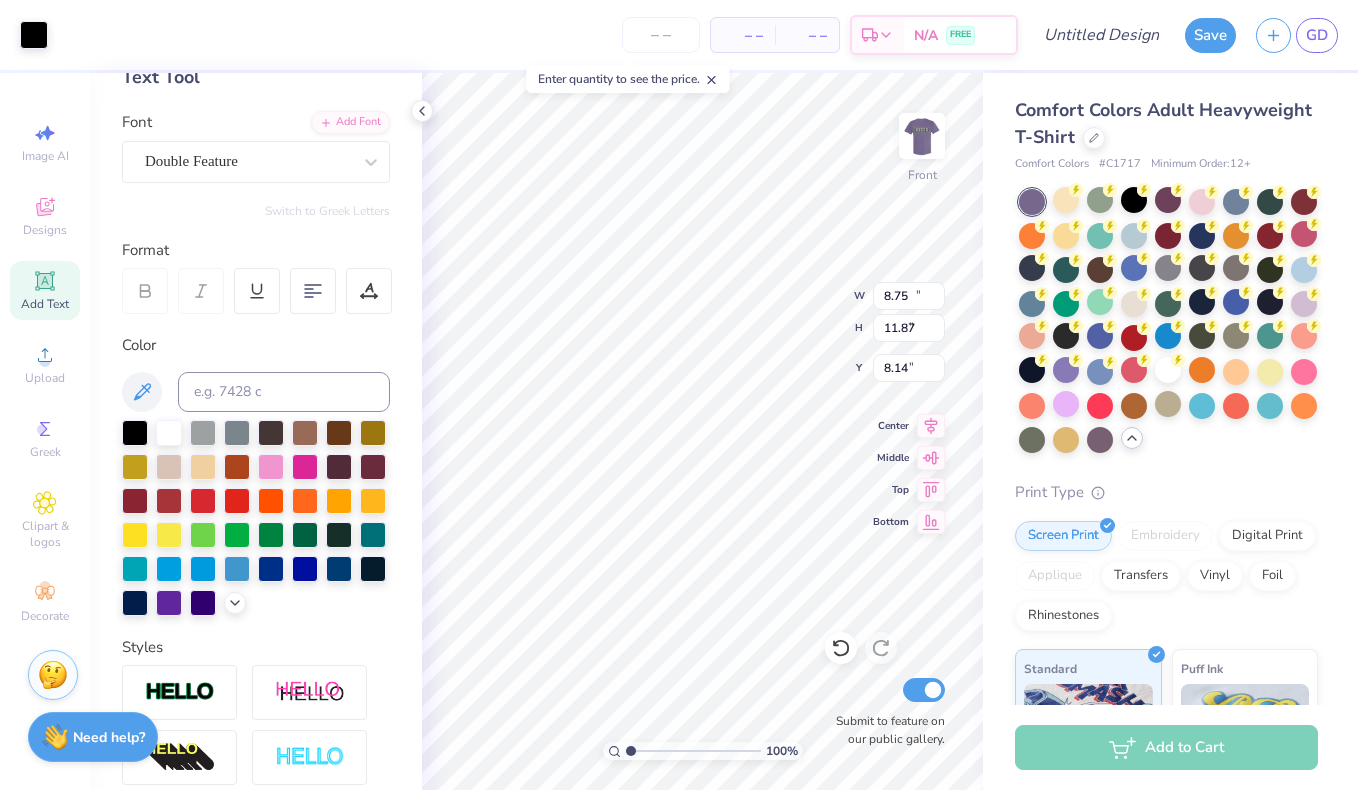 type on "10.73" 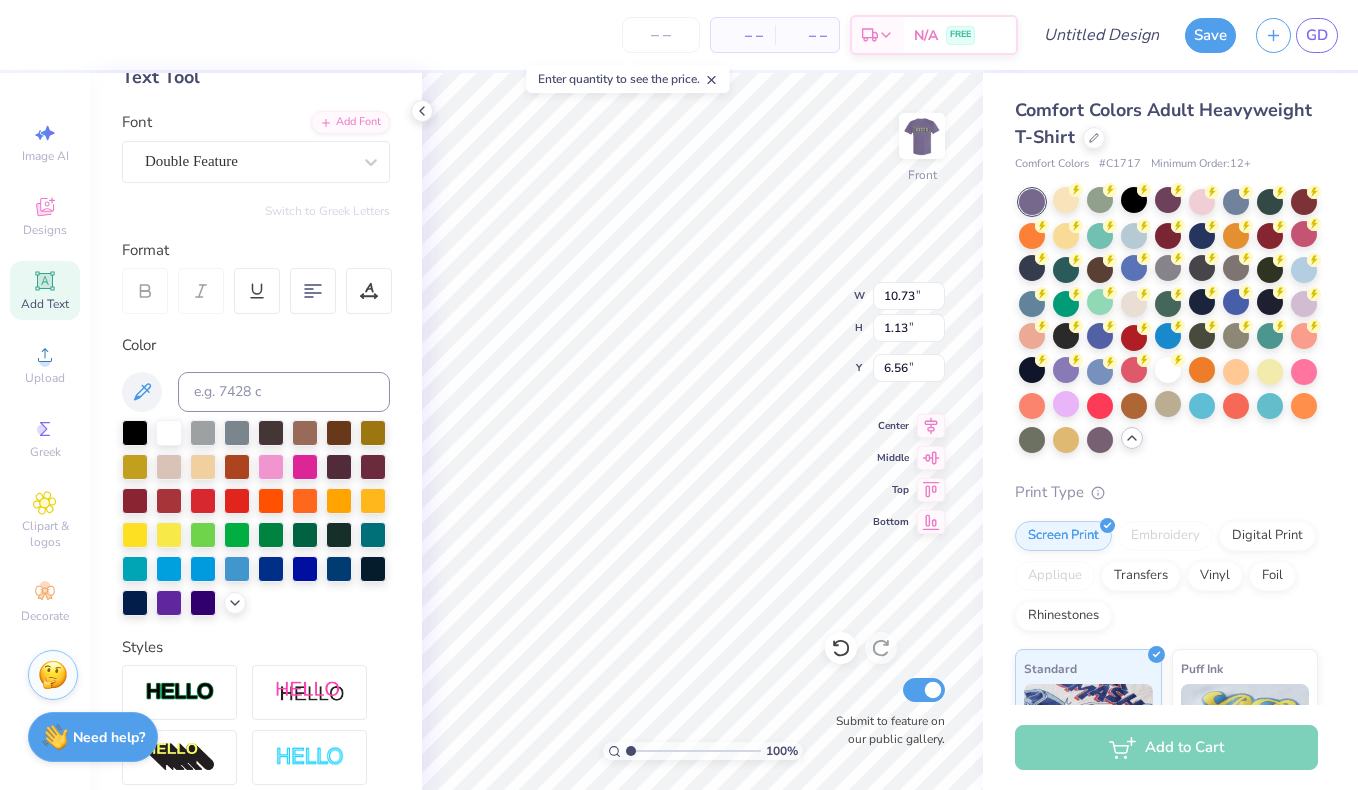 scroll, scrollTop: 0, scrollLeft: 2, axis: horizontal 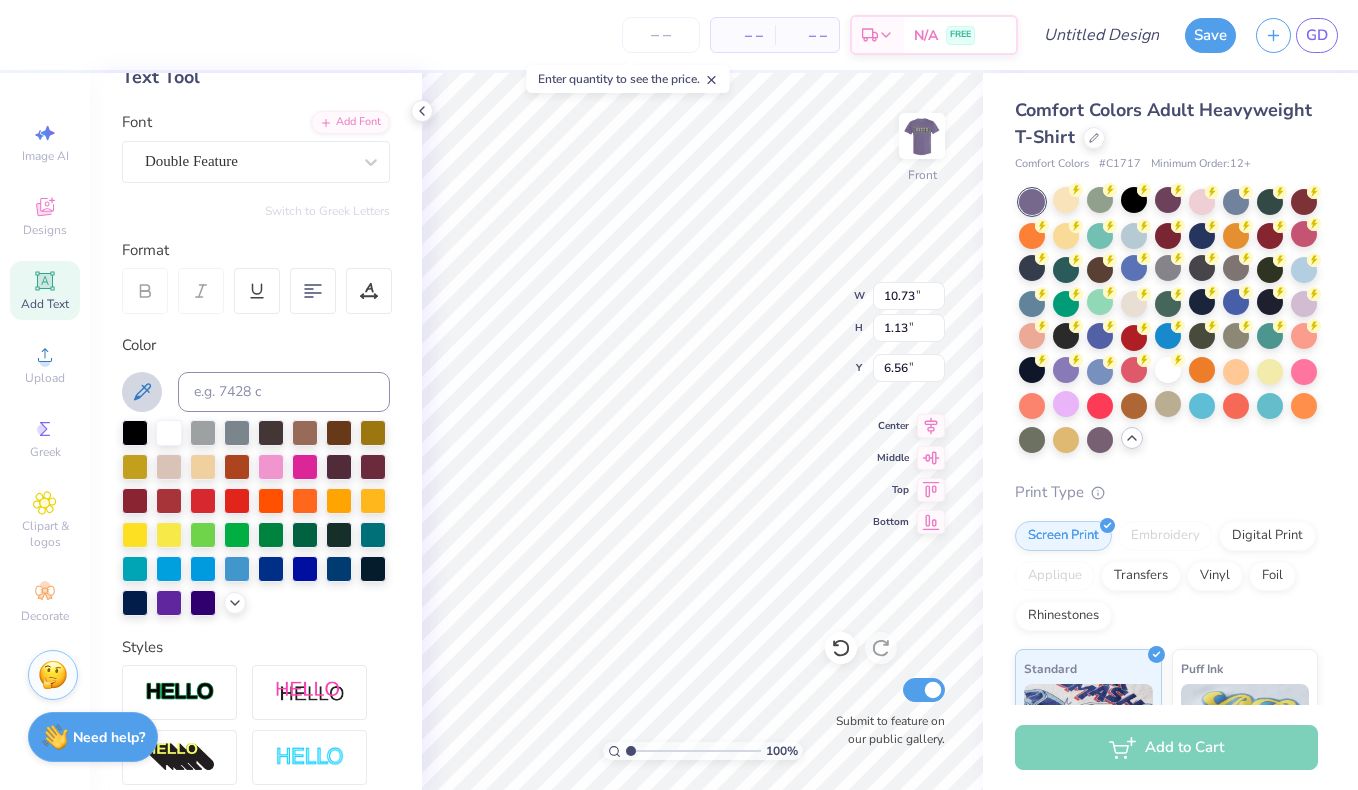 click 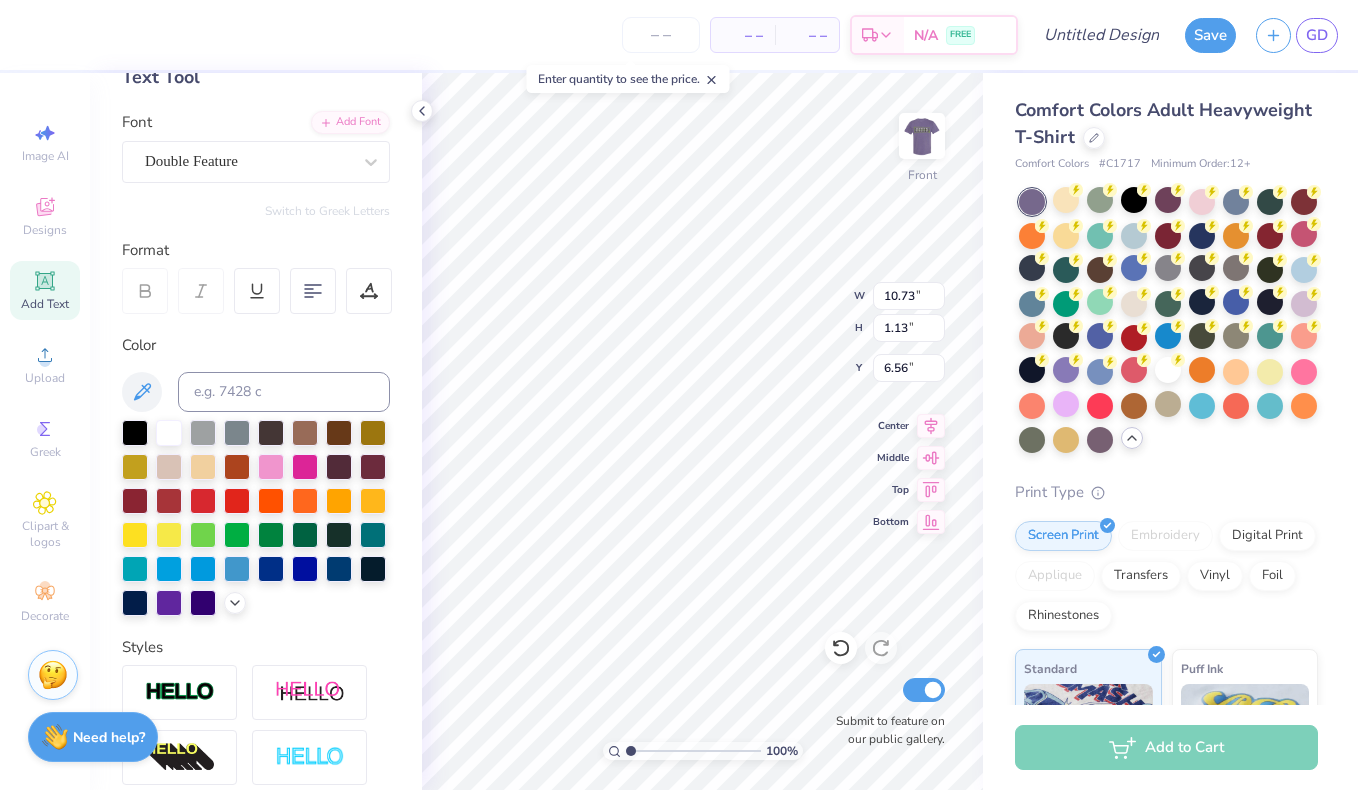 type on "8.75" 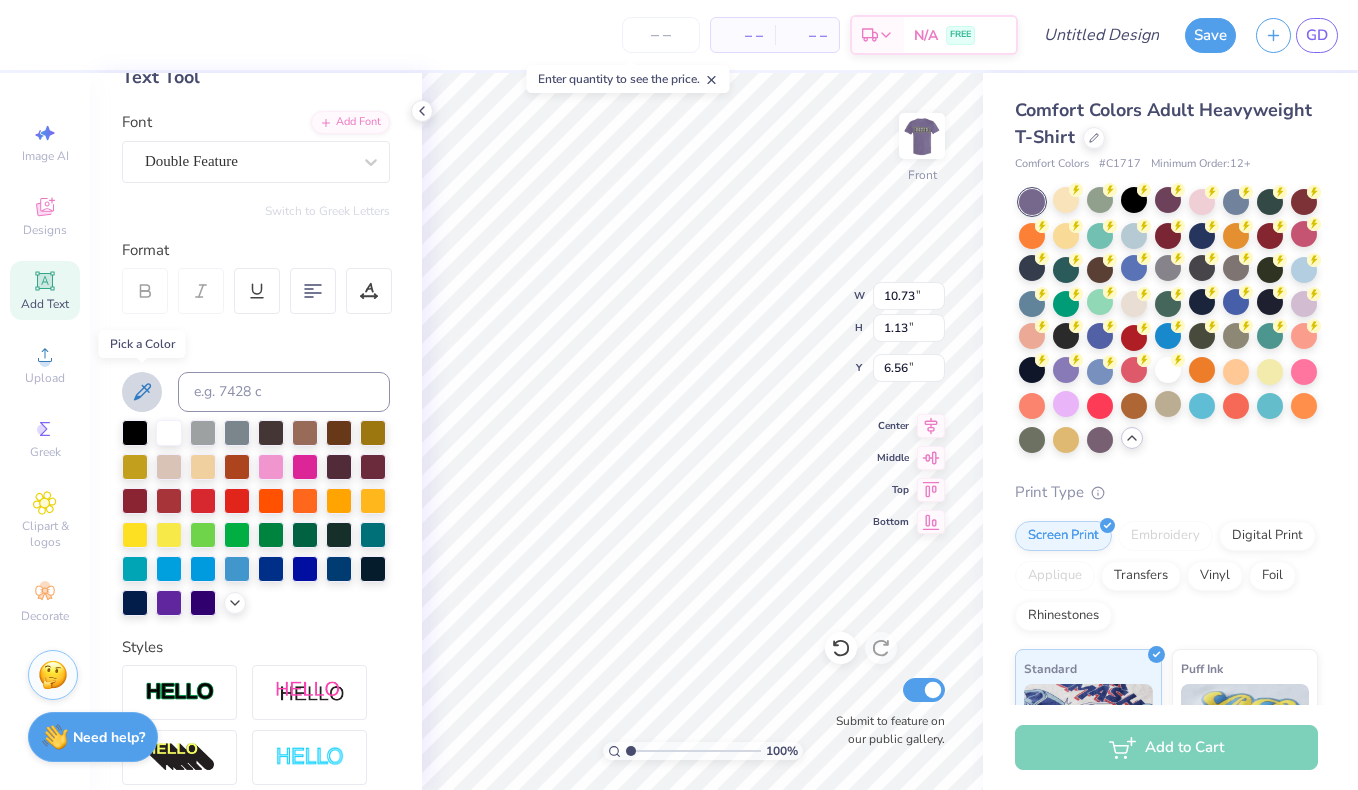 click at bounding box center [142, 392] 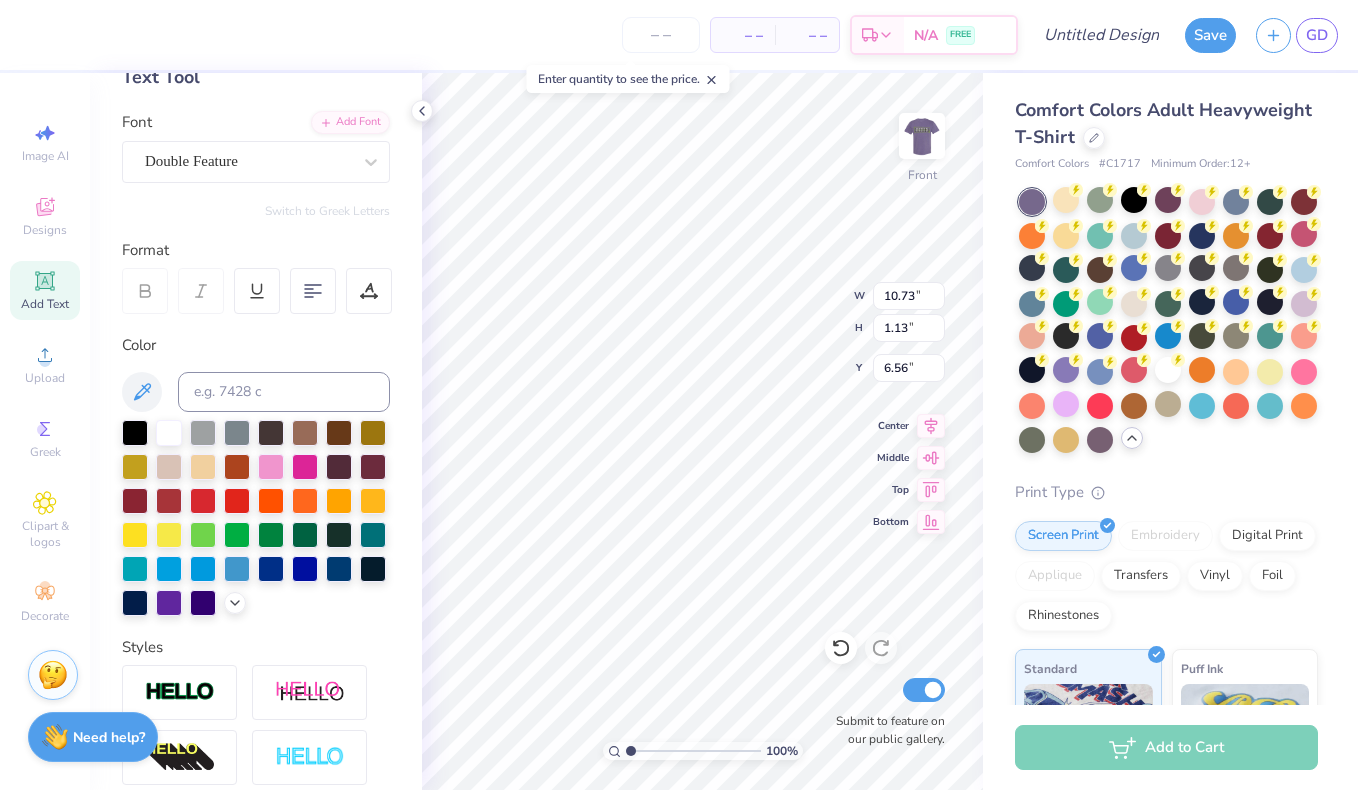 type on "6.34" 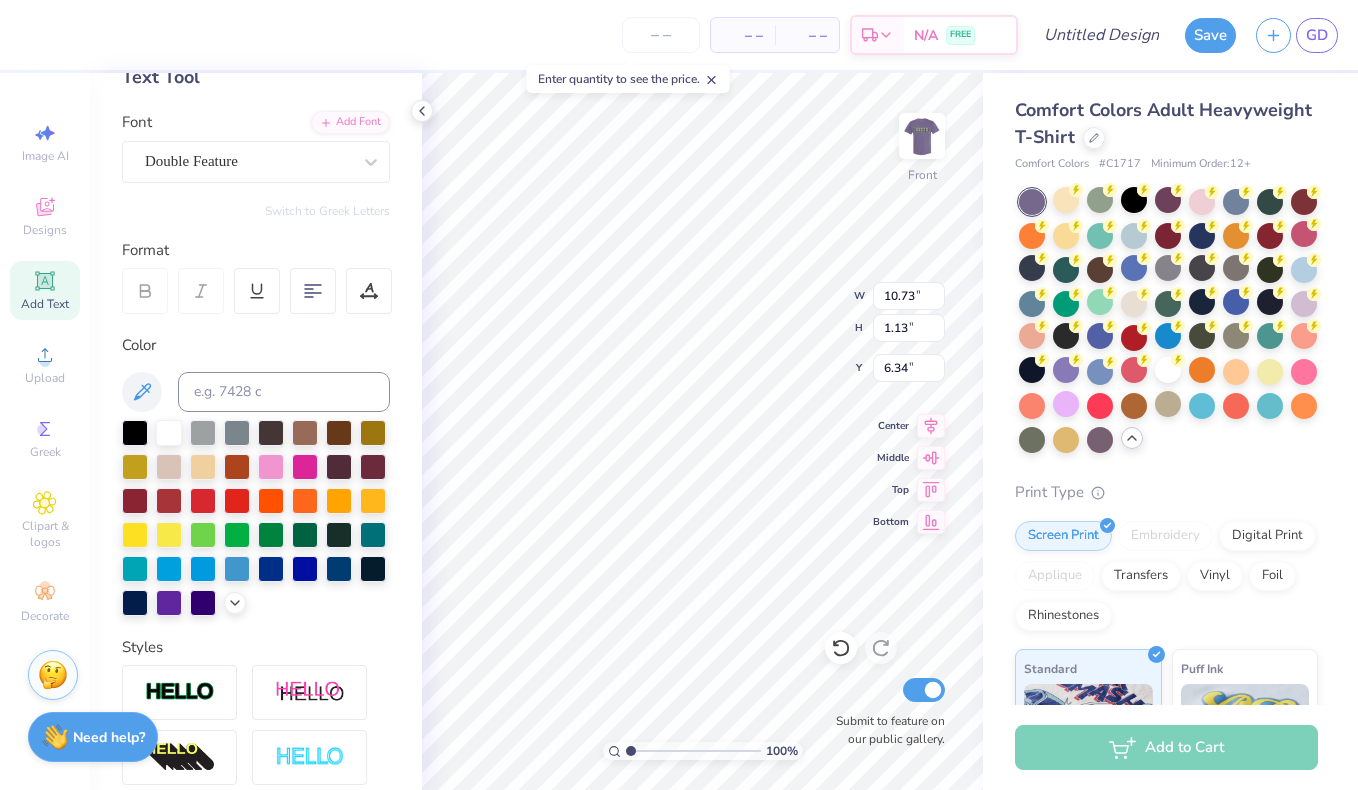 type on "6.68" 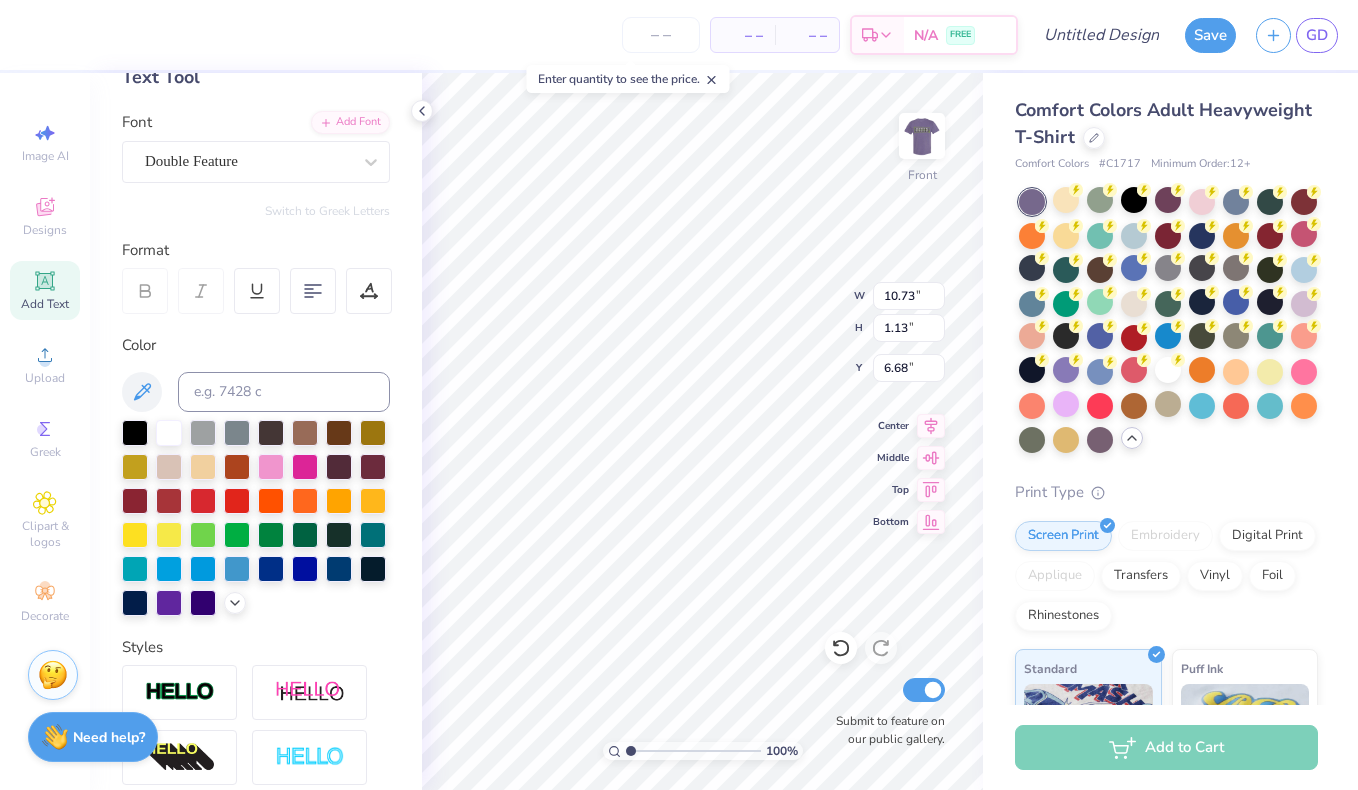 type on "4.84" 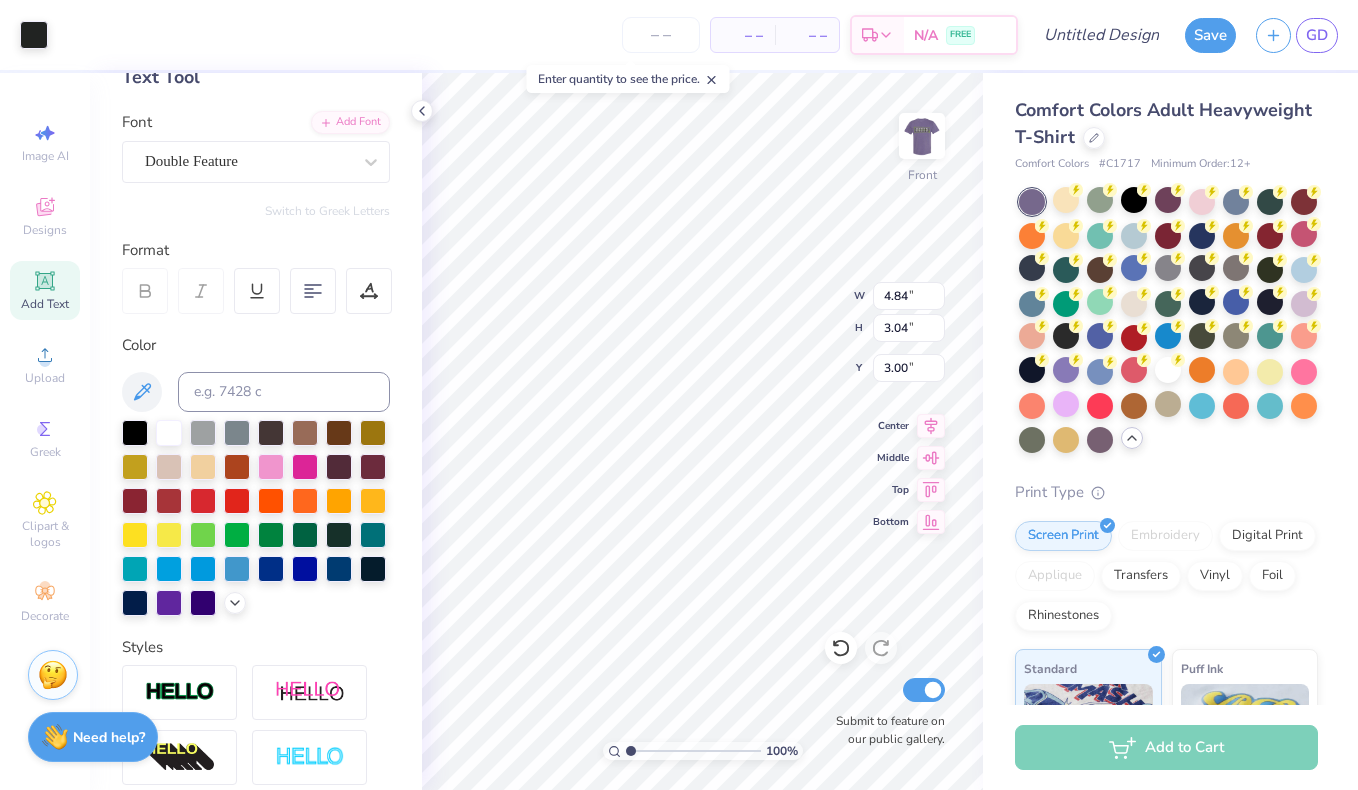 type on "3.35" 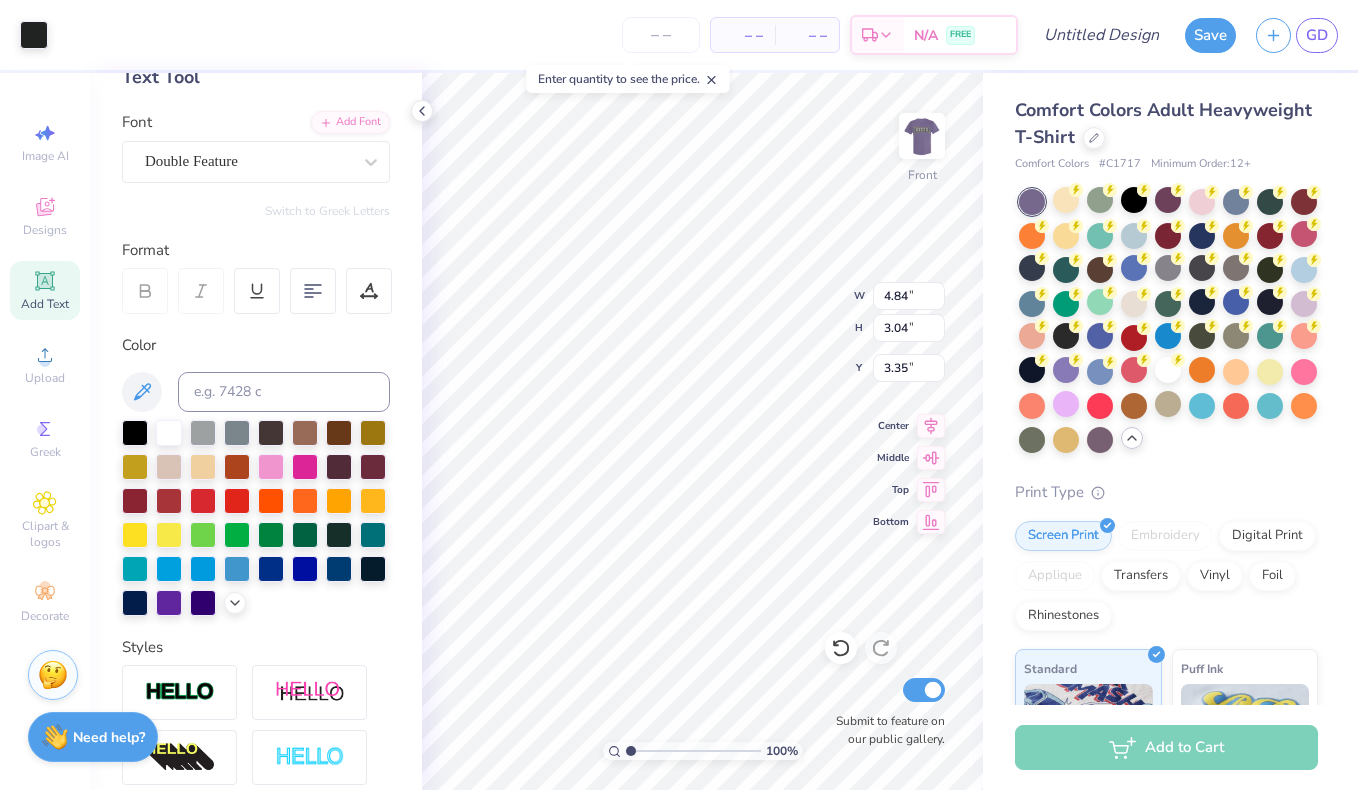 type on "8.75" 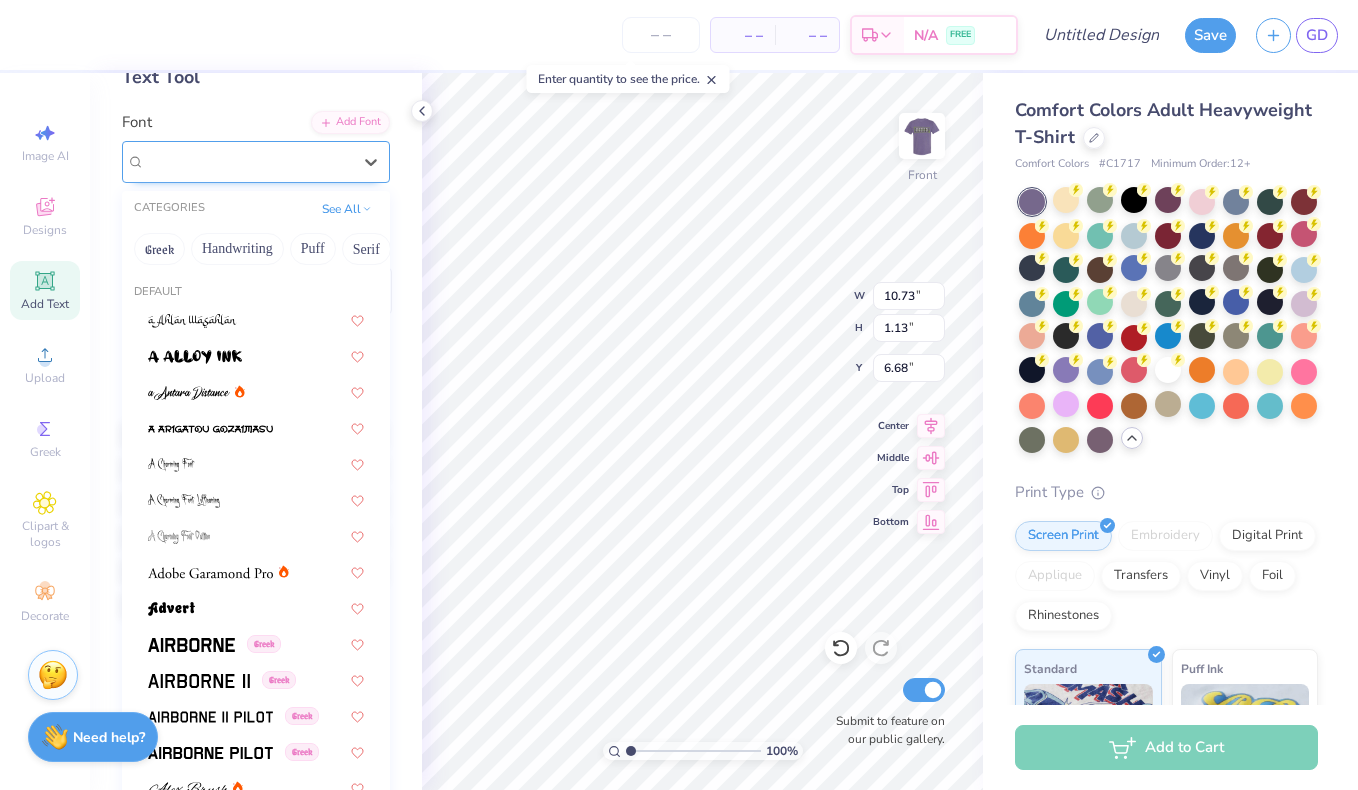 click on "Double Feature" at bounding box center [191, 161] 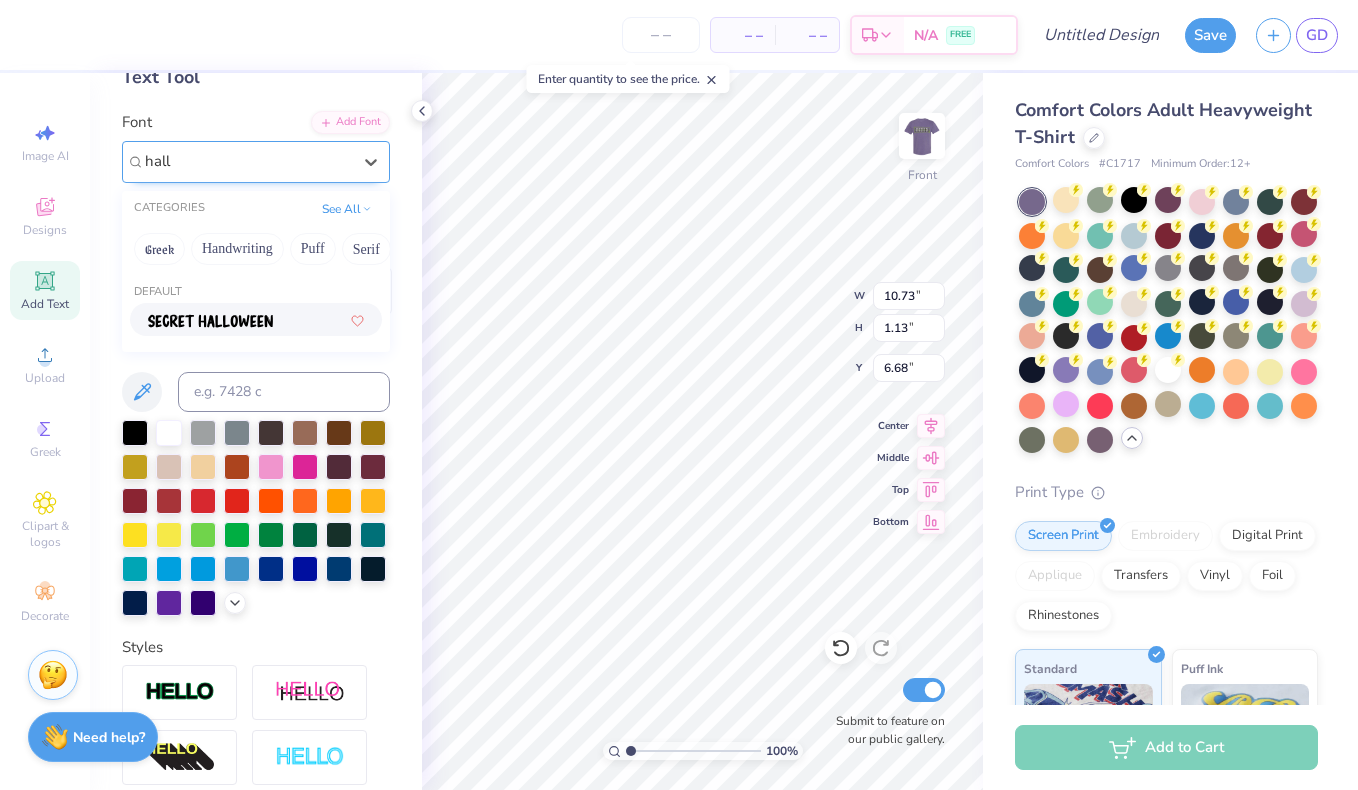 click at bounding box center (210, 321) 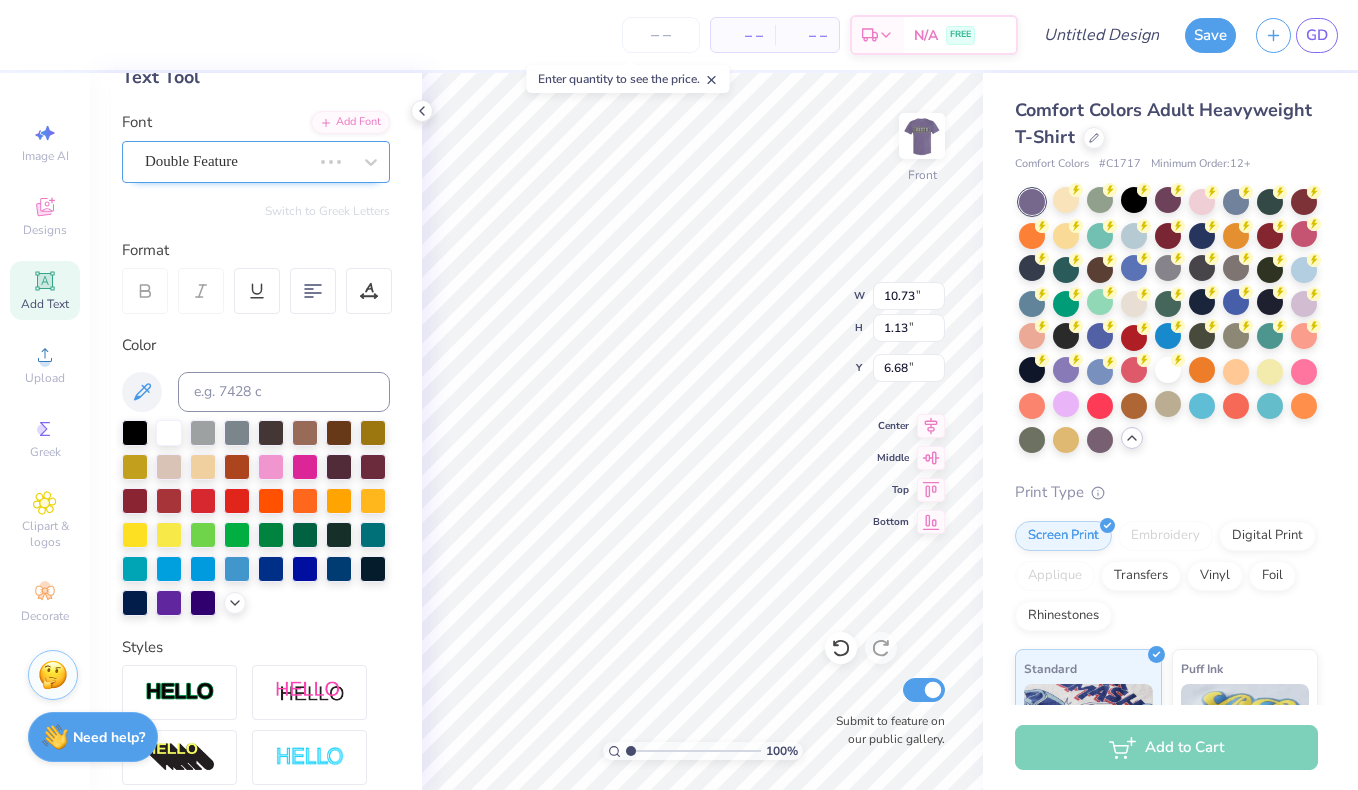 type 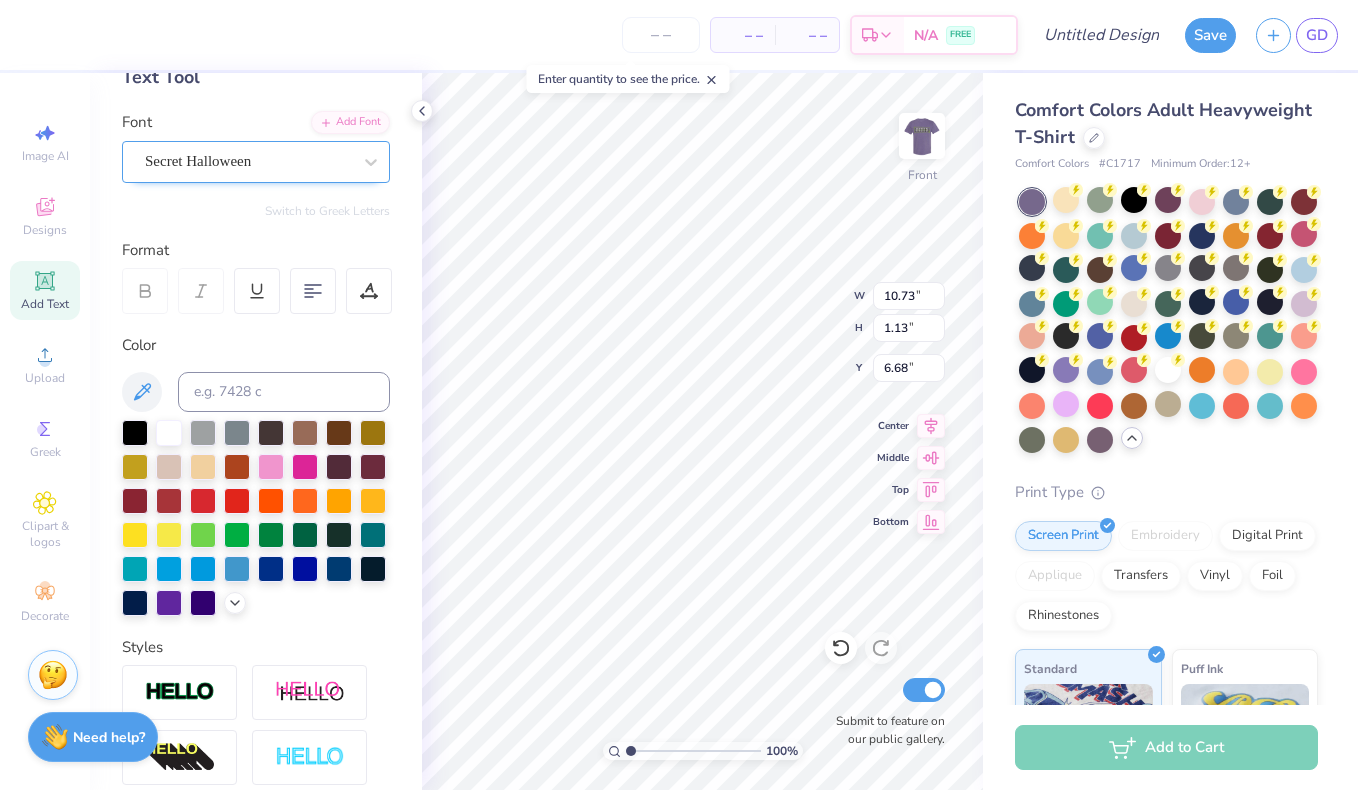 type on "8.31" 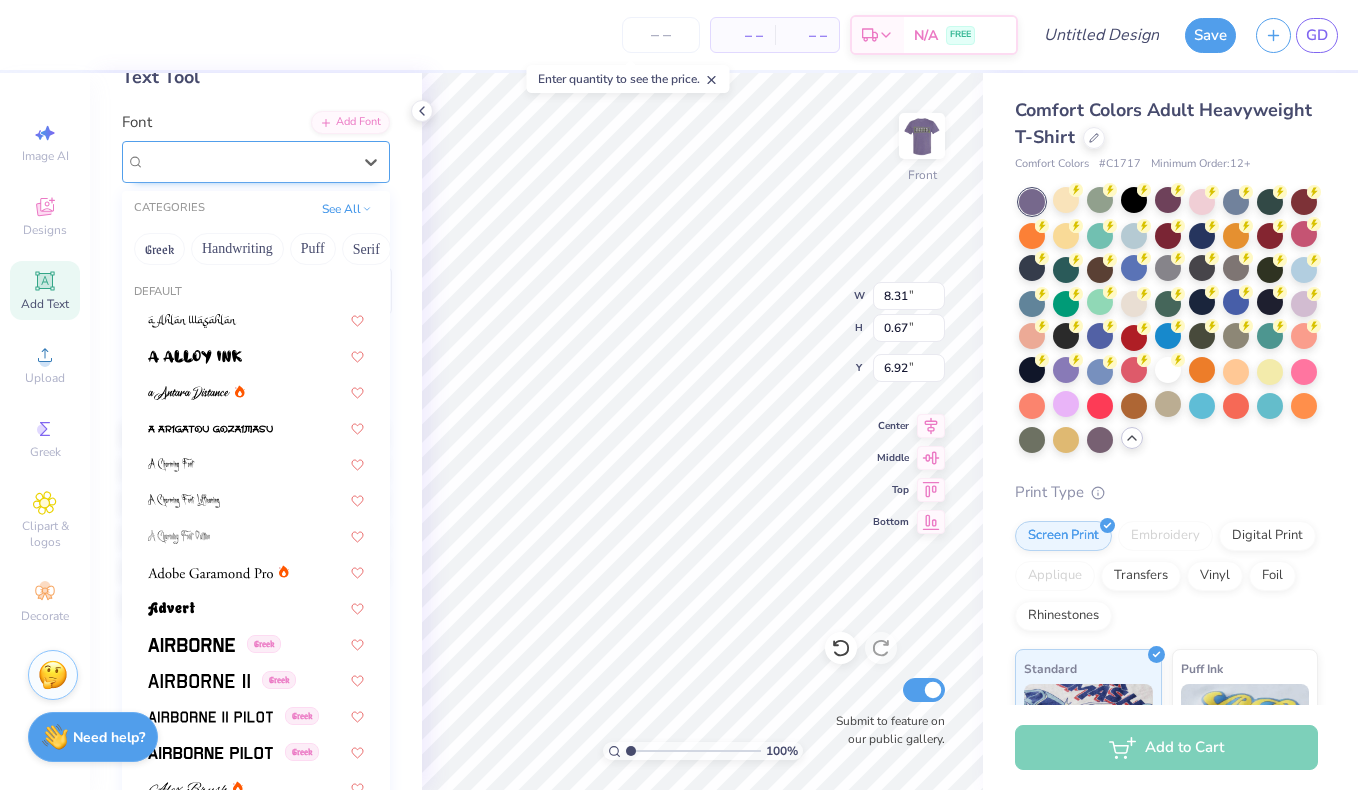 click on "Secret Halloween" at bounding box center (248, 161) 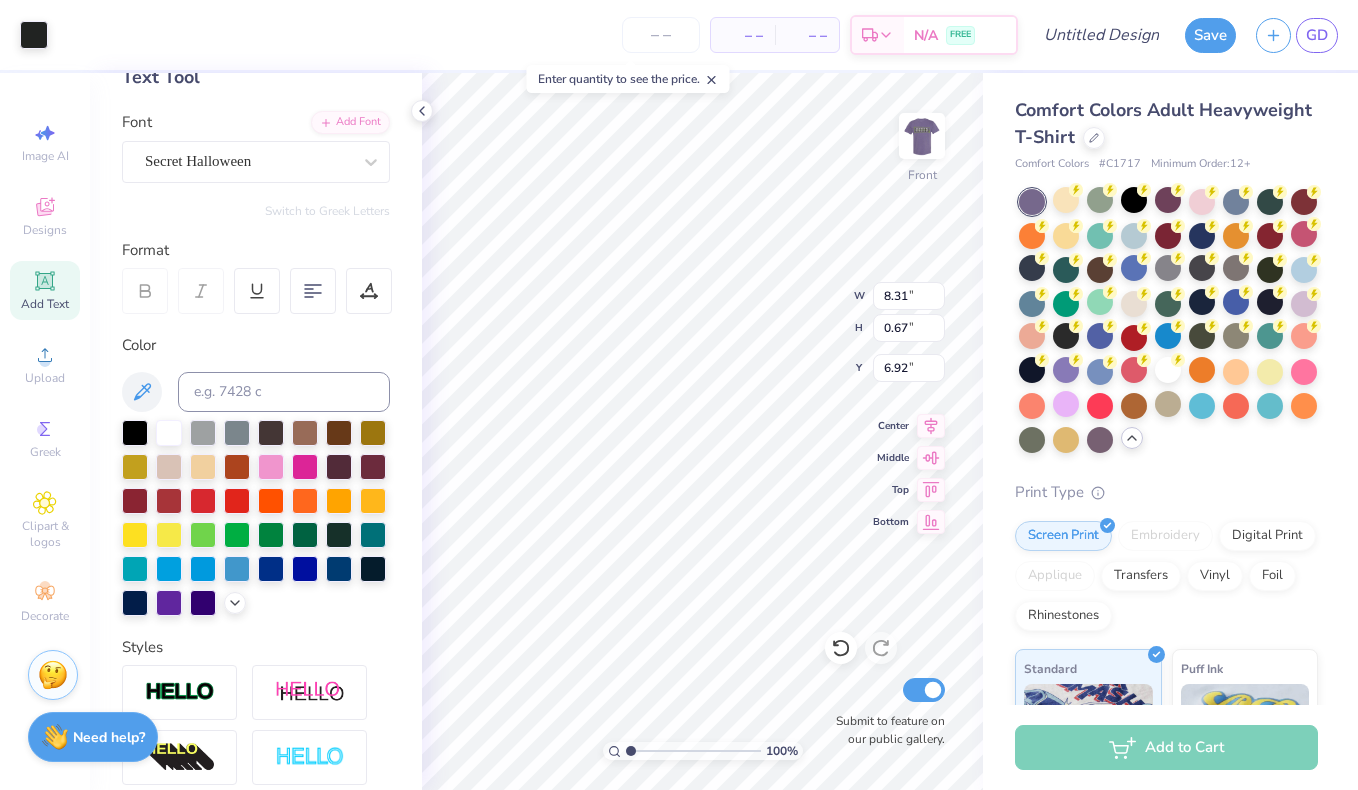 type on "8.31" 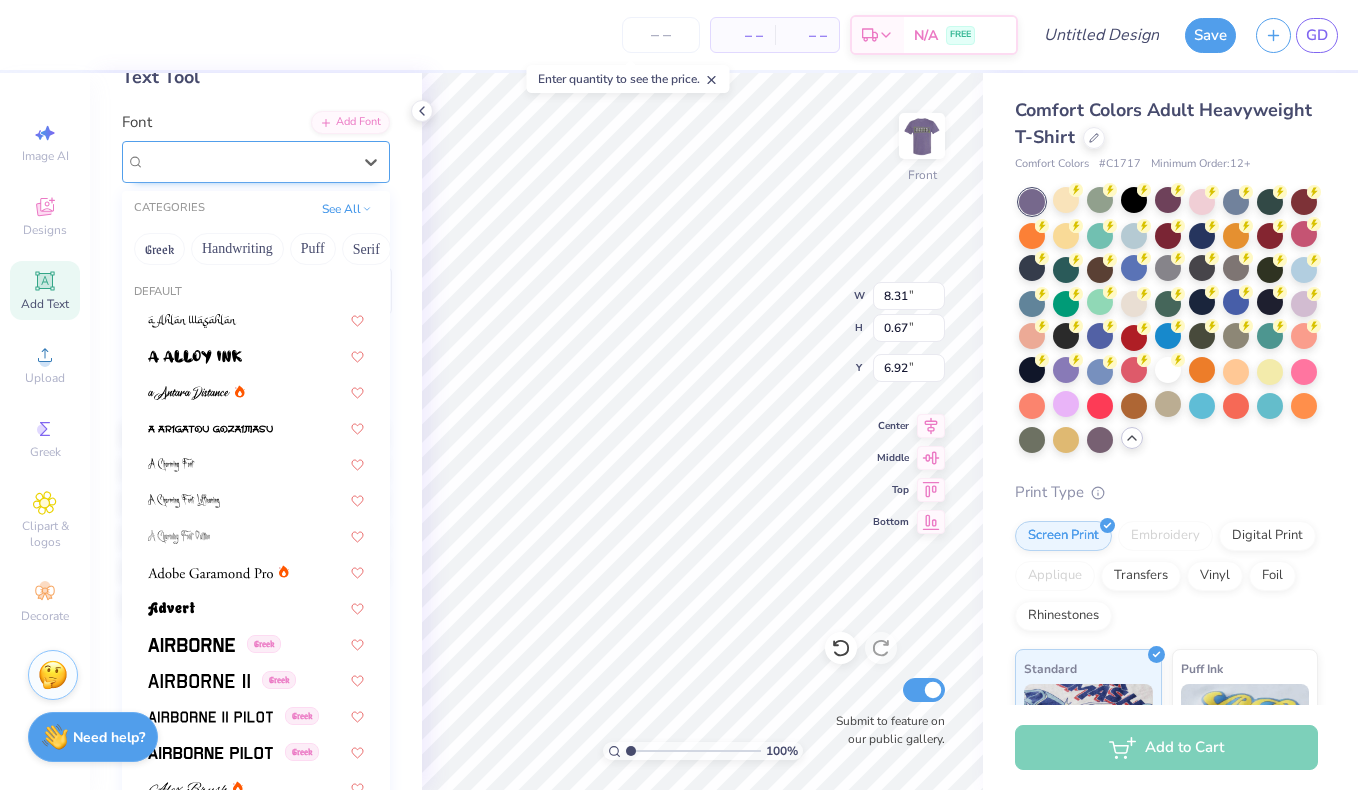 click on "Secret Halloween" at bounding box center [198, 161] 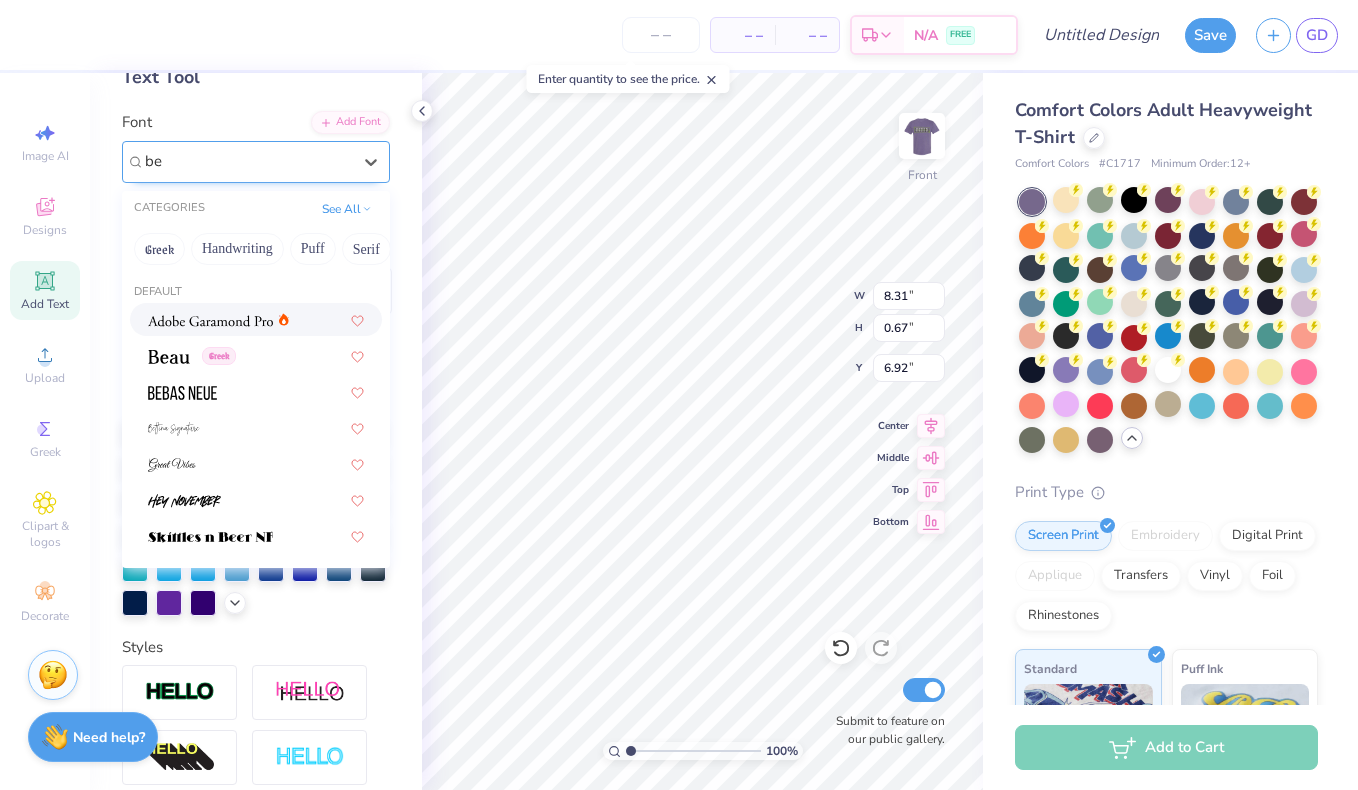 type on "b" 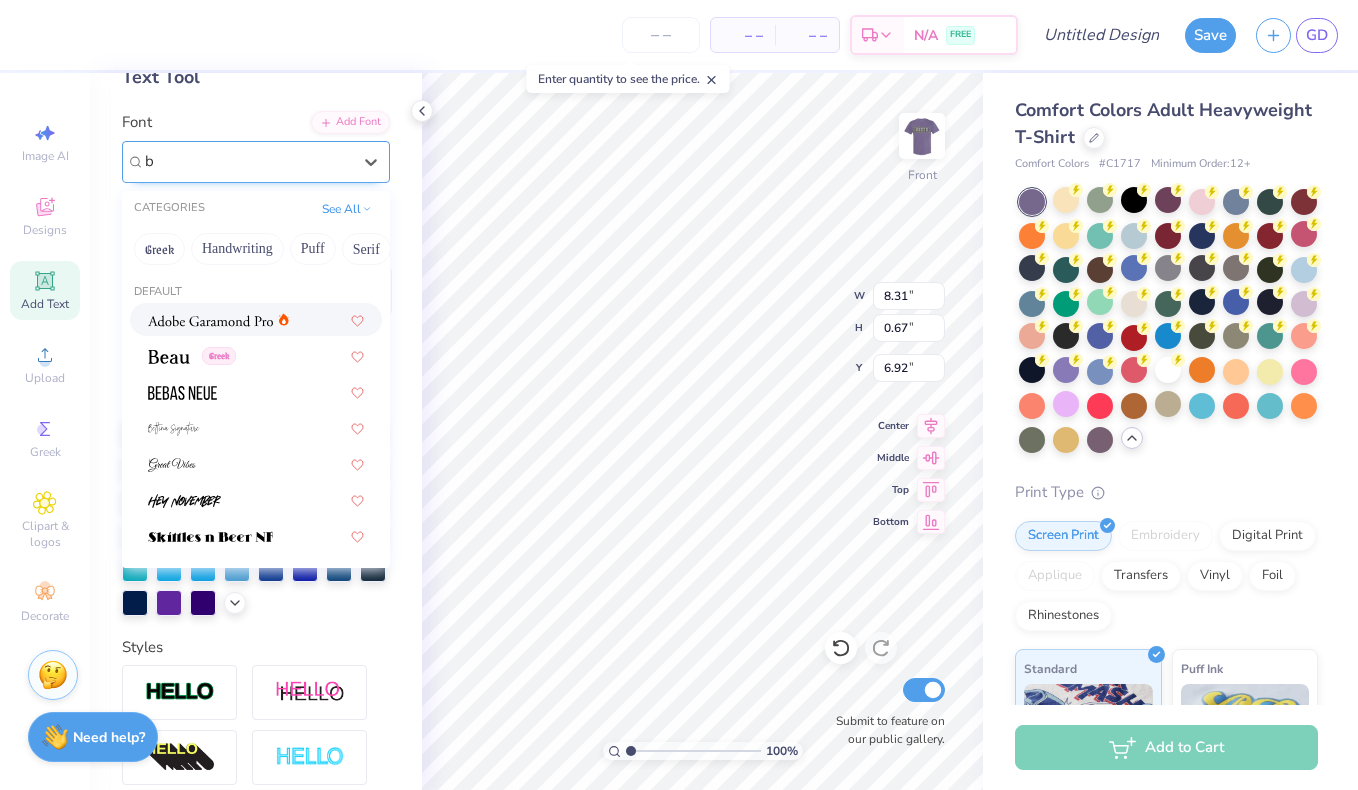 type 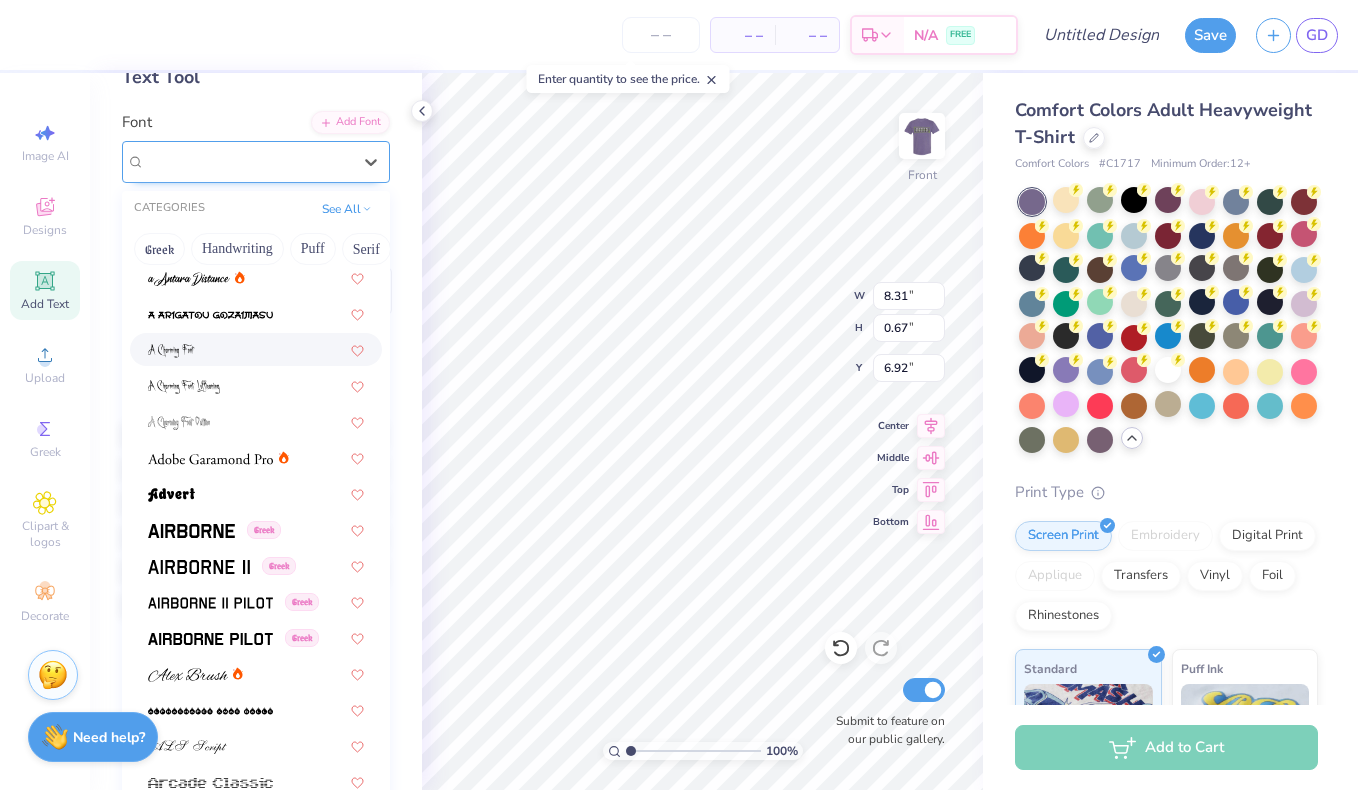 scroll, scrollTop: 127, scrollLeft: 0, axis: vertical 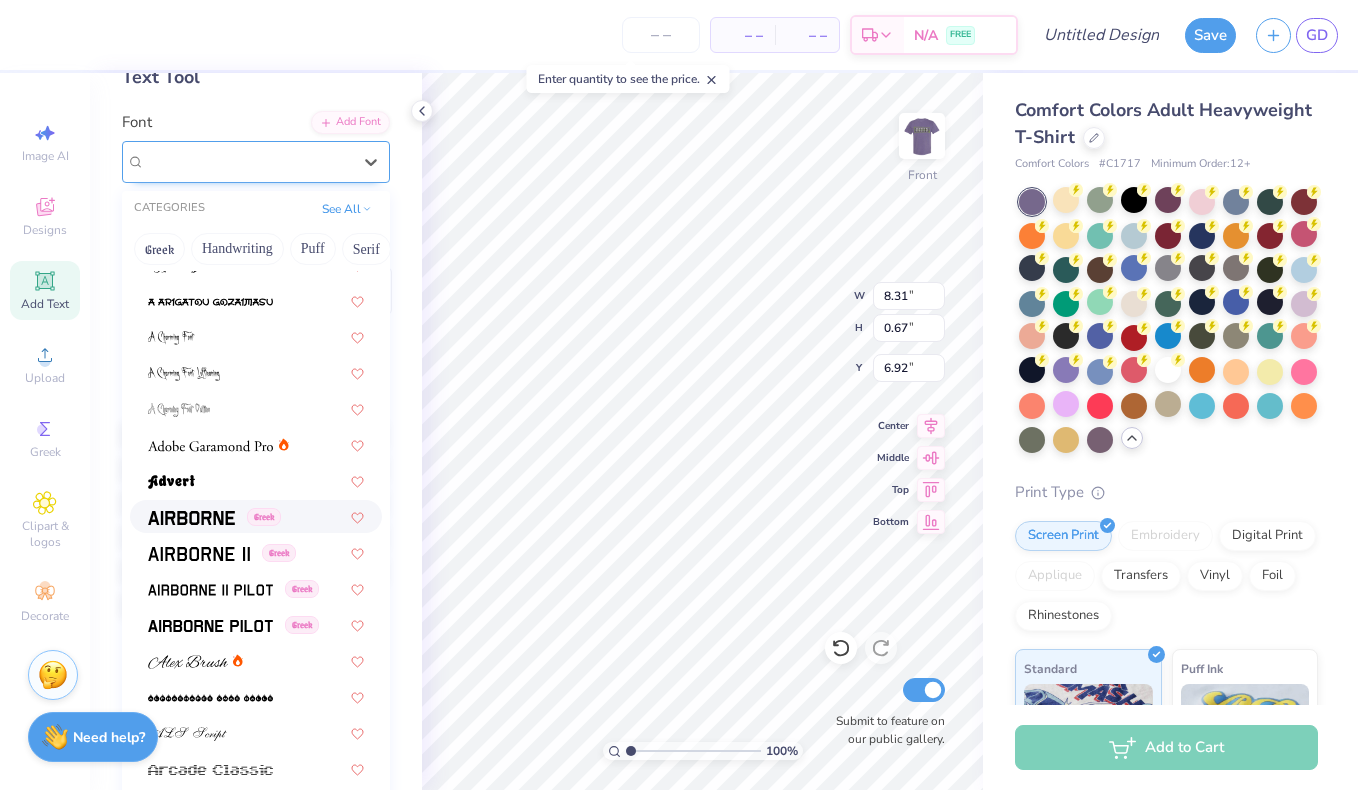 click at bounding box center [191, 516] 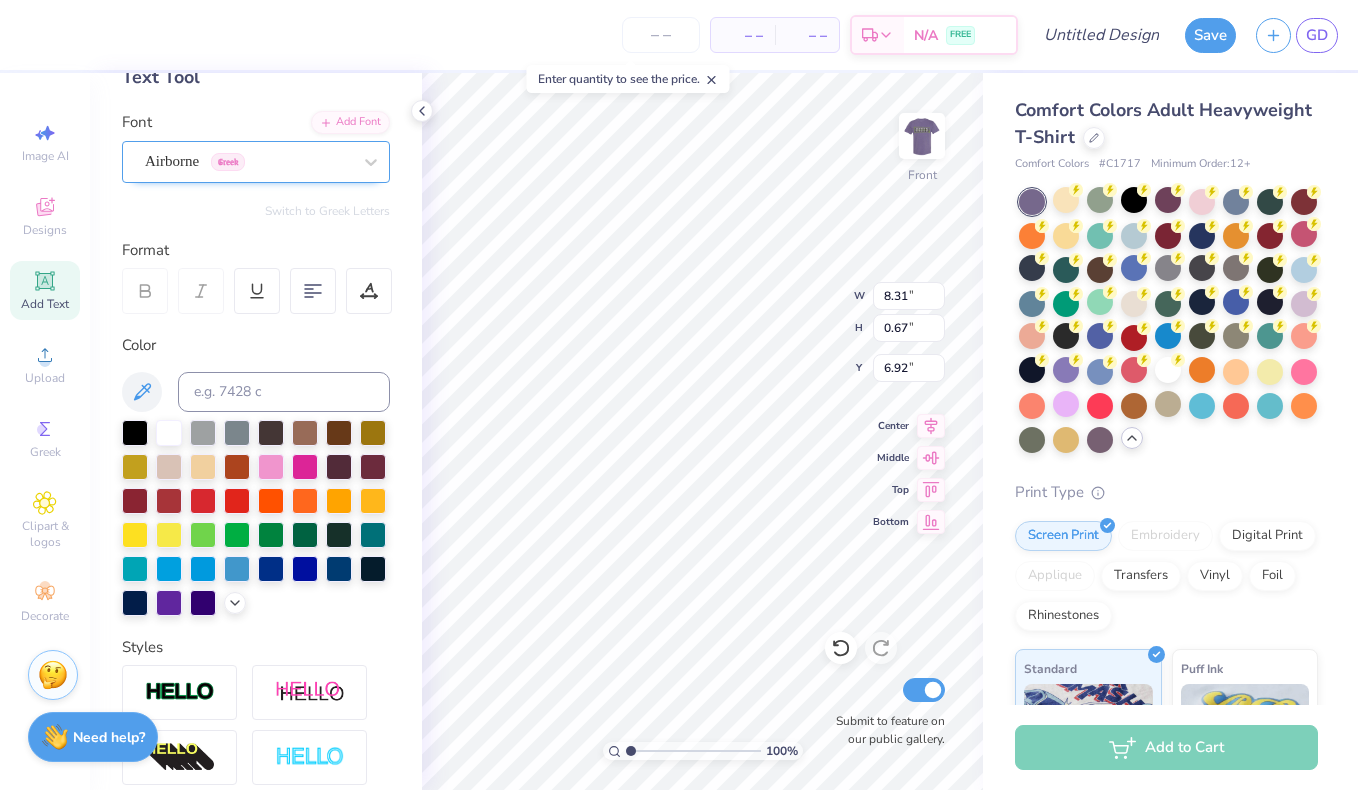 type on "10.25" 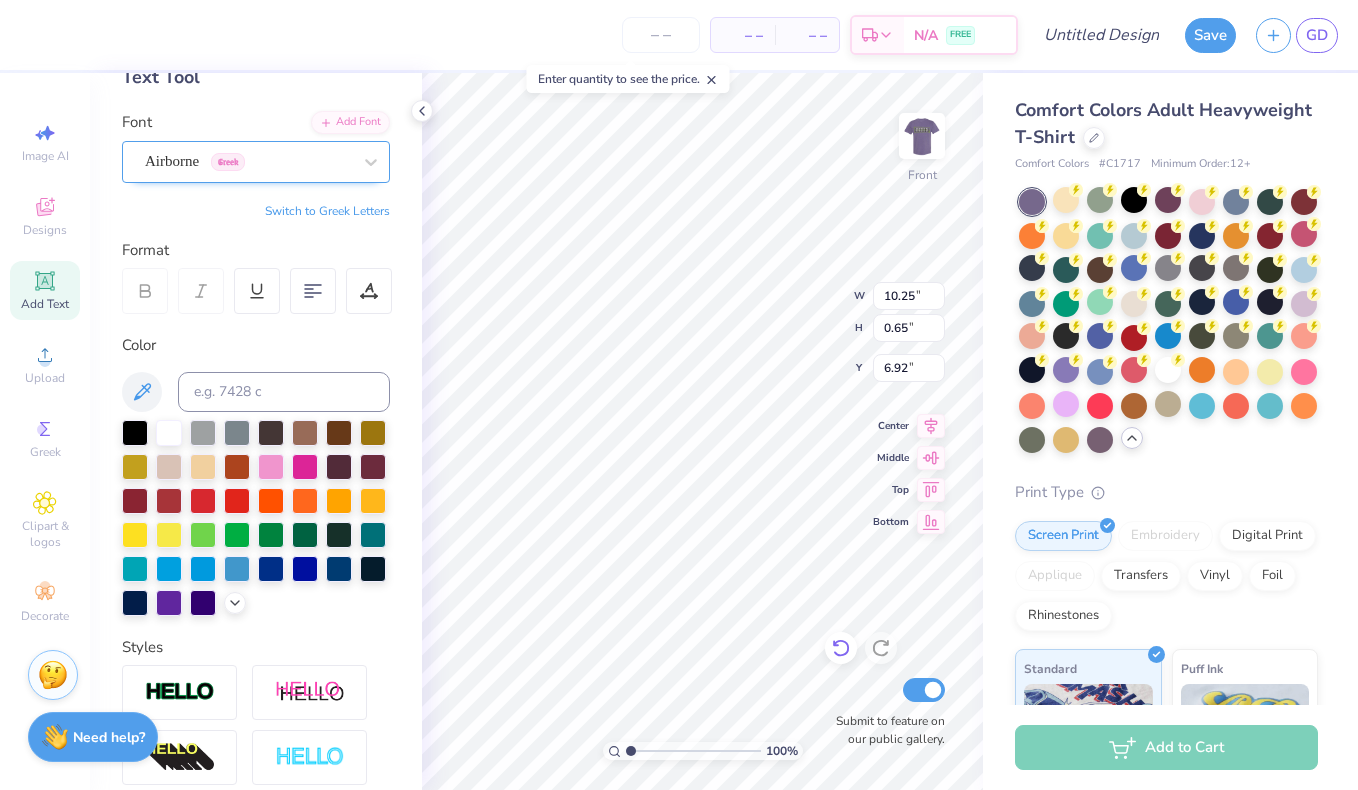 click 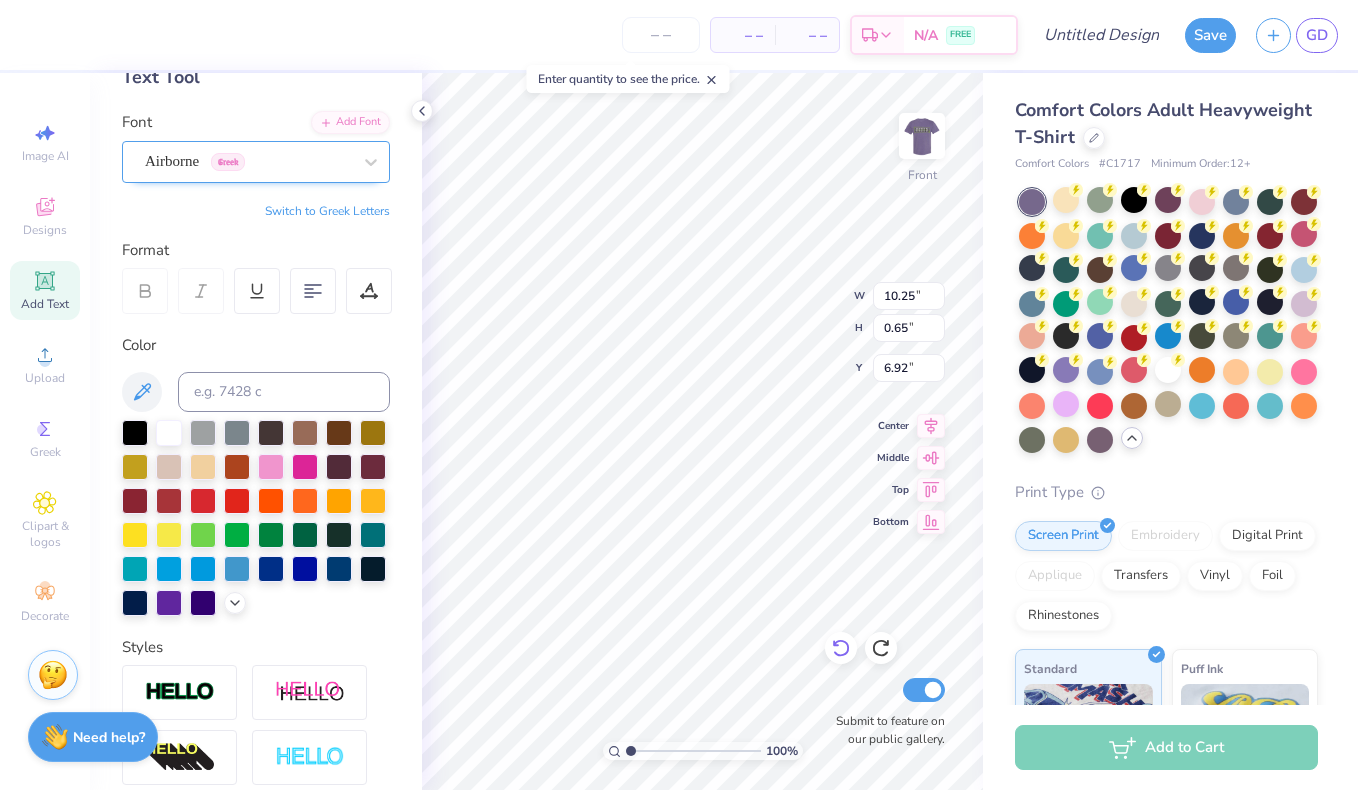 type on "8.31" 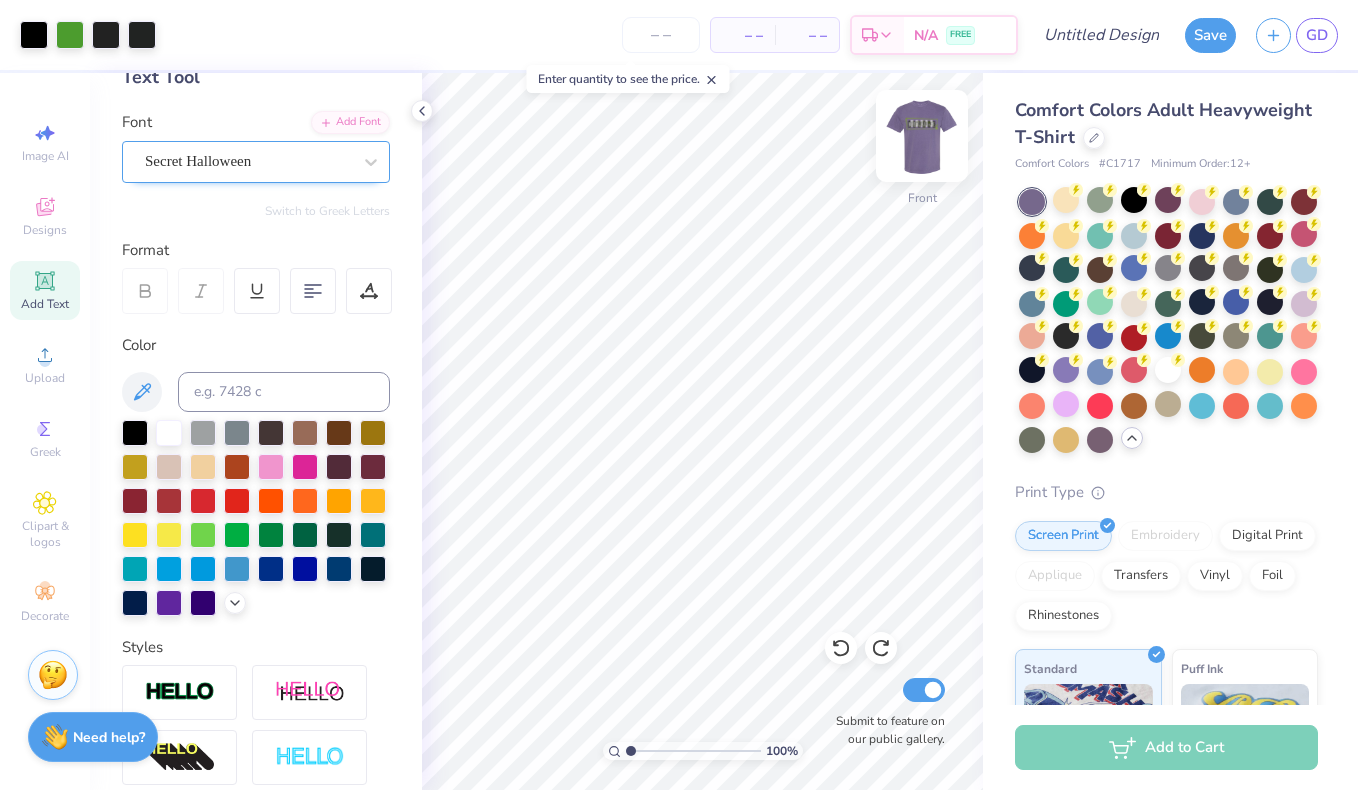 click at bounding box center (922, 136) 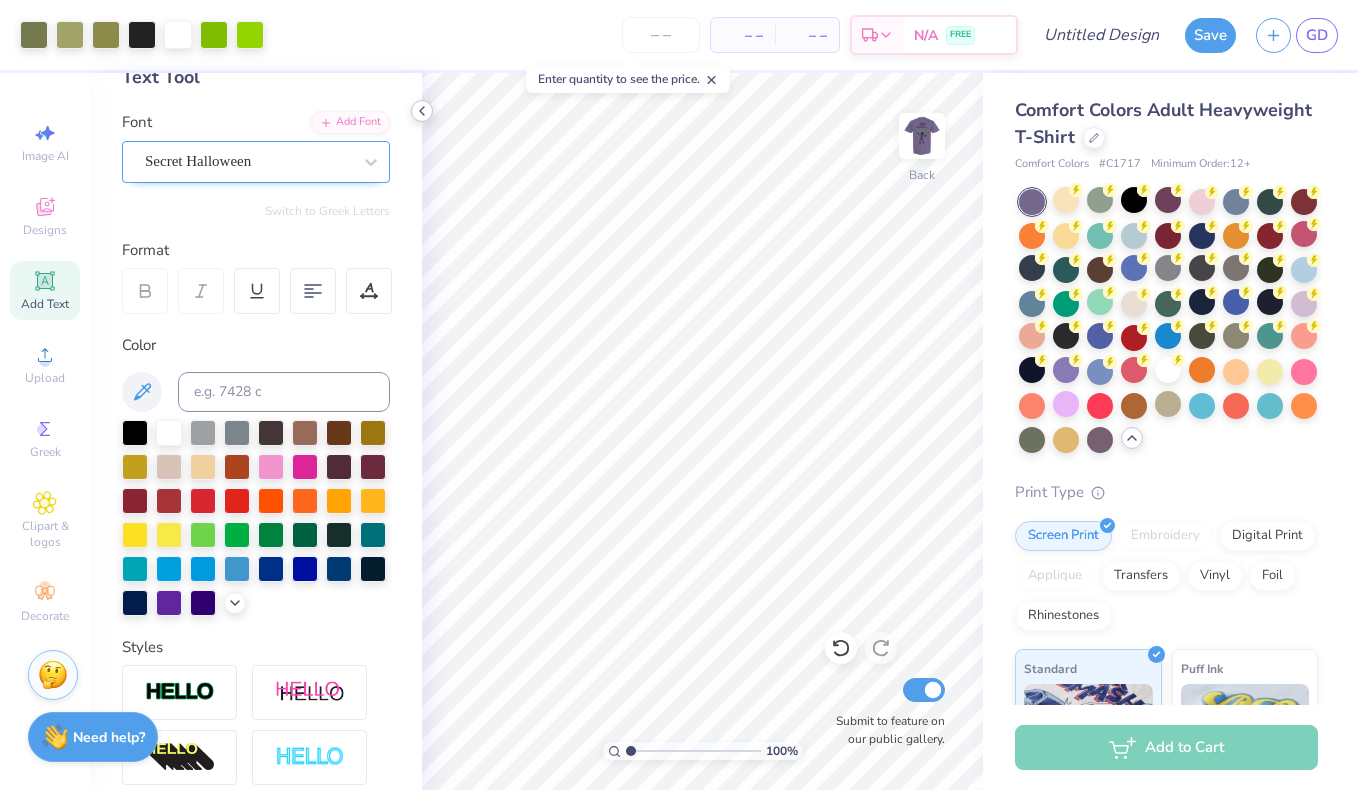 click 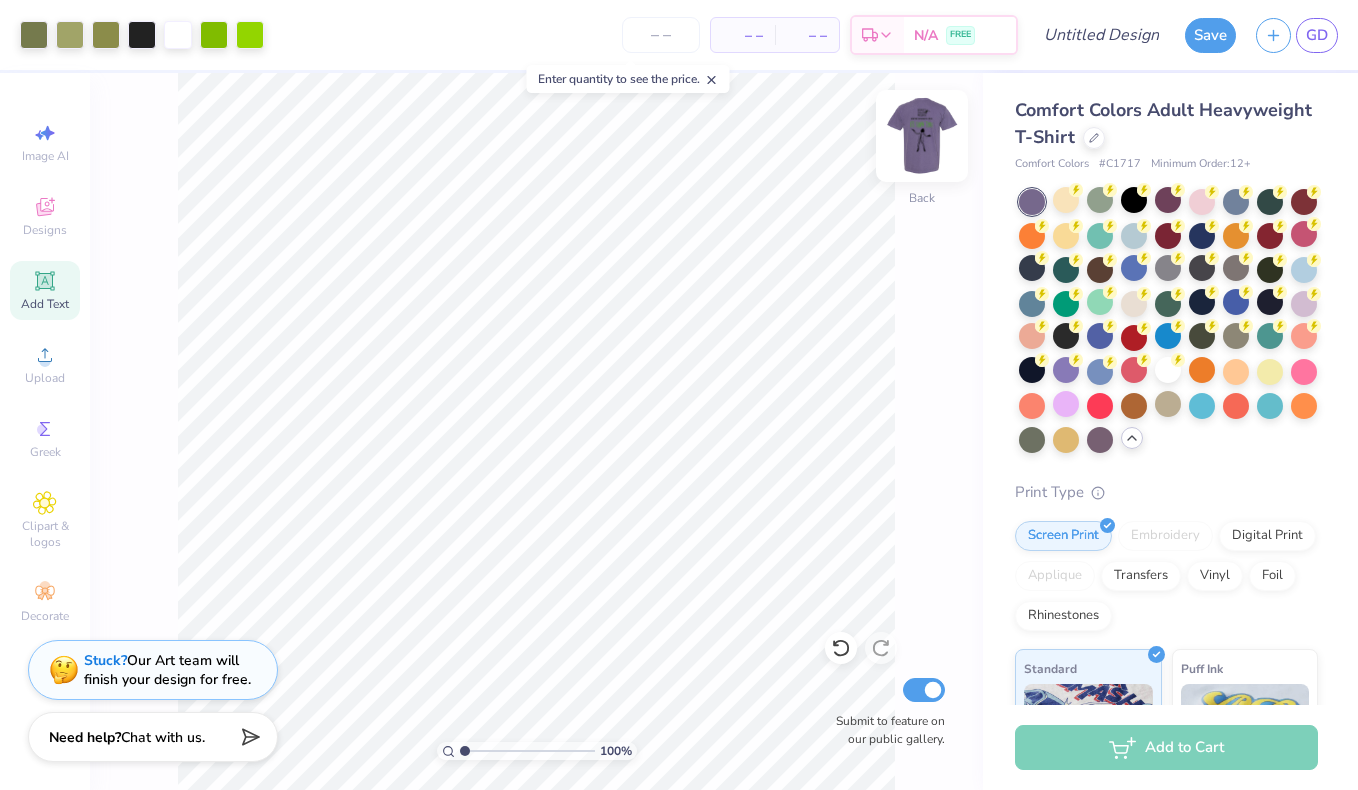 click at bounding box center [922, 136] 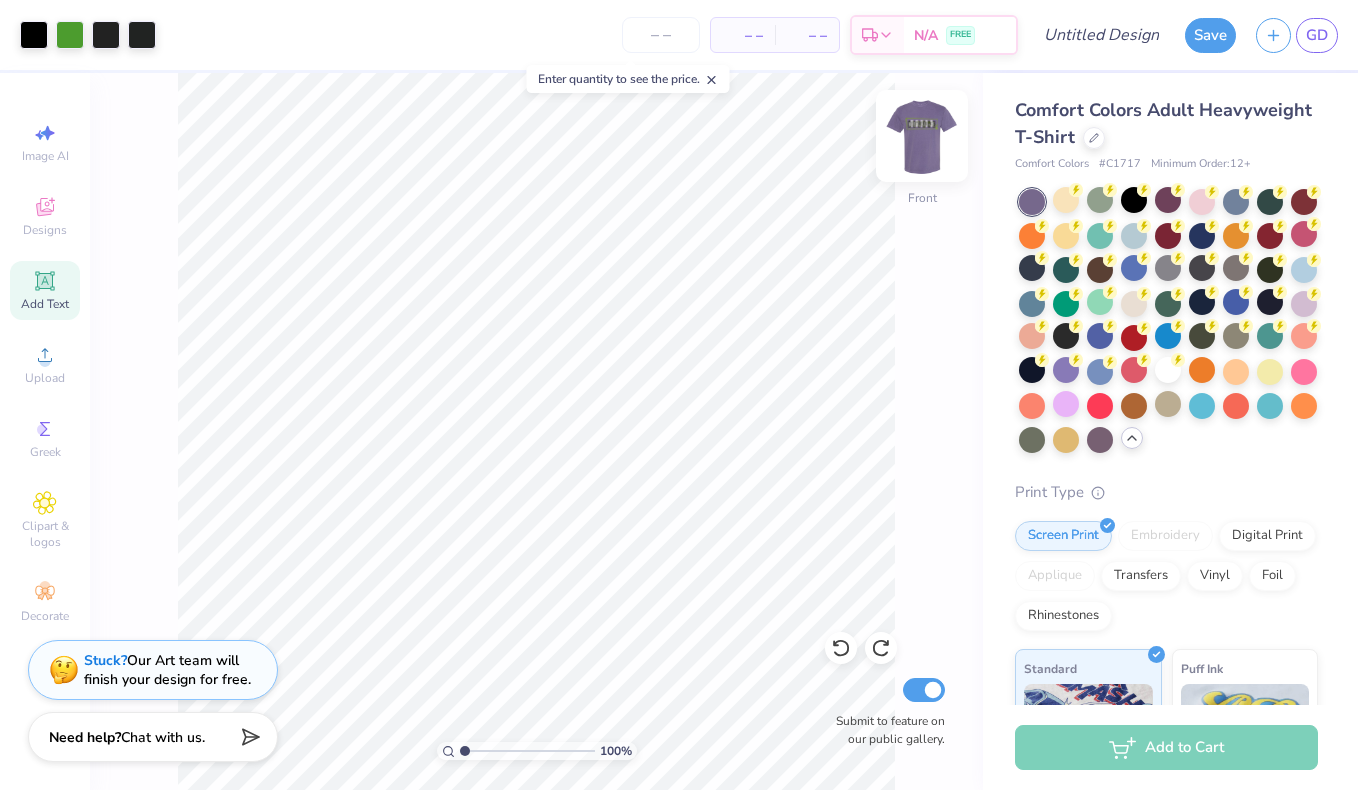 click at bounding box center [922, 136] 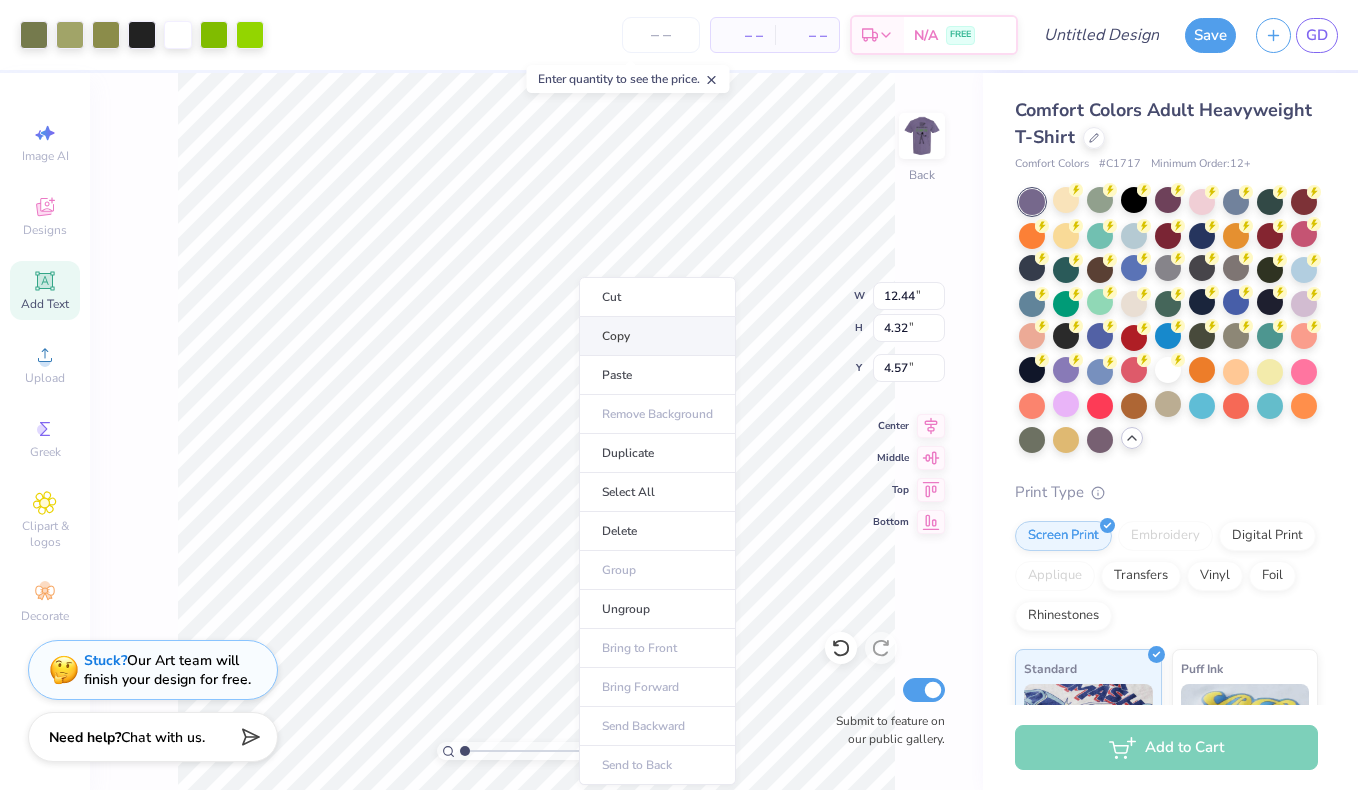click on "Copy" at bounding box center (657, 336) 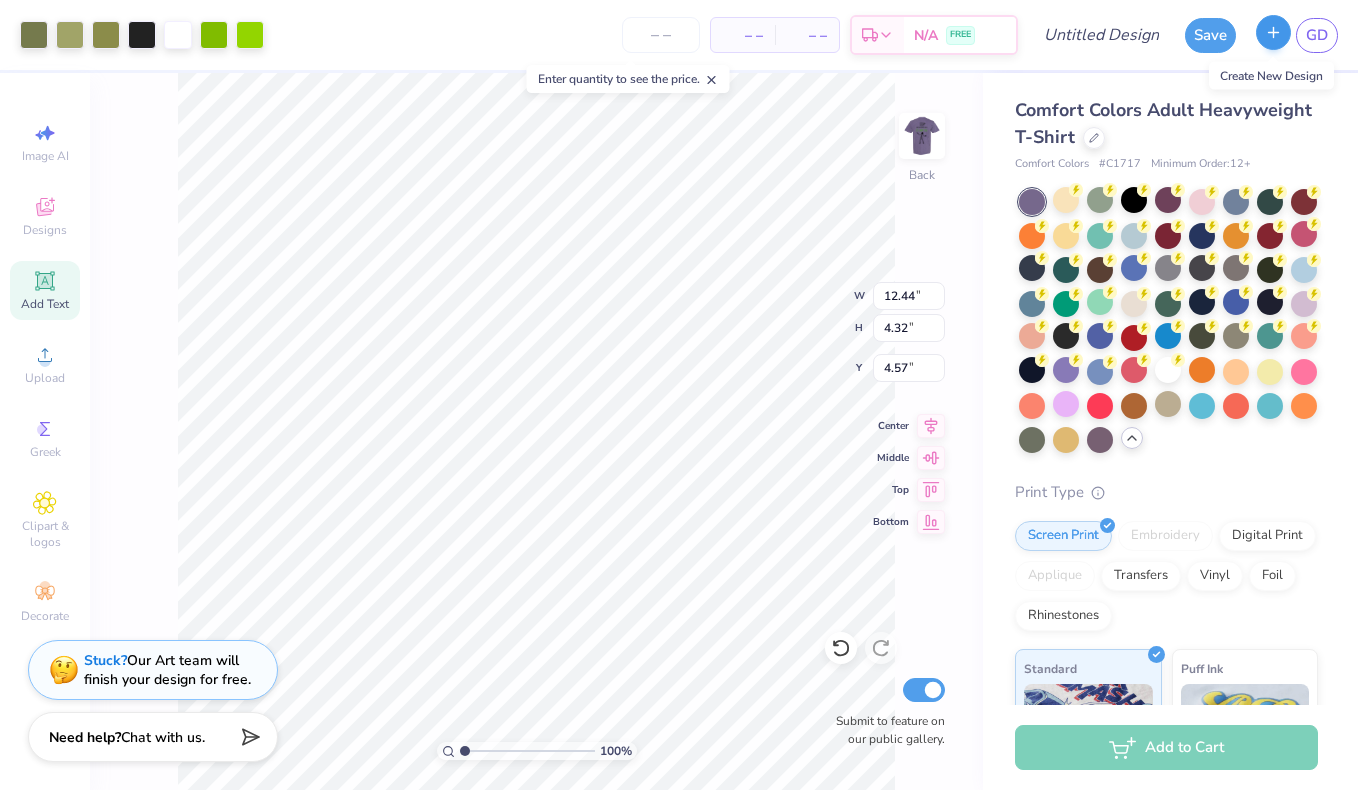 click 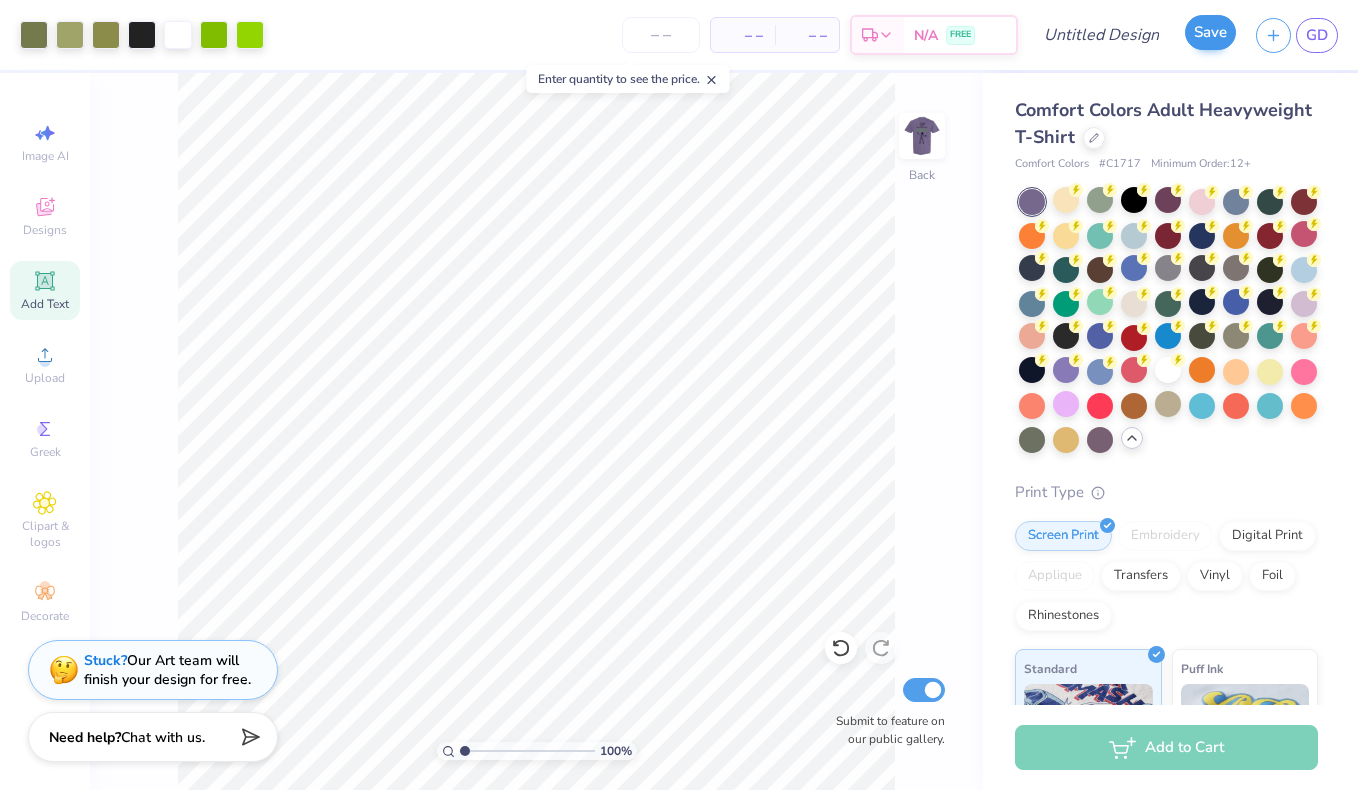 click on "Save" at bounding box center (1210, 32) 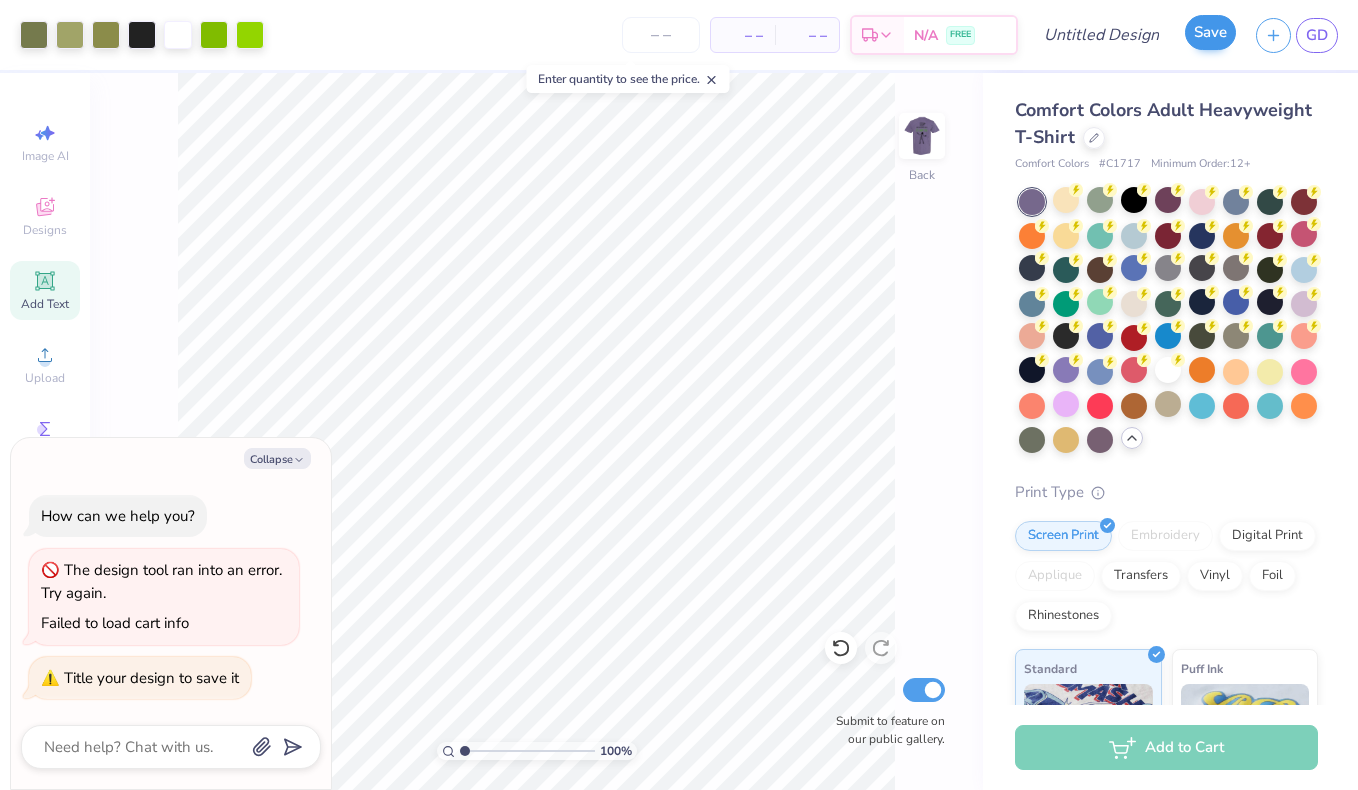 click on "Save" at bounding box center (1210, 32) 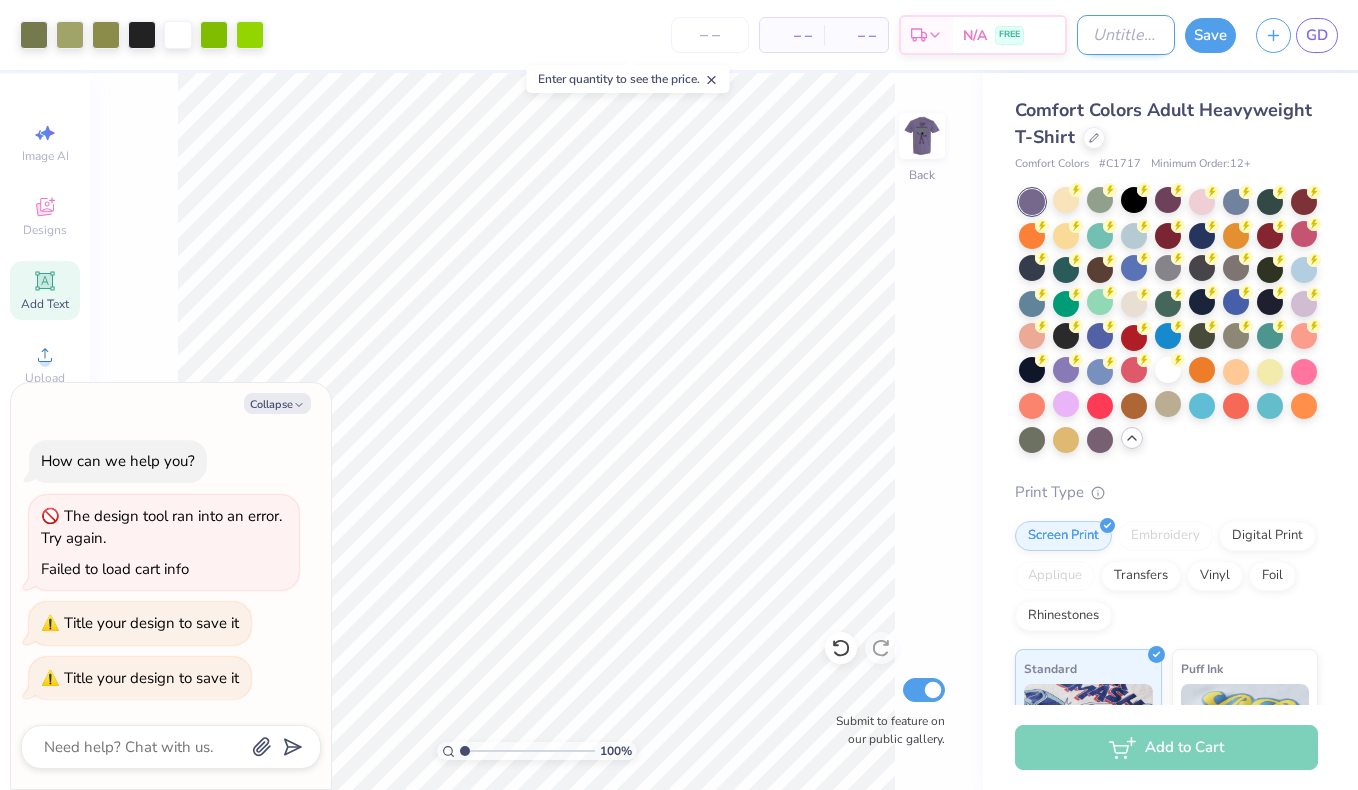 type on "x" 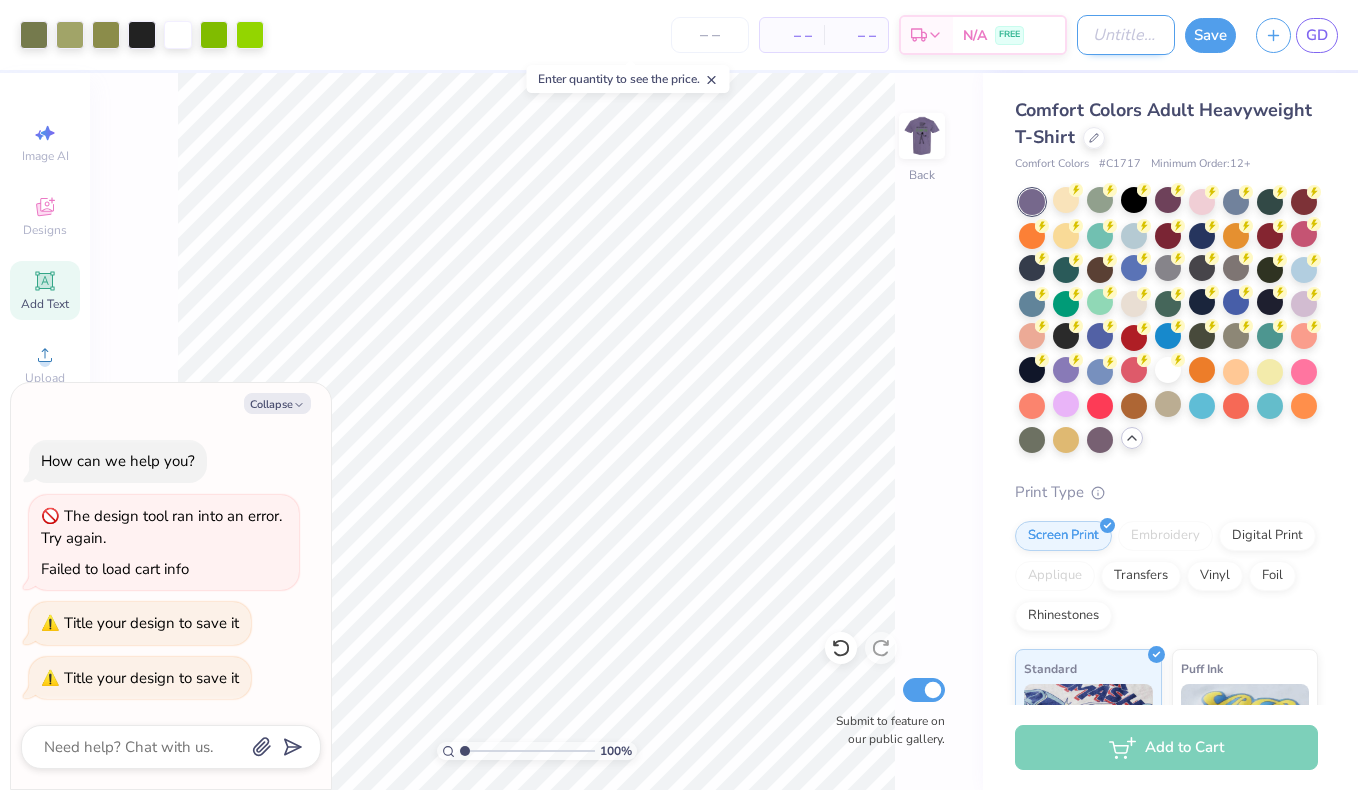 click on "Design Title" at bounding box center (1126, 35) 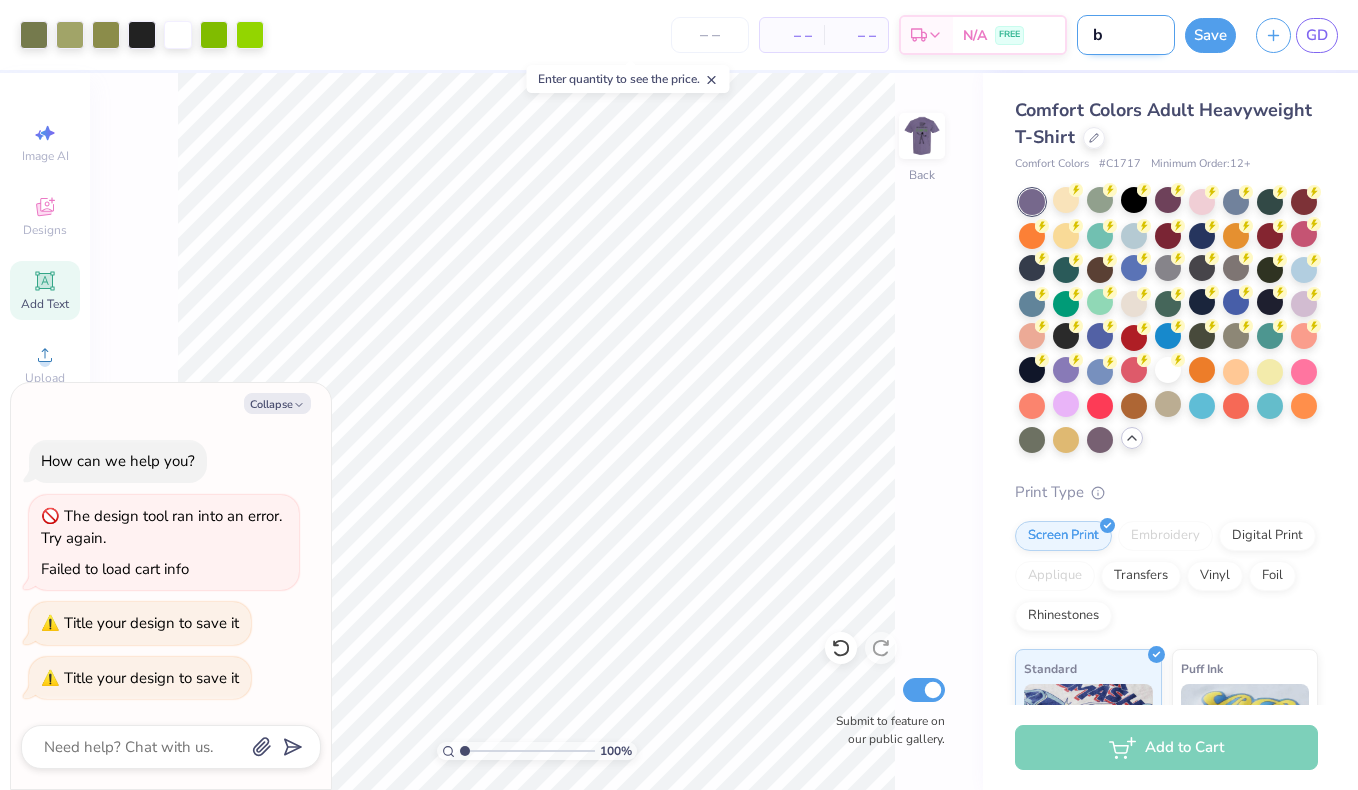 type on "bj" 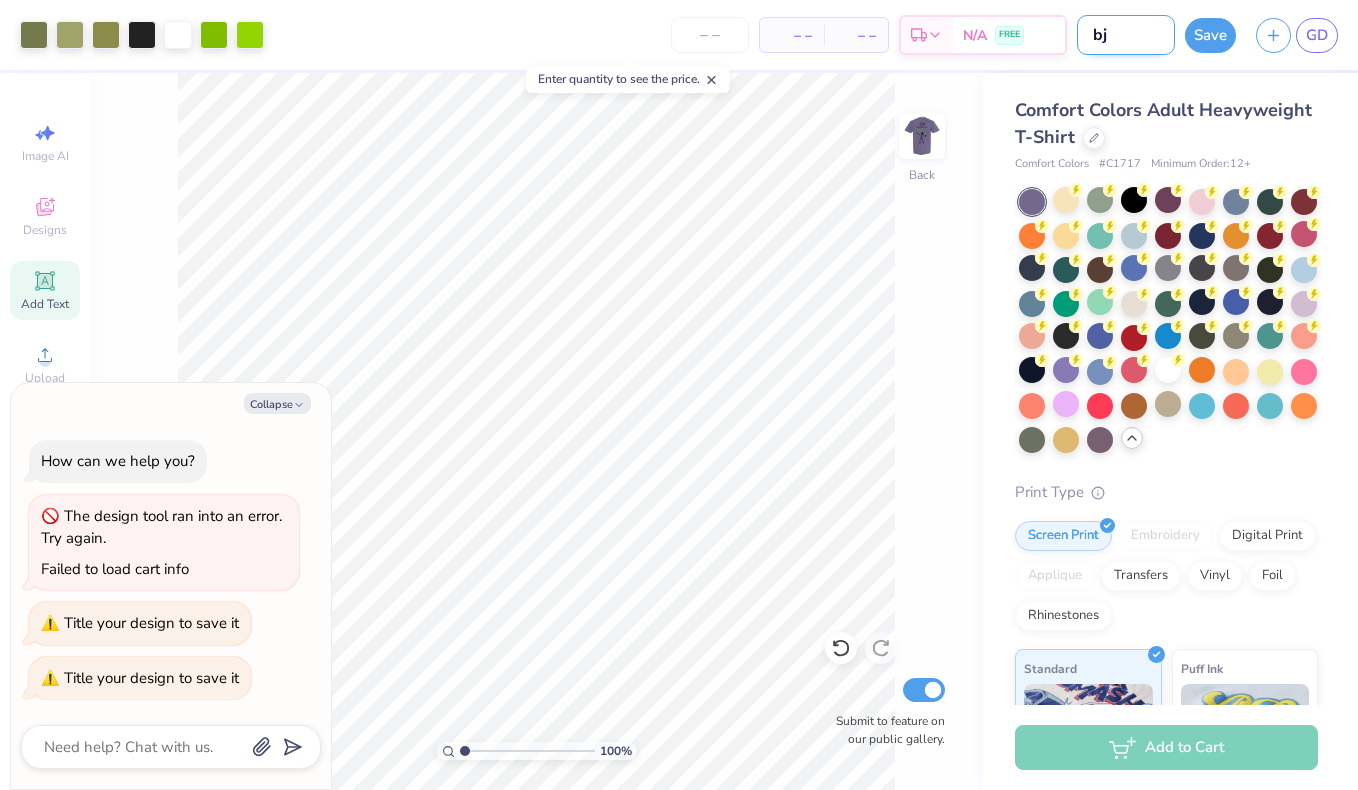 type on "bj" 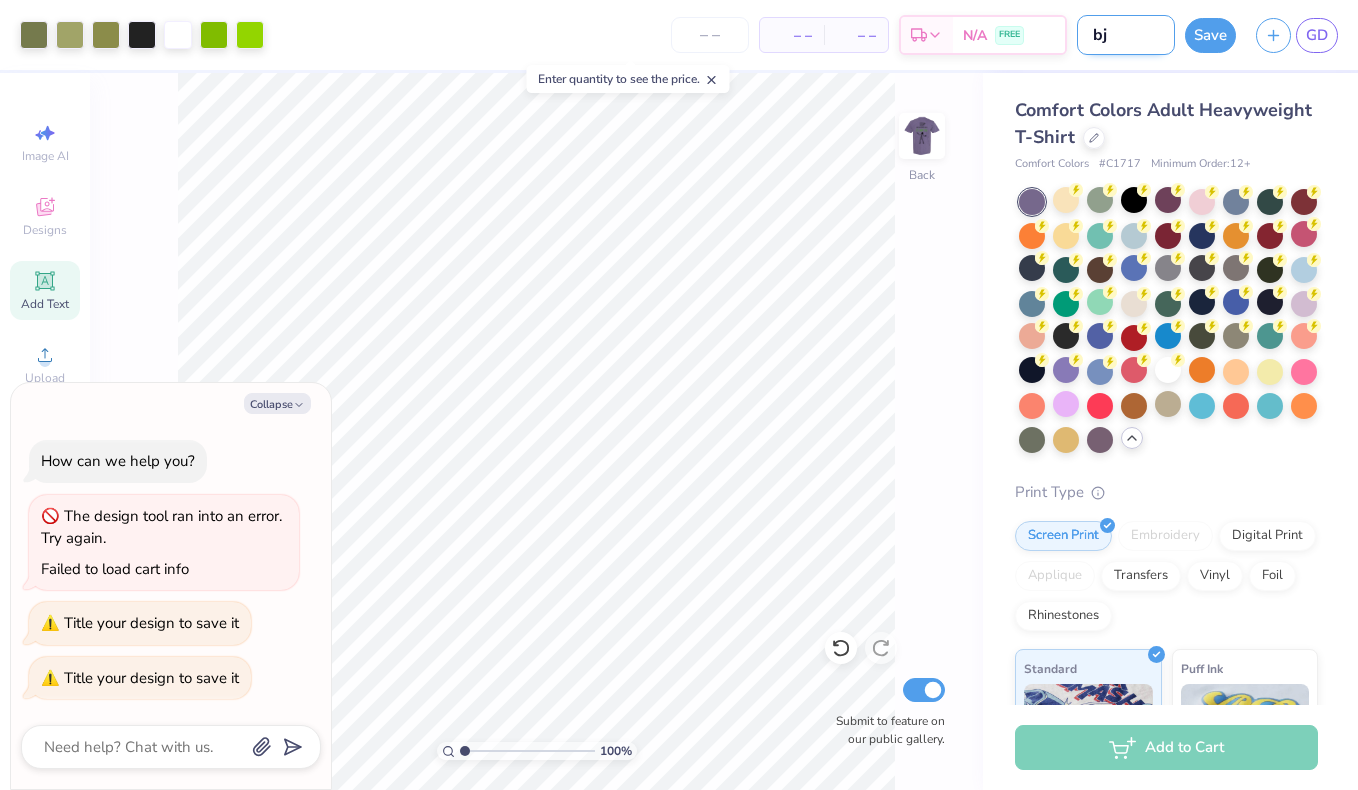 type on "bj #" 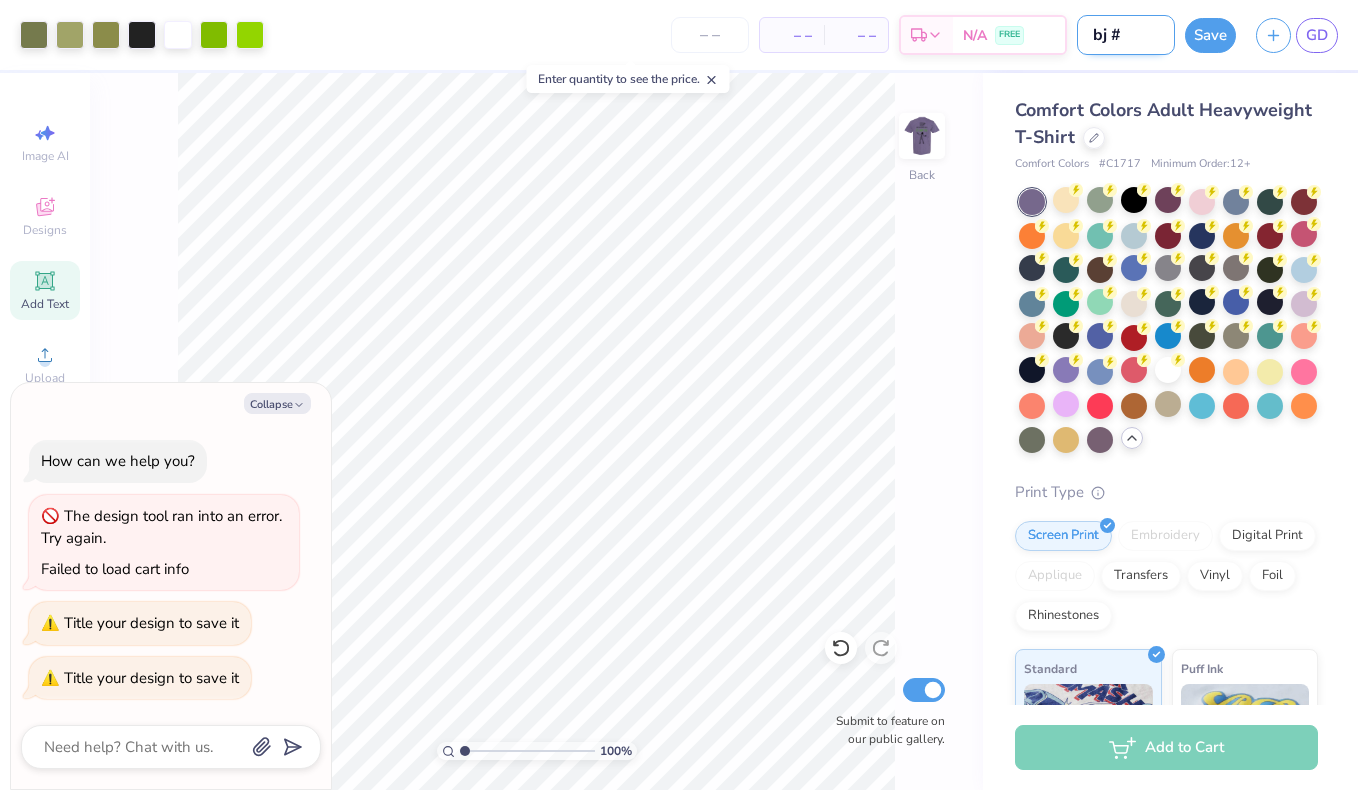 type on "bj #1" 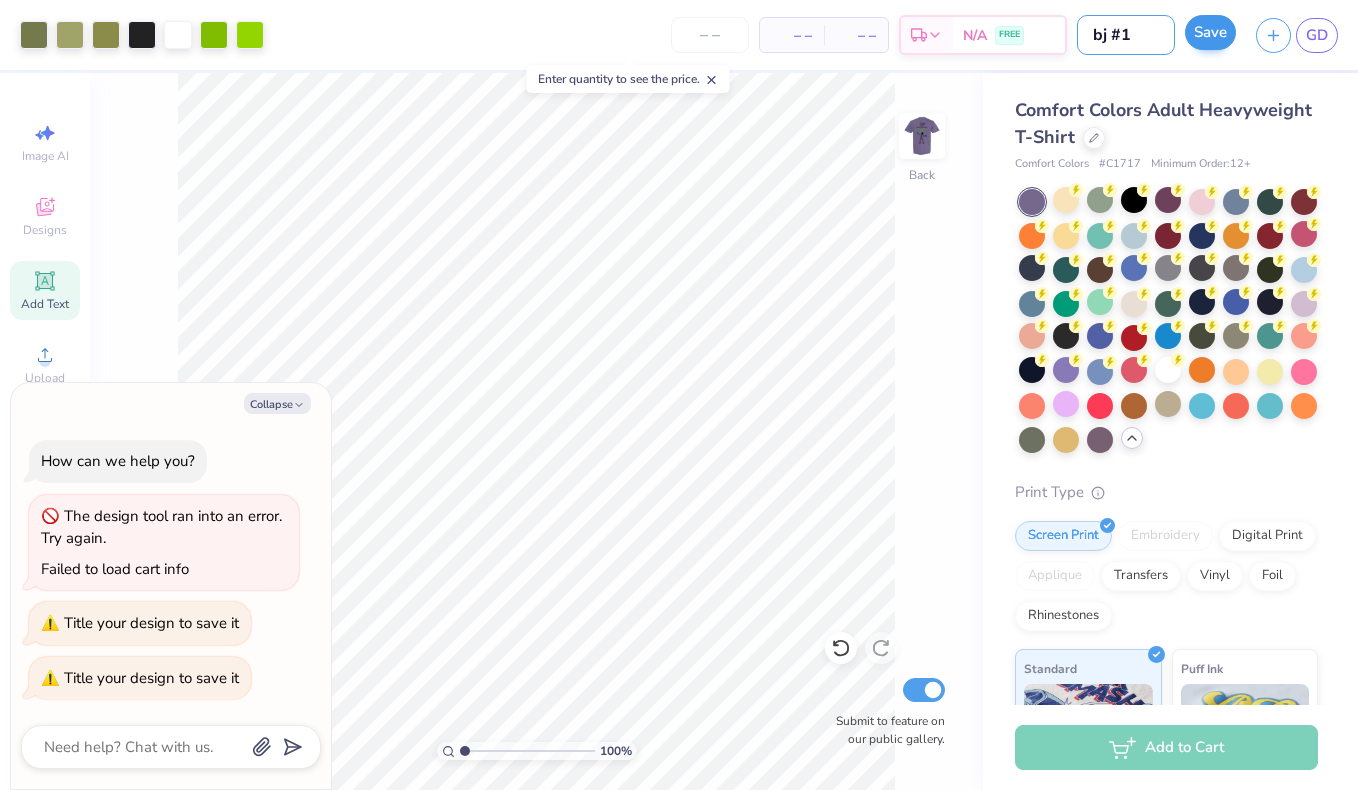 type on "bj #1" 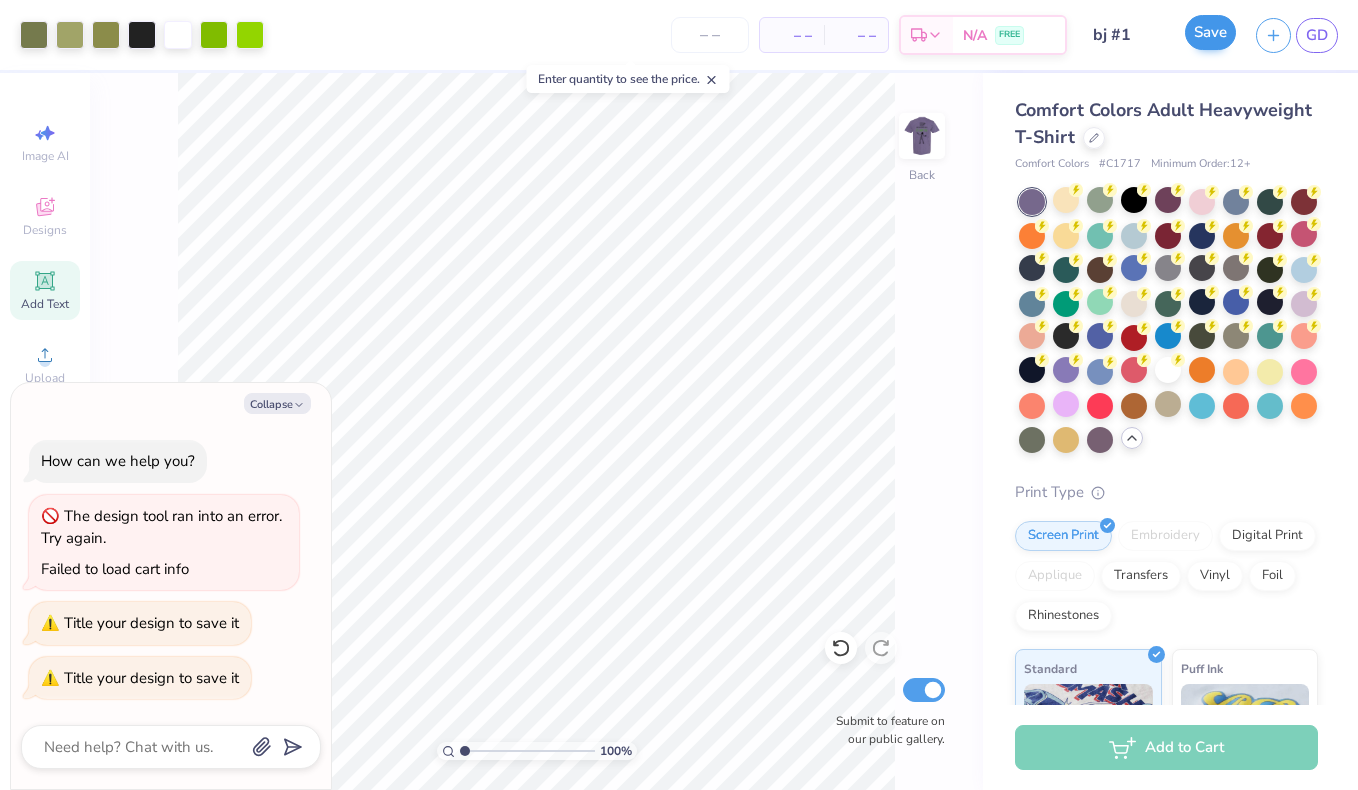 click on "Save" at bounding box center (1210, 32) 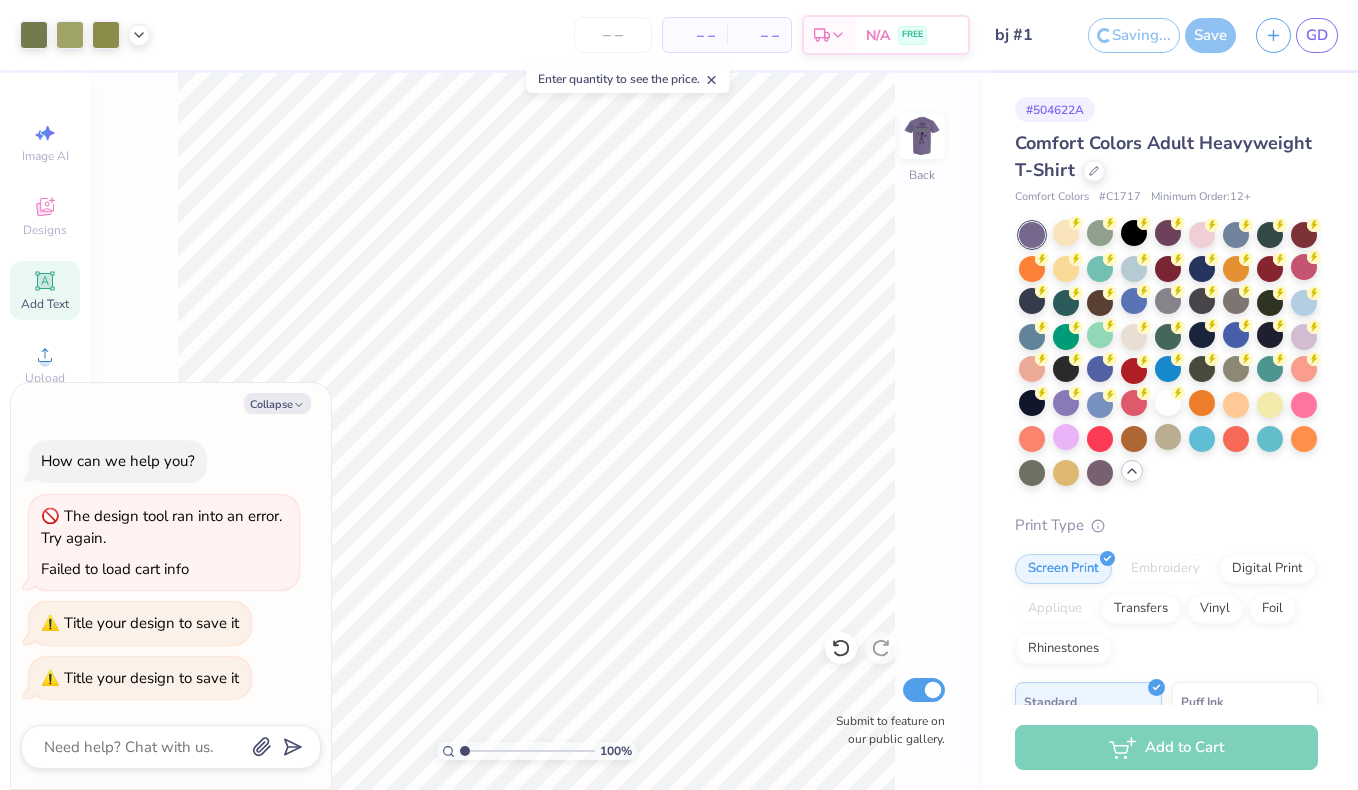 type on "x" 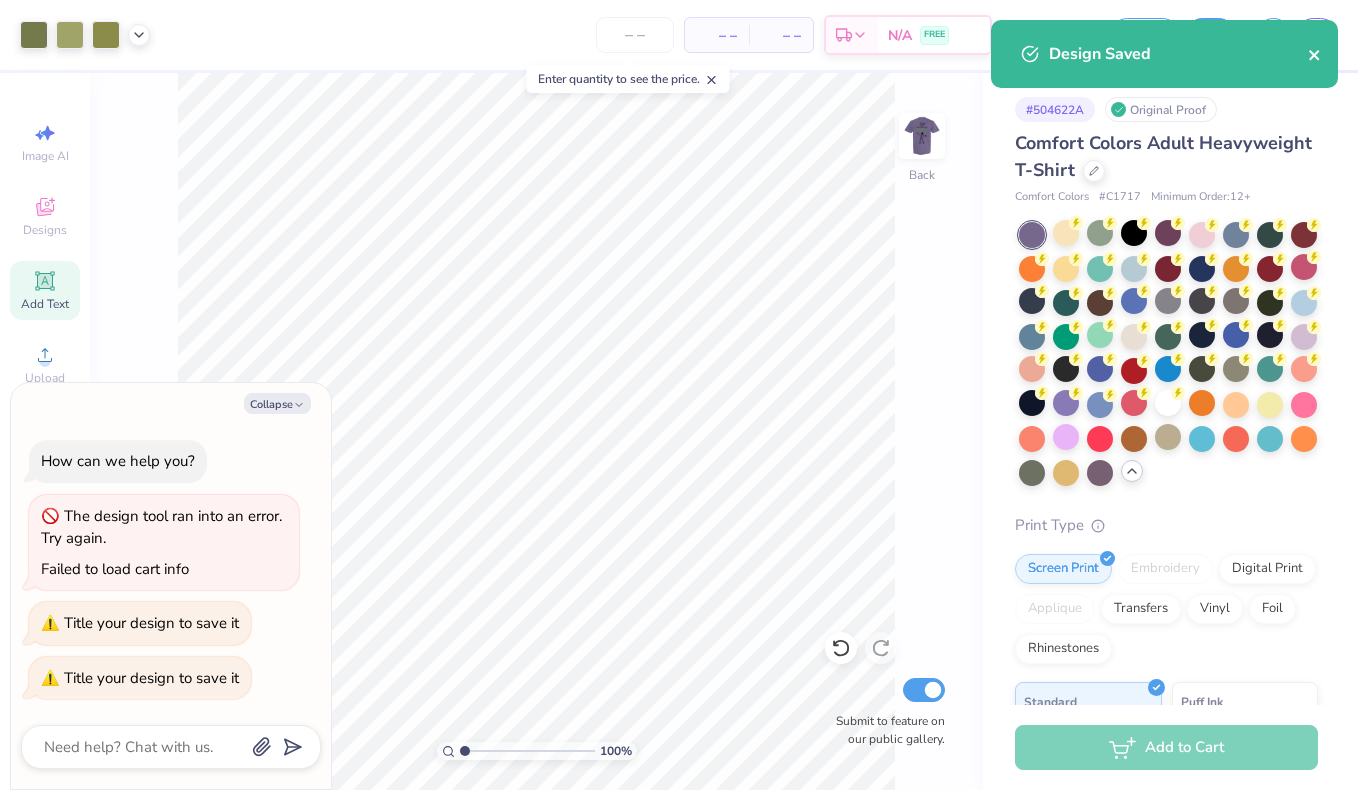 click 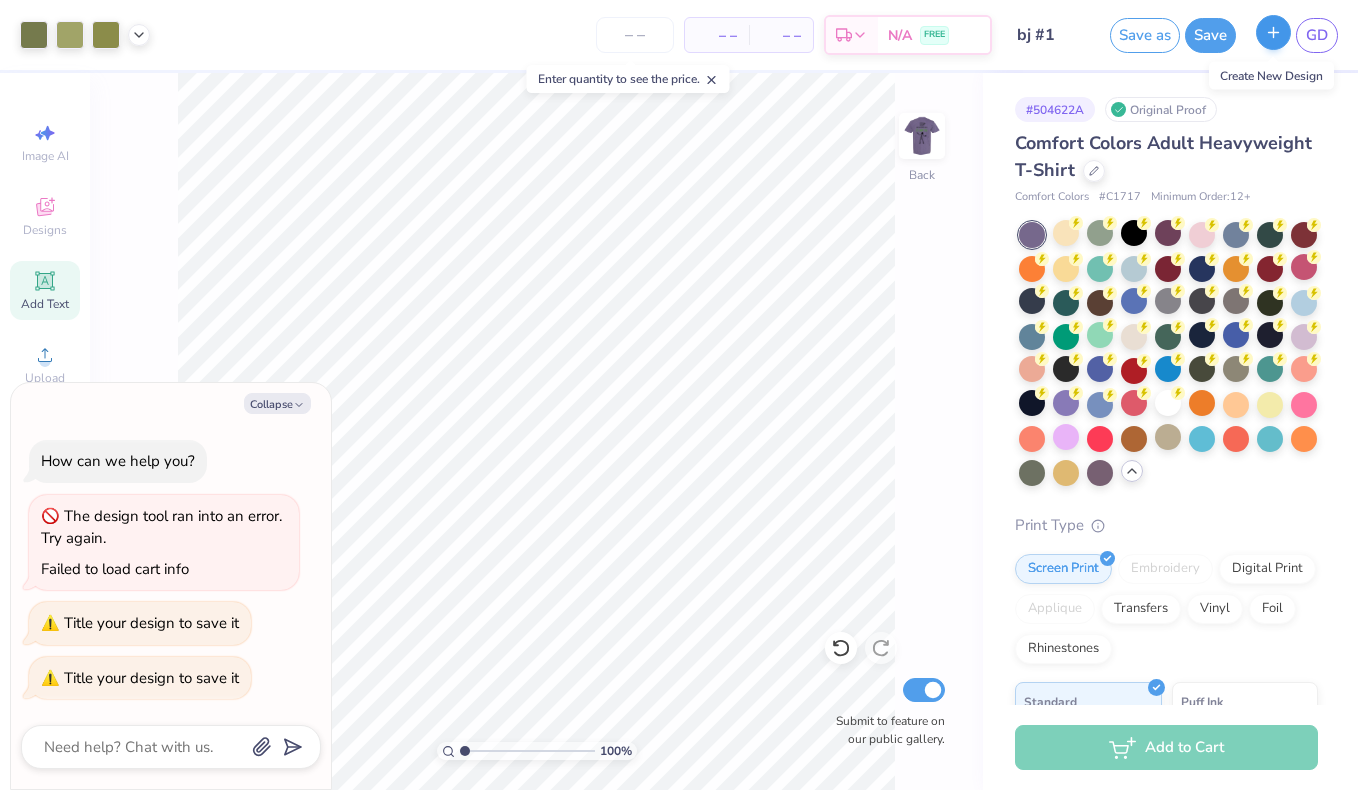 click 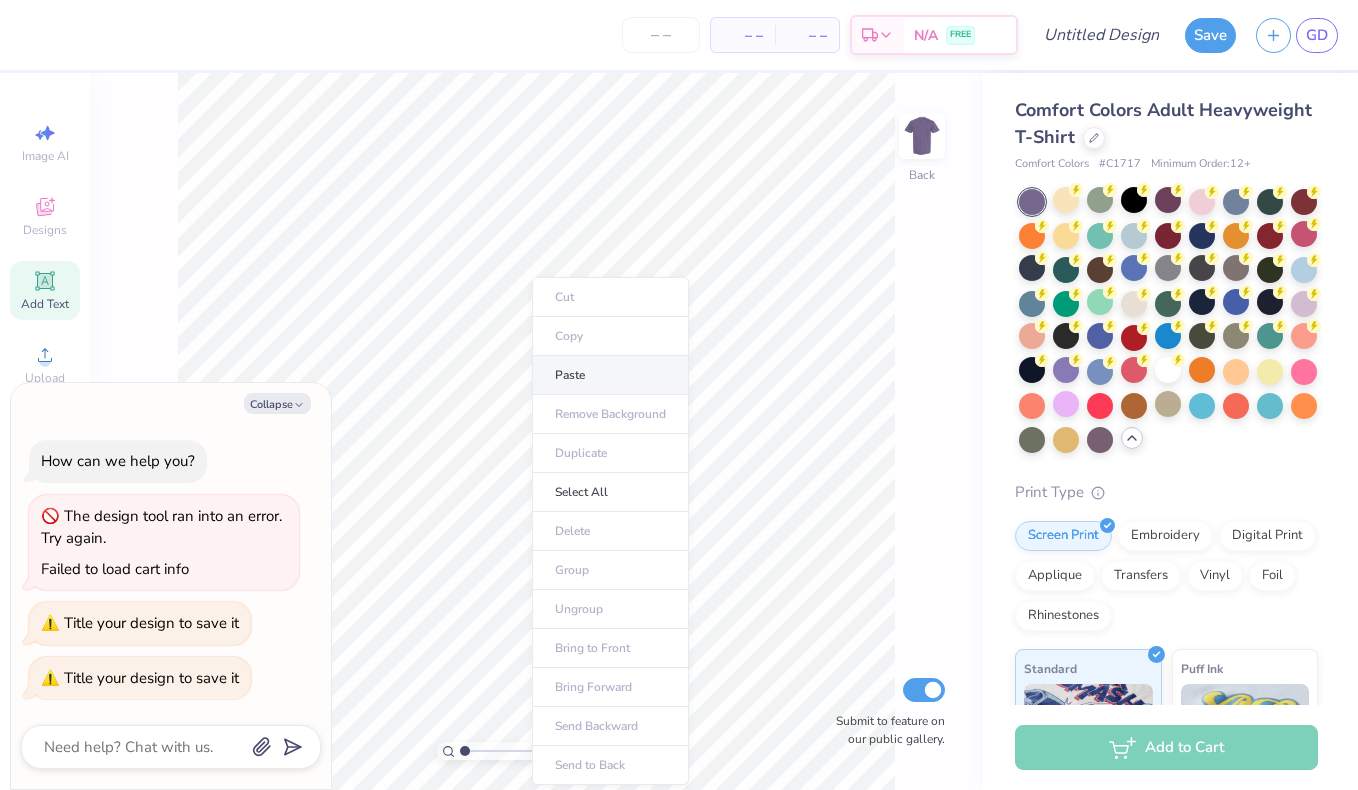 click on "Paste" at bounding box center [610, 375] 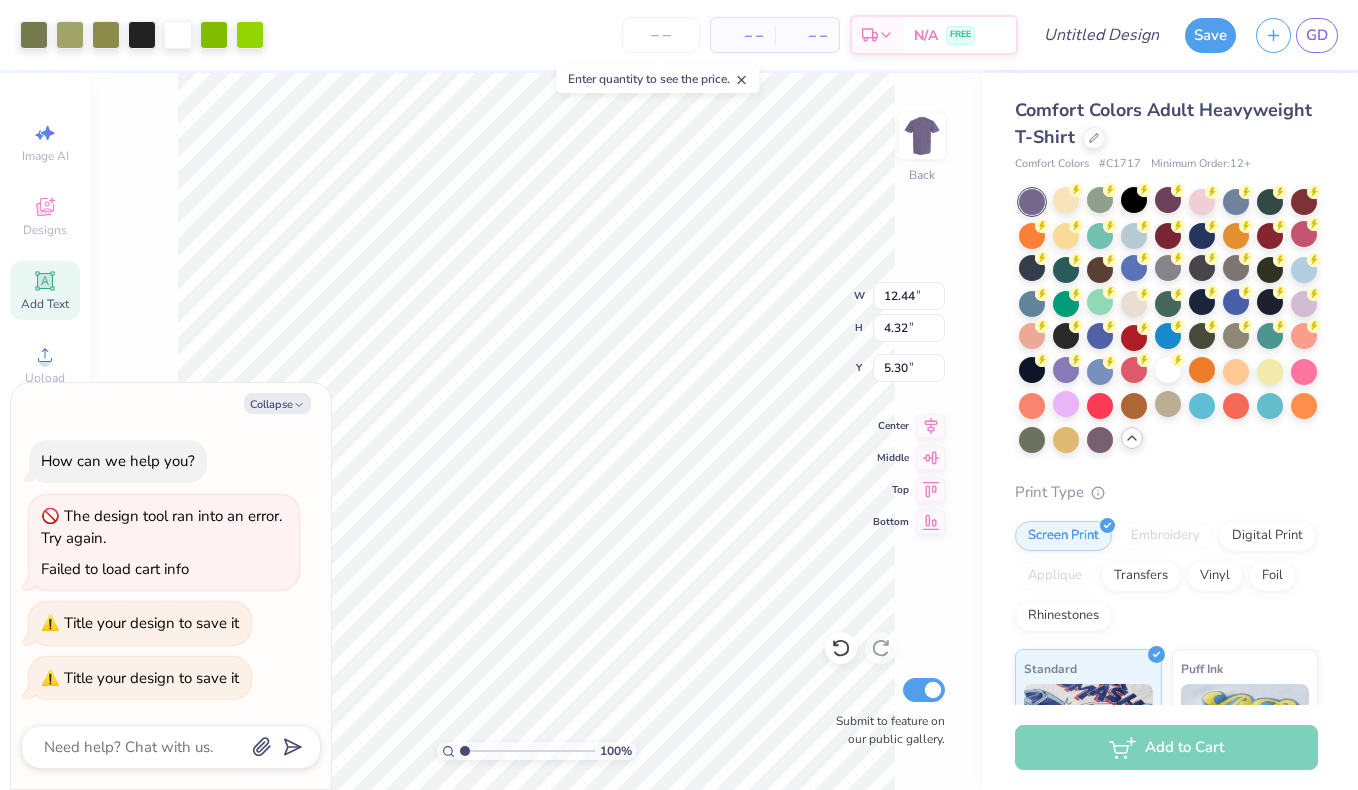 type on "x" 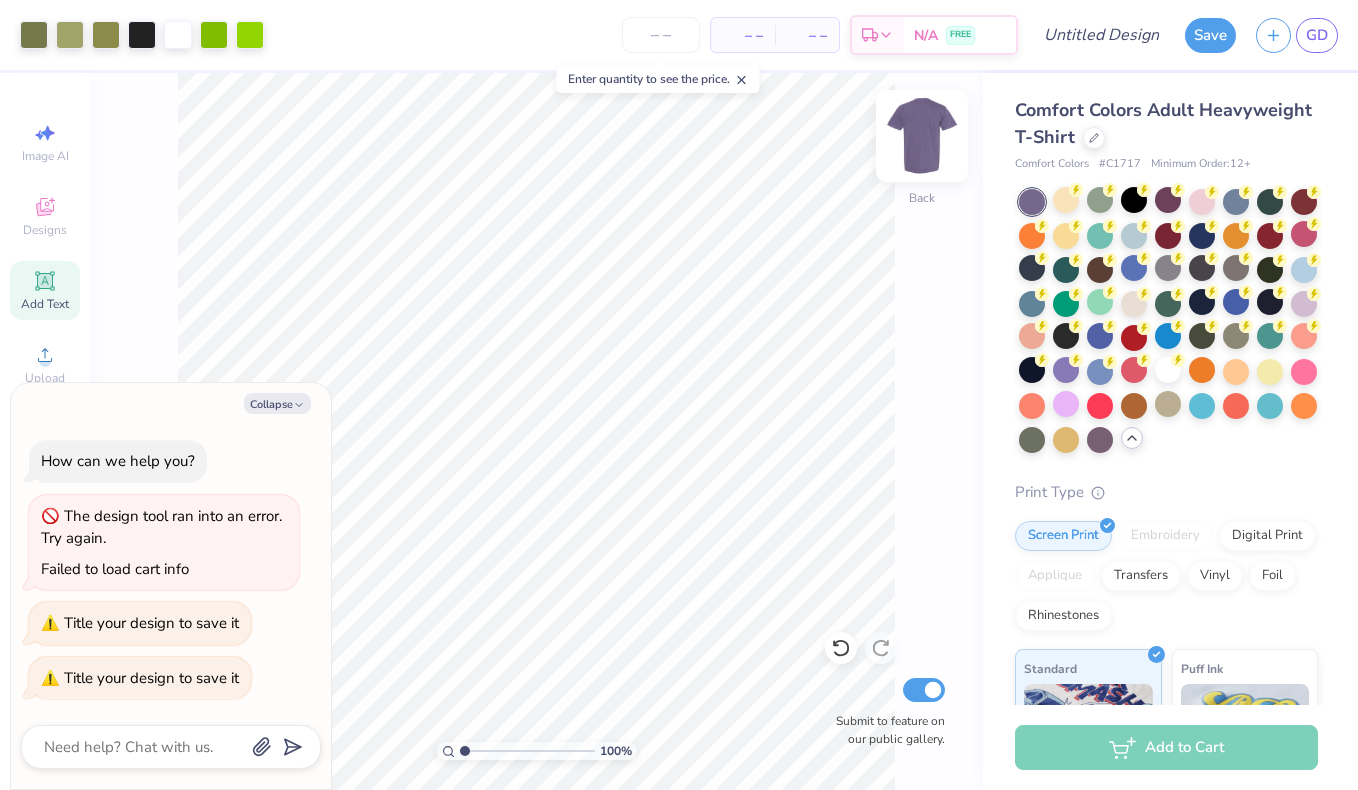 click at bounding box center [922, 136] 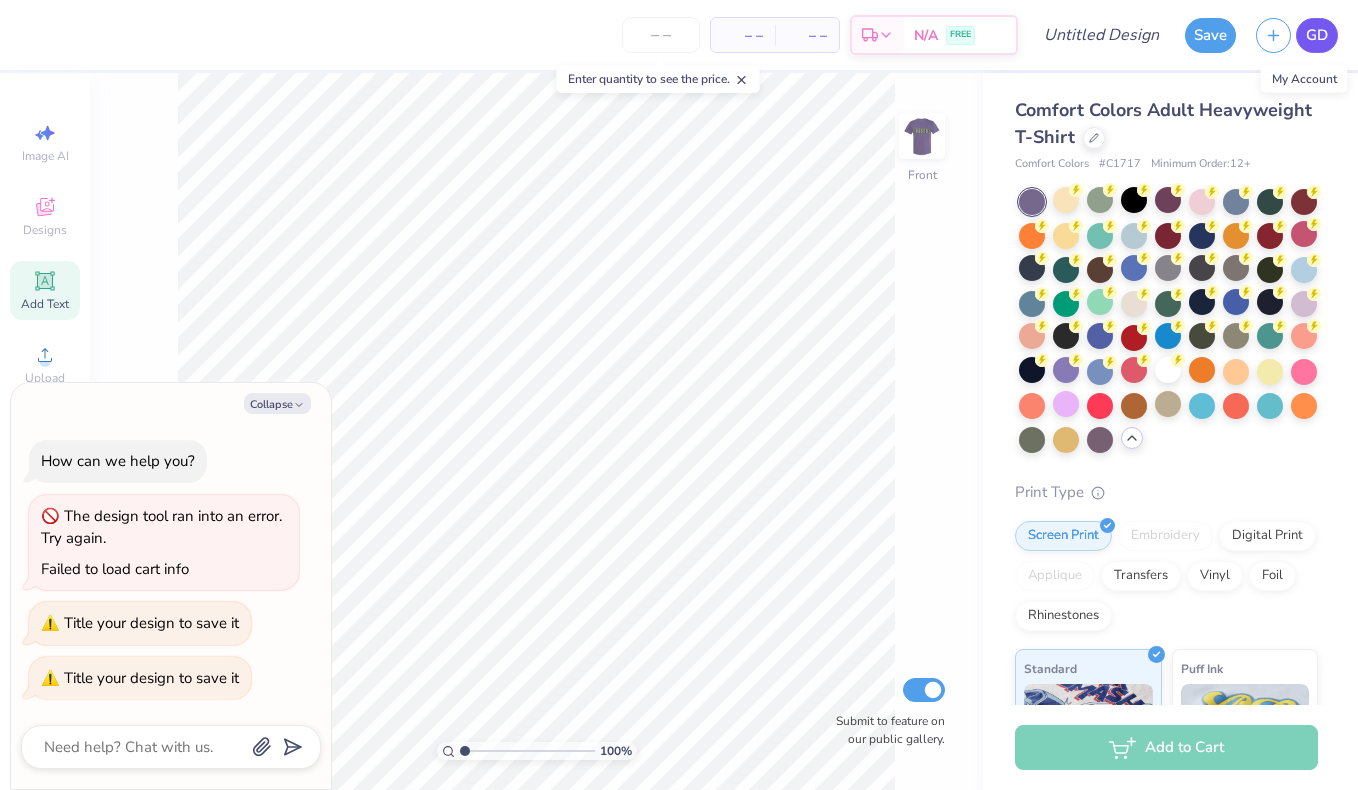 click on "GD" at bounding box center [1317, 35] 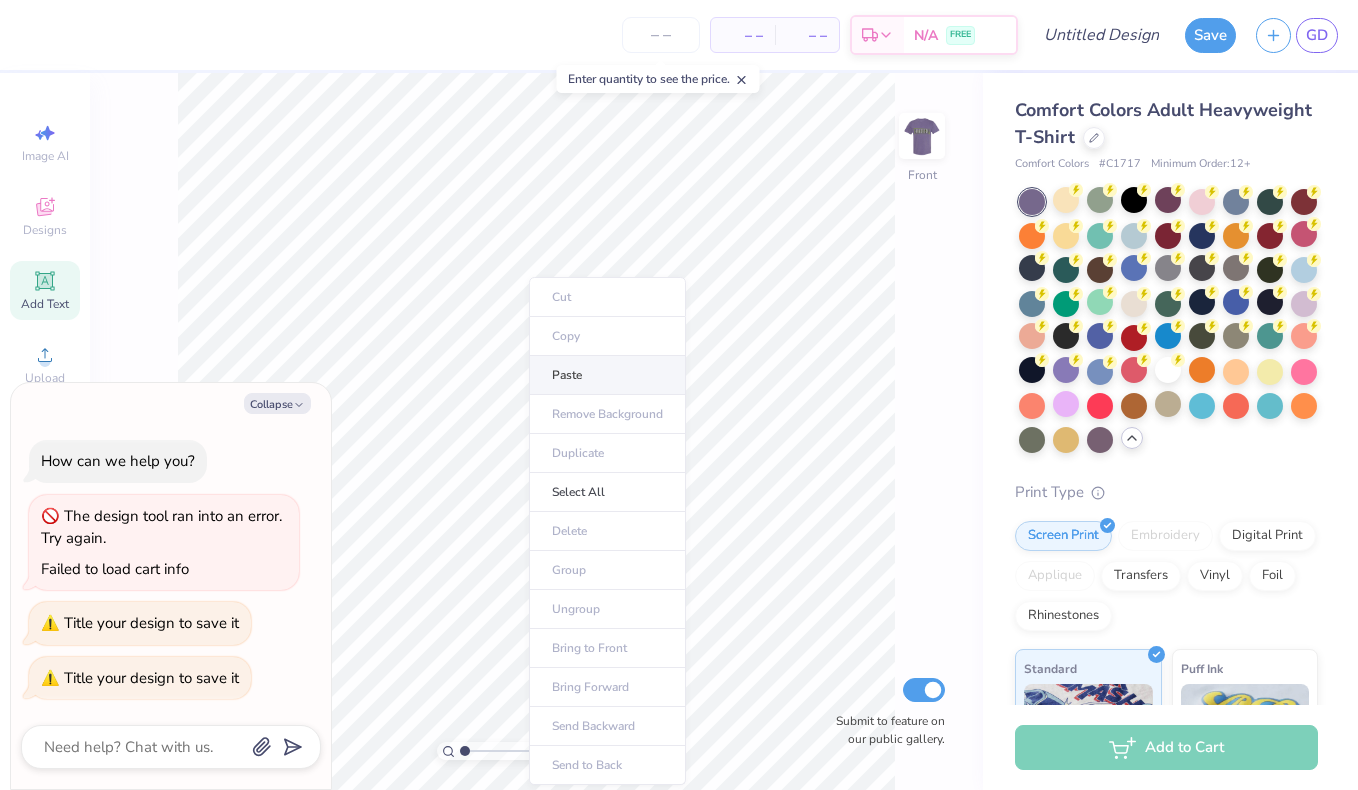 click on "Paste" at bounding box center [607, 375] 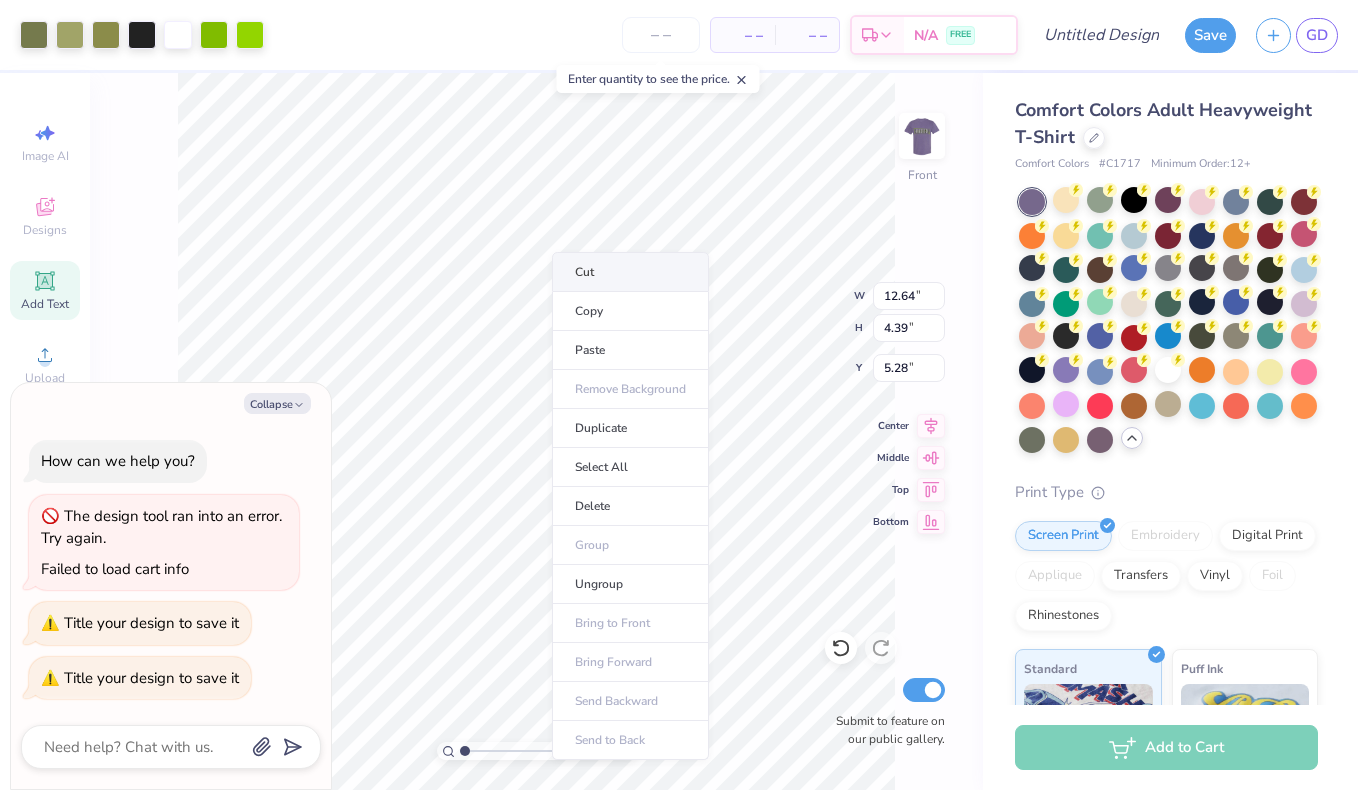 click on "Cut" at bounding box center (630, 272) 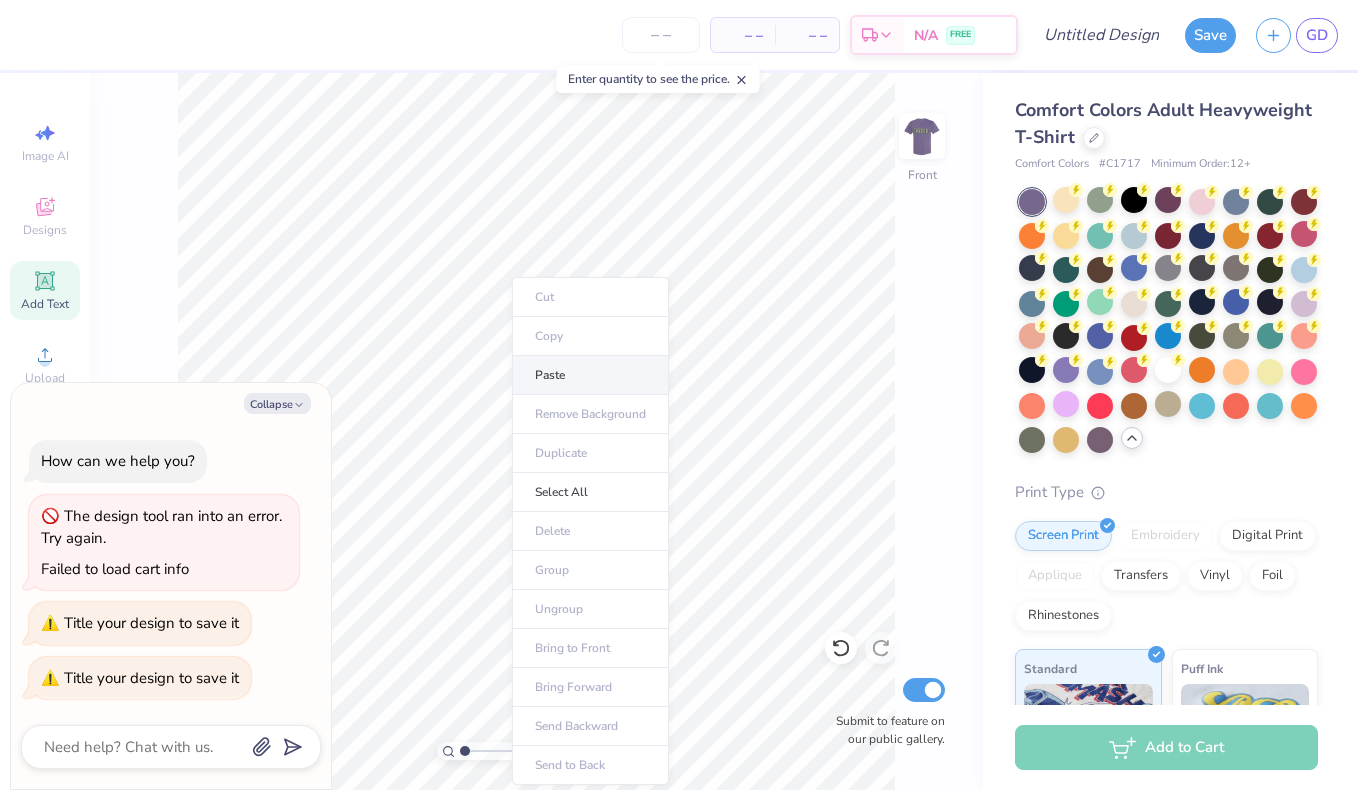 click on "Paste" at bounding box center (590, 375) 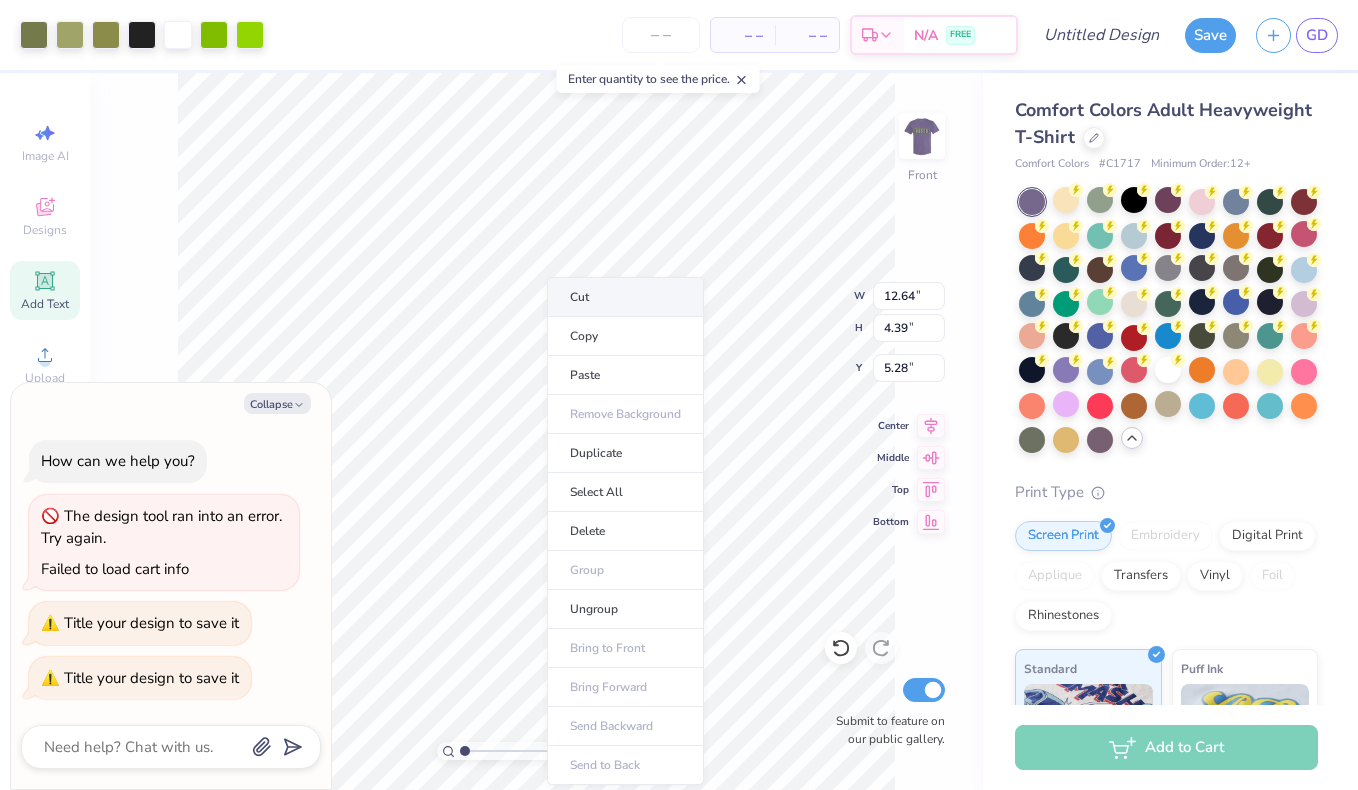 click on "Cut" at bounding box center [625, 297] 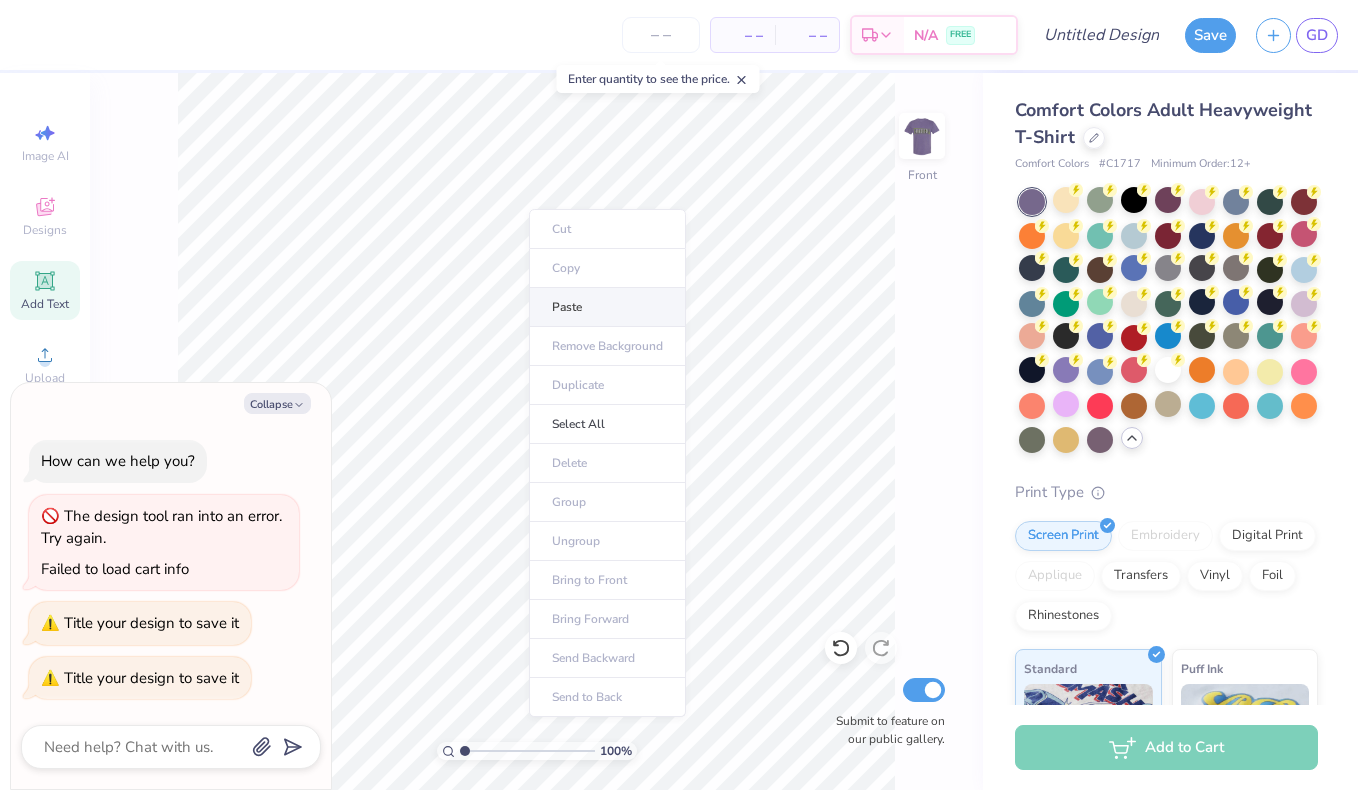 click on "Paste" at bounding box center (607, 307) 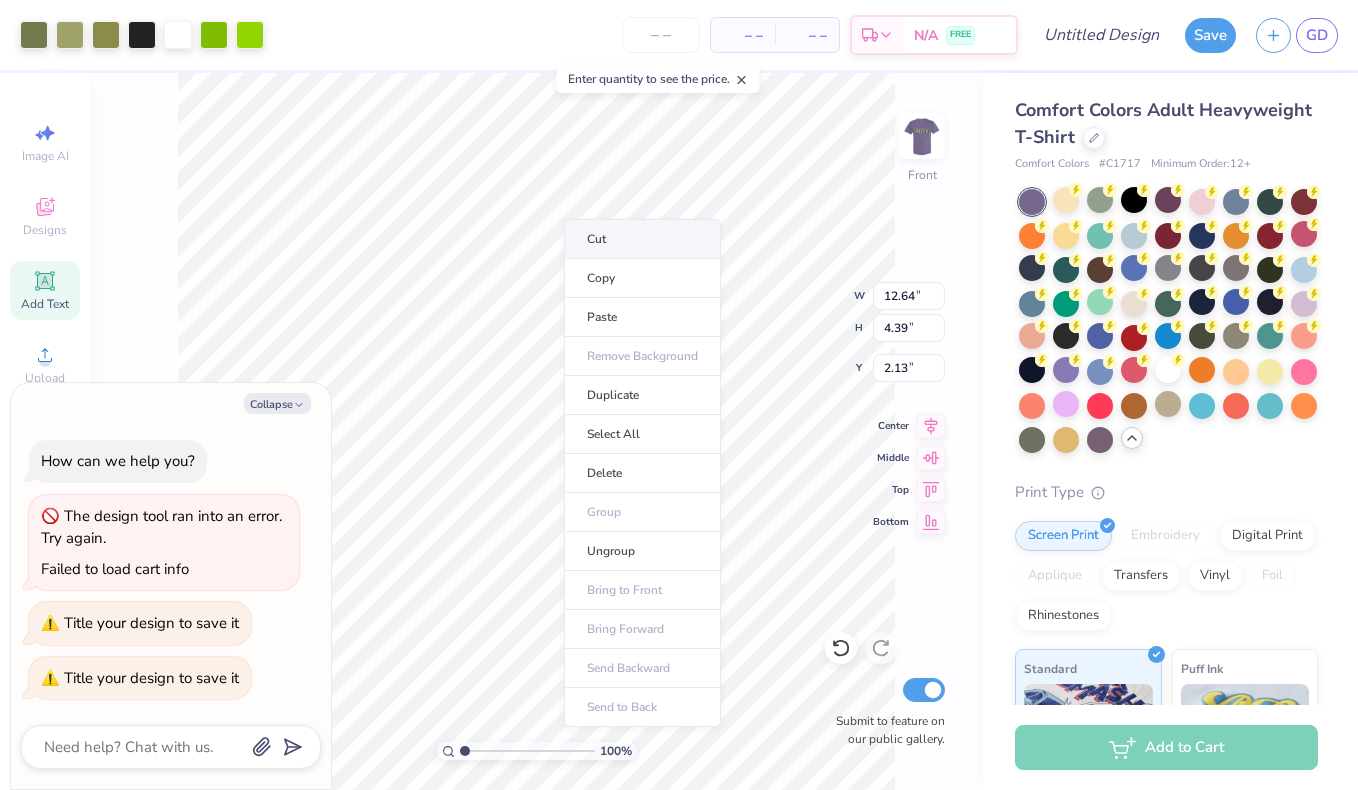click on "Cut" at bounding box center (642, 239) 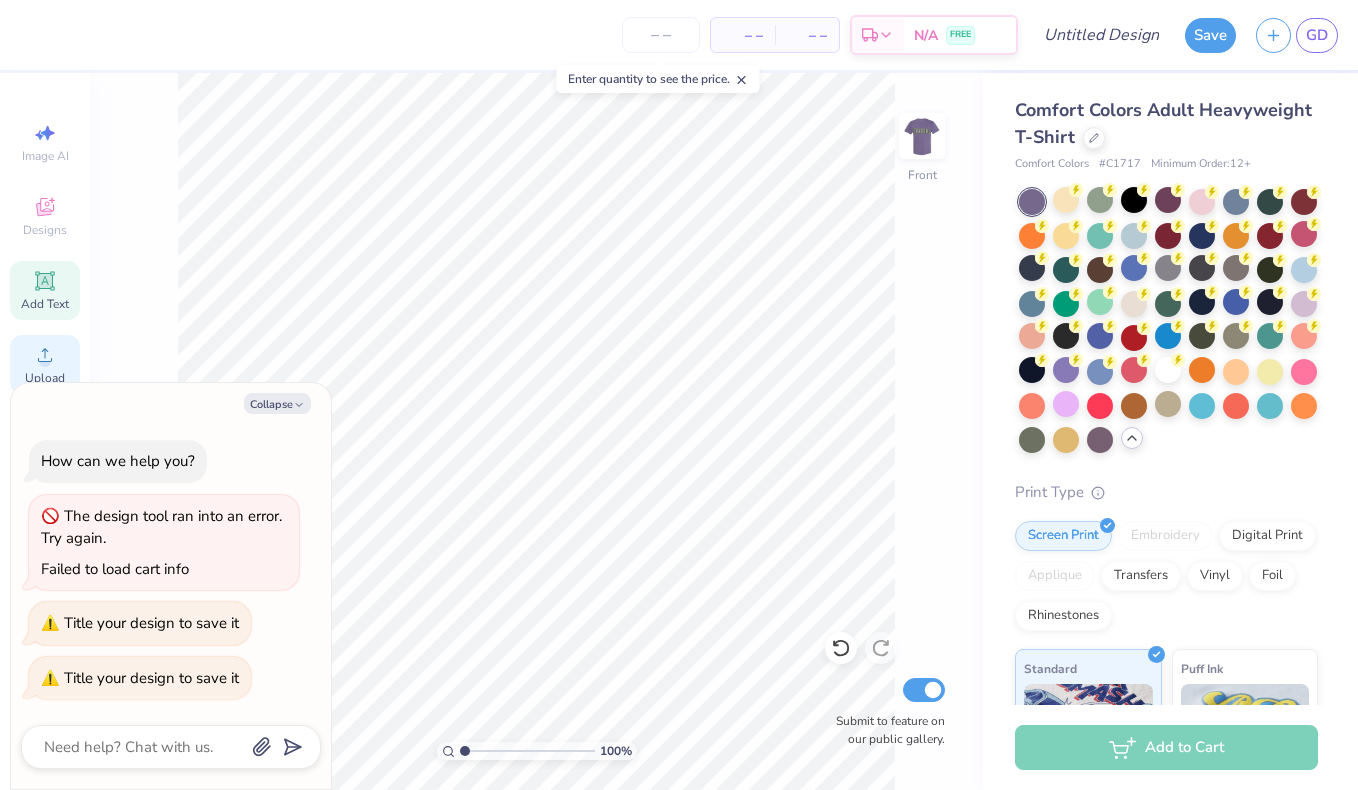 click on "Upload" at bounding box center (45, 364) 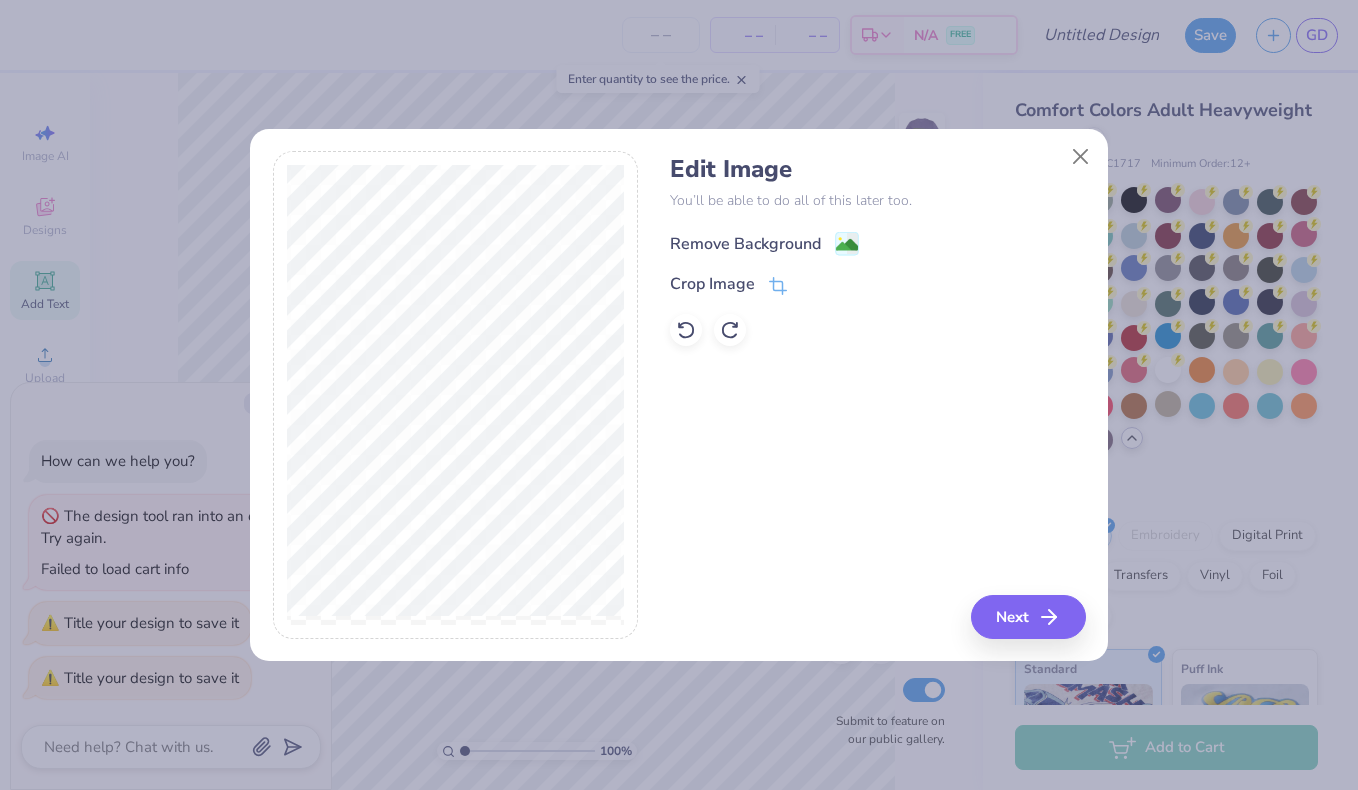 click on "Remove Background" at bounding box center (745, 244) 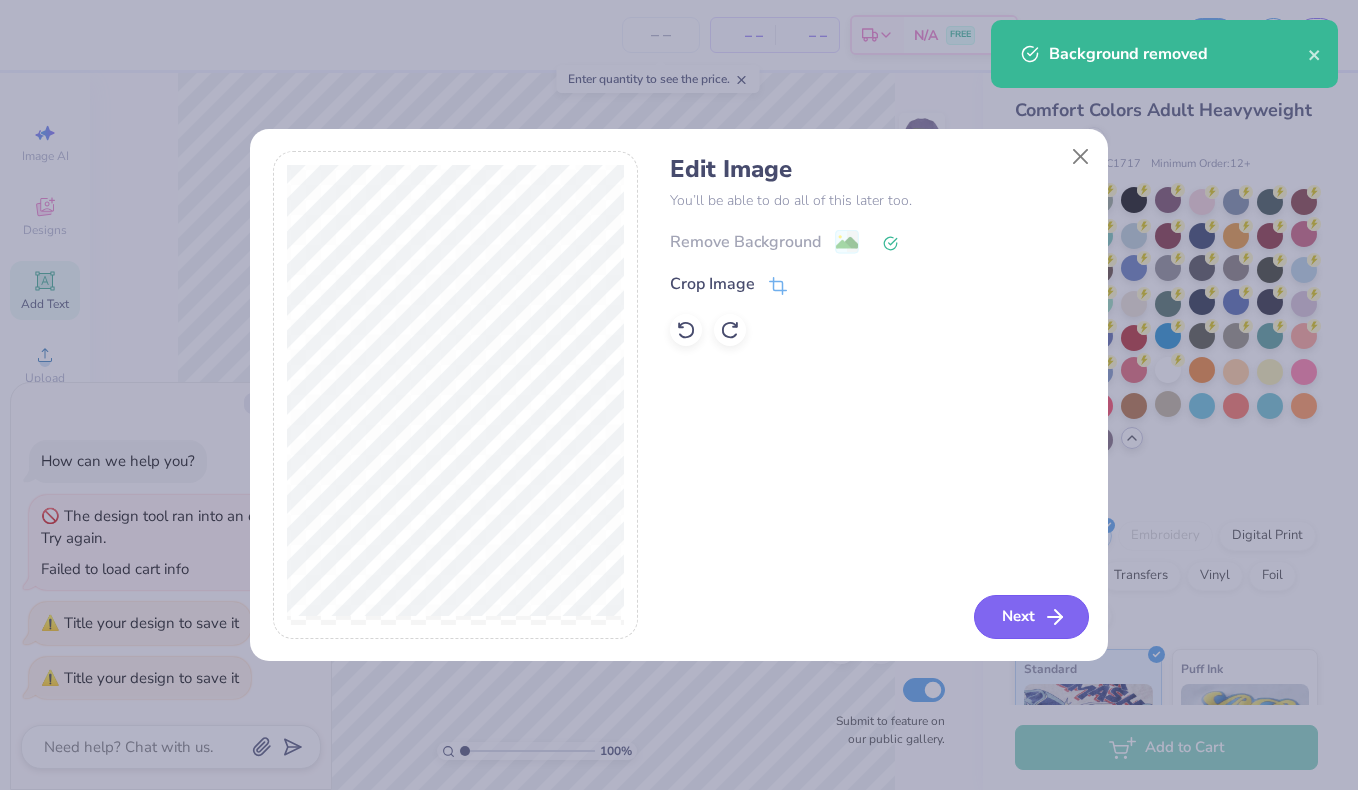 click on "Next" at bounding box center (1031, 617) 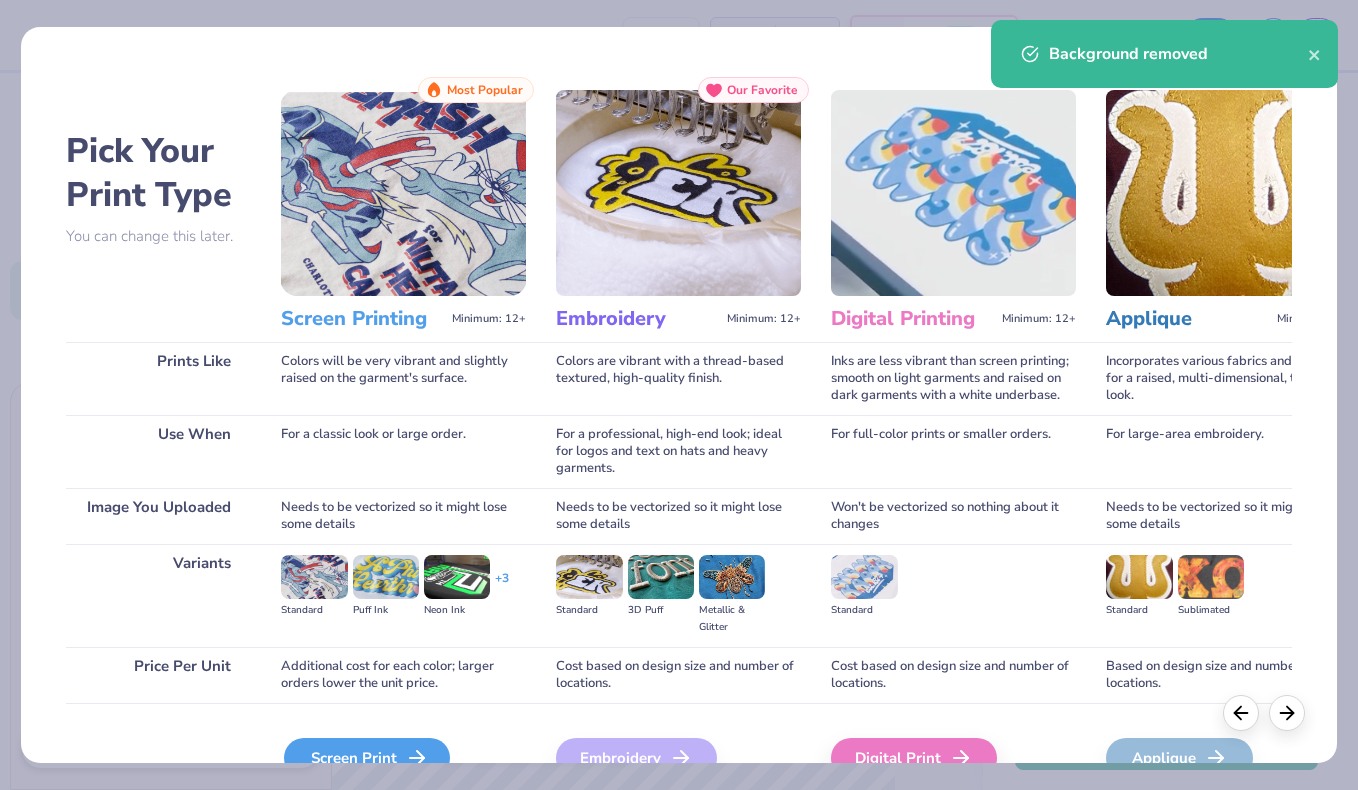 click 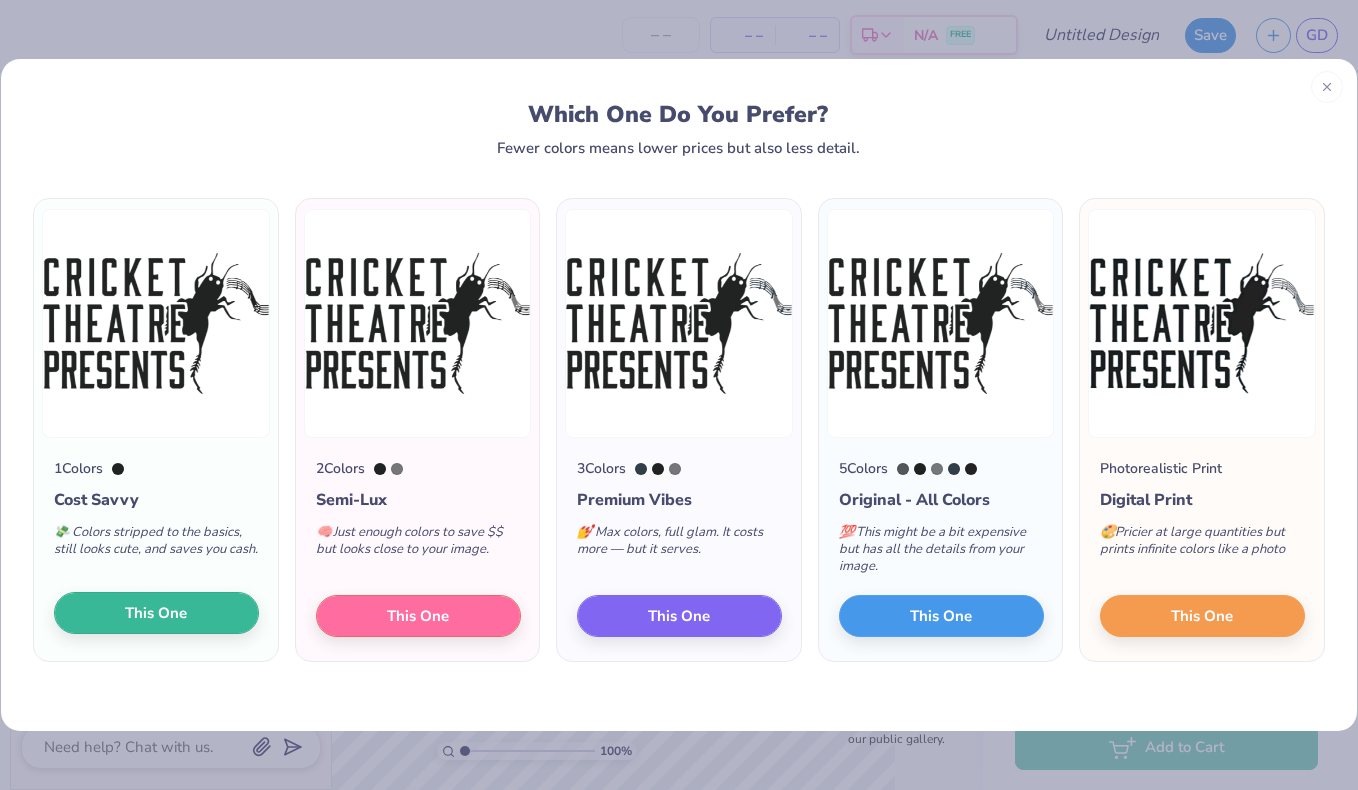 click on "This One" at bounding box center [156, 613] 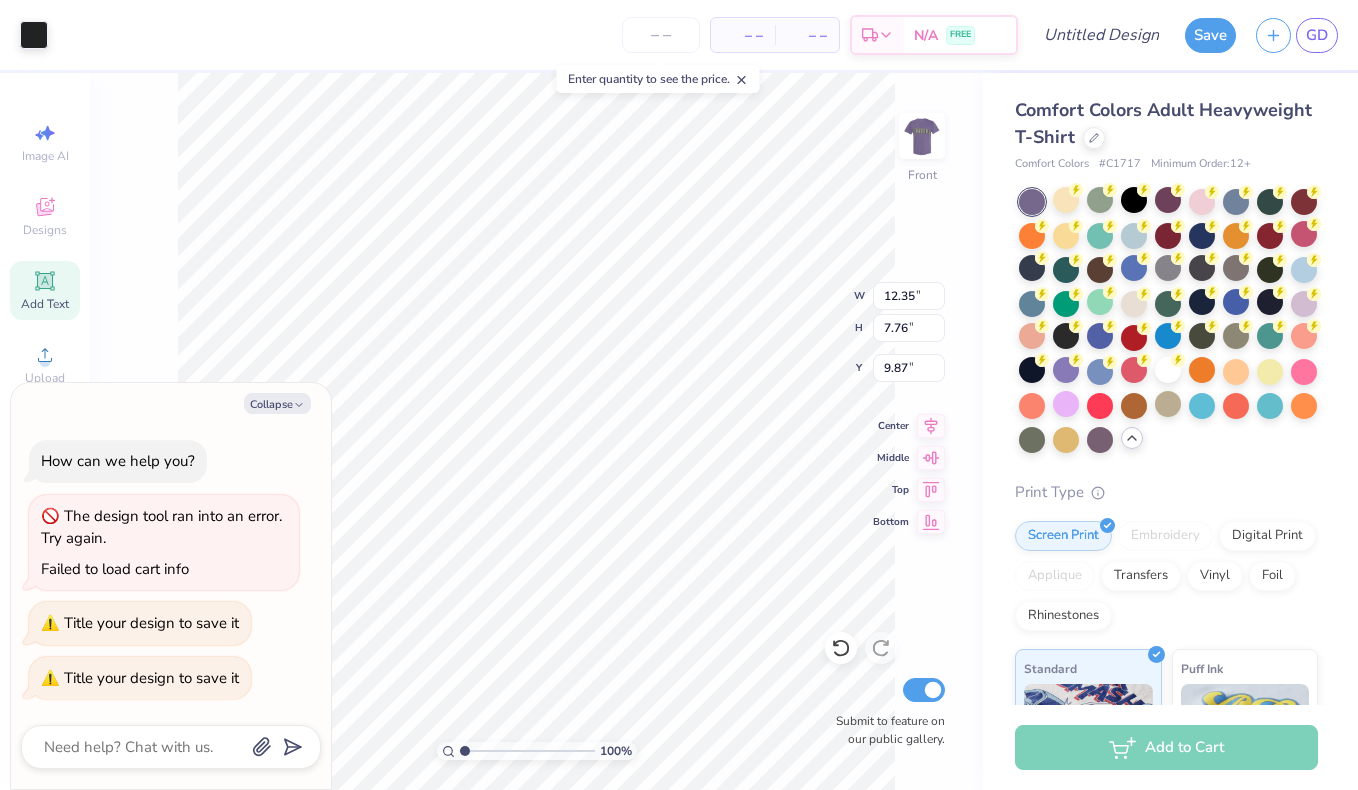 type on "x" 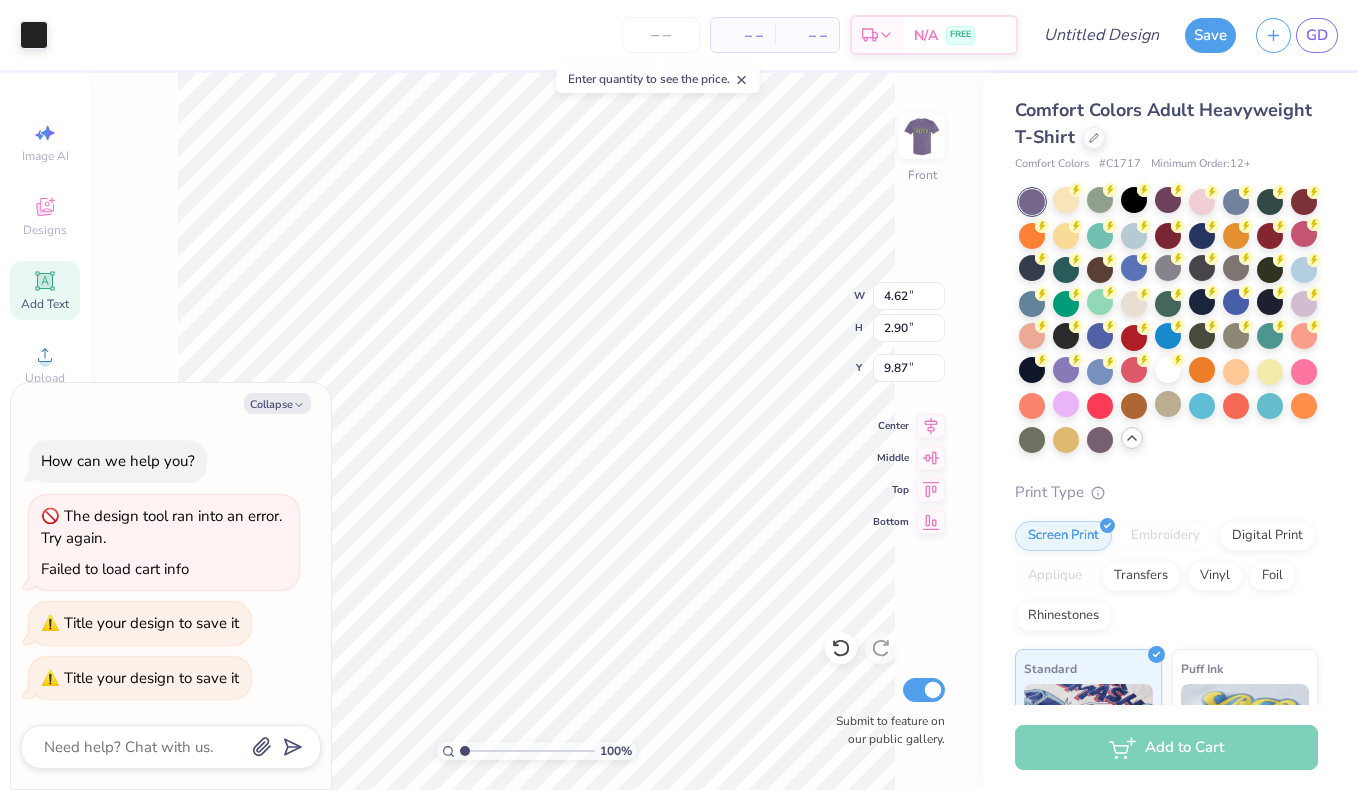type on "x" 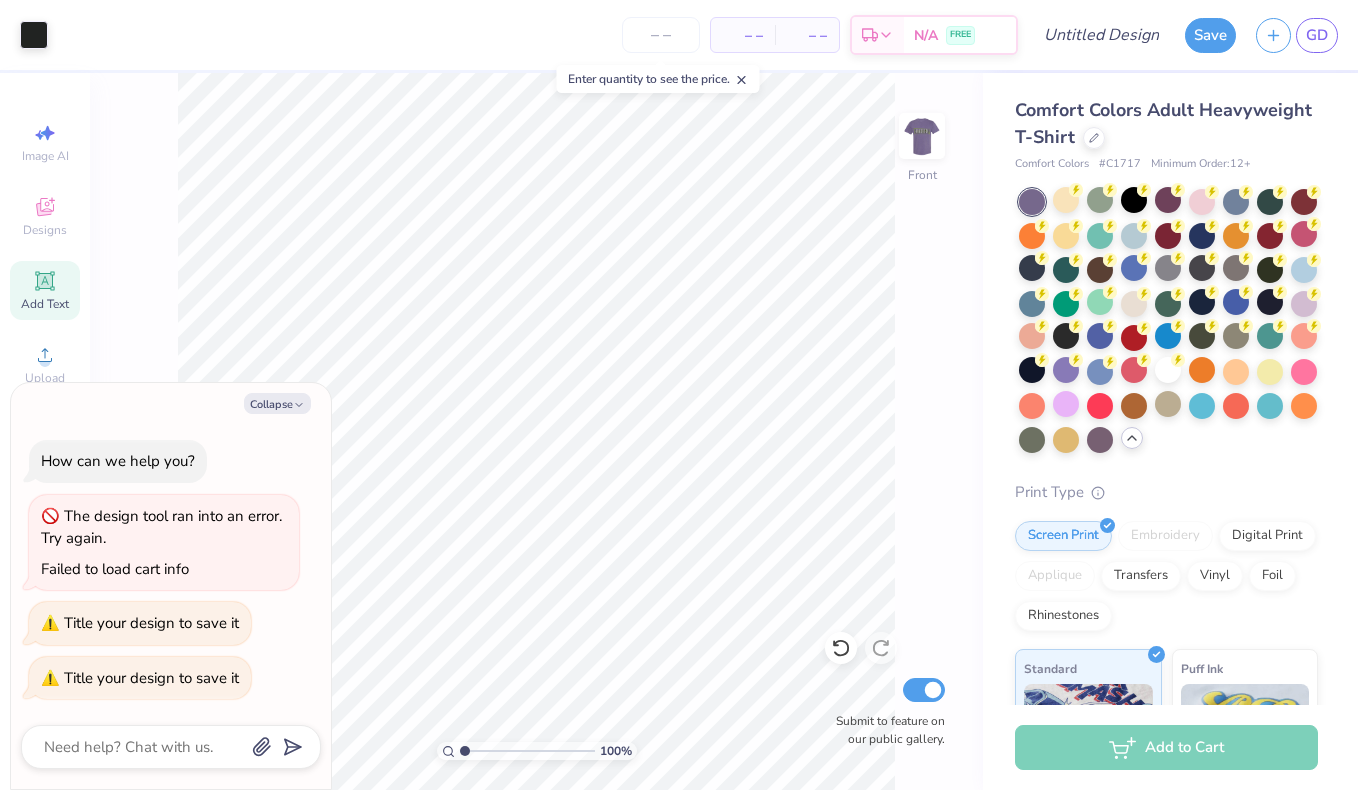 click on "Add Text" at bounding box center (45, 304) 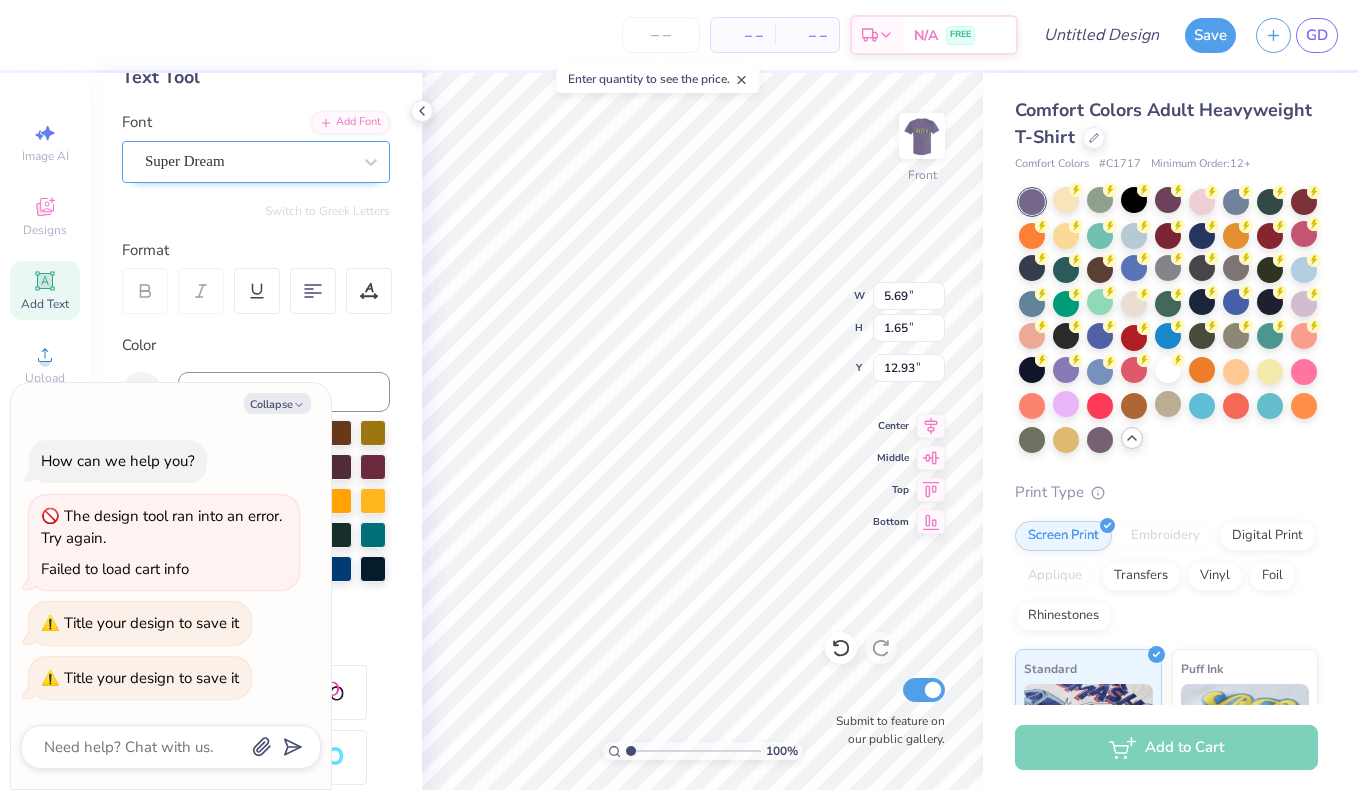 type on "x" 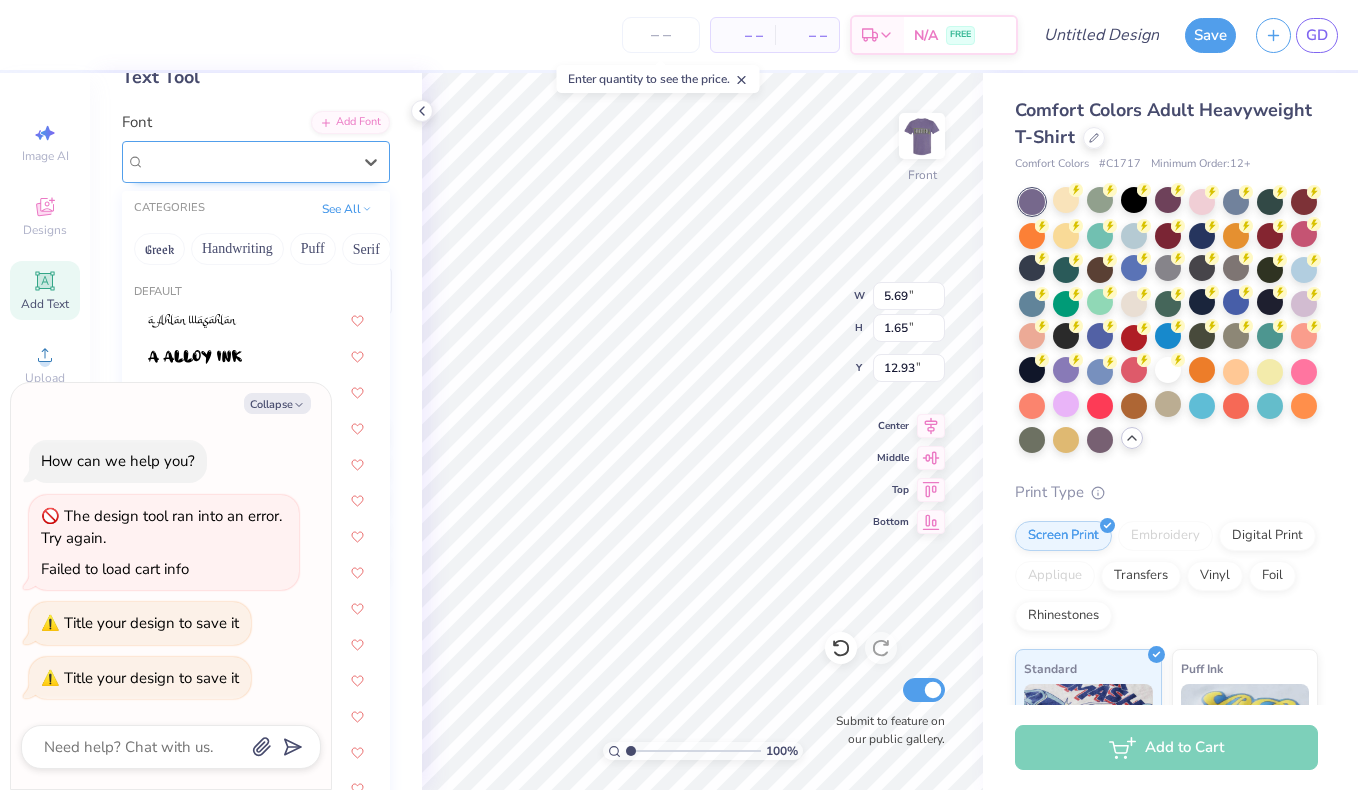 click at bounding box center (248, 161) 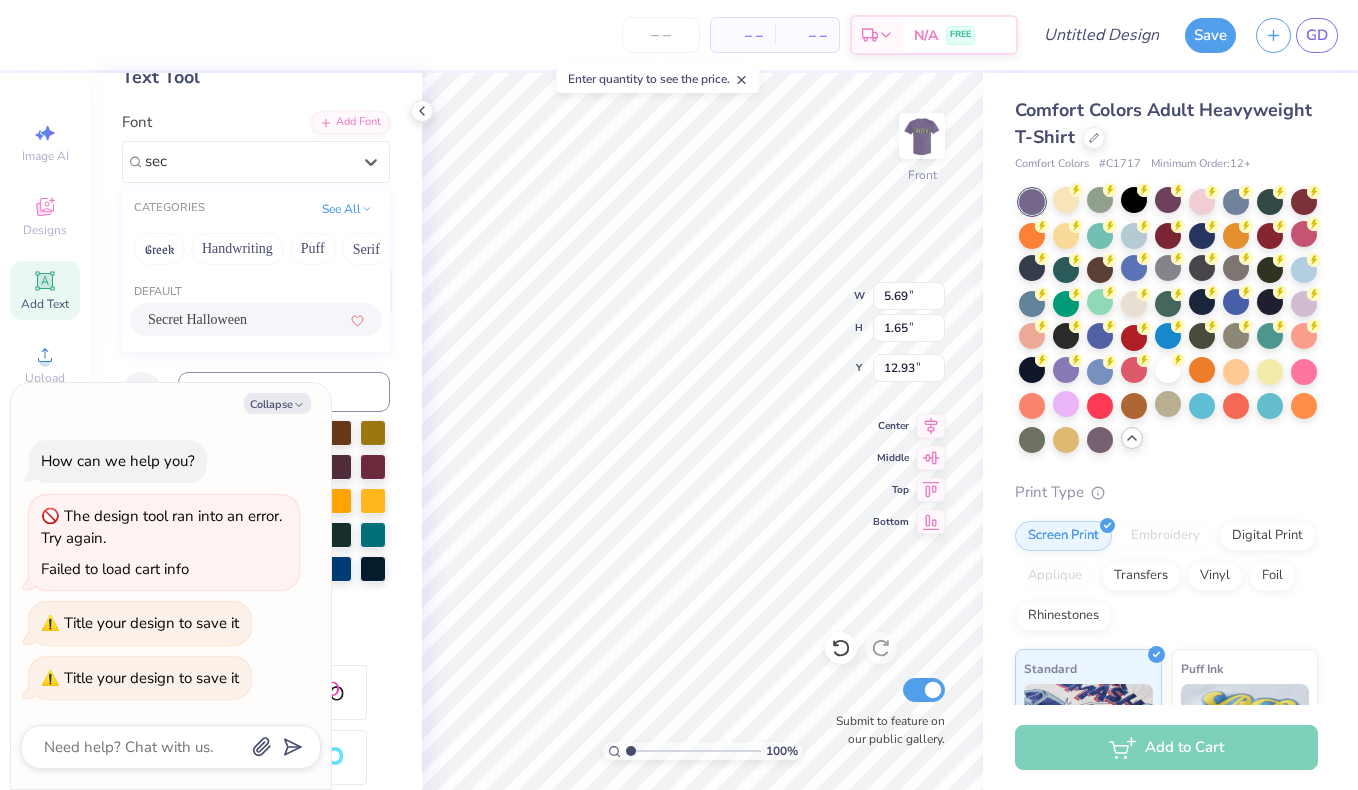 click on "Secret Halloween" at bounding box center [197, 319] 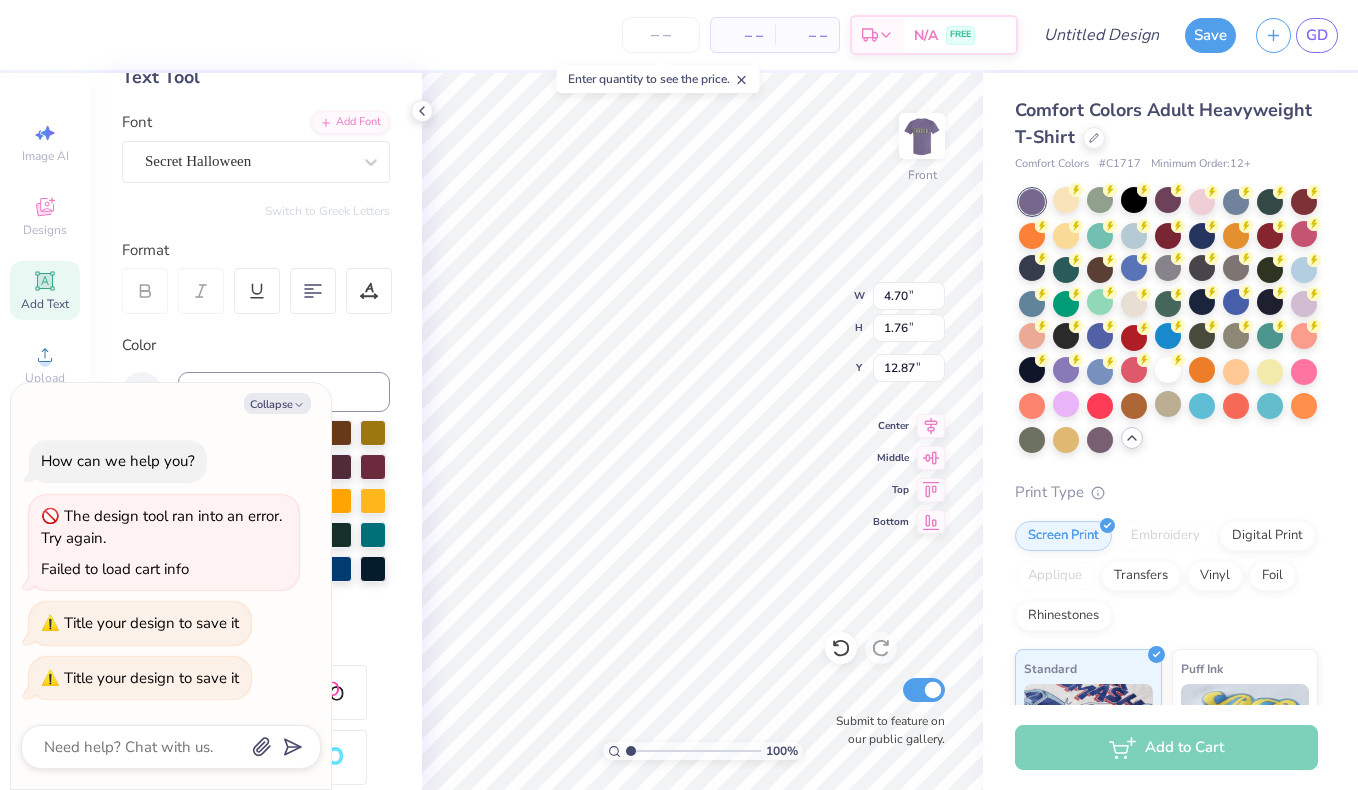 type on "x" 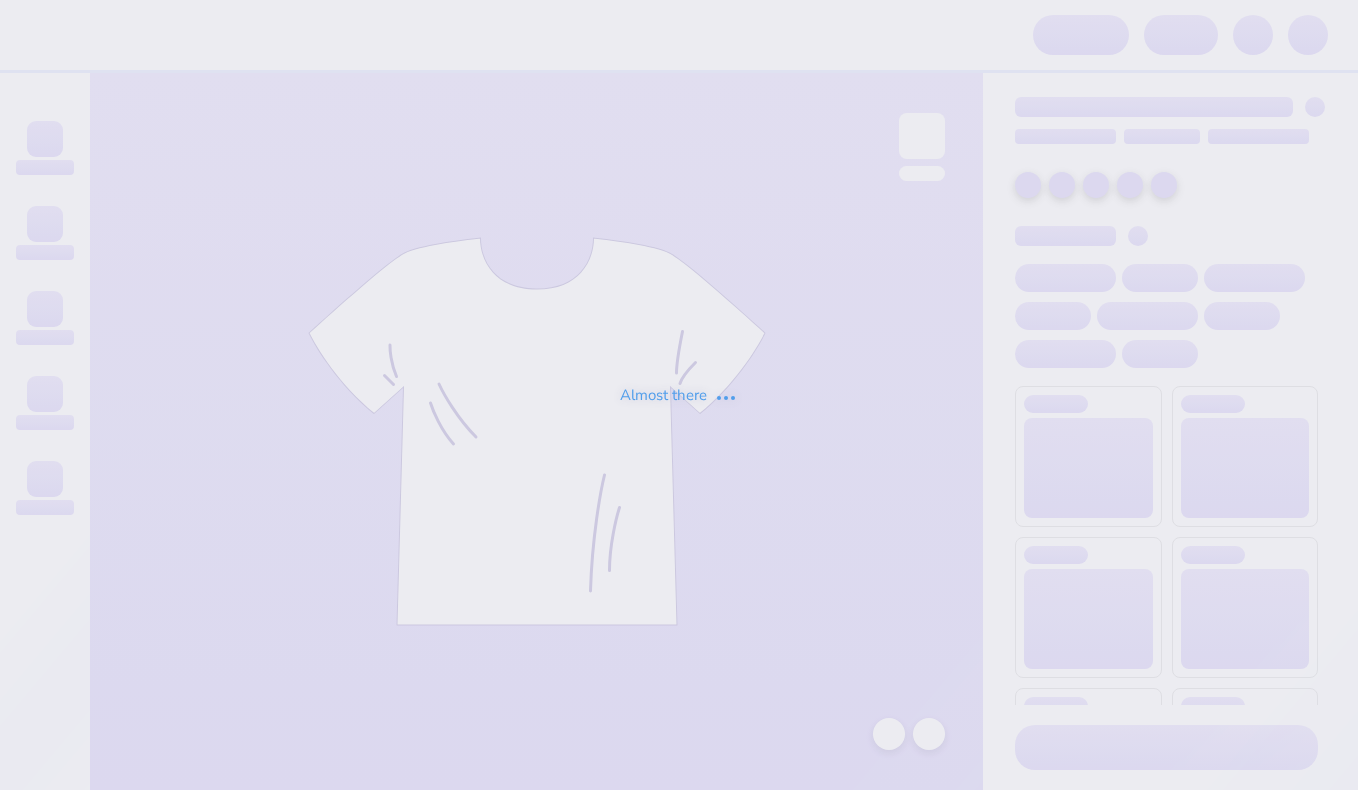 scroll, scrollTop: 0, scrollLeft: 0, axis: both 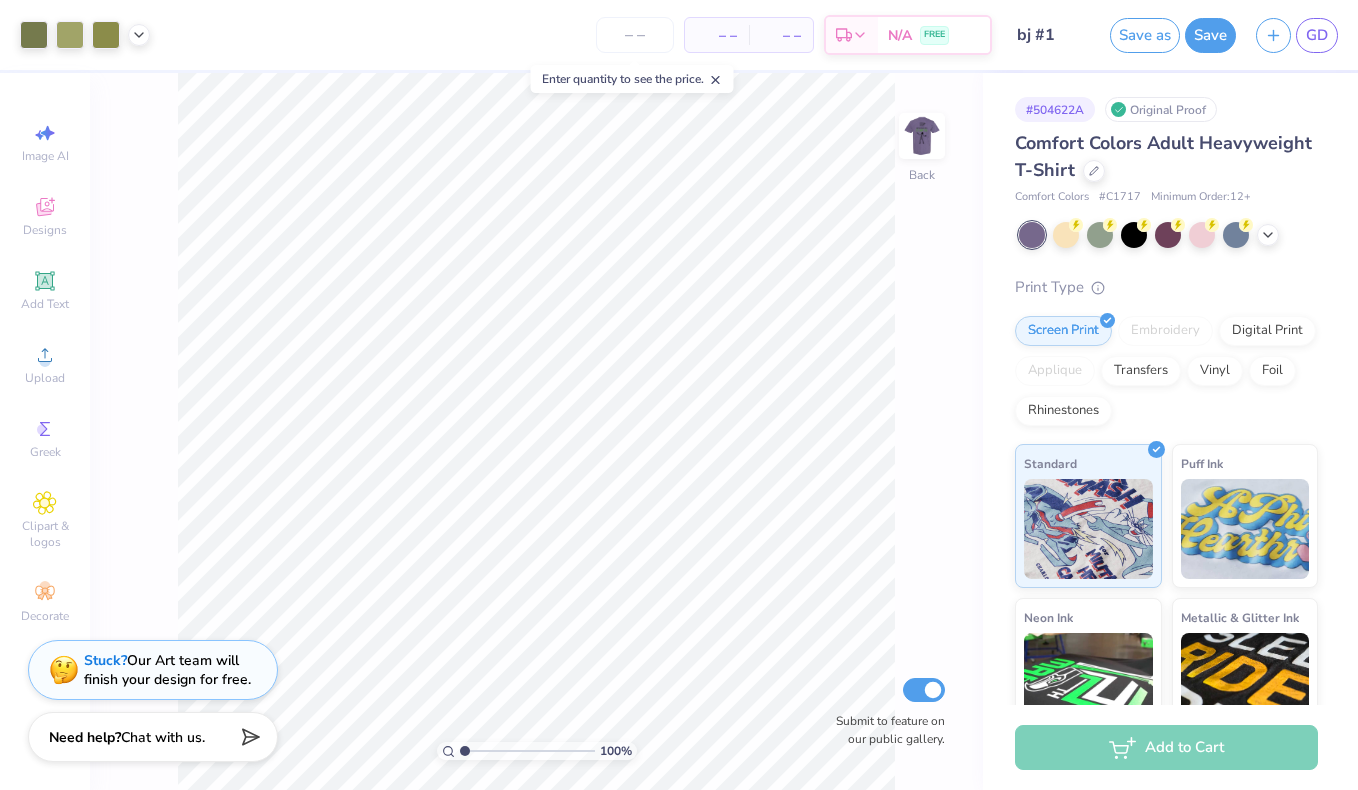 click at bounding box center (922, 136) 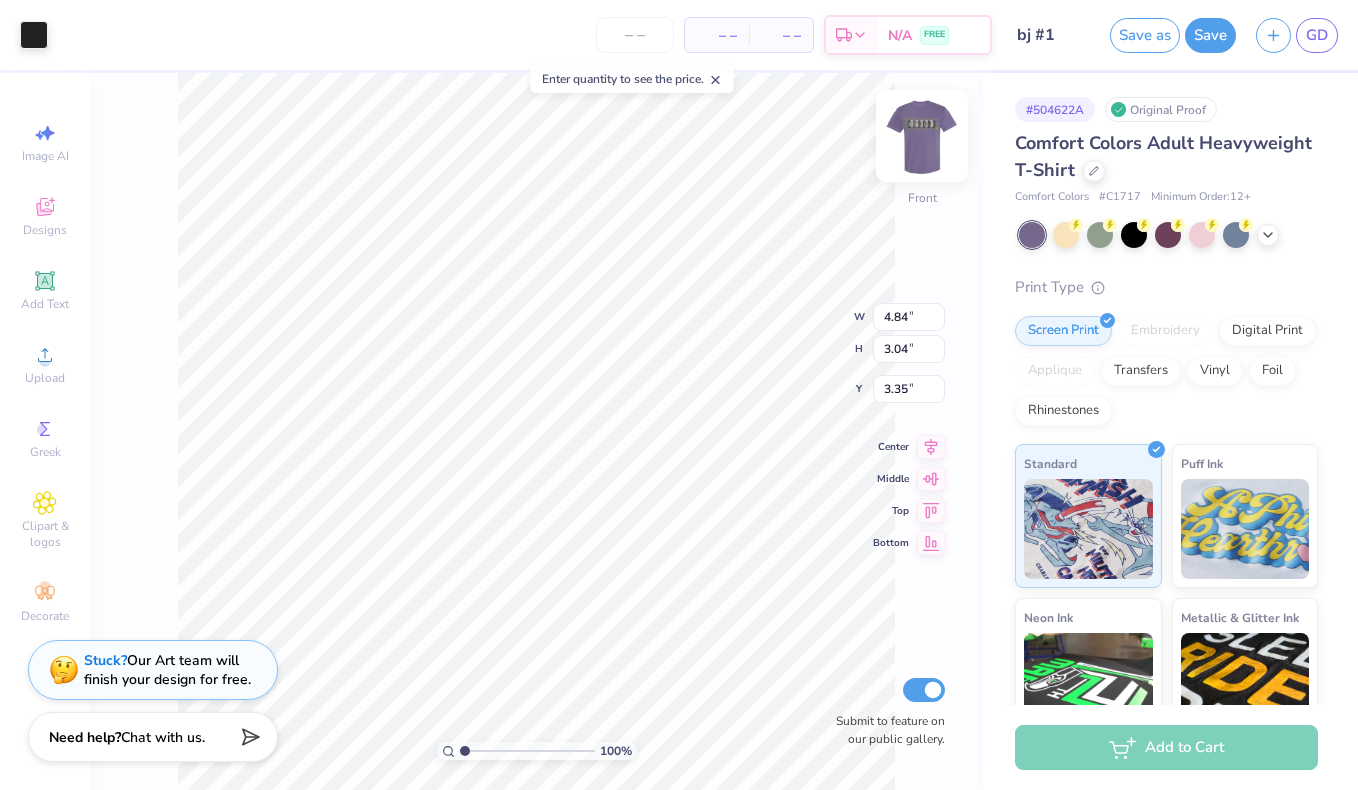 type on "3.30" 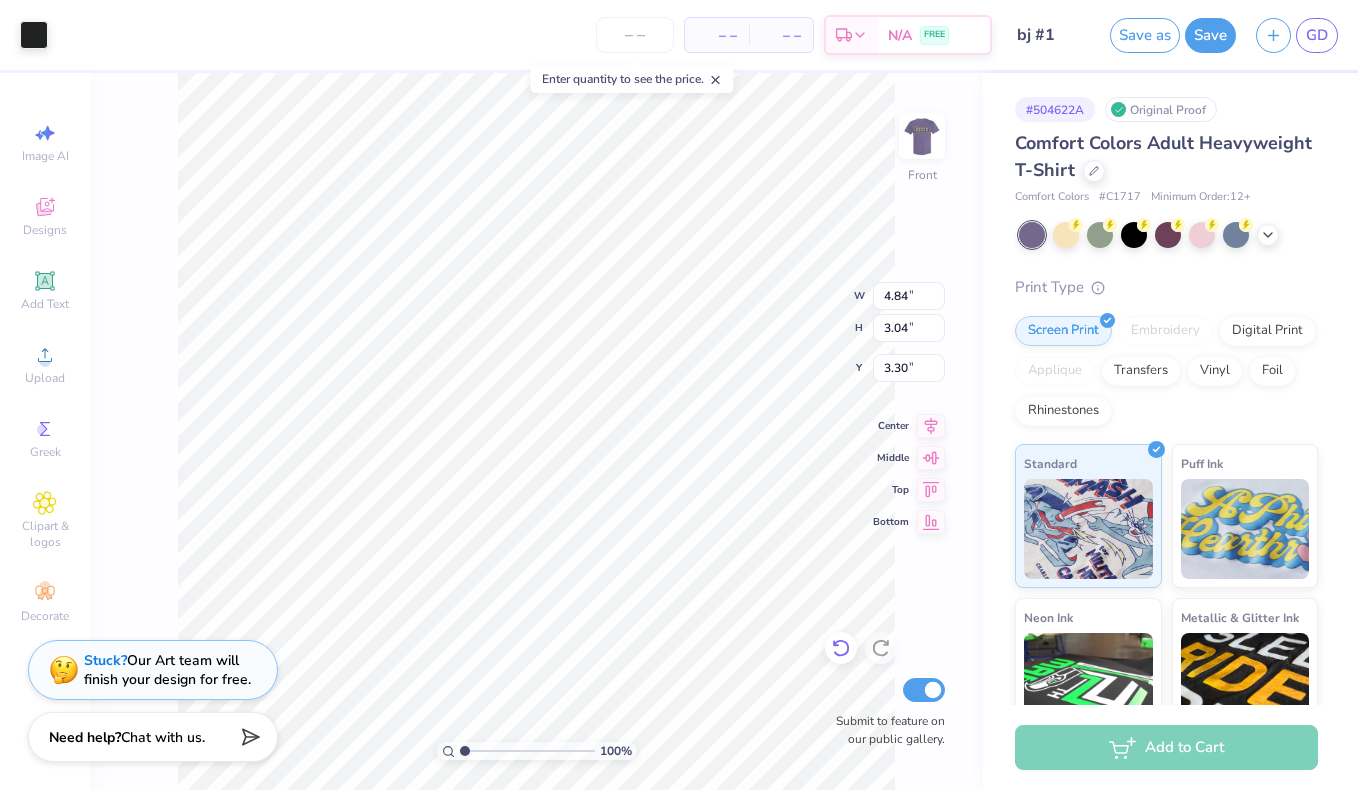 click 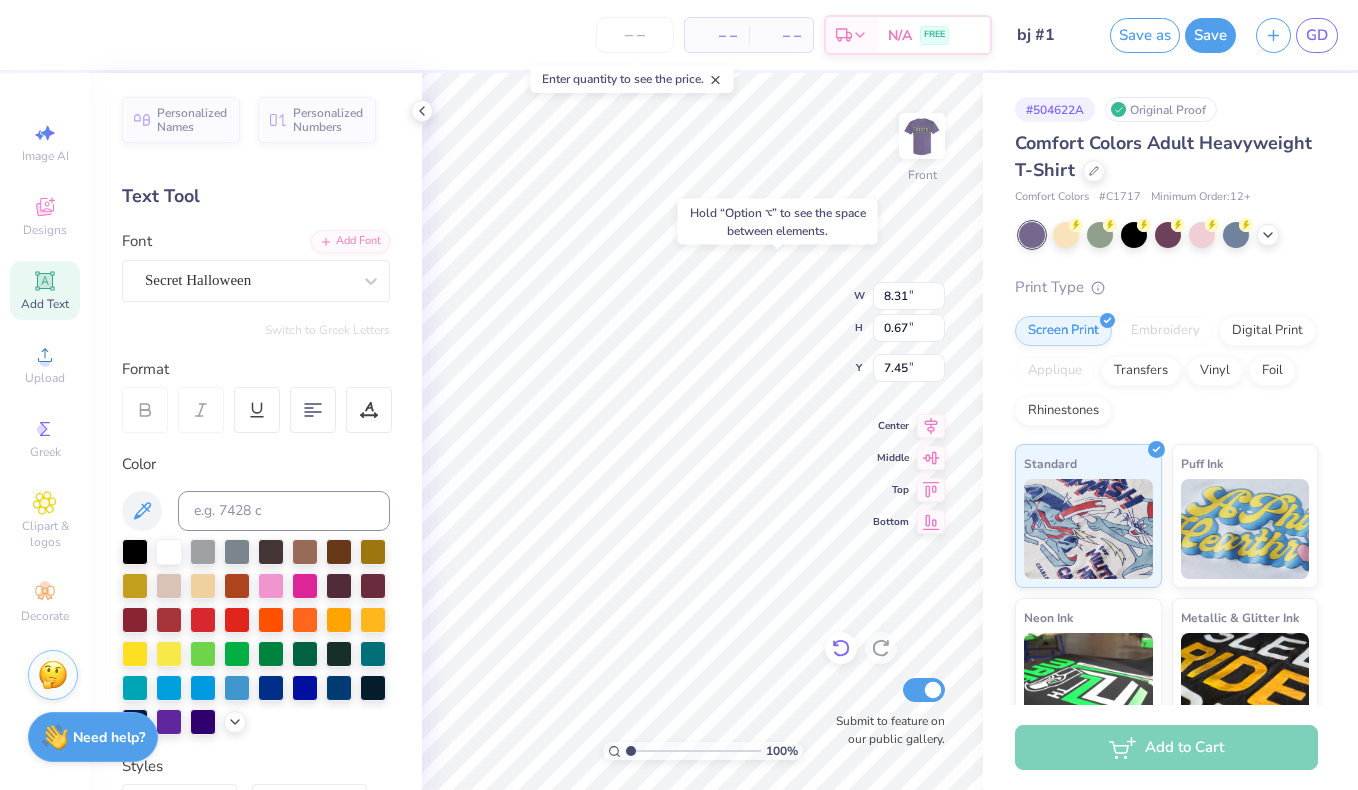 type on "6.80" 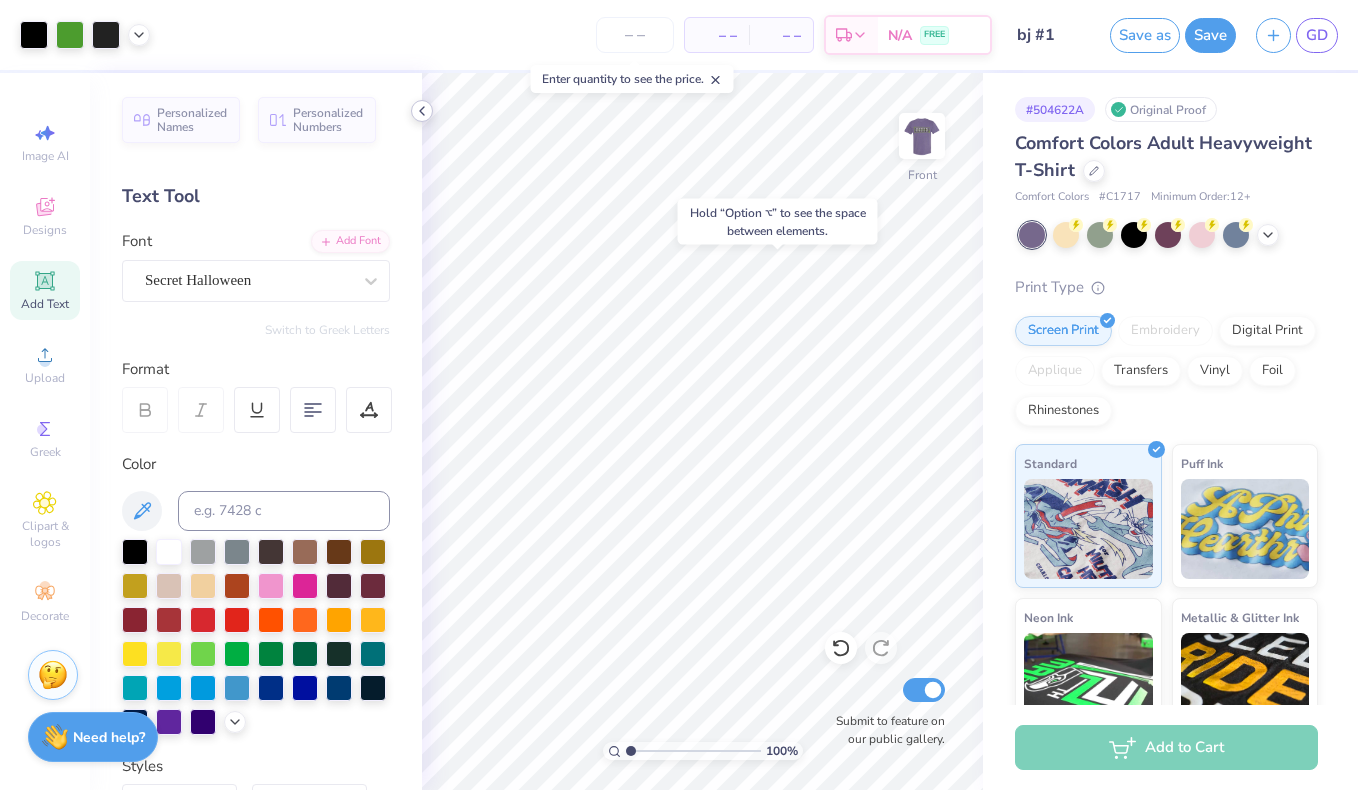 click 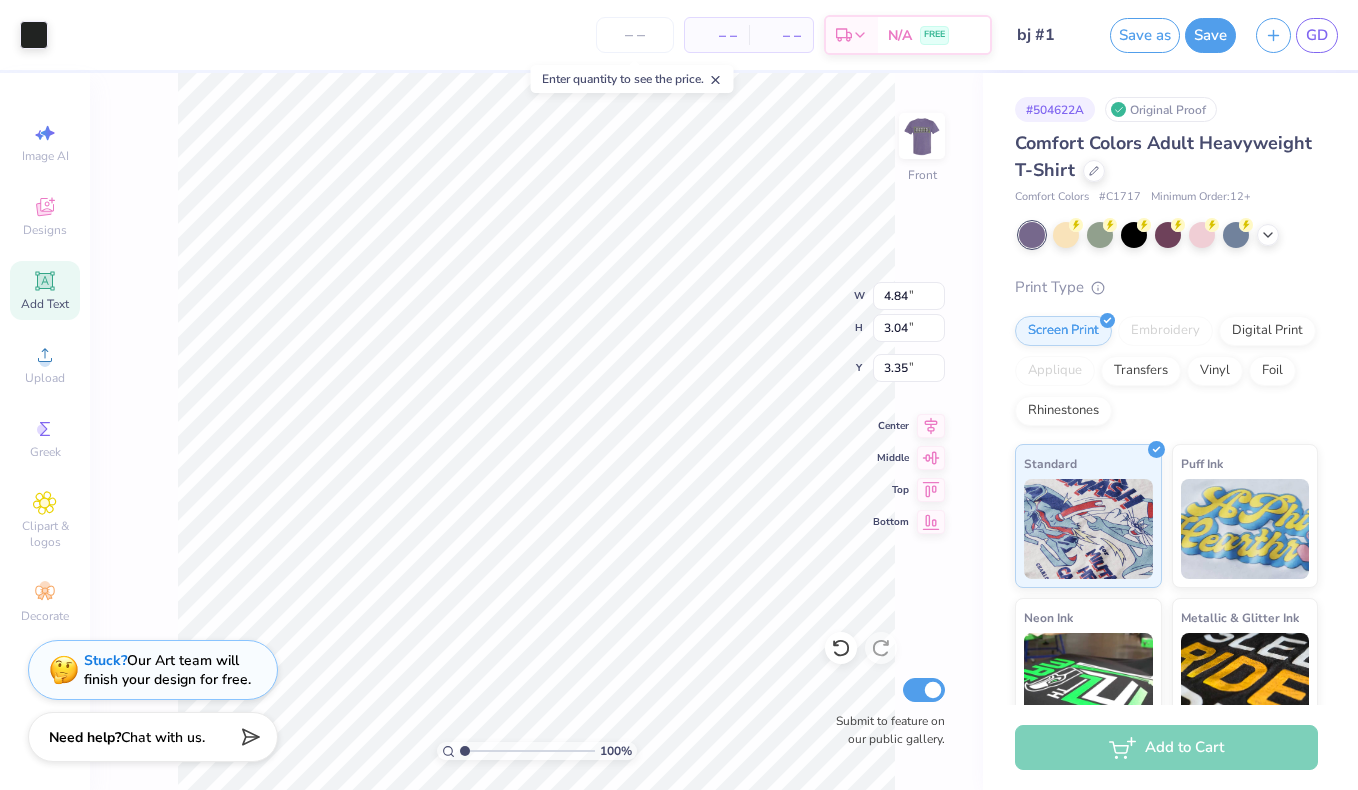 type on "8.31" 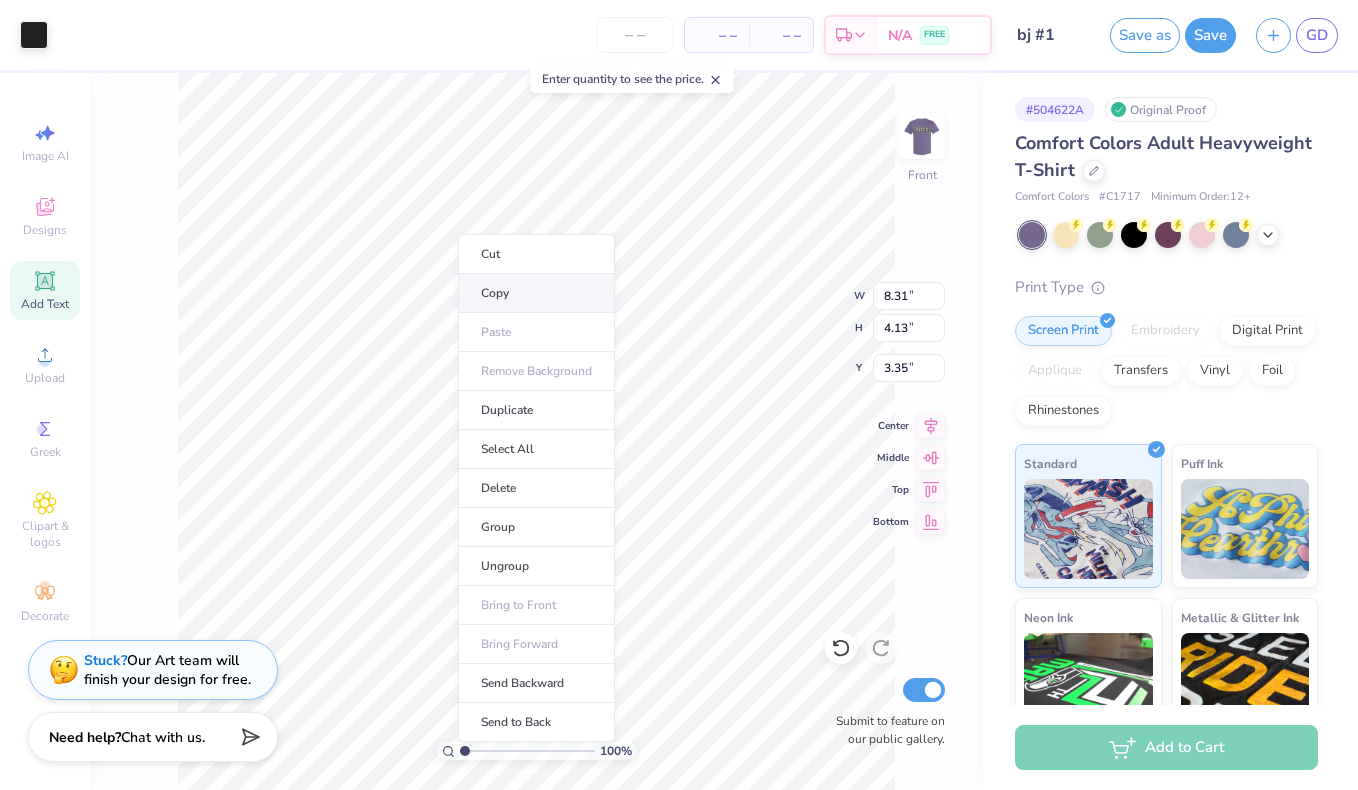 click on "Copy" at bounding box center (536, 293) 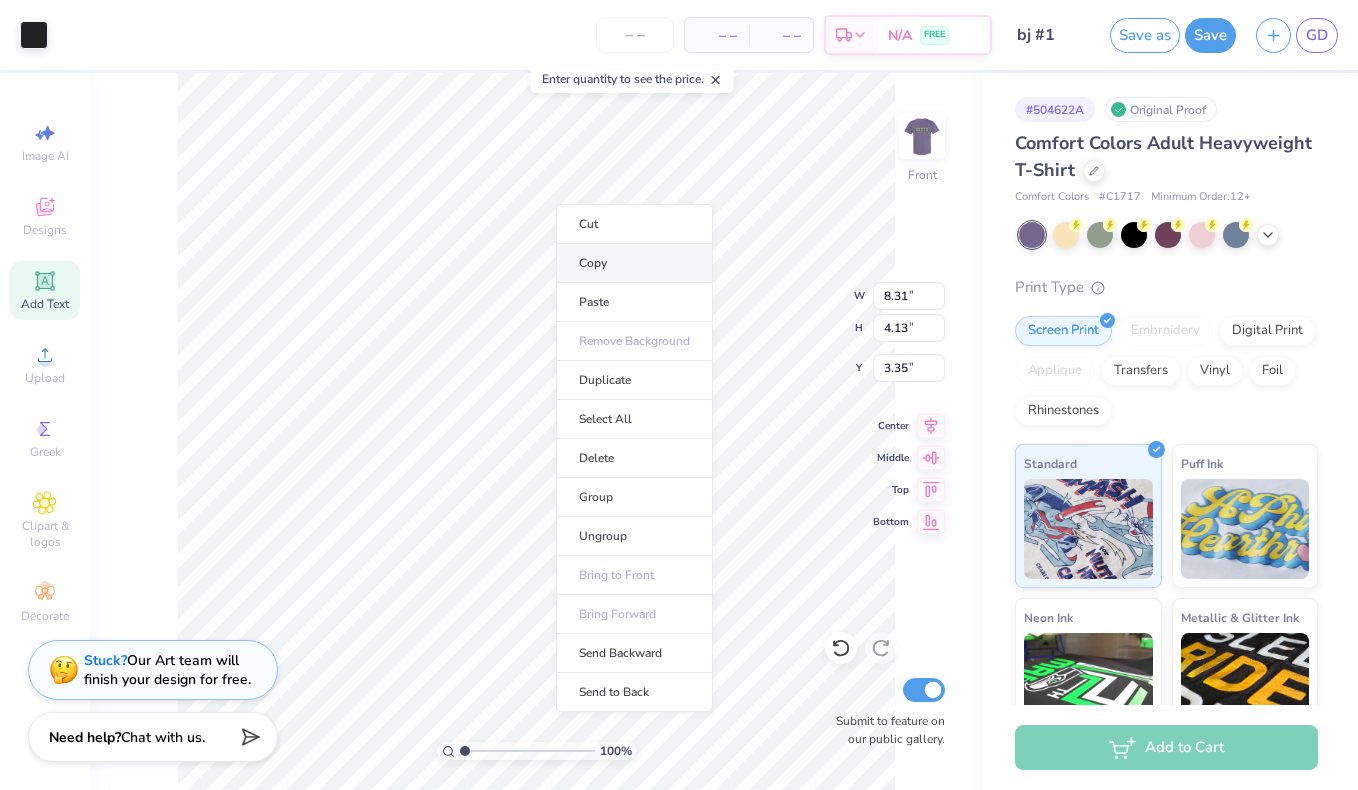 click on "Copy" at bounding box center [634, 263] 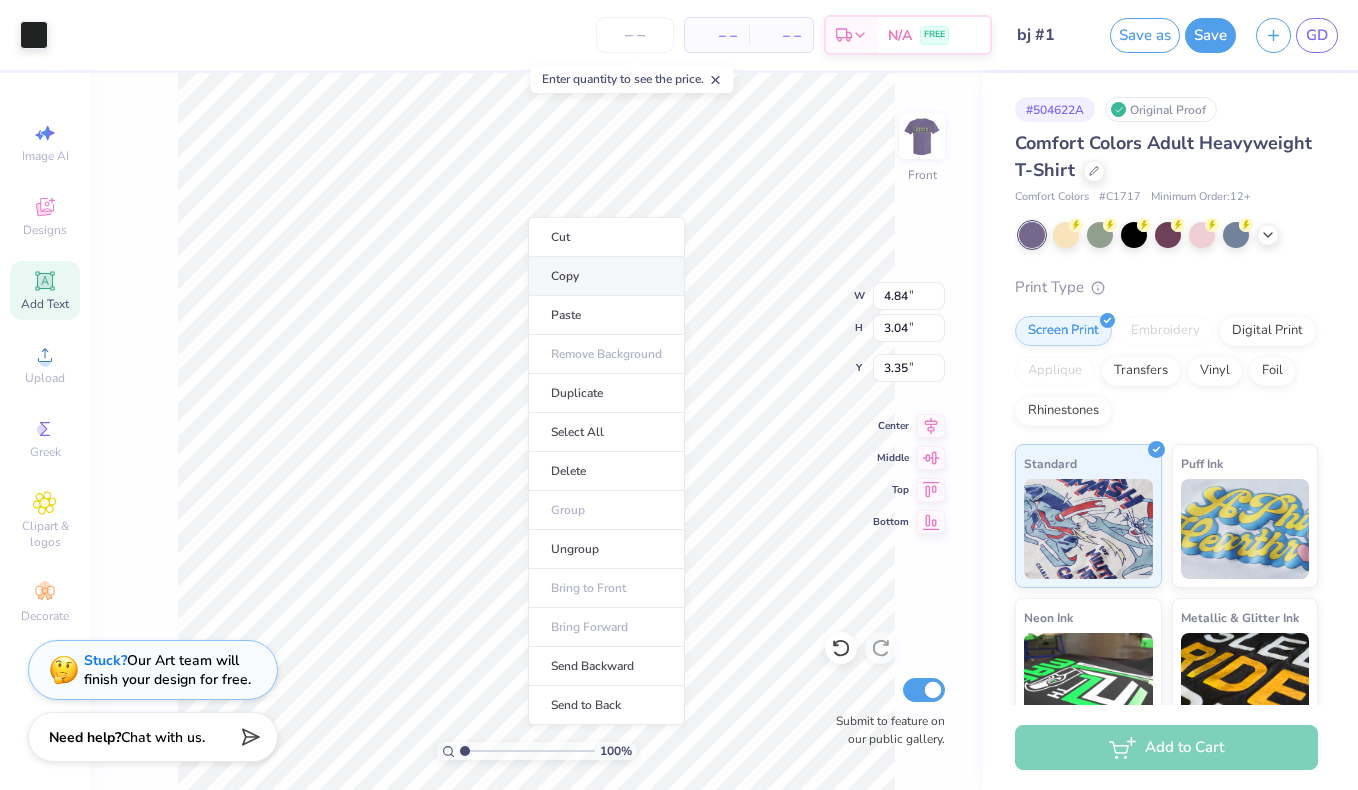 click on "Copy" at bounding box center (606, 276) 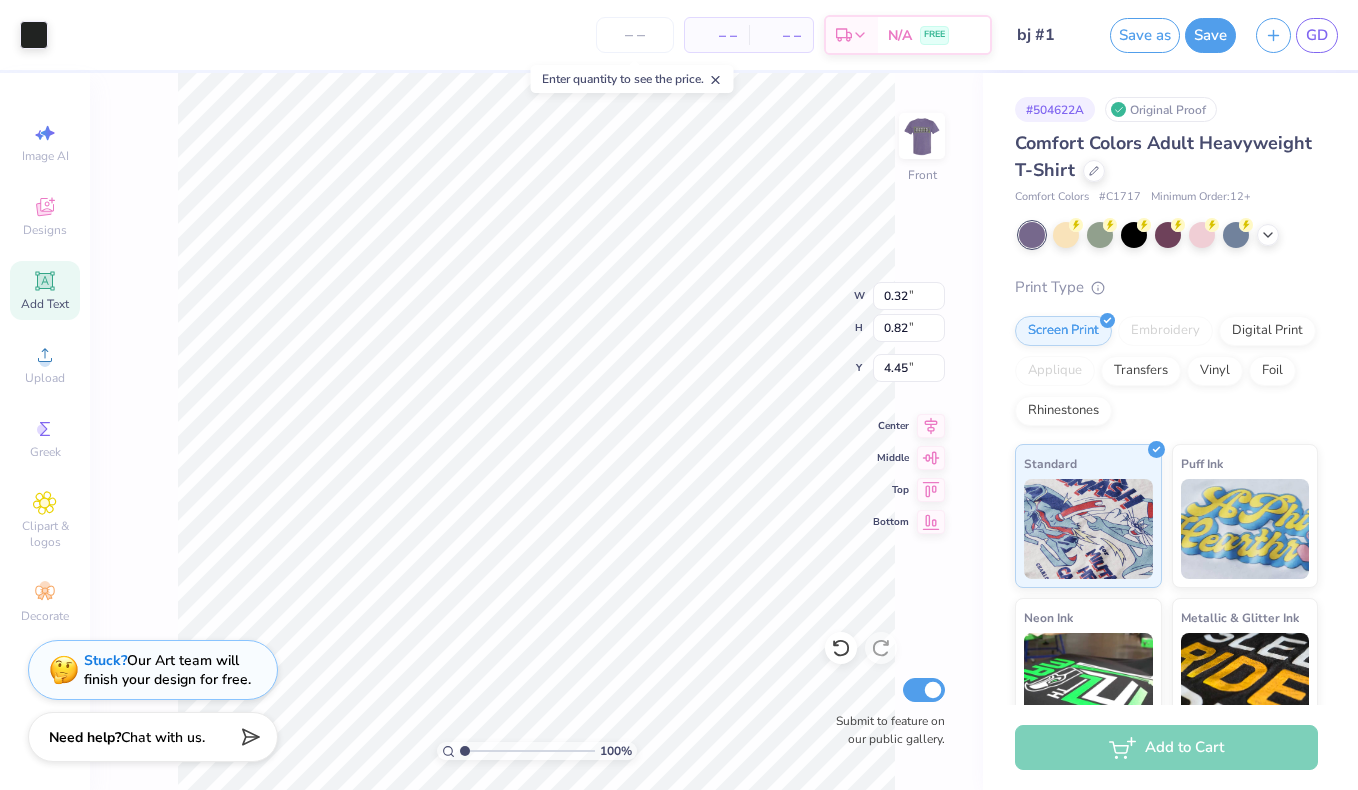 type on "0.09" 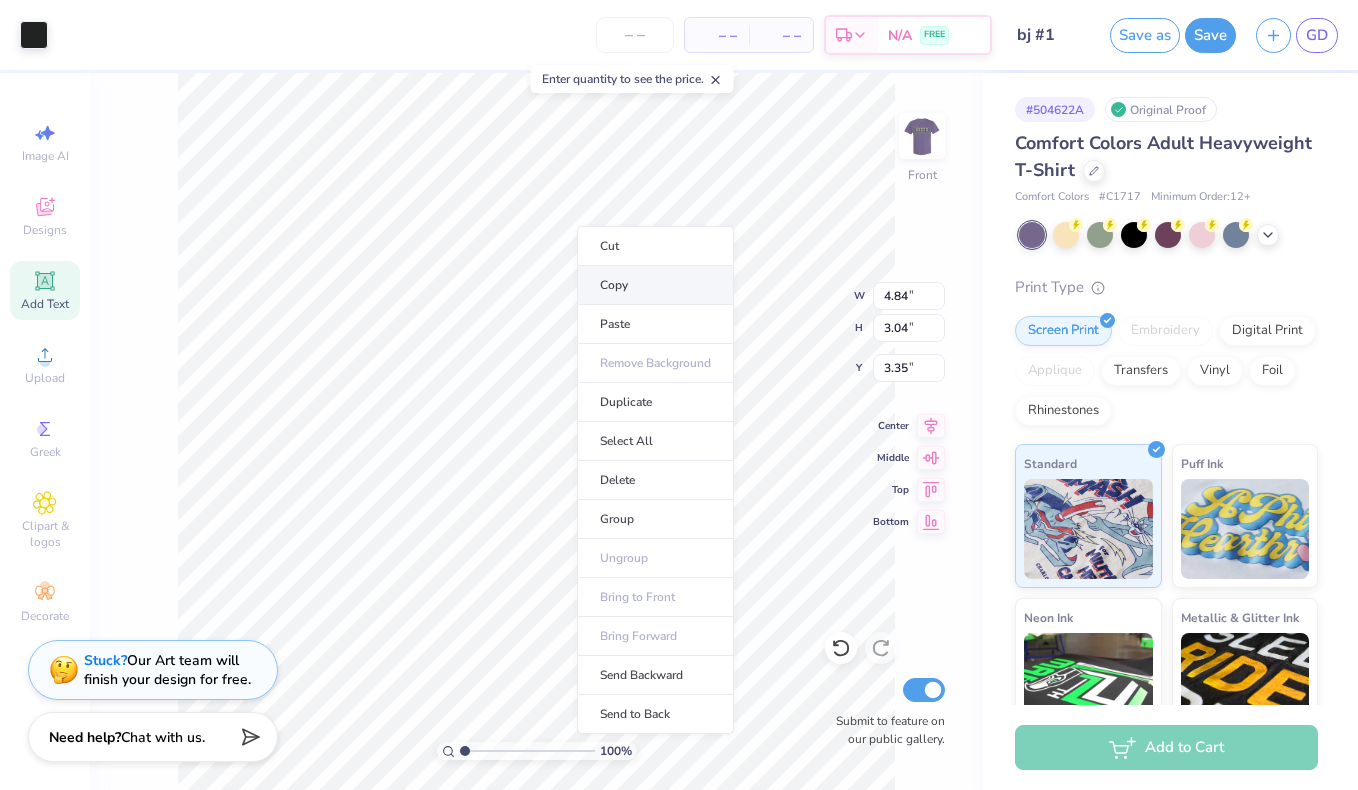 click on "Copy" at bounding box center (655, 285) 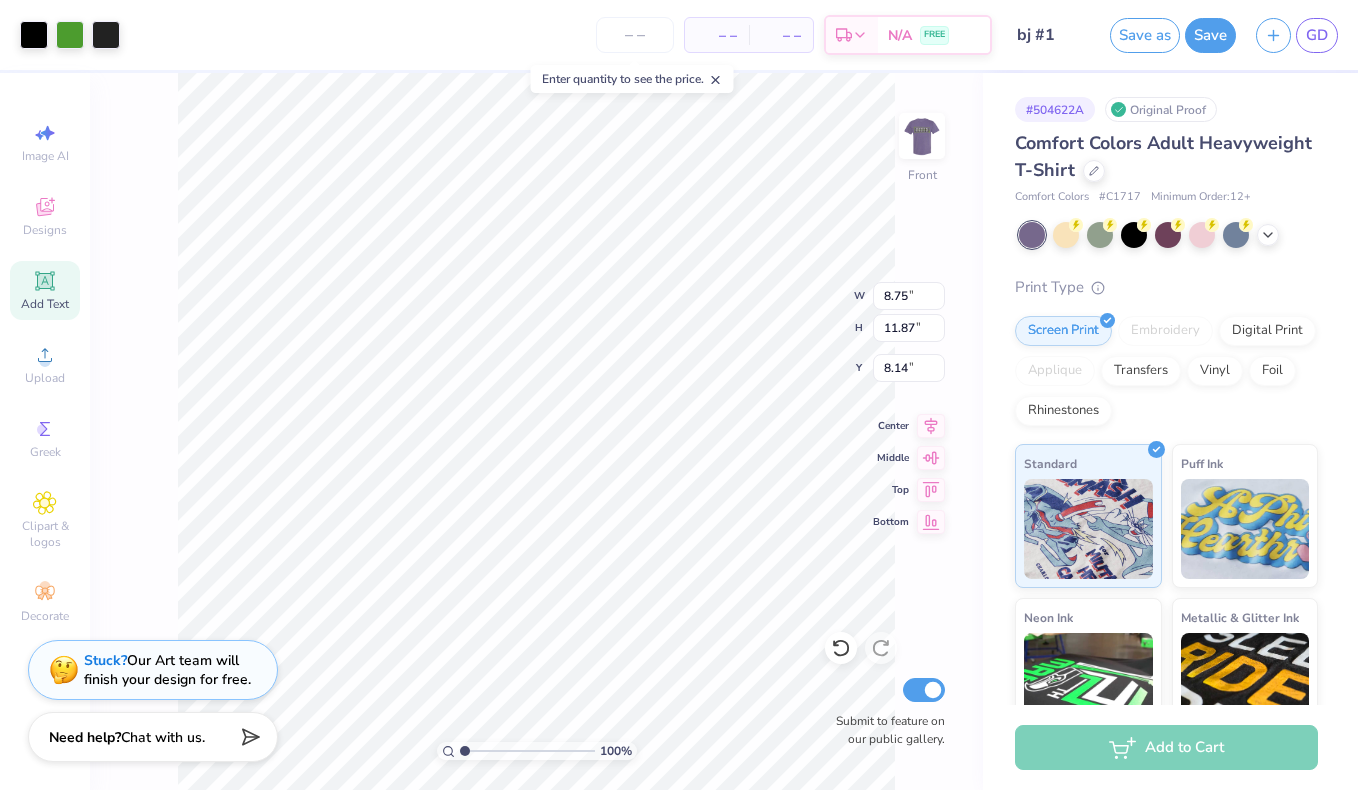 type on "0.31" 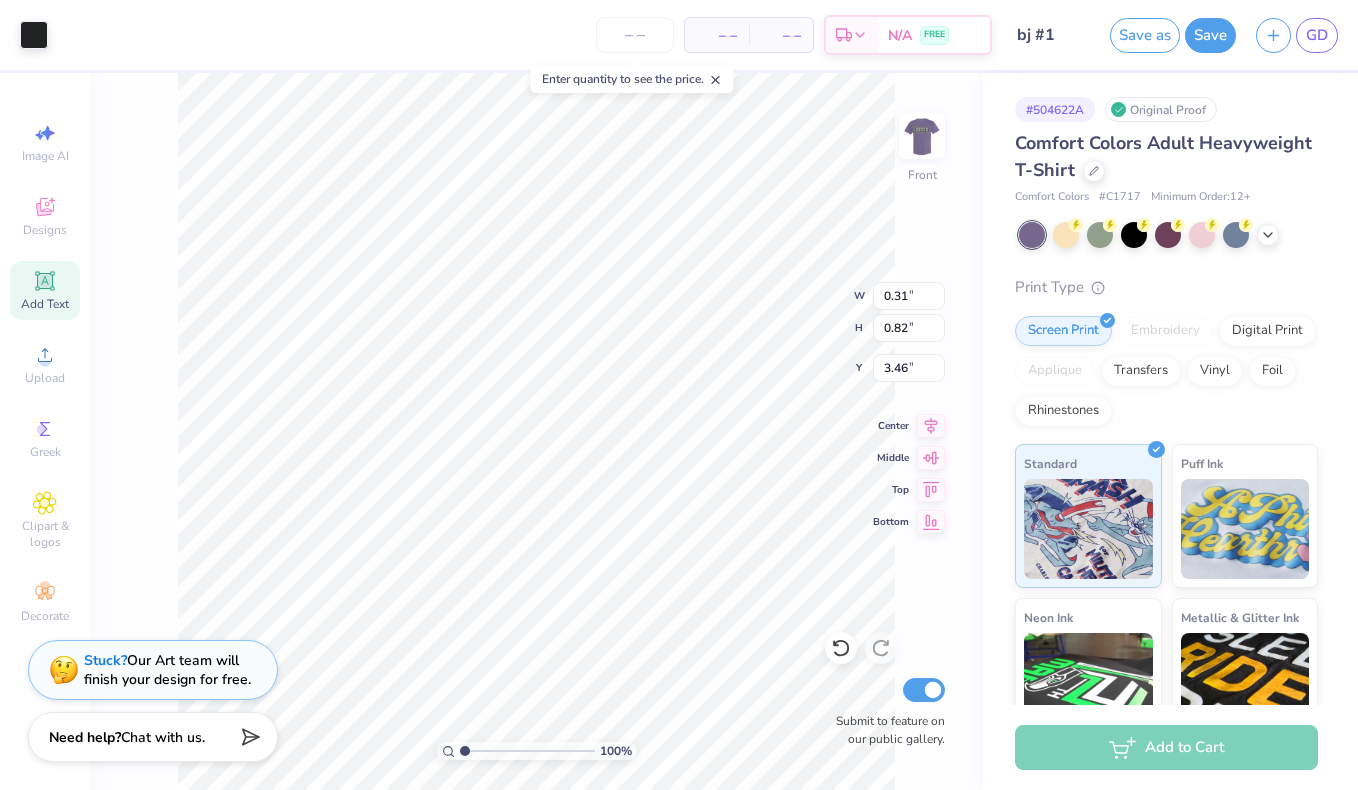 type on "8.31" 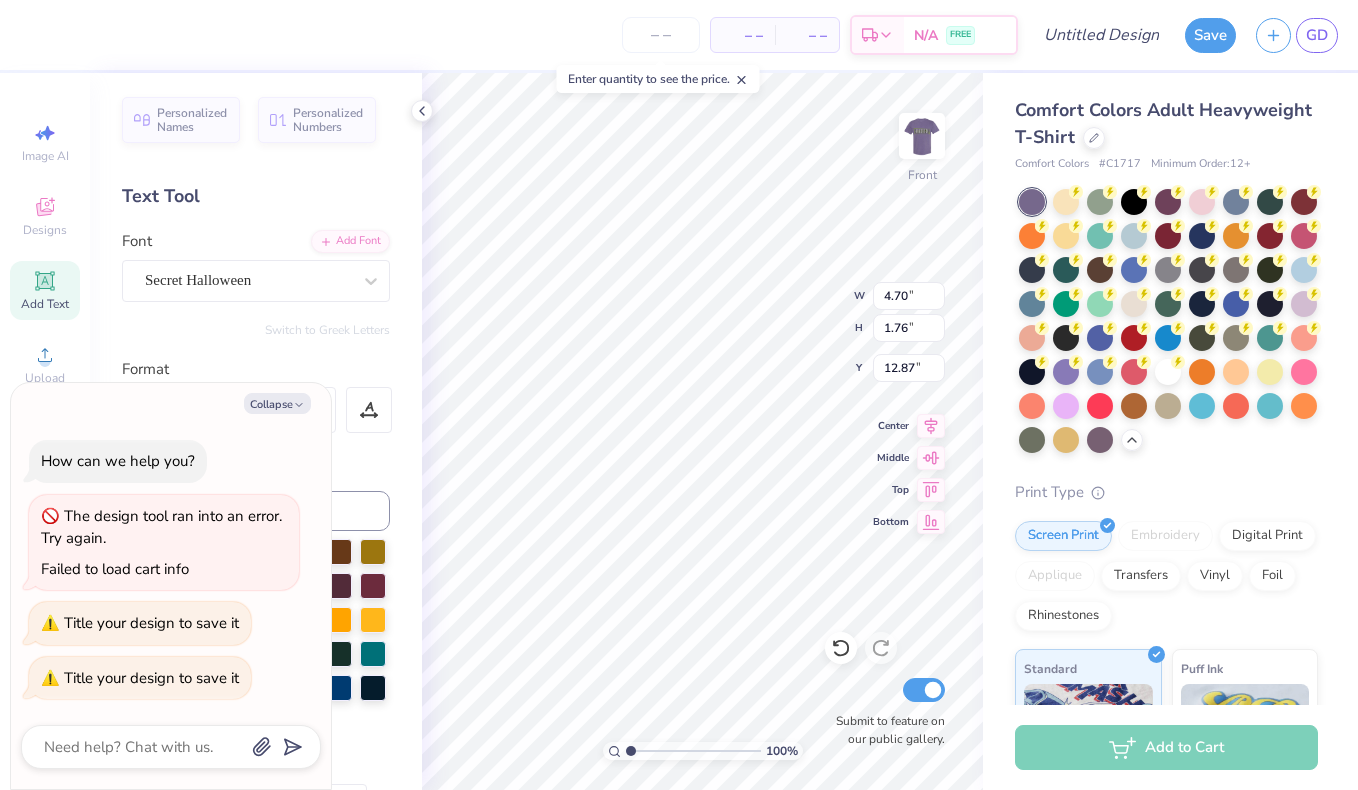 scroll, scrollTop: 0, scrollLeft: 0, axis: both 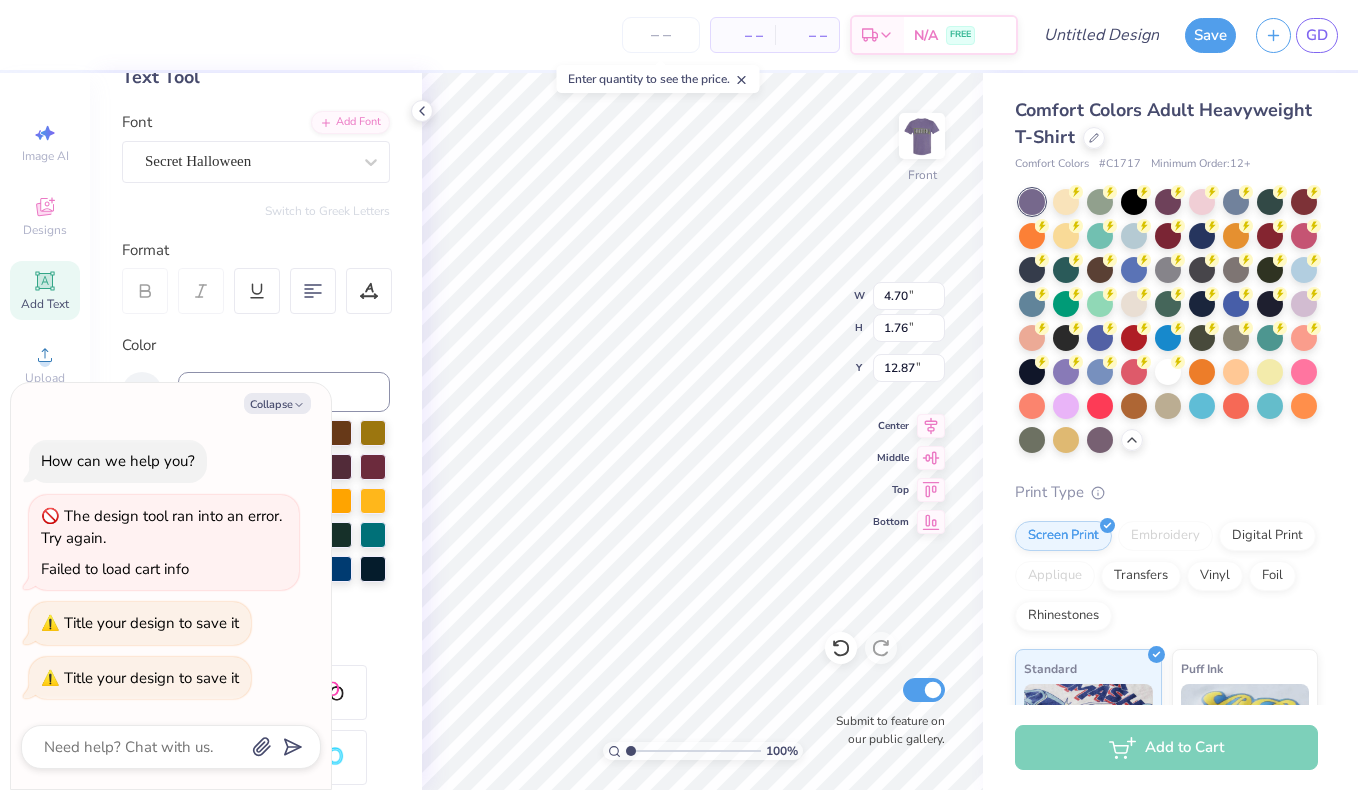 type on "x" 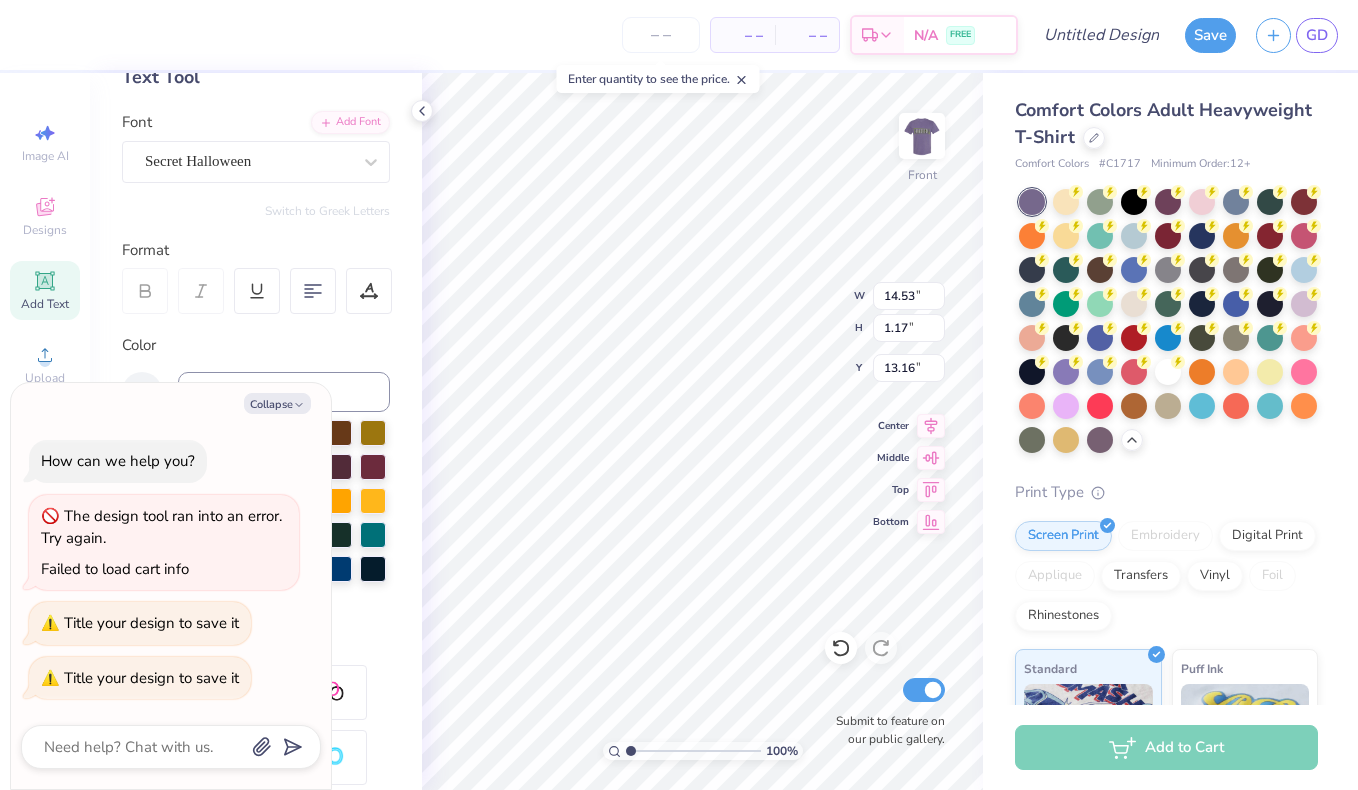 type on "x" 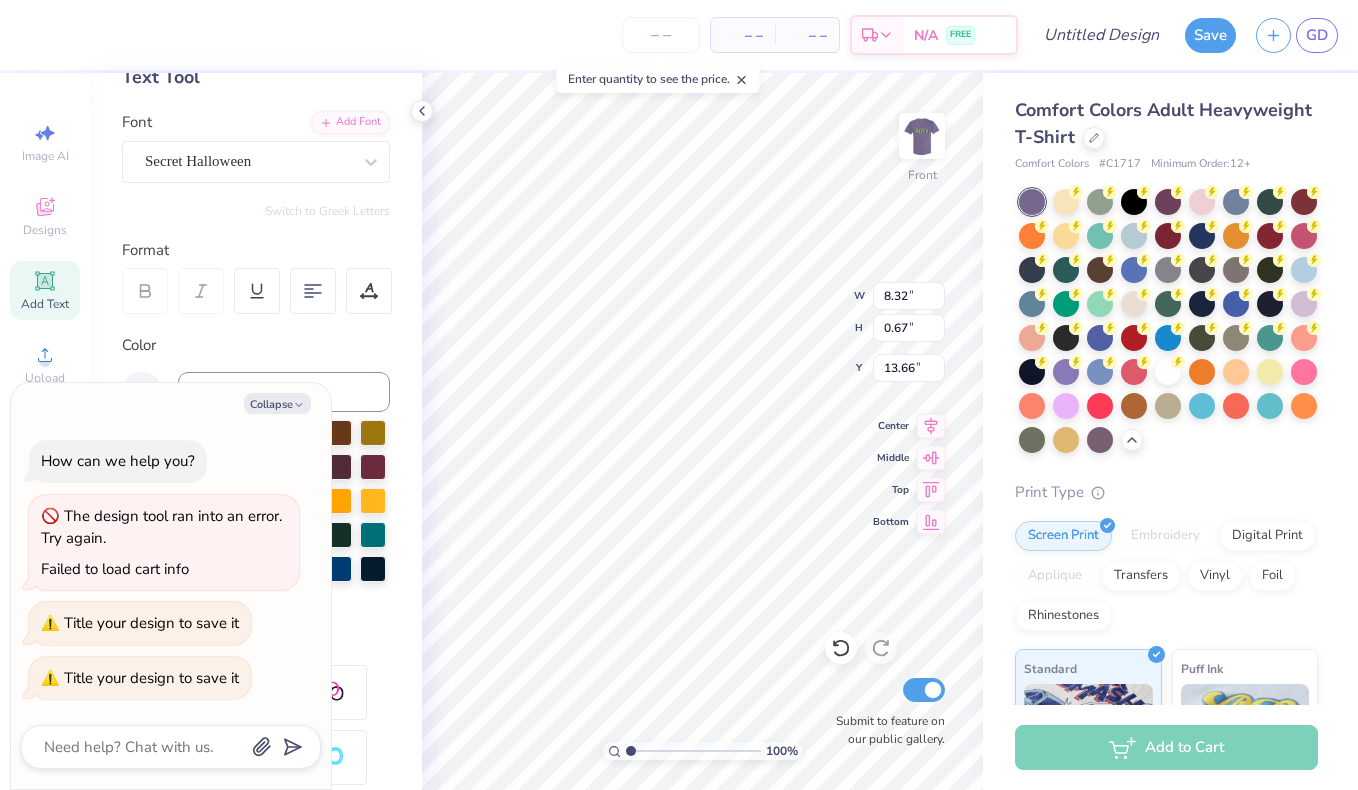 type on "x" 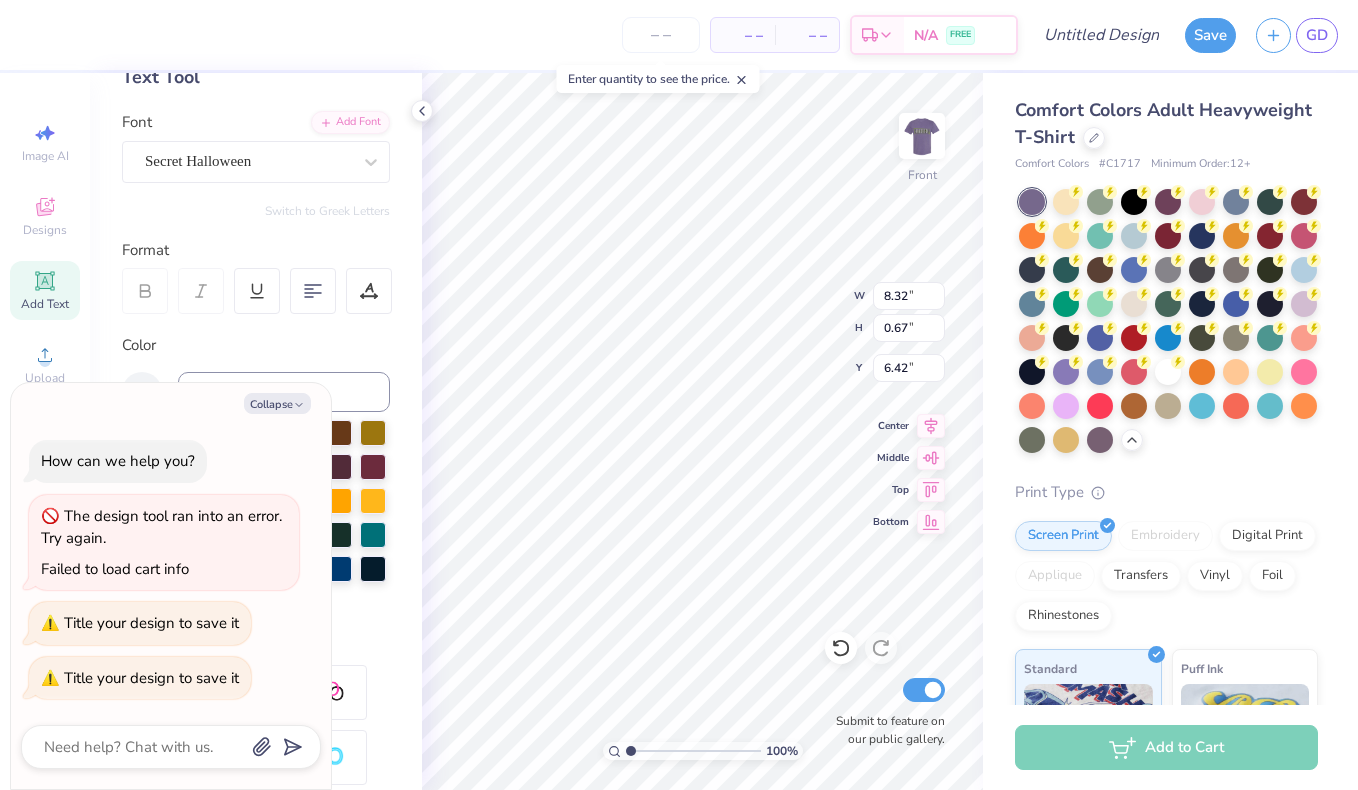 drag, startPoint x: 288, startPoint y: 411, endPoint x: 132, endPoint y: 388, distance: 157.6864 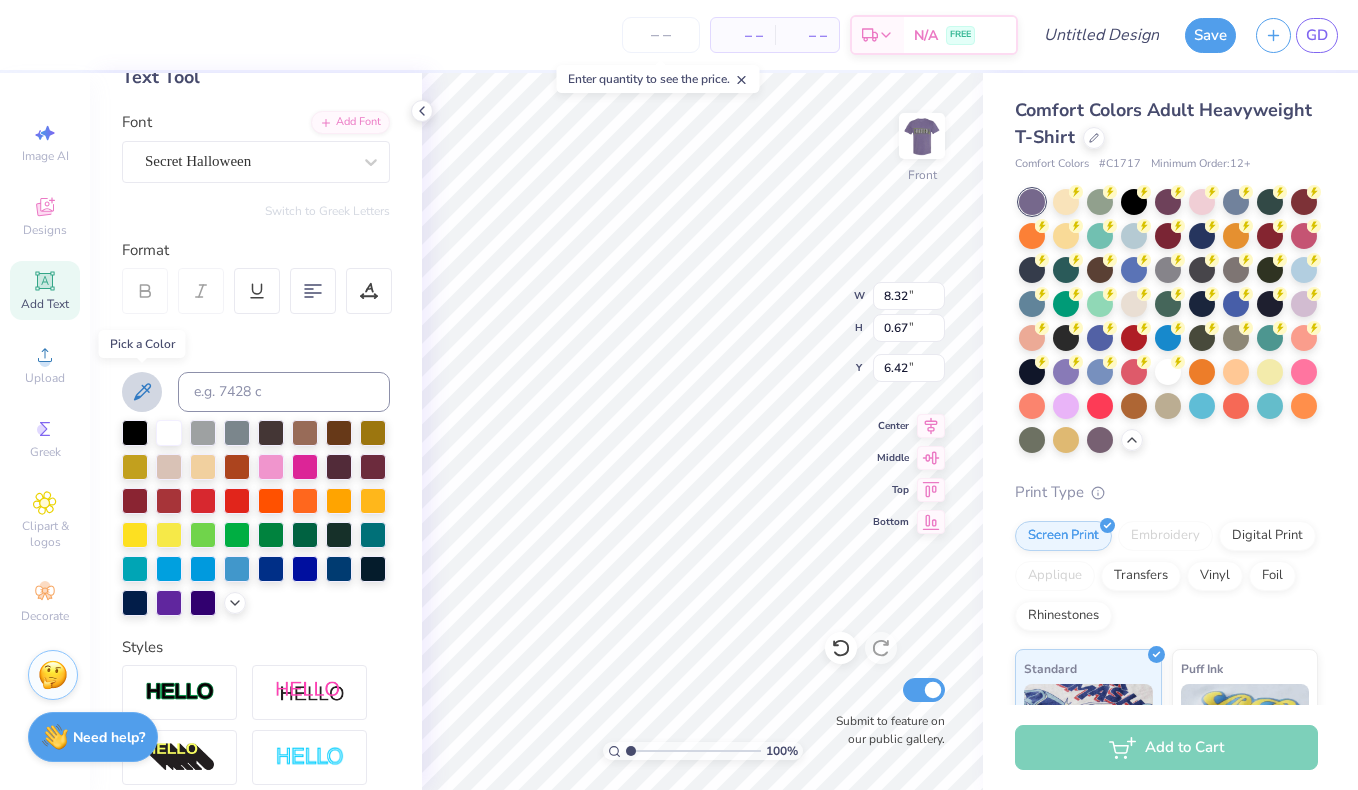 click 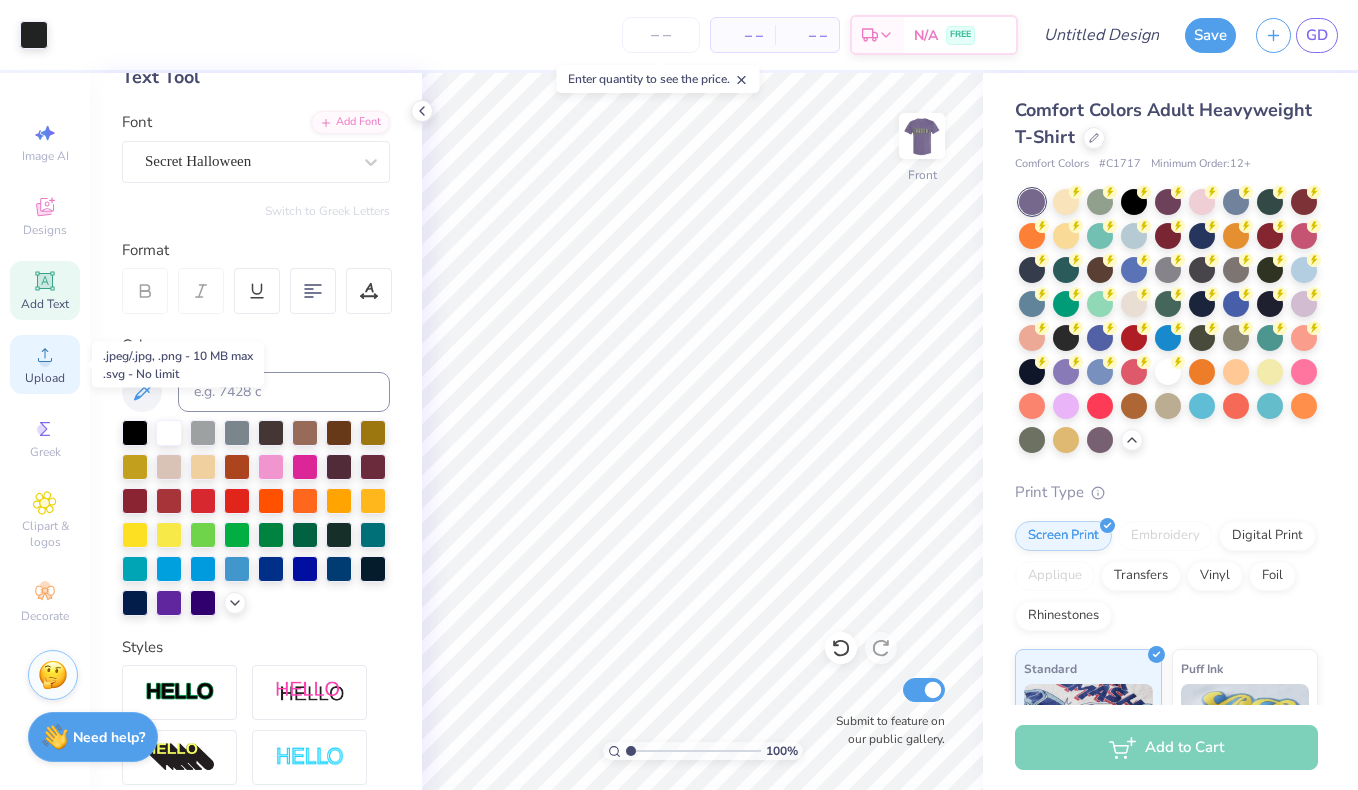 click 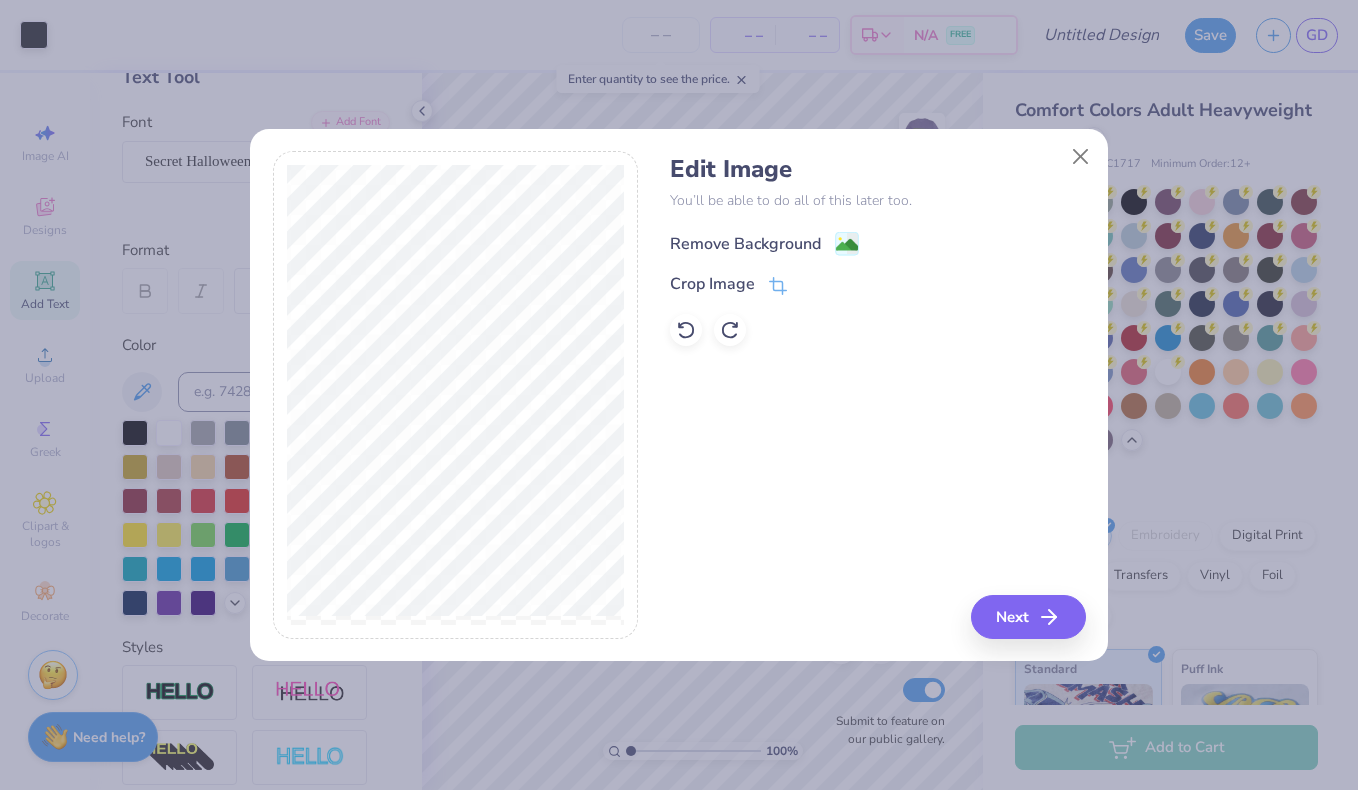 click on "Remove Background" at bounding box center (745, 244) 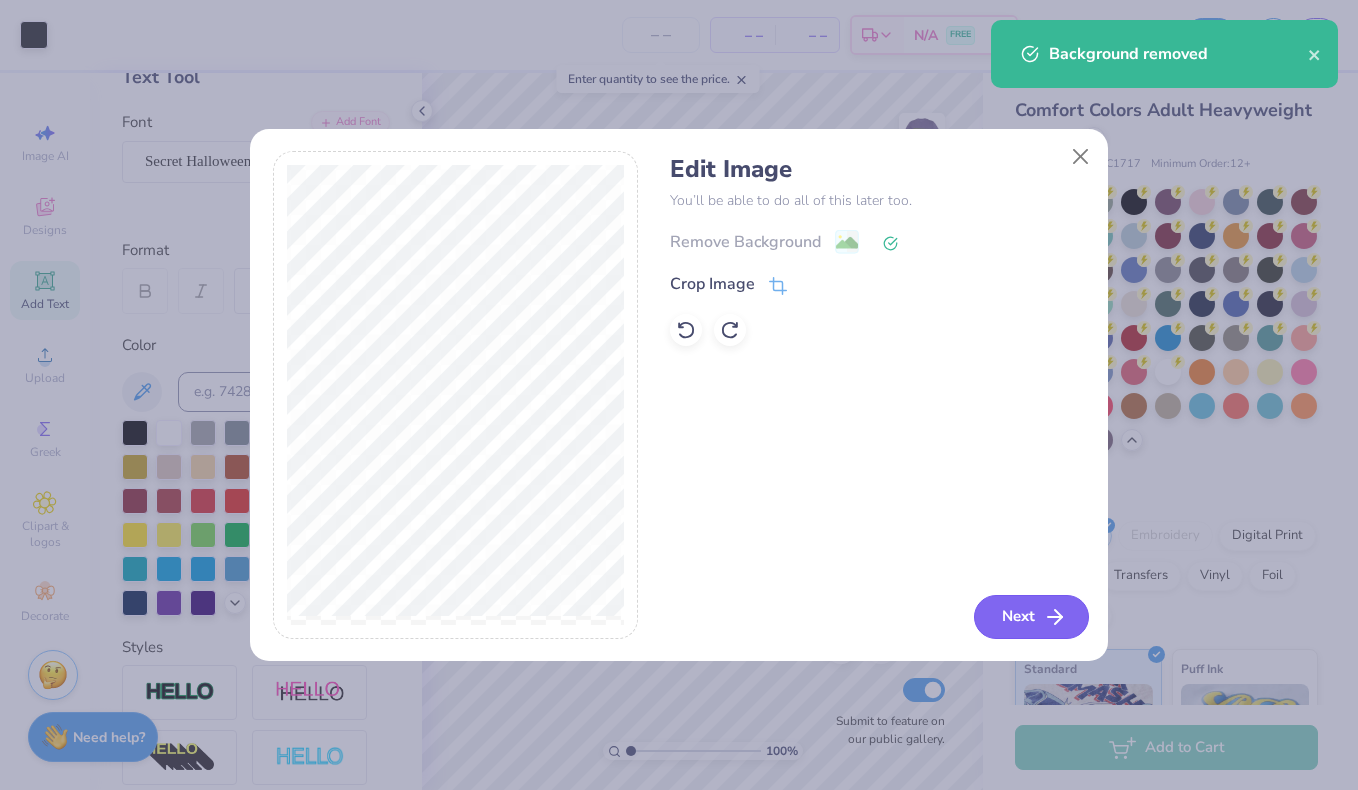 click on "Next" at bounding box center [1031, 617] 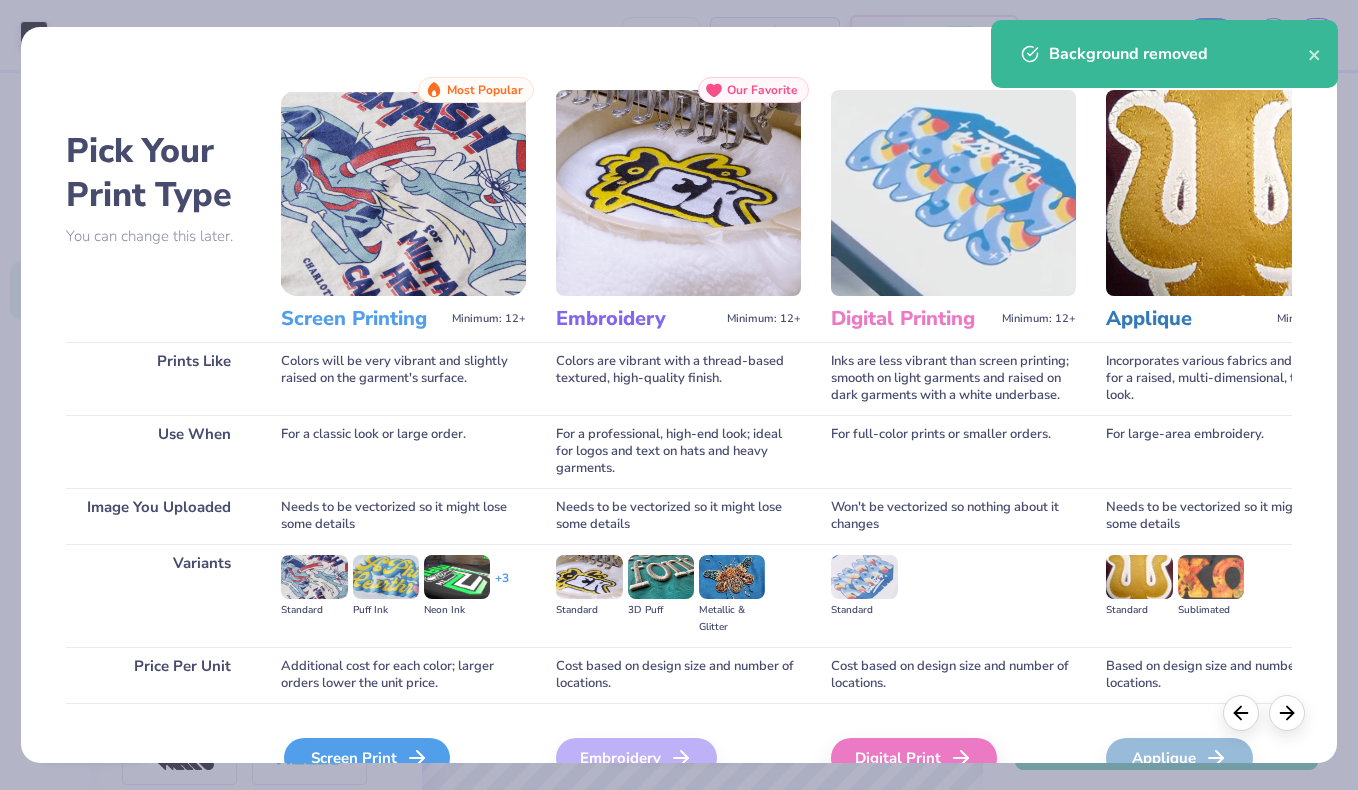 click on "Screen Print" at bounding box center [367, 758] 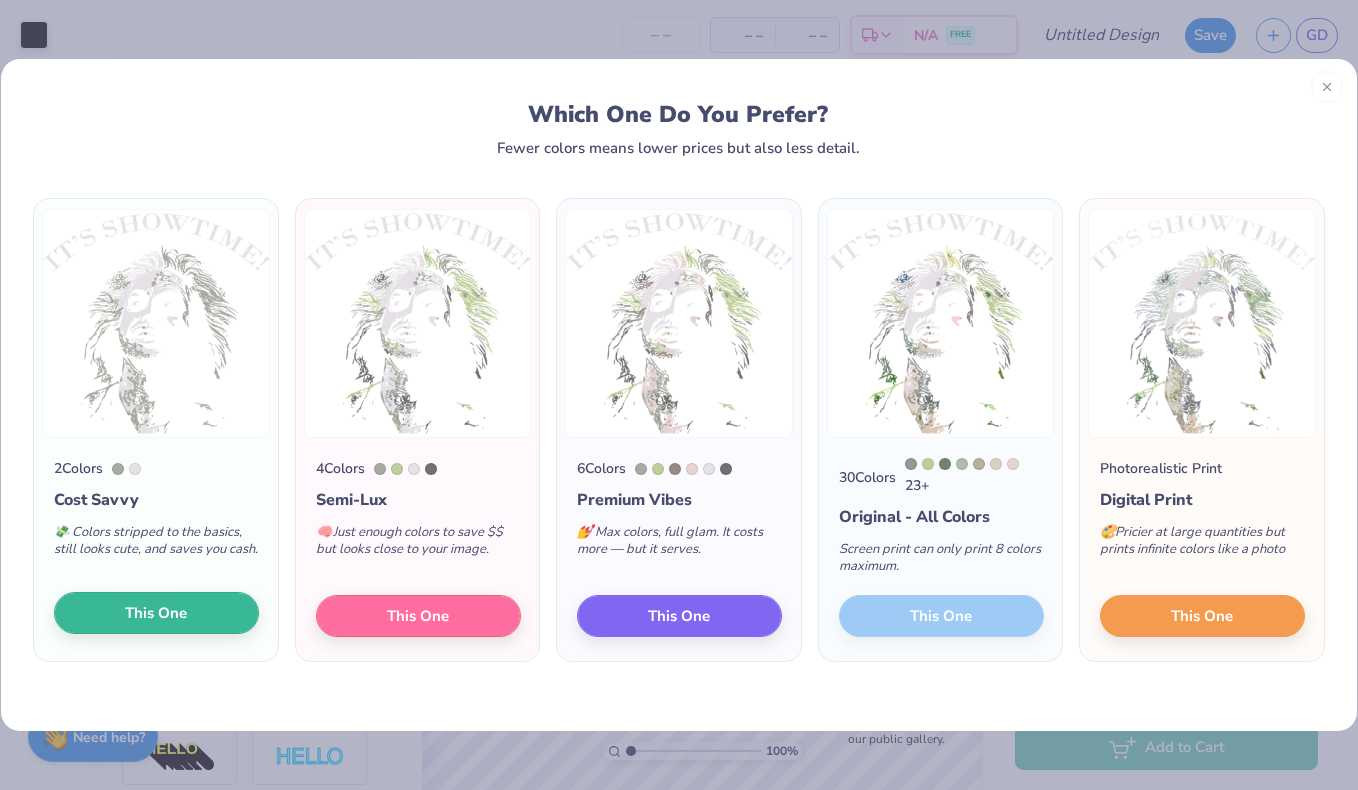 click on "This One" at bounding box center (156, 613) 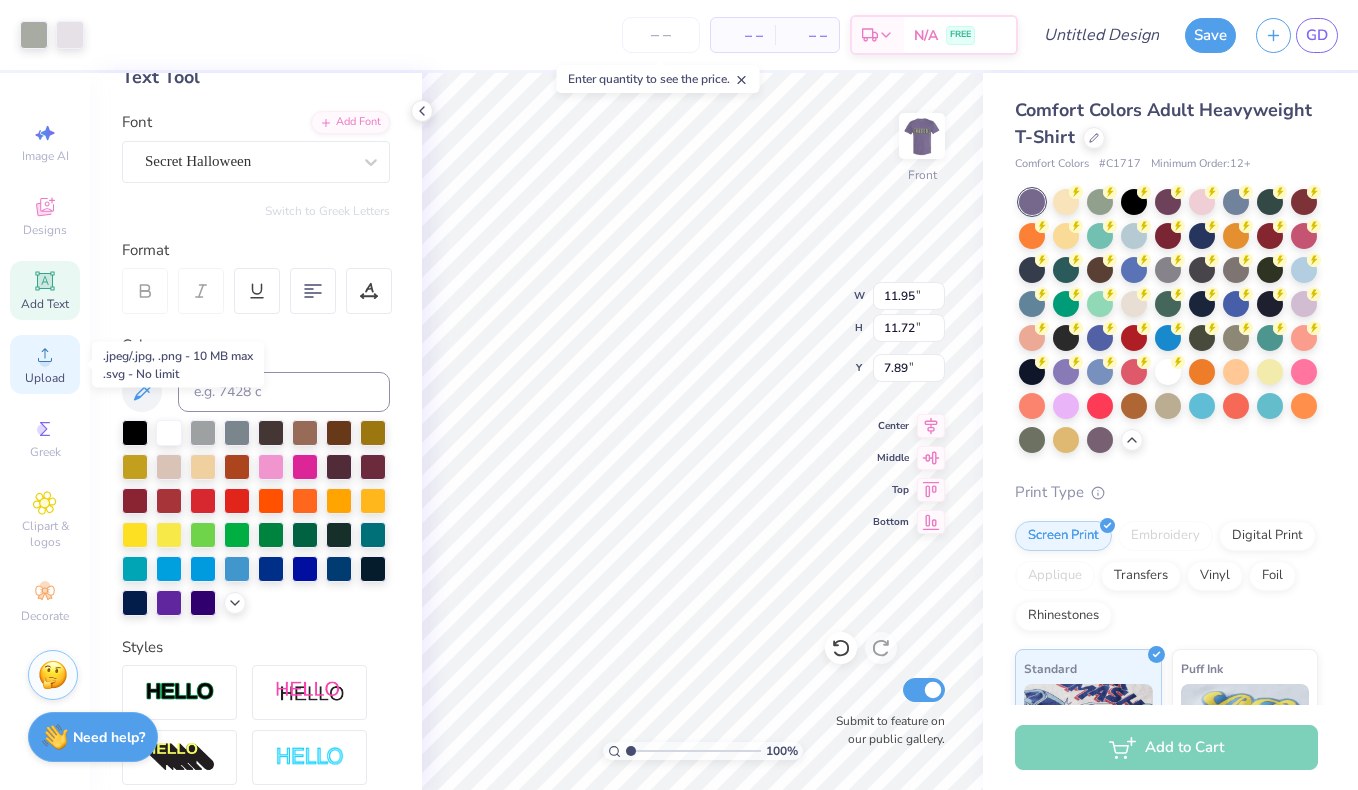 click on "Upload" at bounding box center (45, 378) 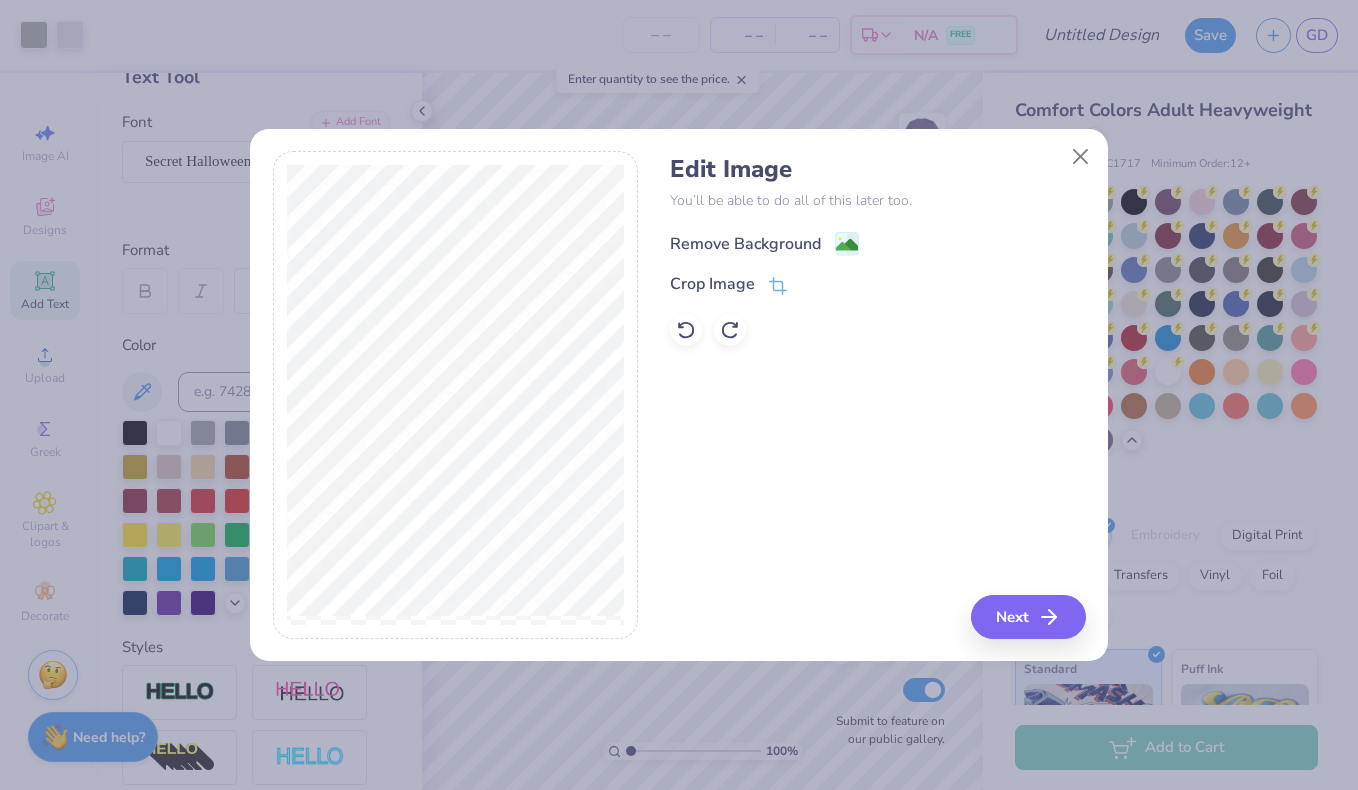 click on "Remove Background" at bounding box center (745, 244) 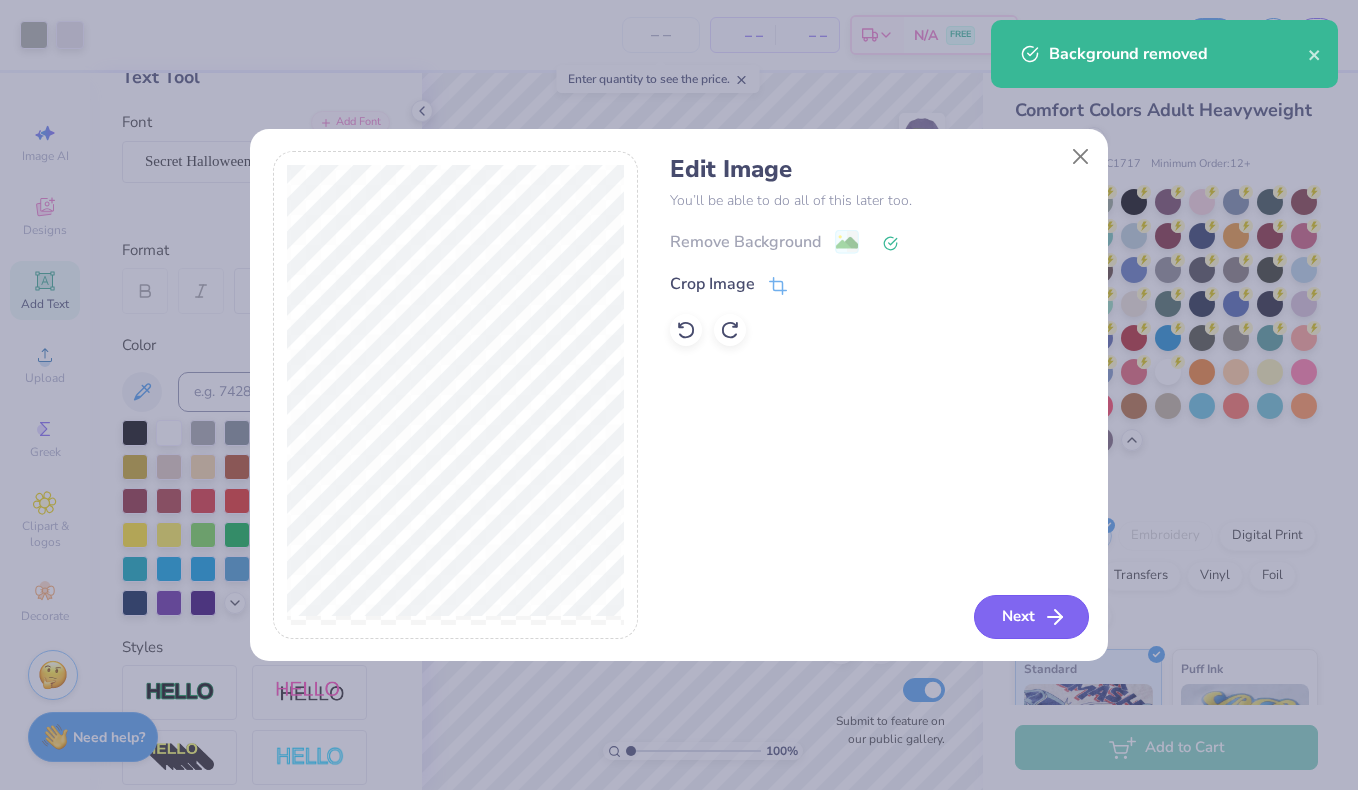 click on "Next" at bounding box center [1031, 617] 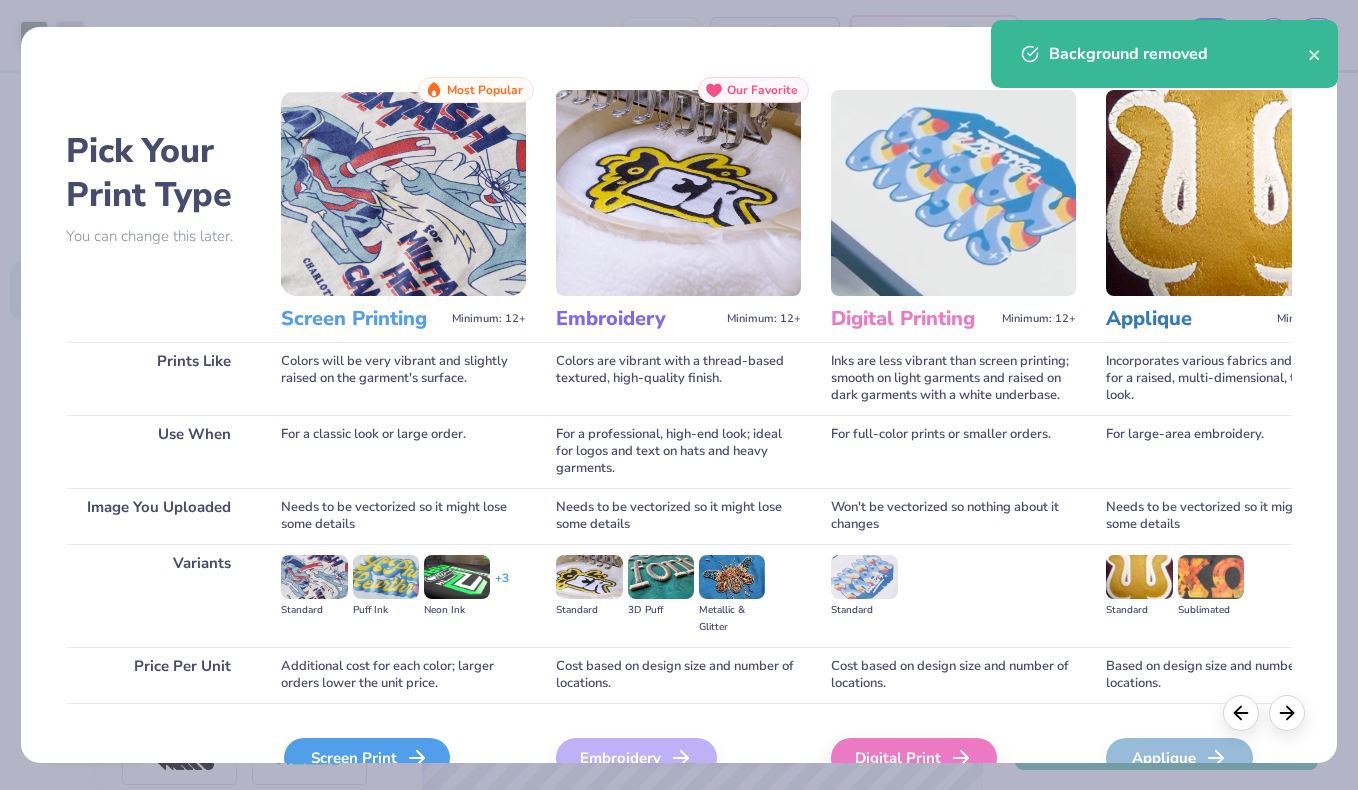 click on "Screen Print" at bounding box center [367, 758] 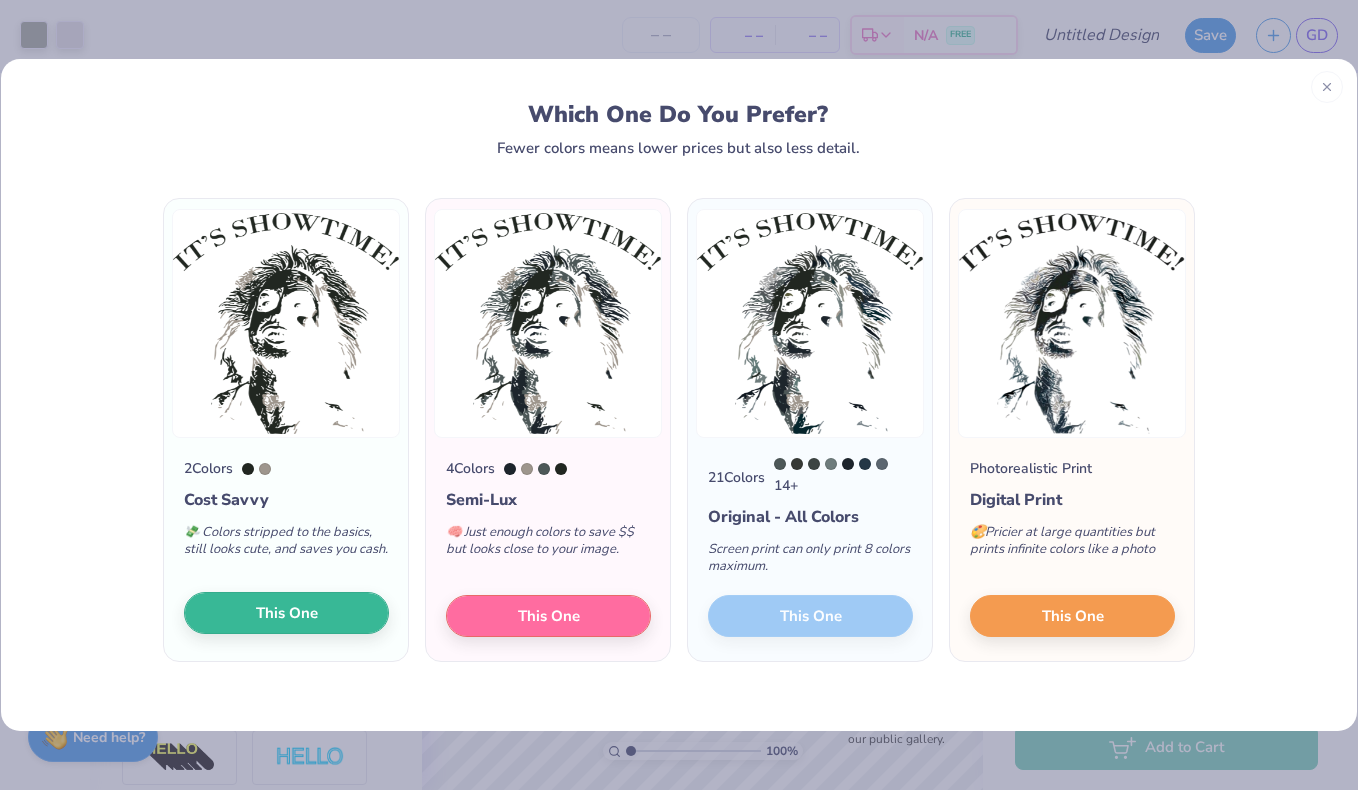 click on "This One" at bounding box center [287, 613] 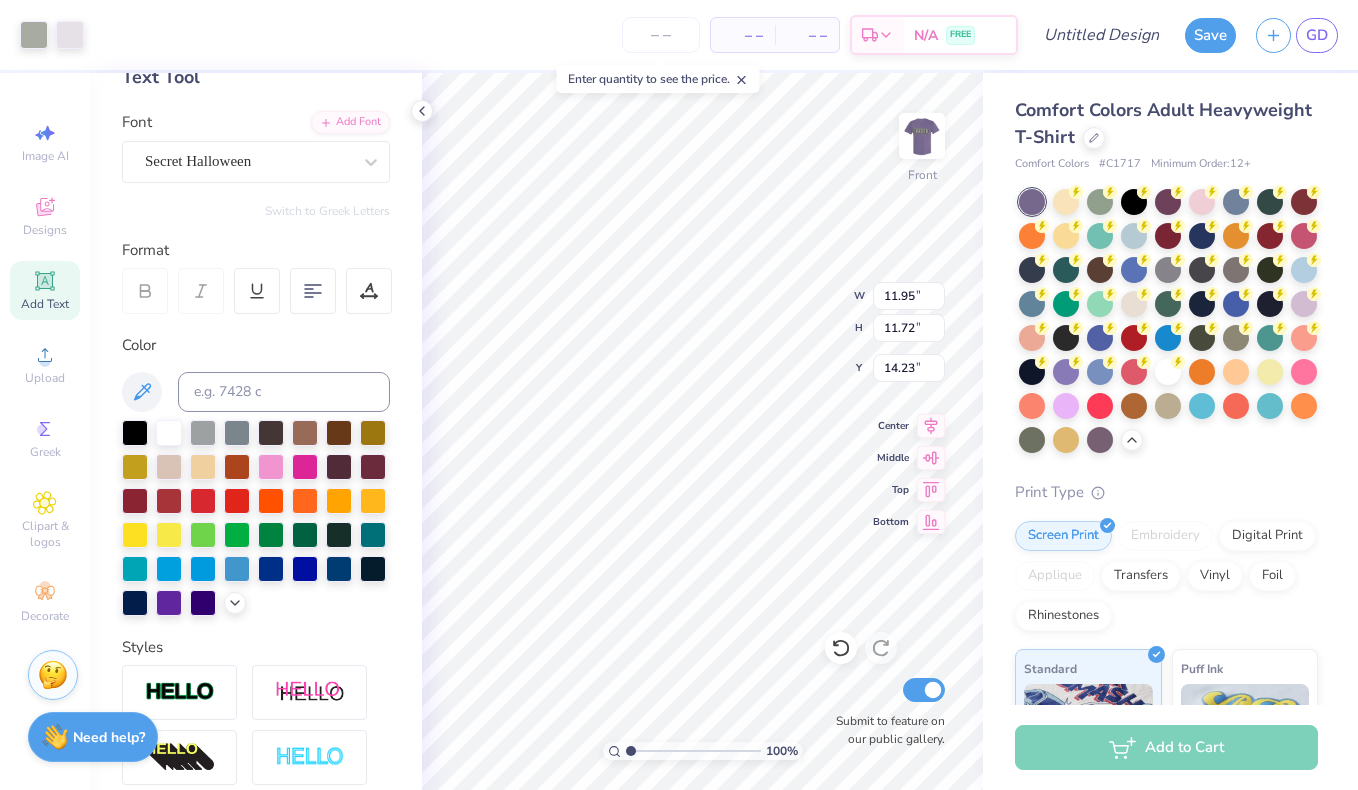 type on "7.89" 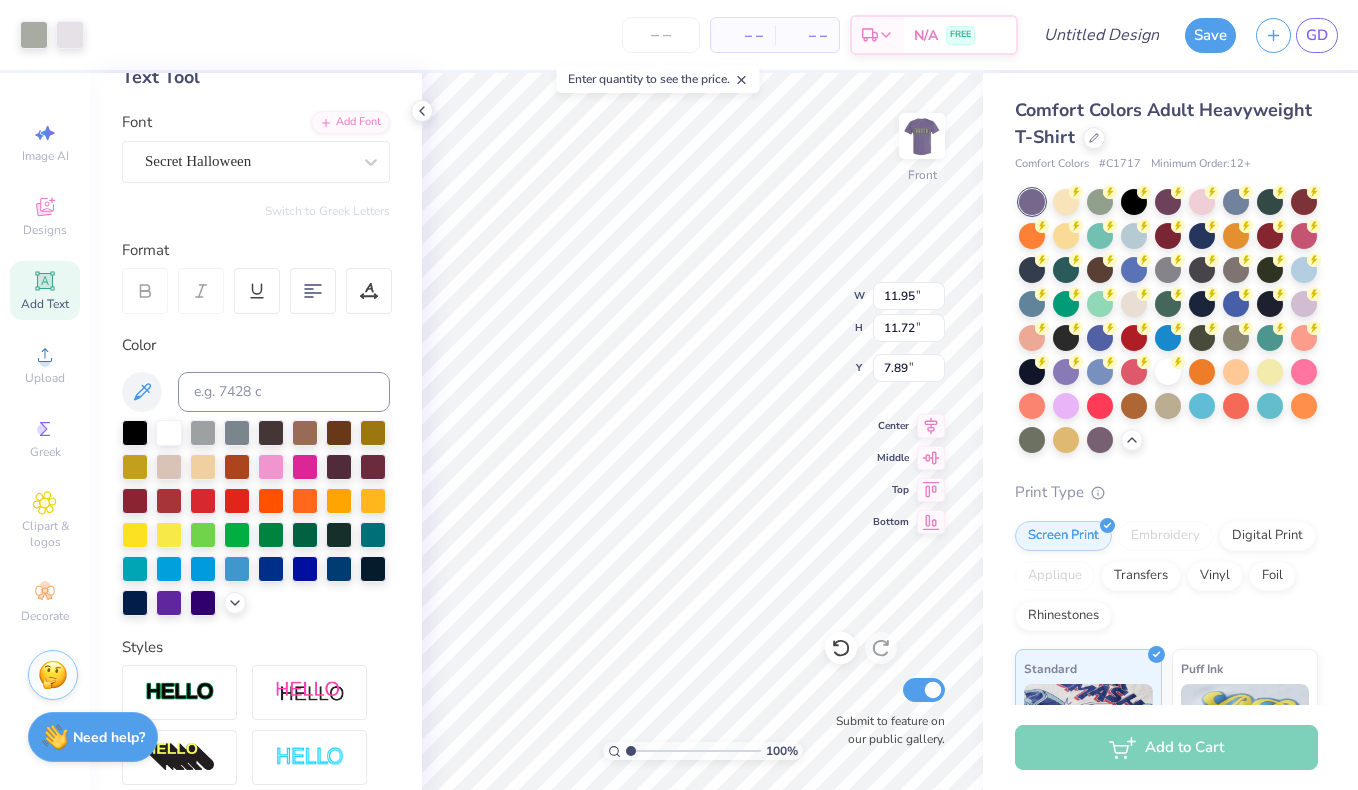 type on "5.64" 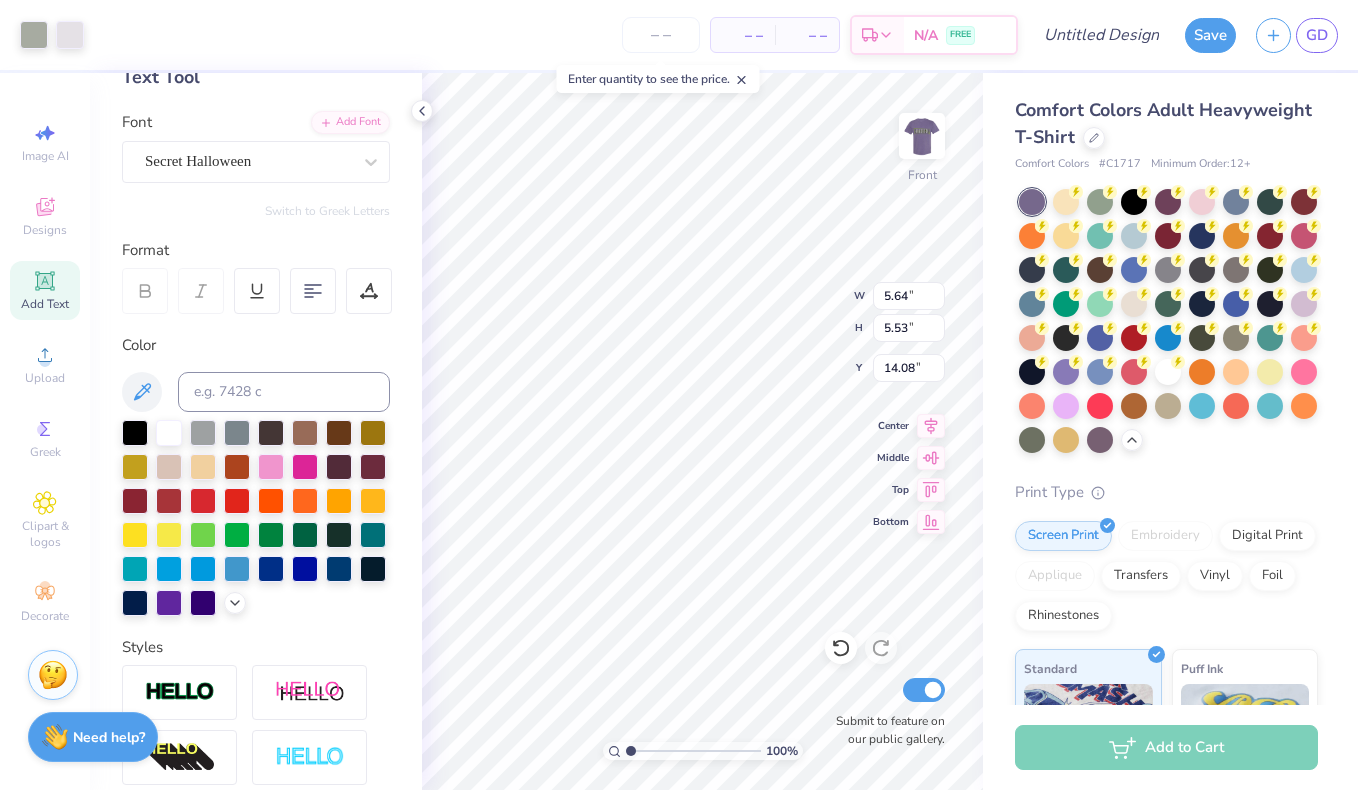 type on "11.95" 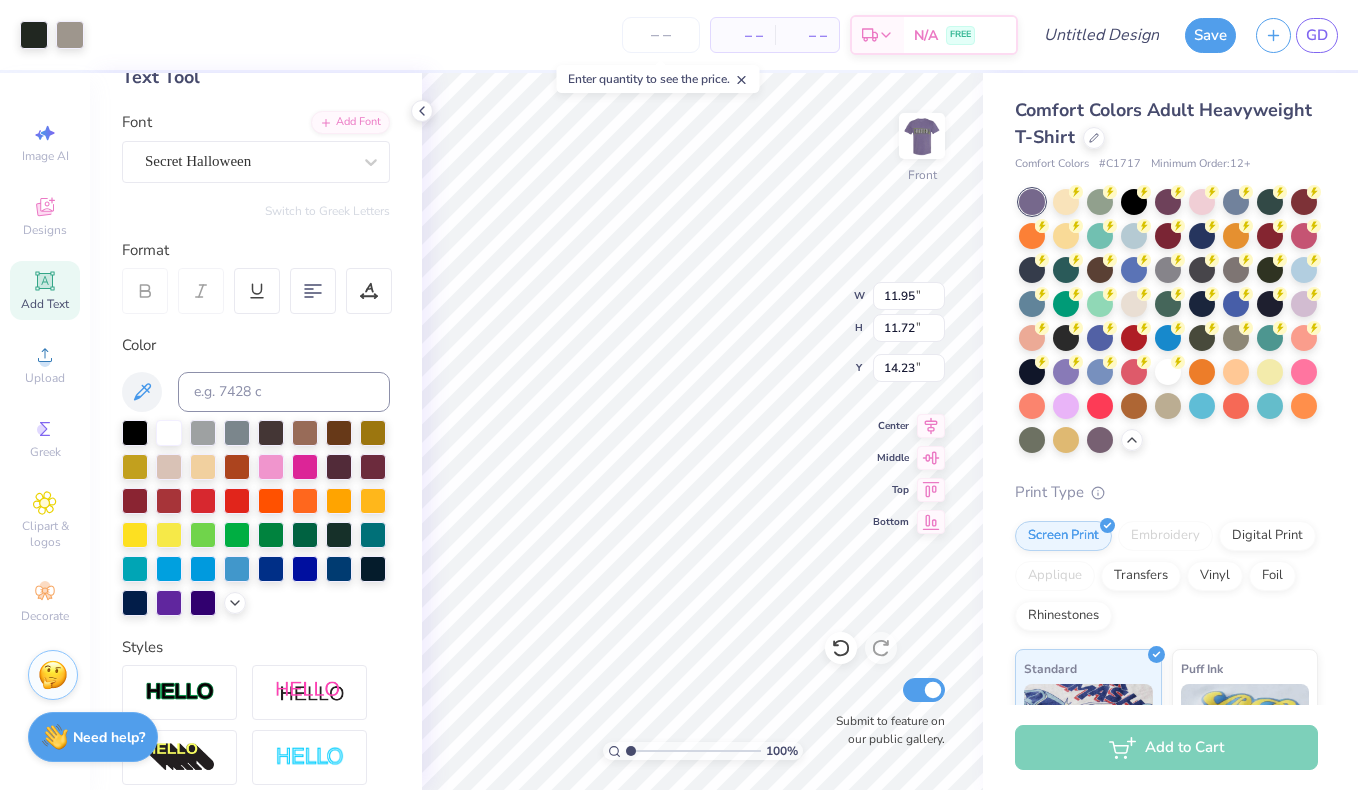 type on "6.42" 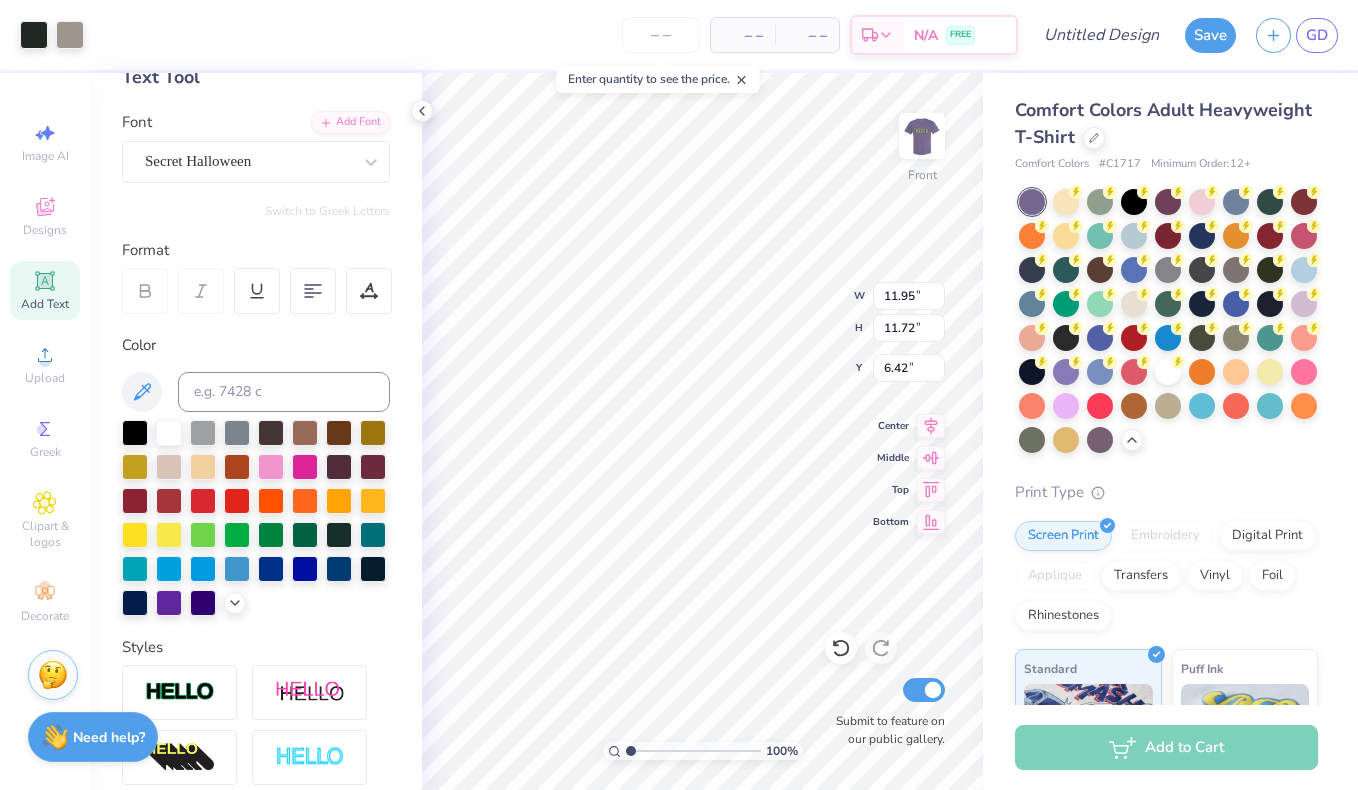 type on "5.64" 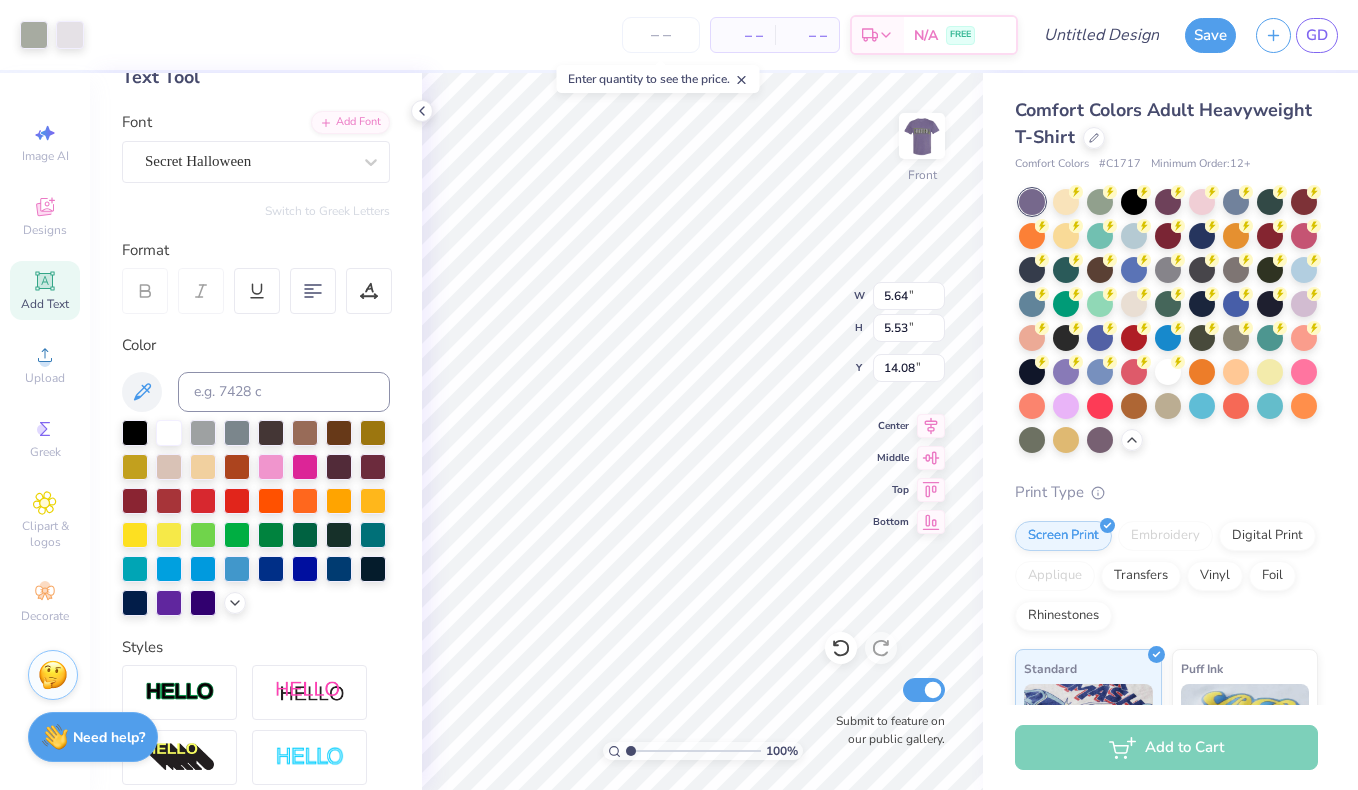 type on "11.95" 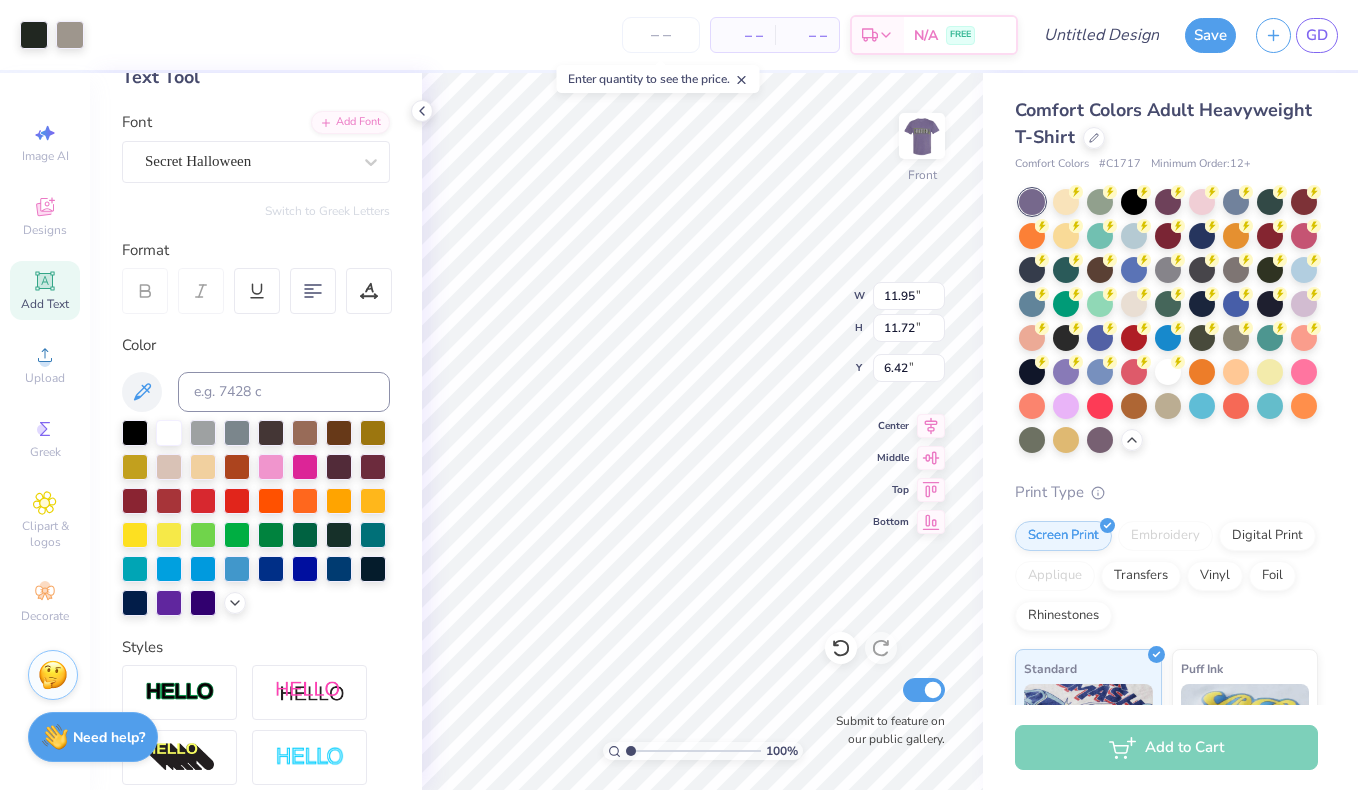 type on "7.33" 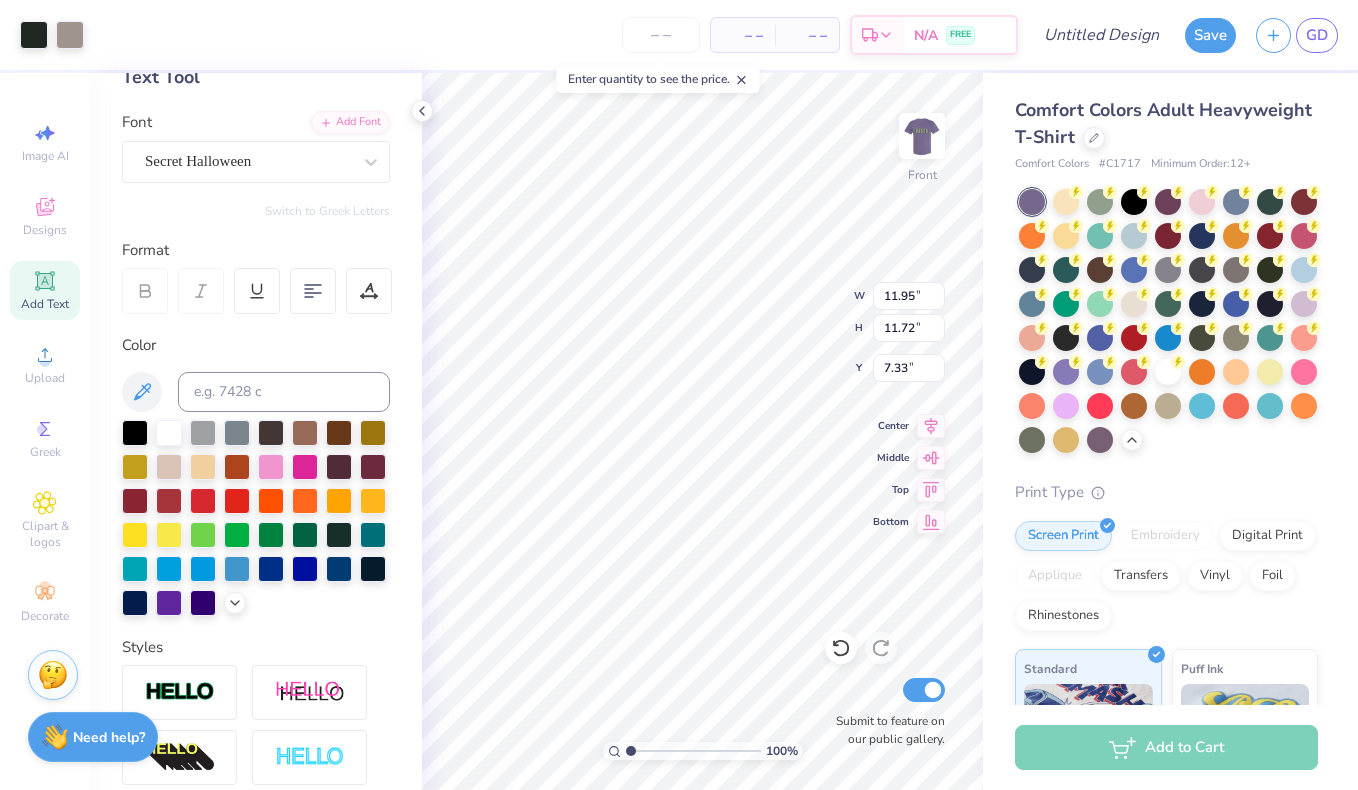 type on "4.66" 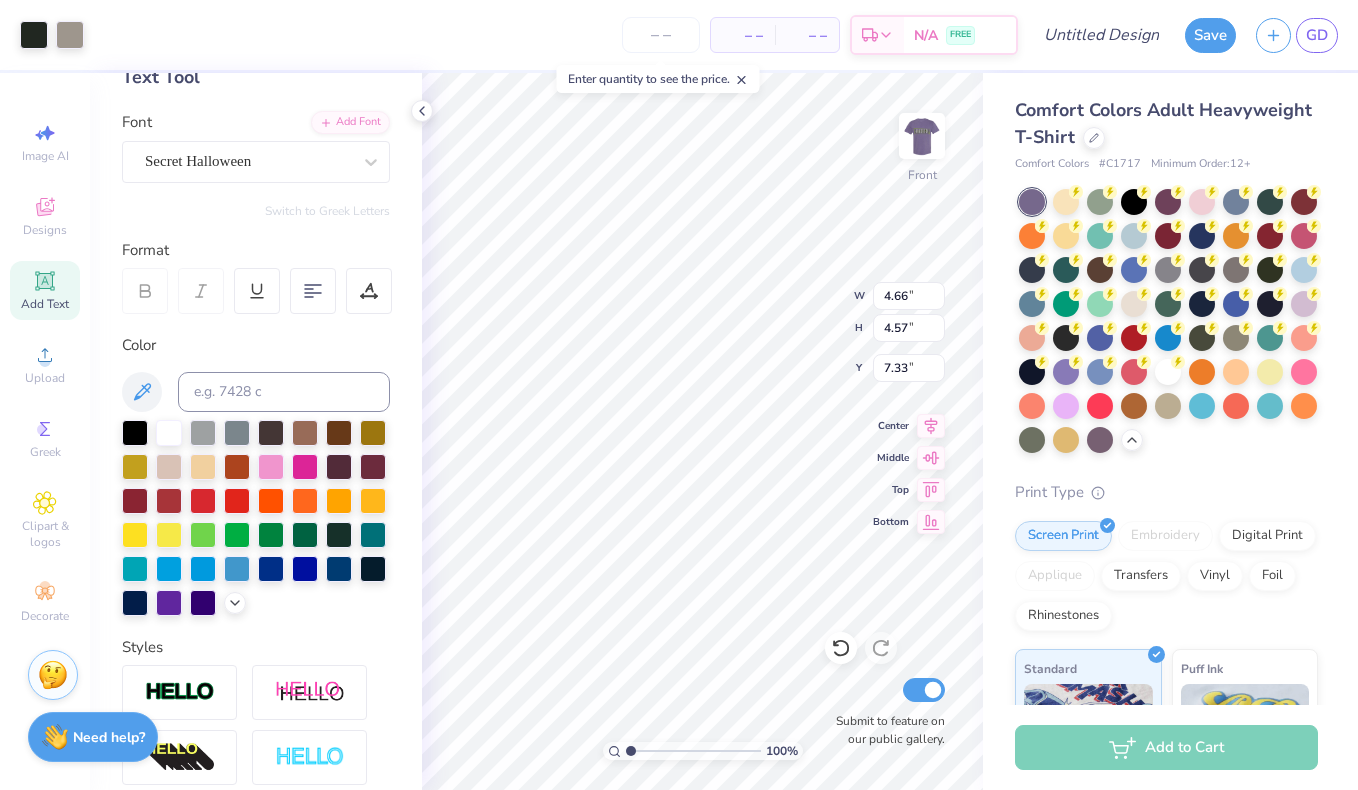 type on "5.64" 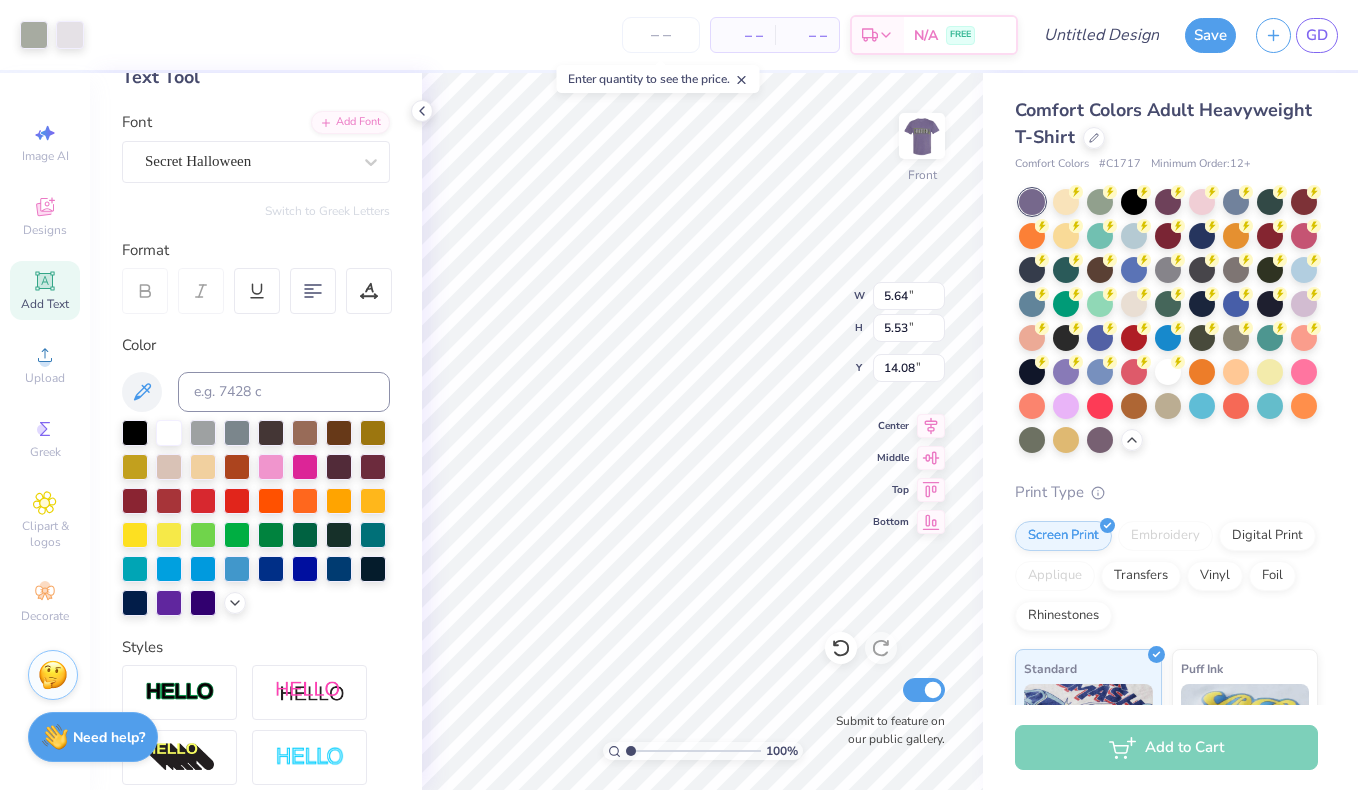 type on "21.47" 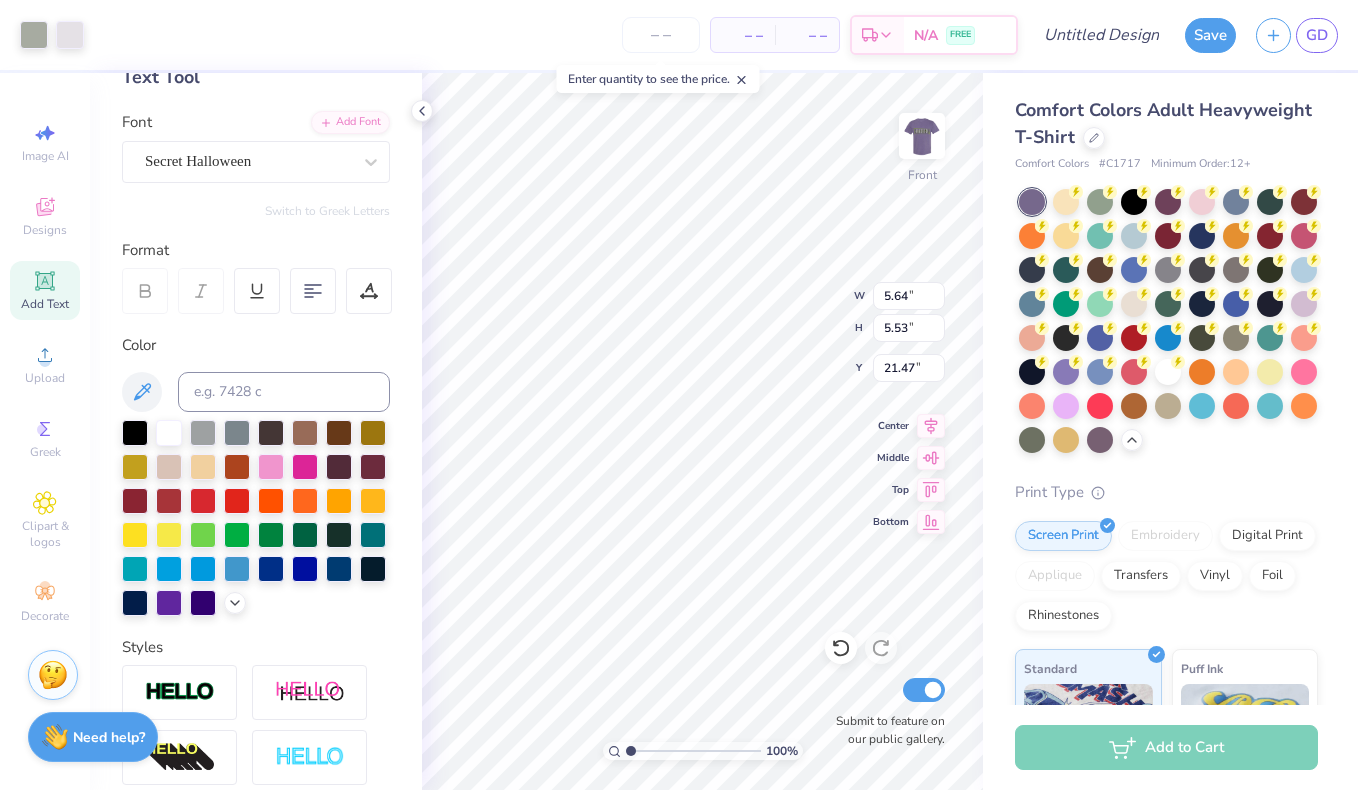 type on "3.32" 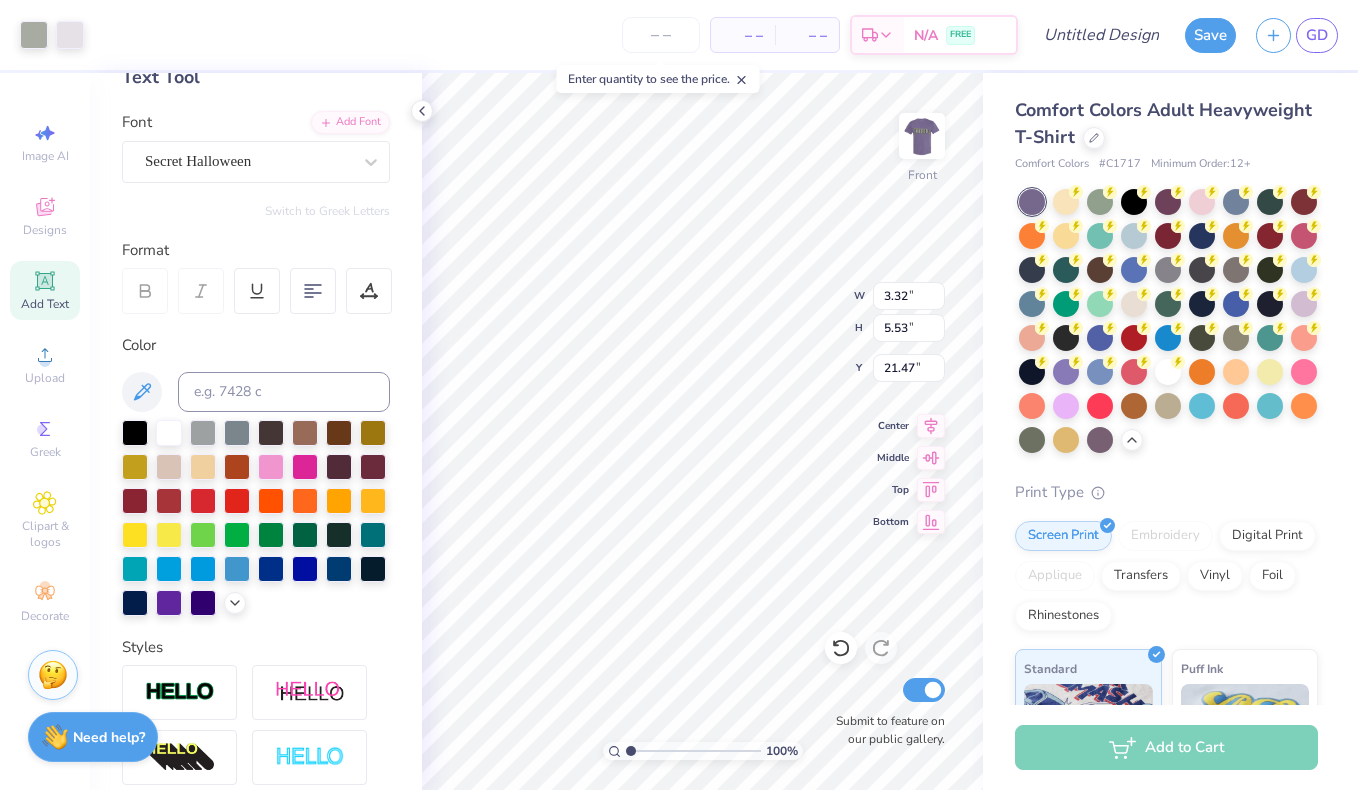 type on "3.25" 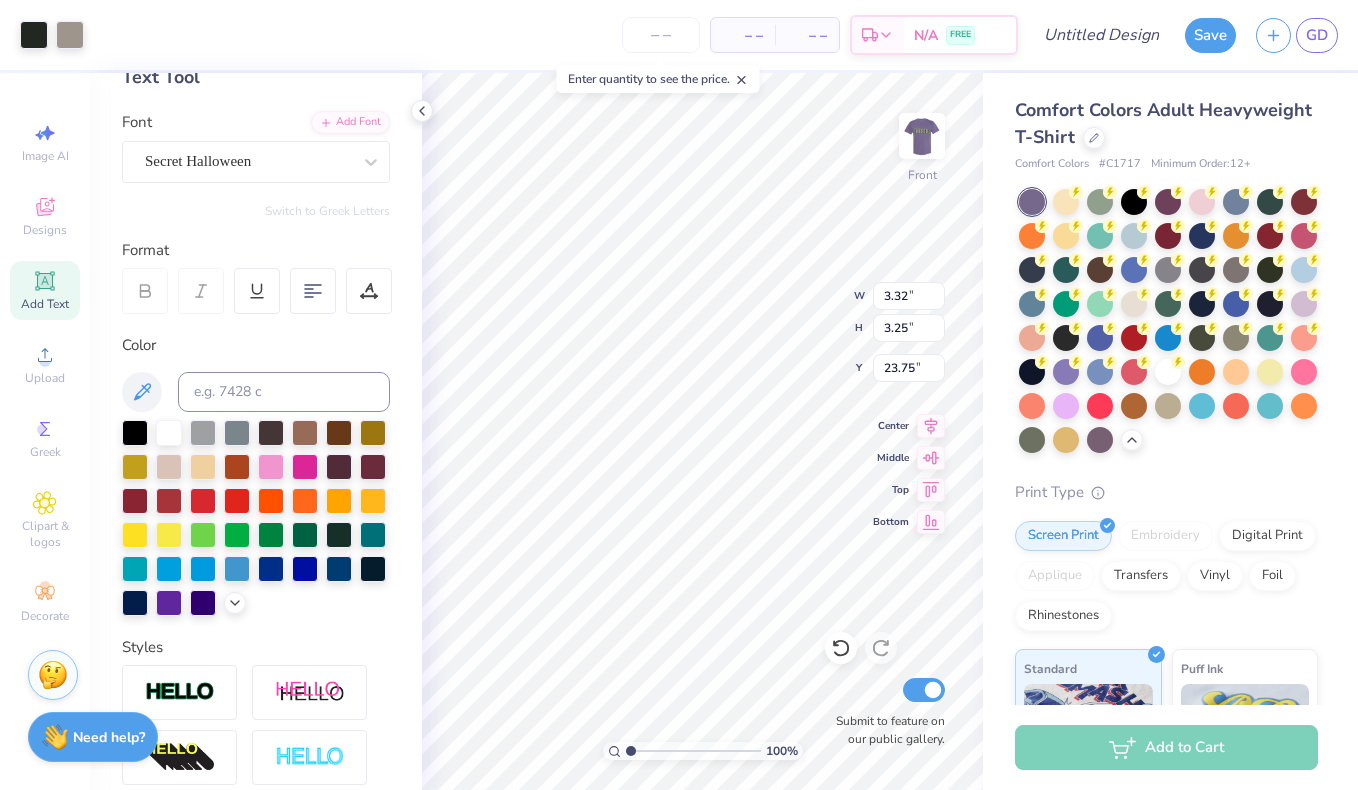 type on "4.66" 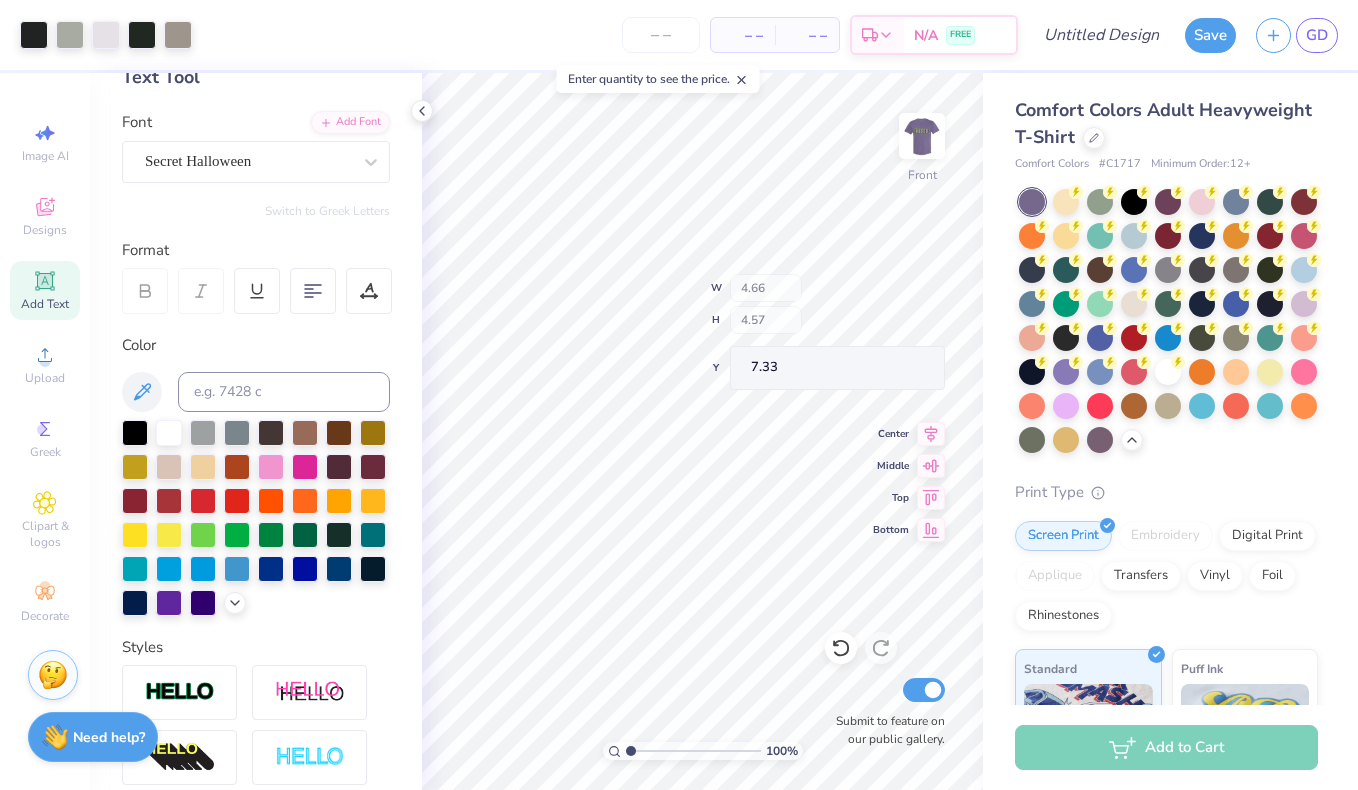 type on "14.23" 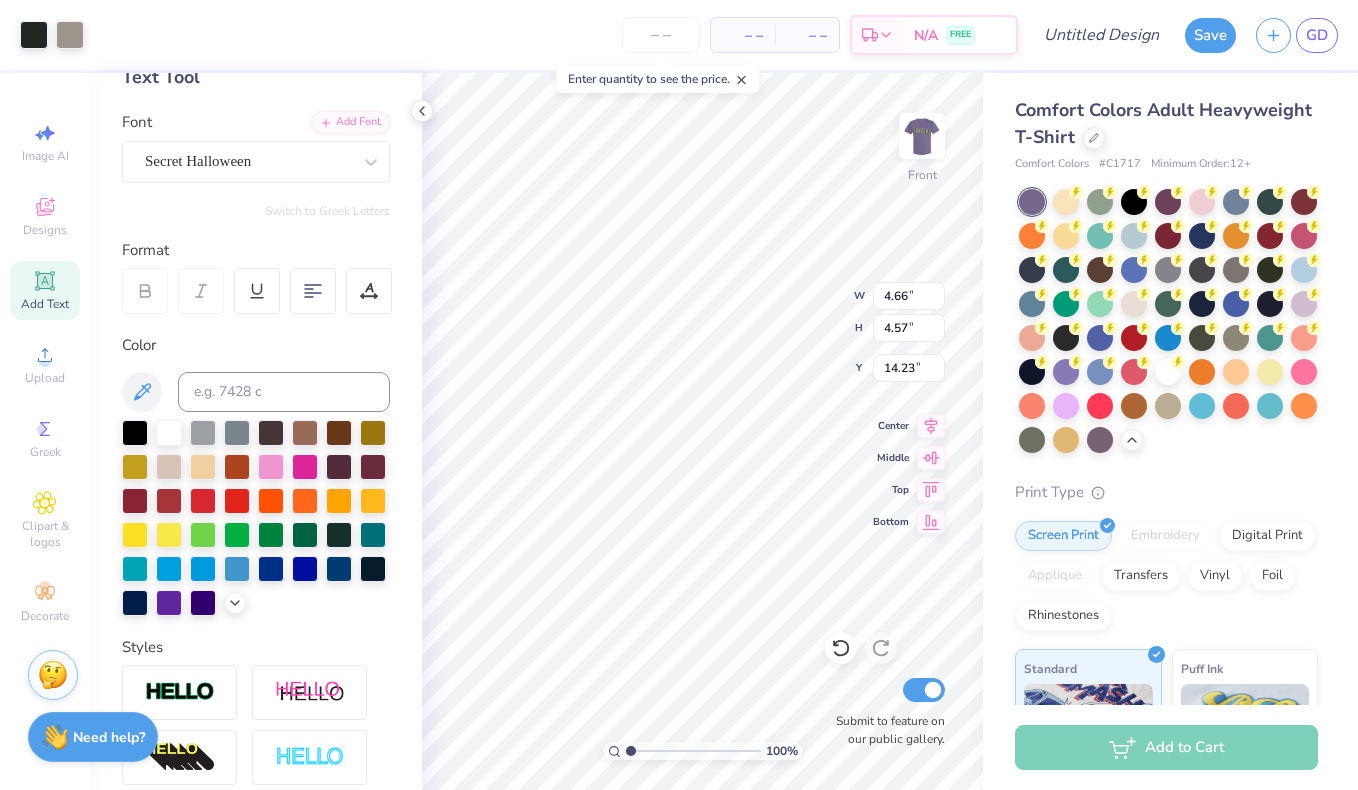 type on "9.36" 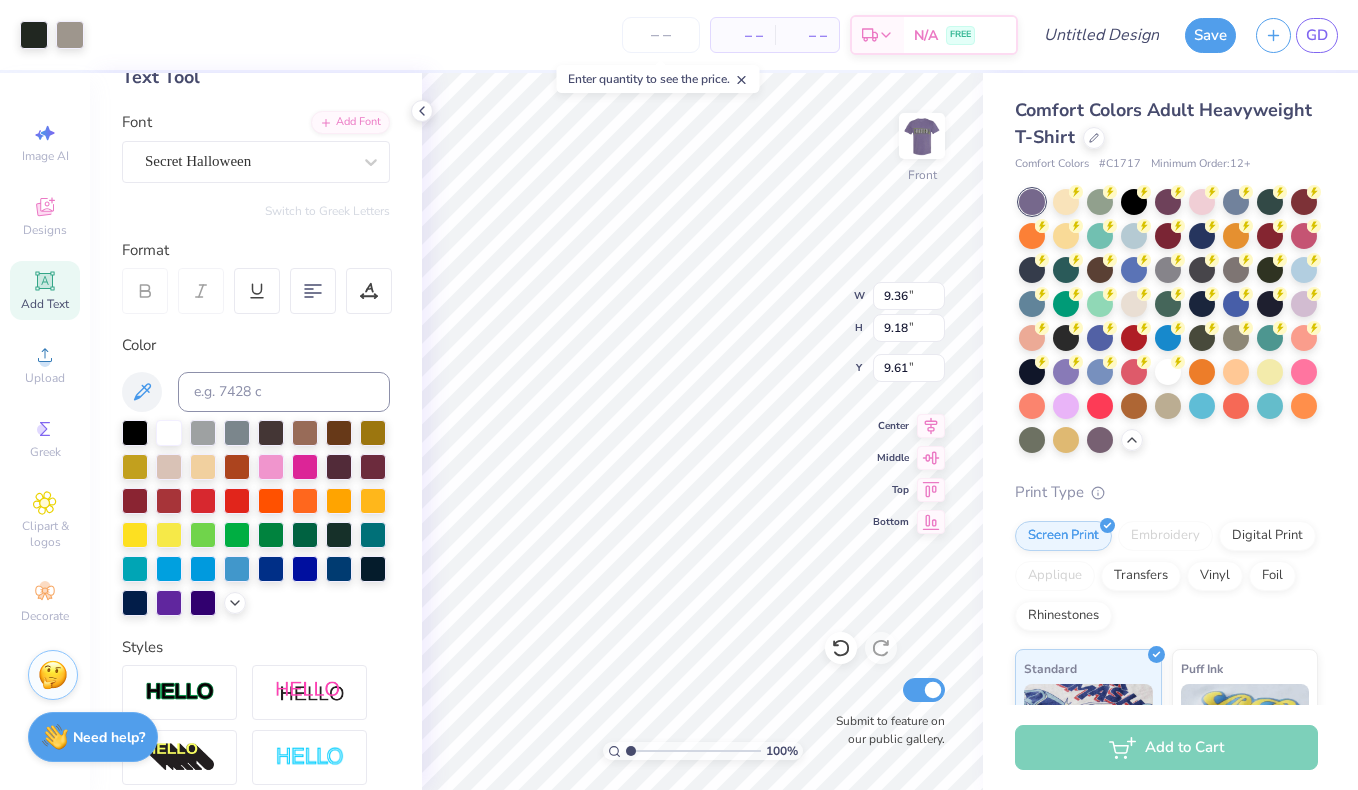 type on "8.75" 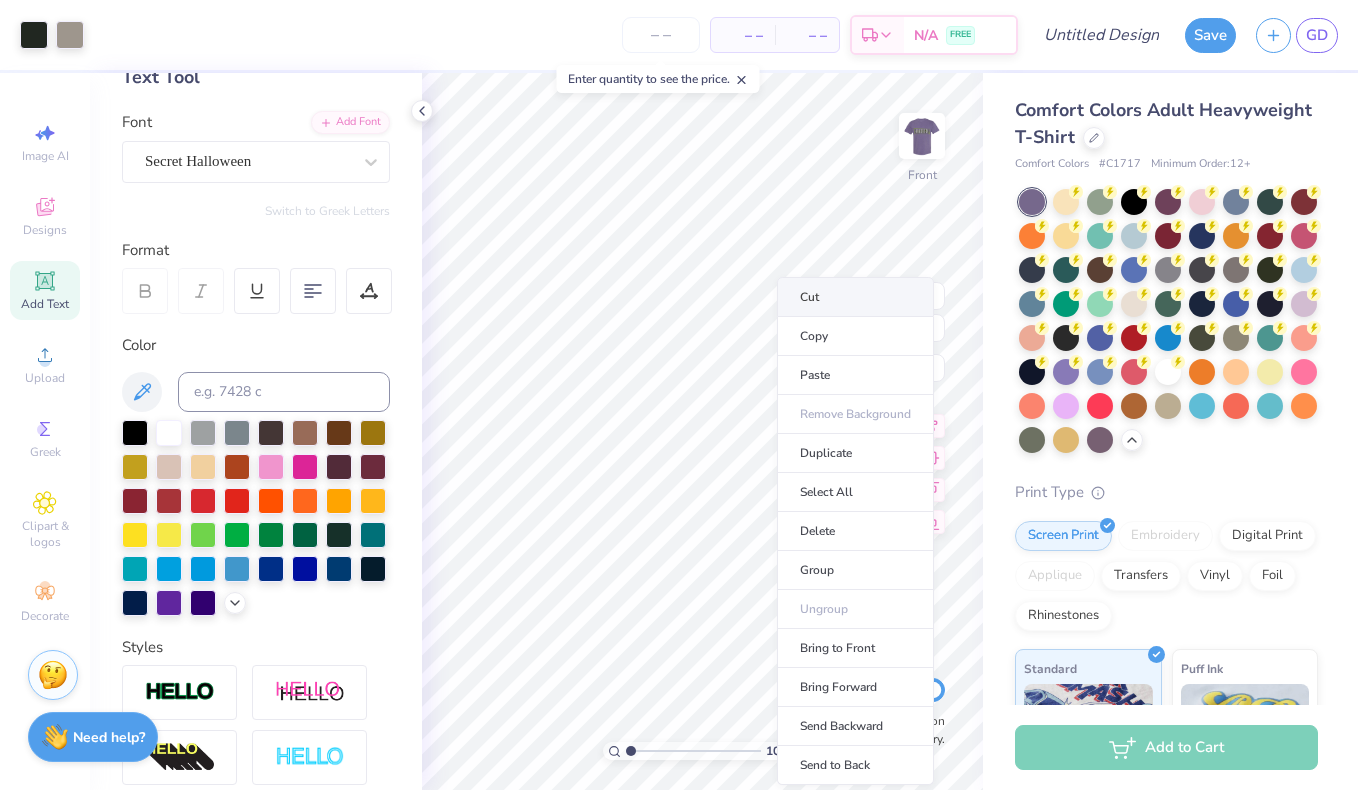 click on "Cut" at bounding box center (855, 297) 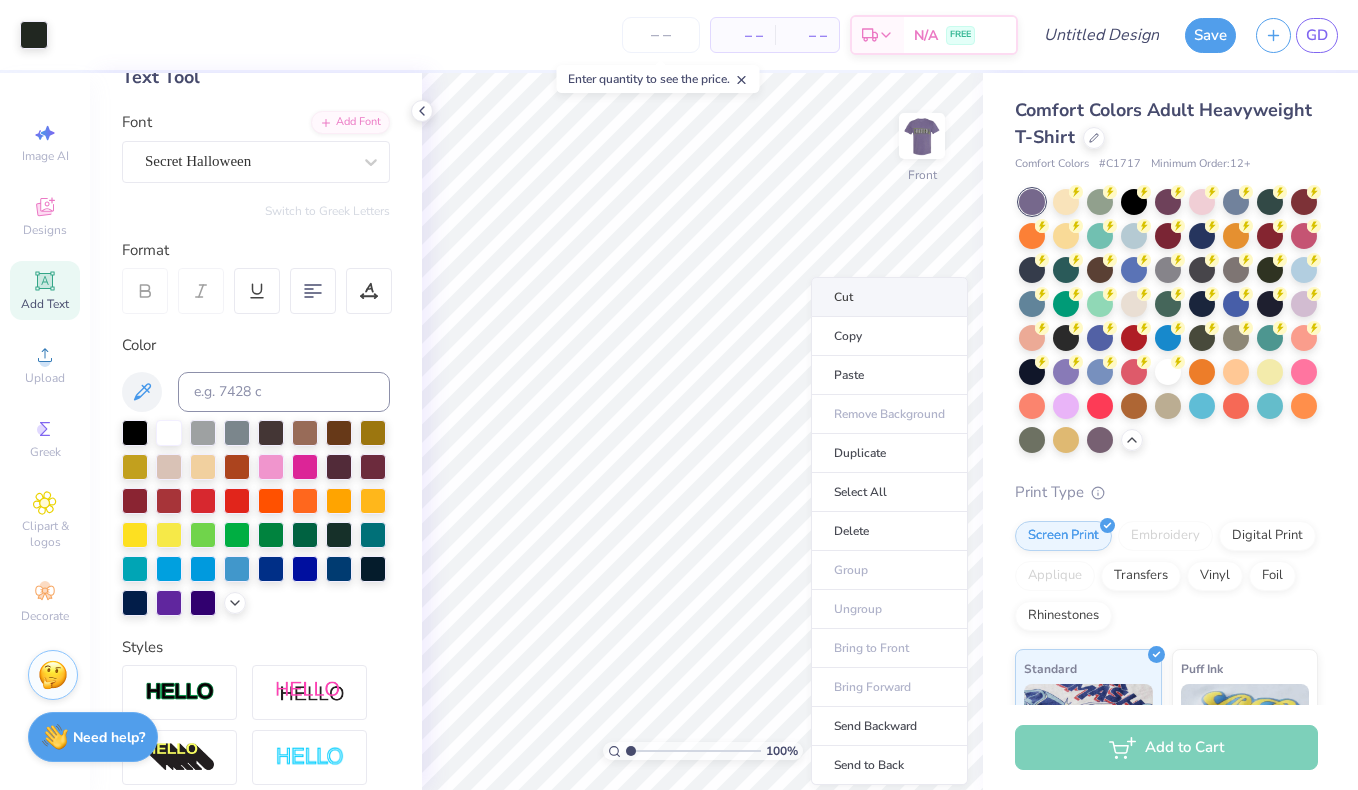 click on "Cut" at bounding box center (889, 297) 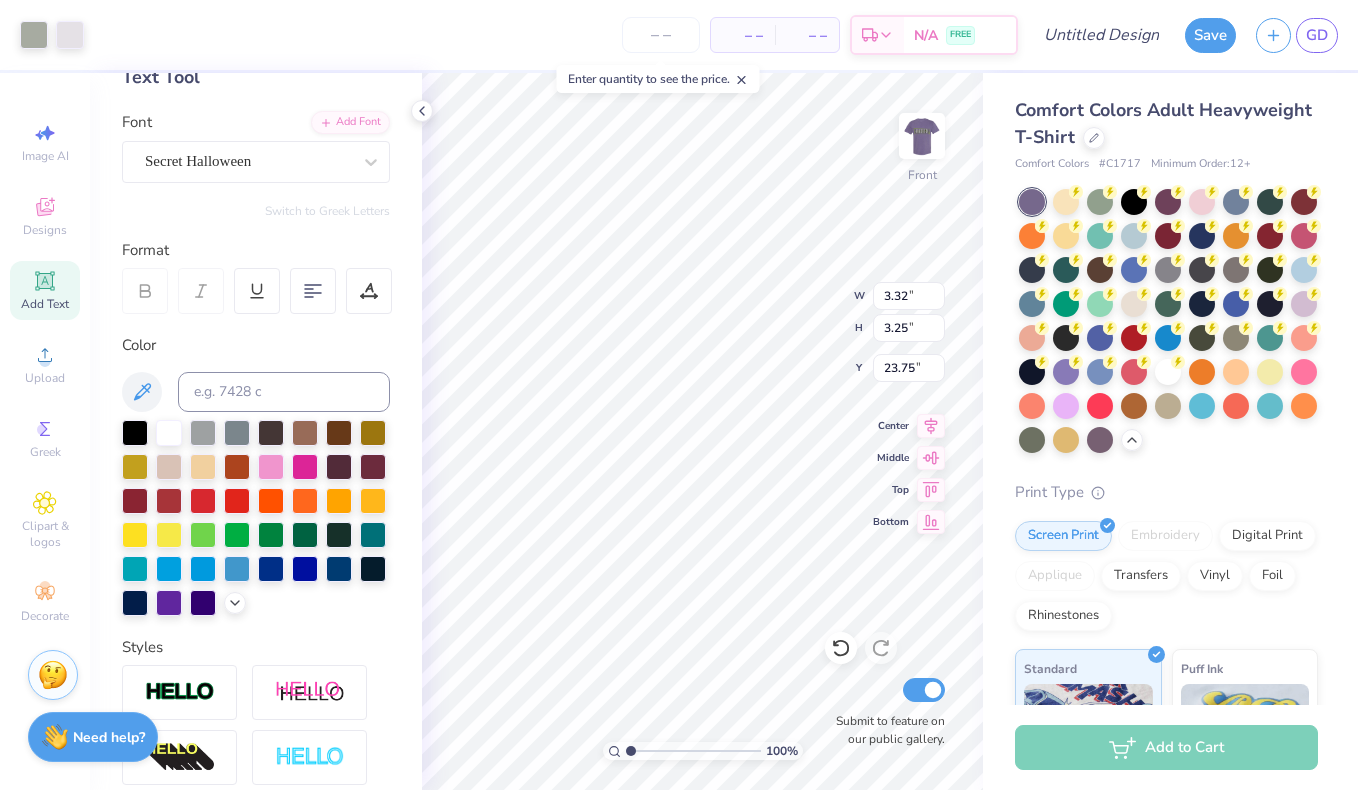 type on "8.91" 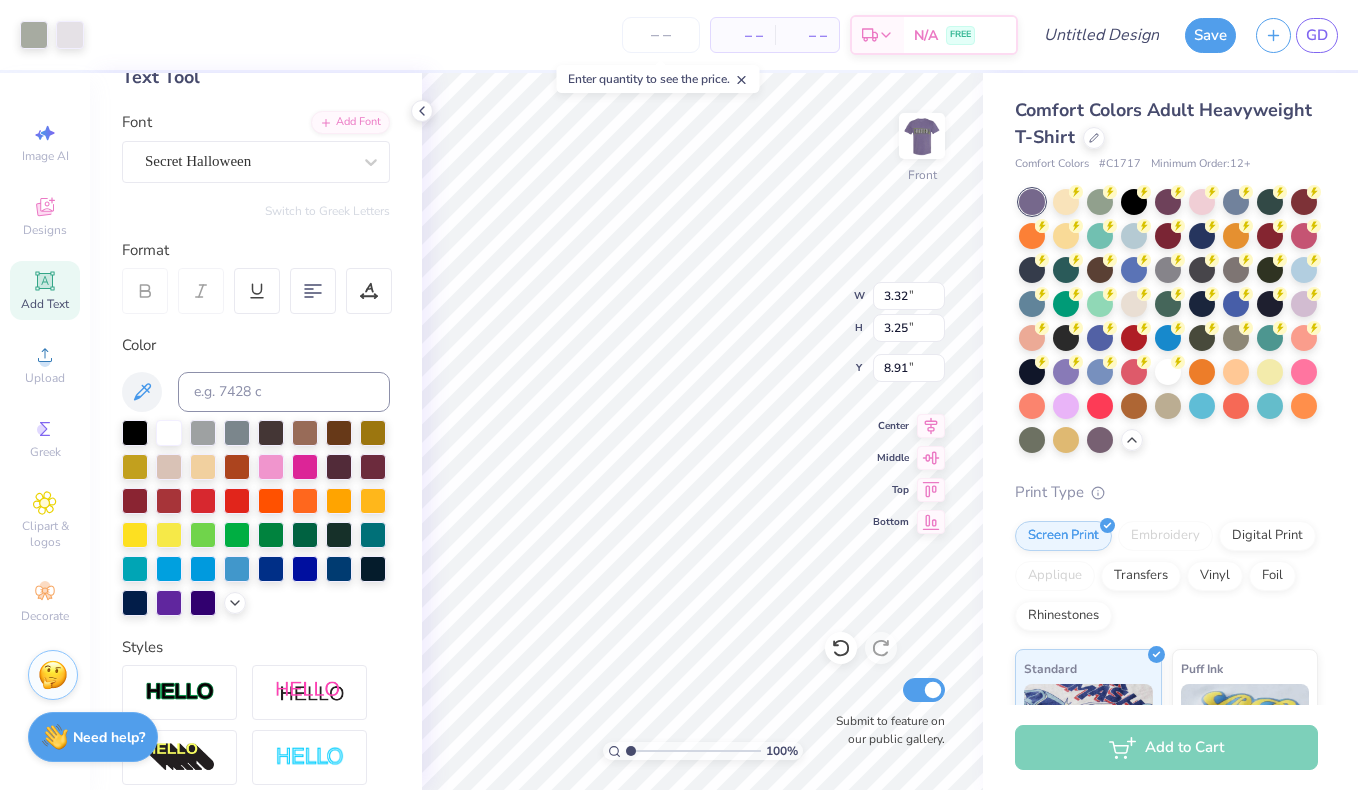 type on "9.23" 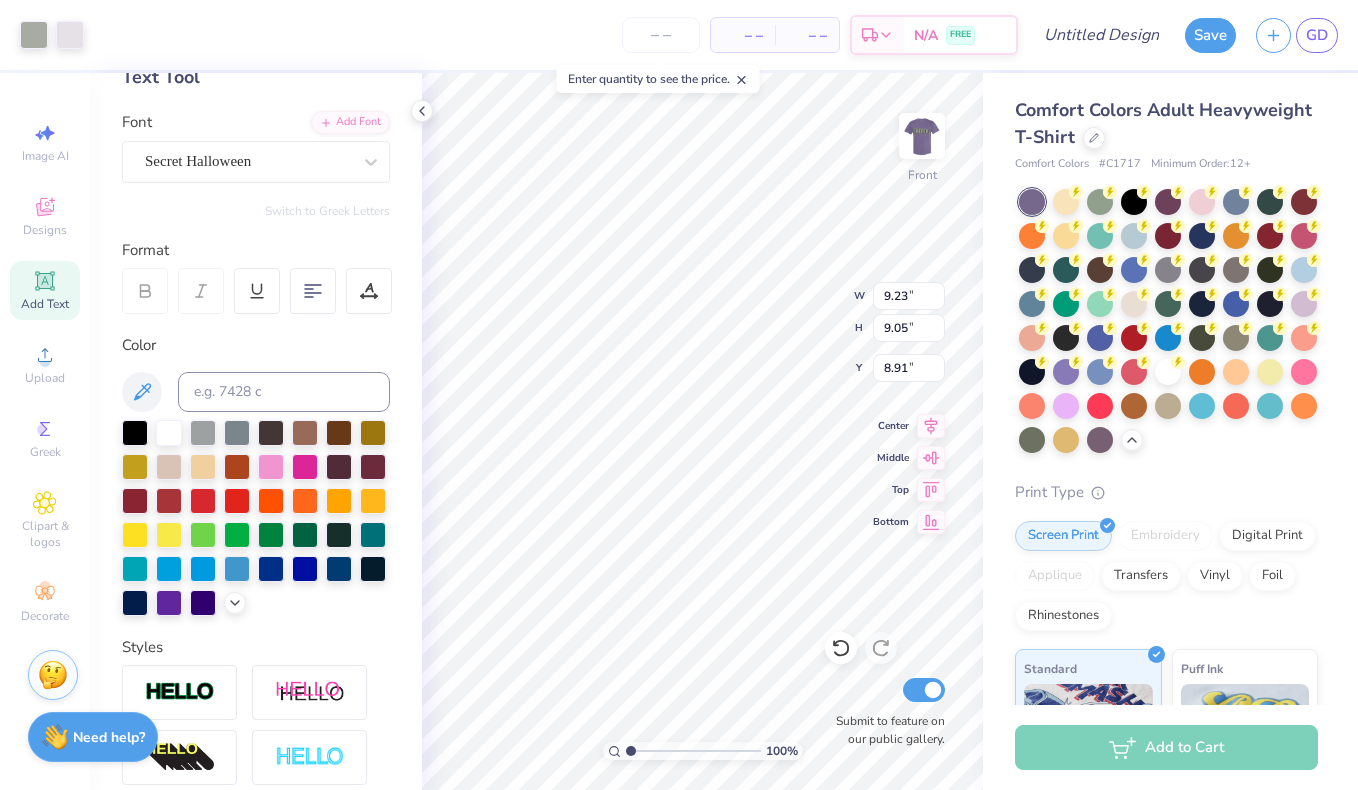 type on "9.95" 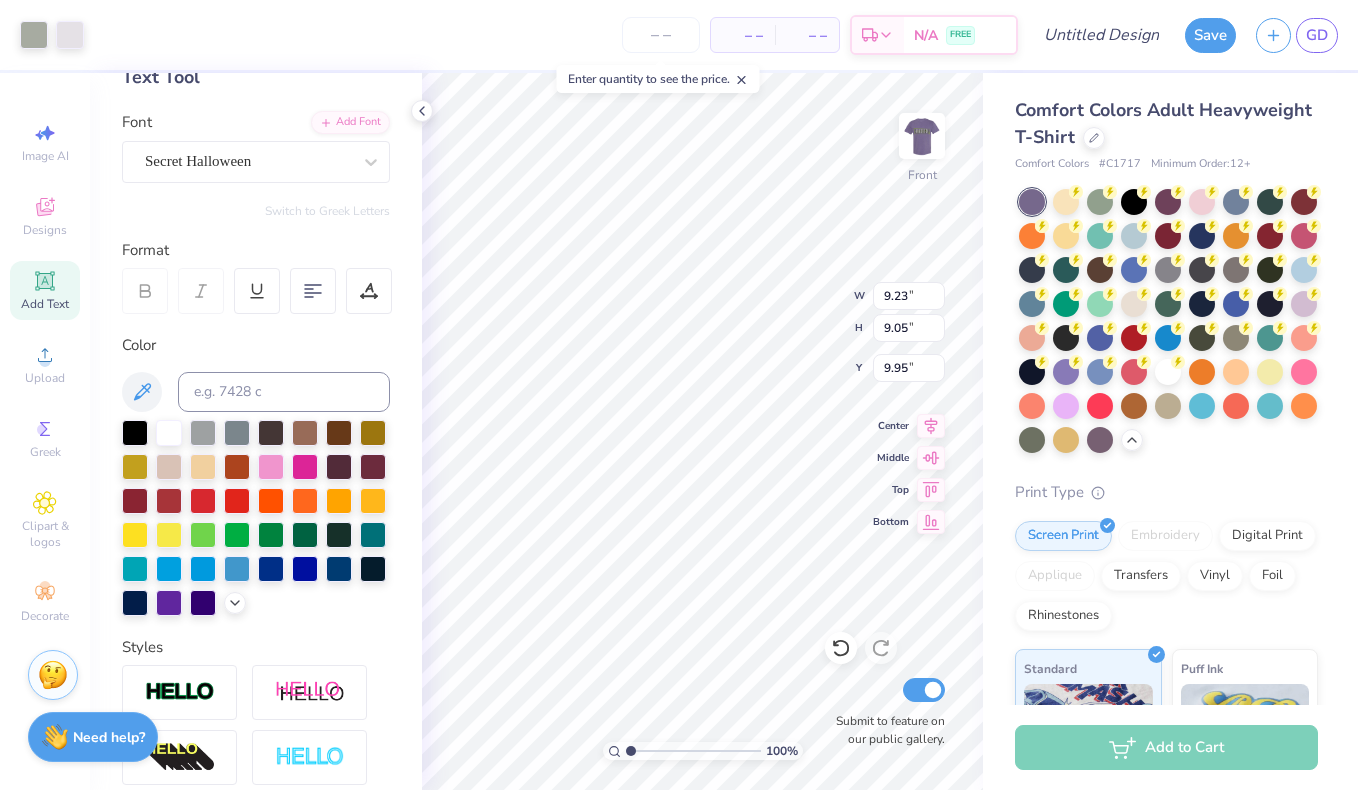 type on "9.94" 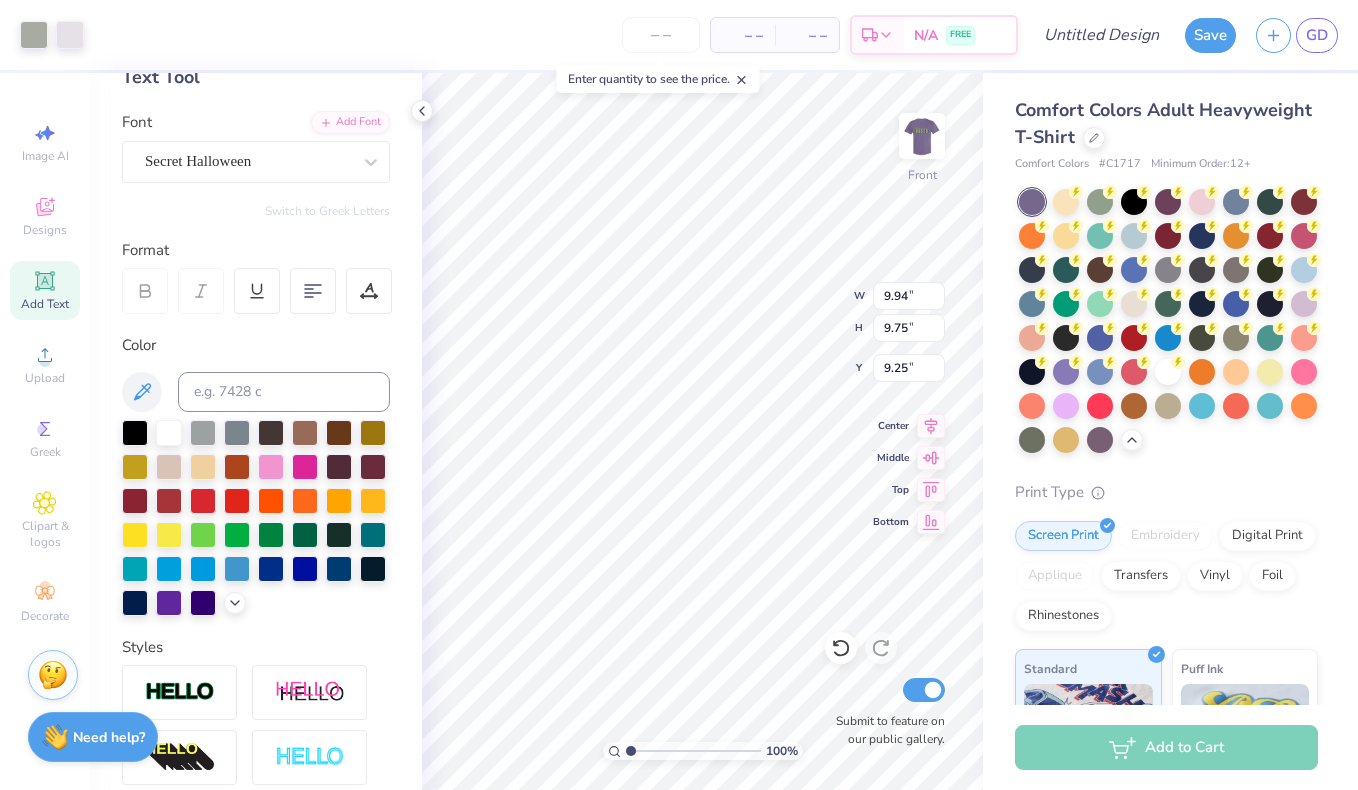 type on "10.54" 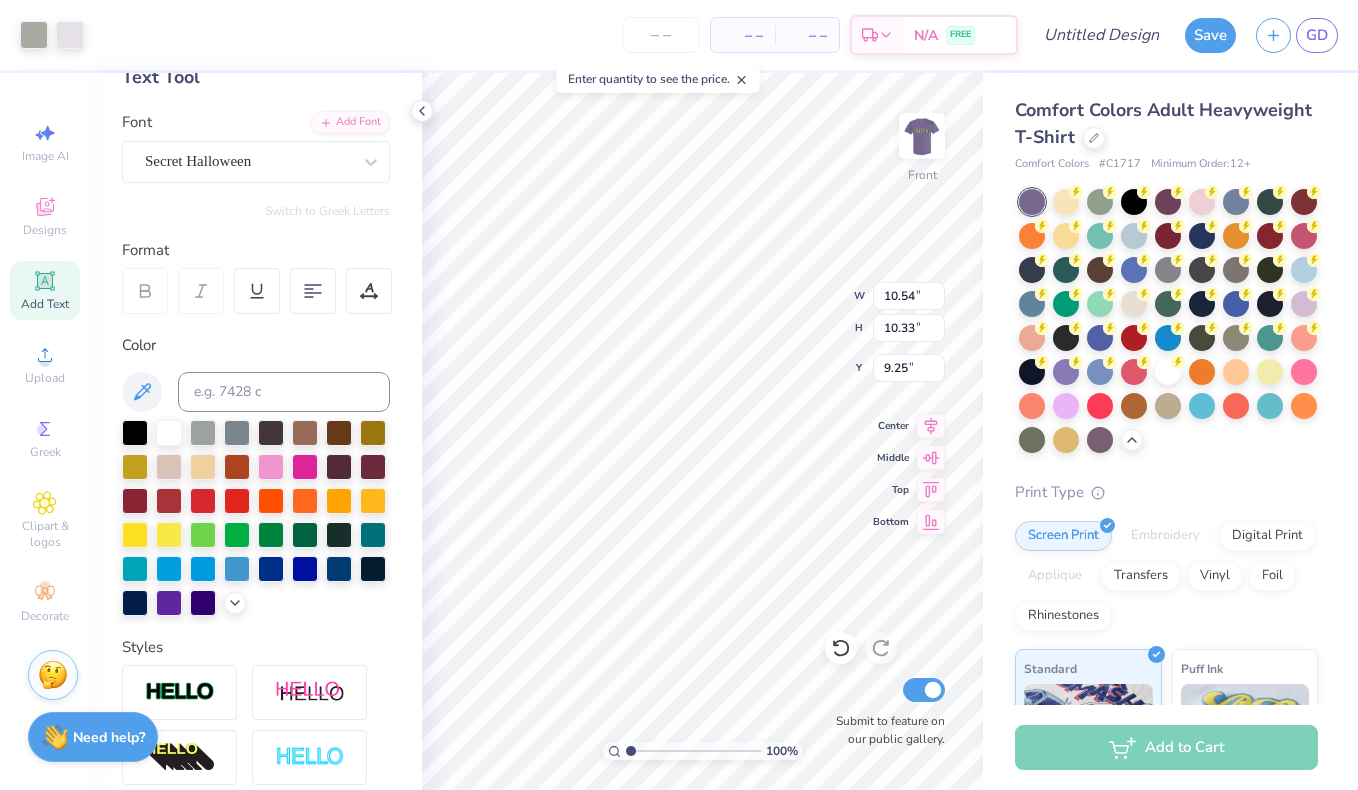 type on "8.58" 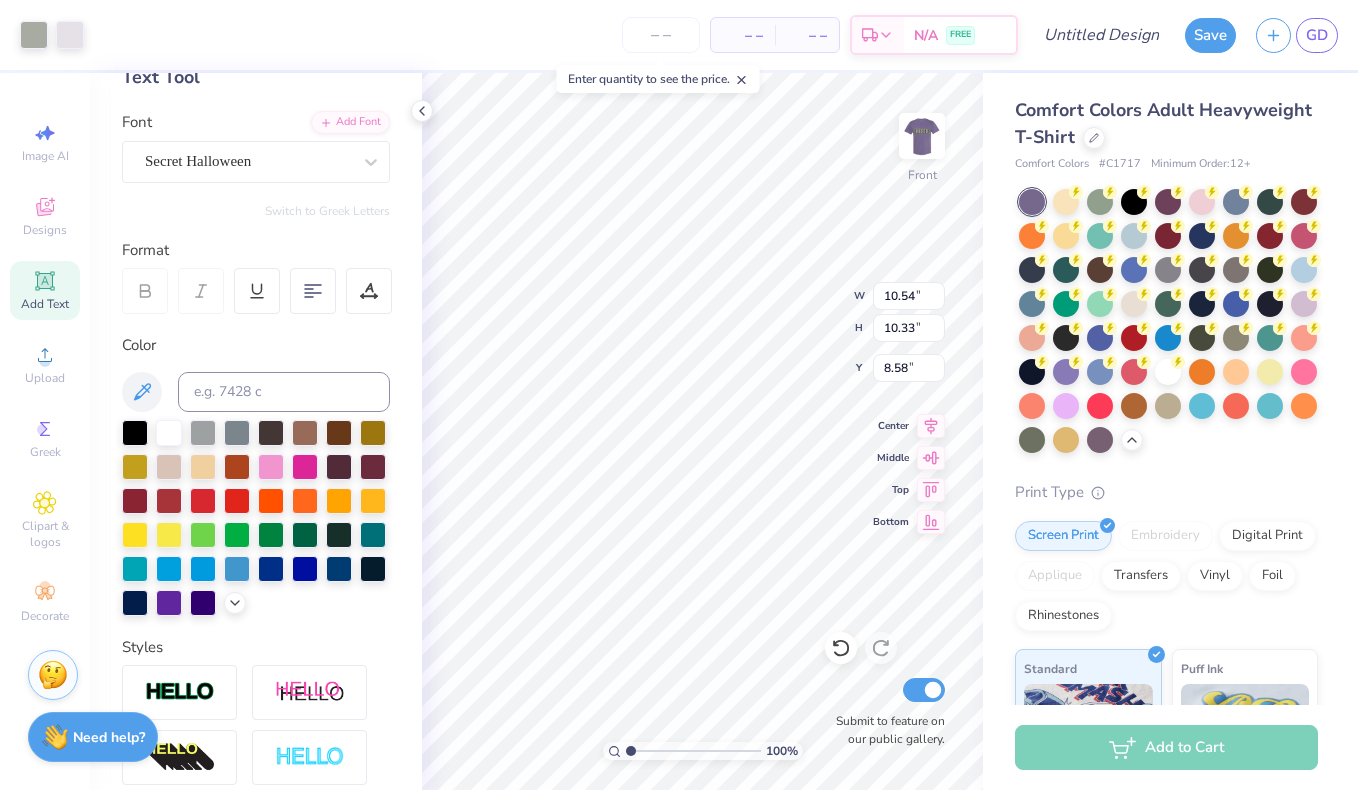 type on "8.32" 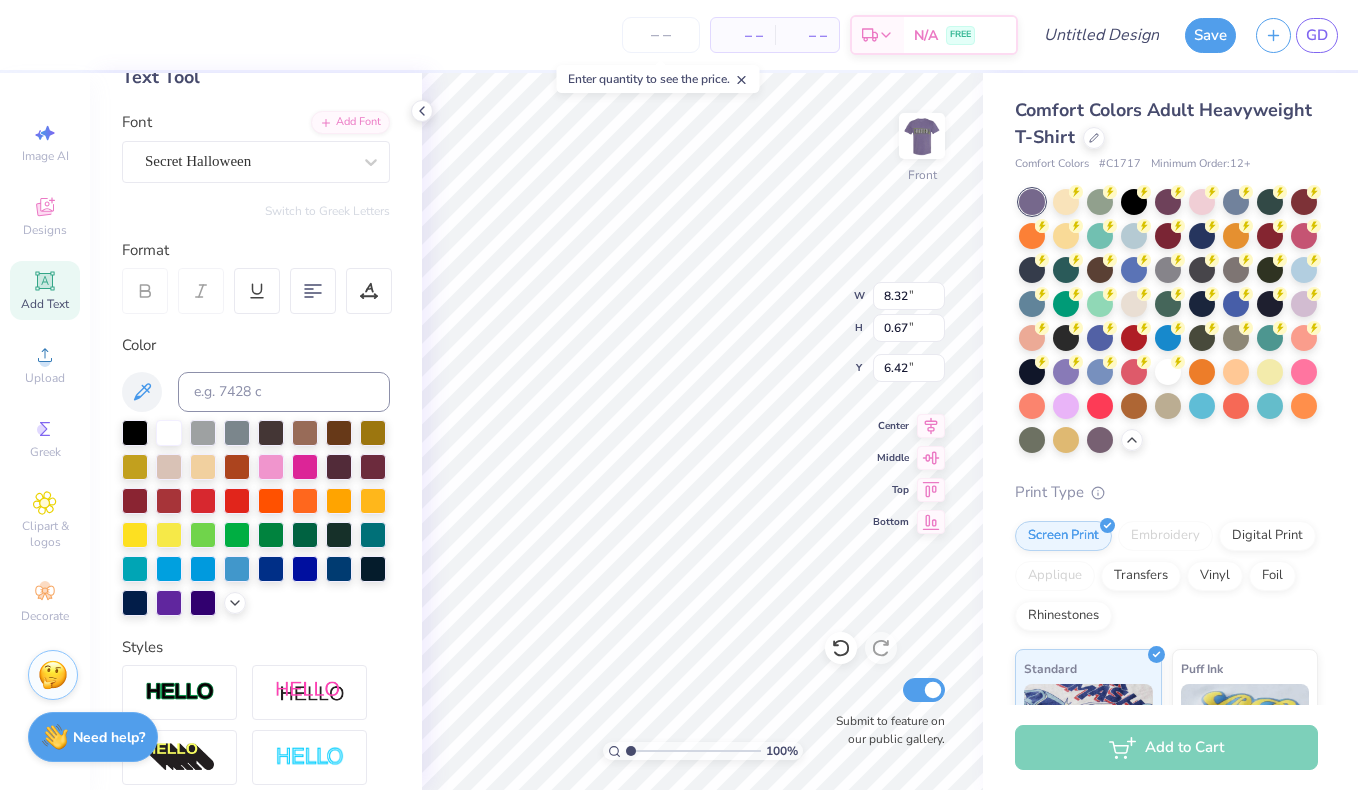 type on "6.89" 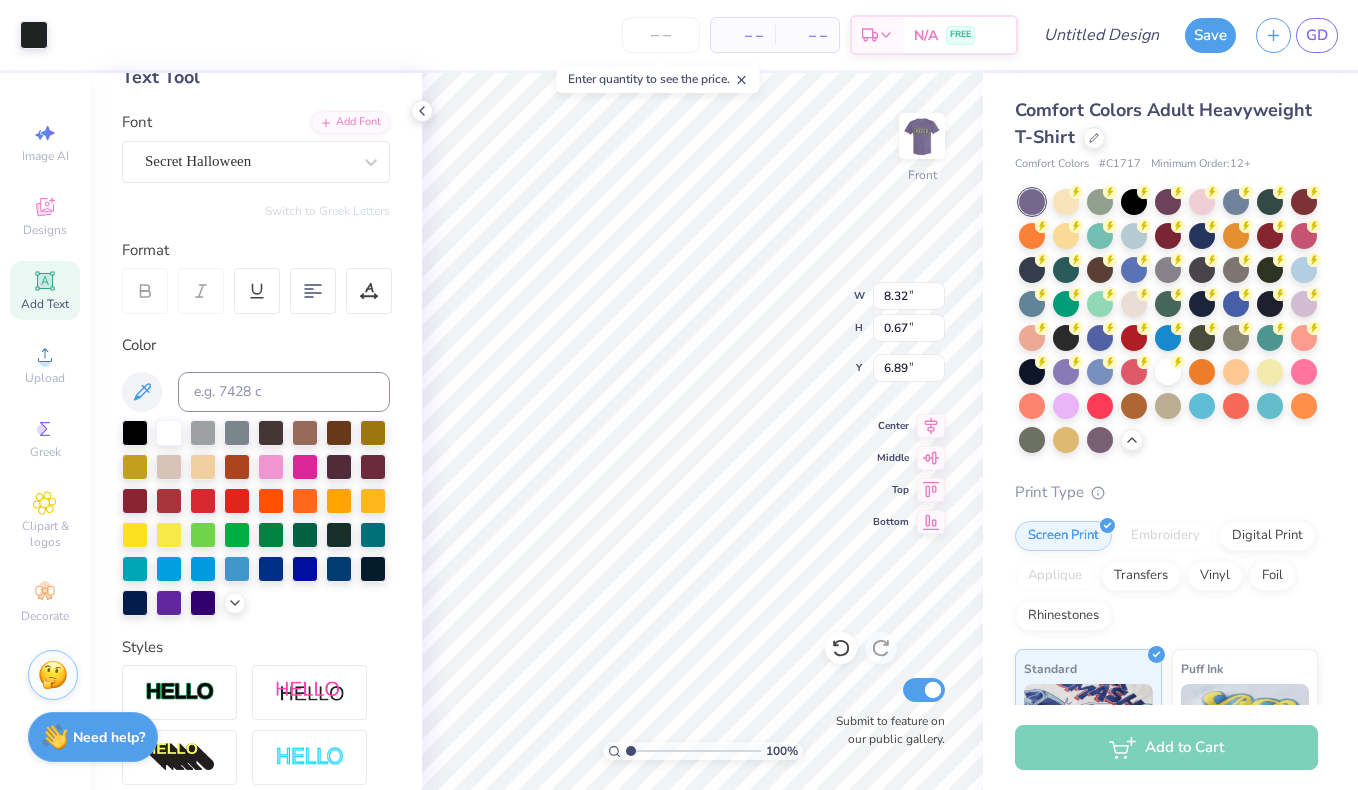 type on "4.62" 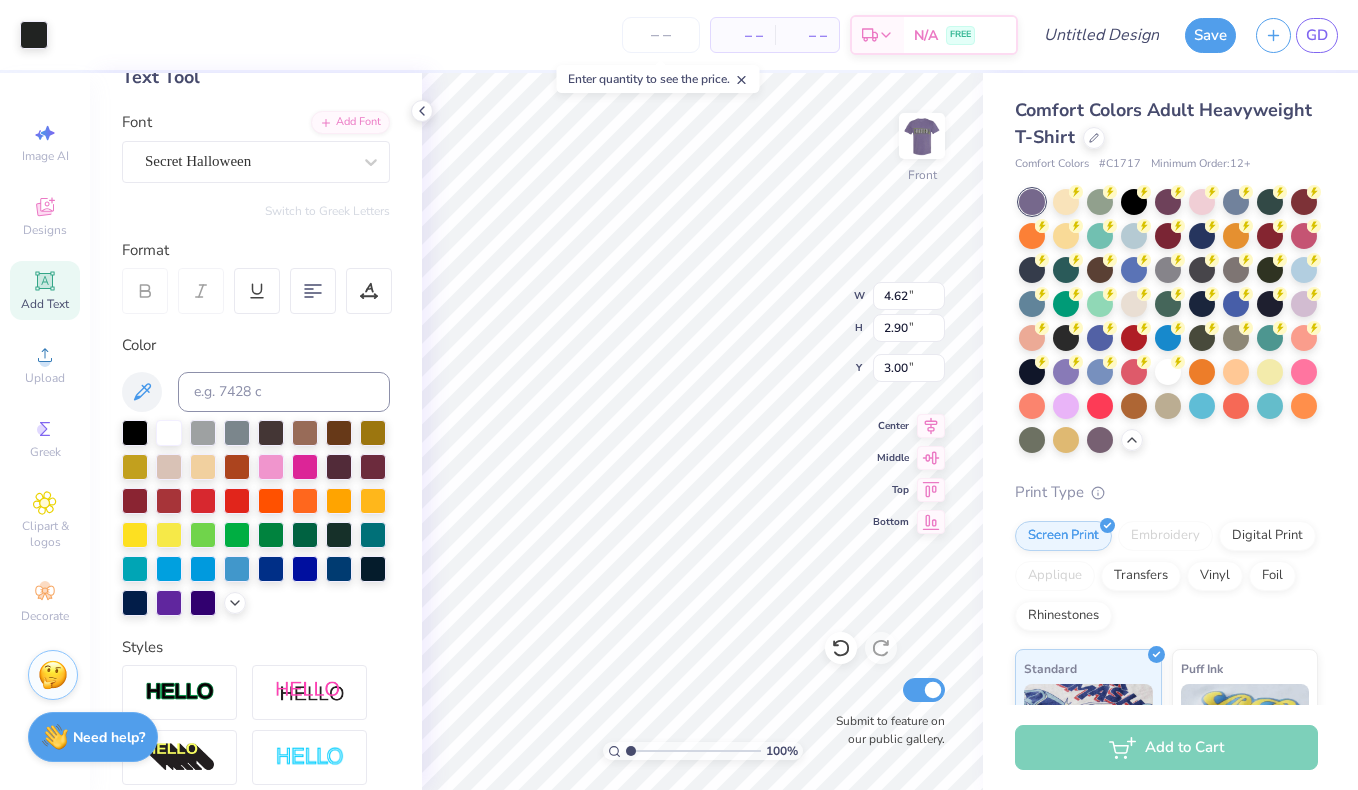 type on "3.47" 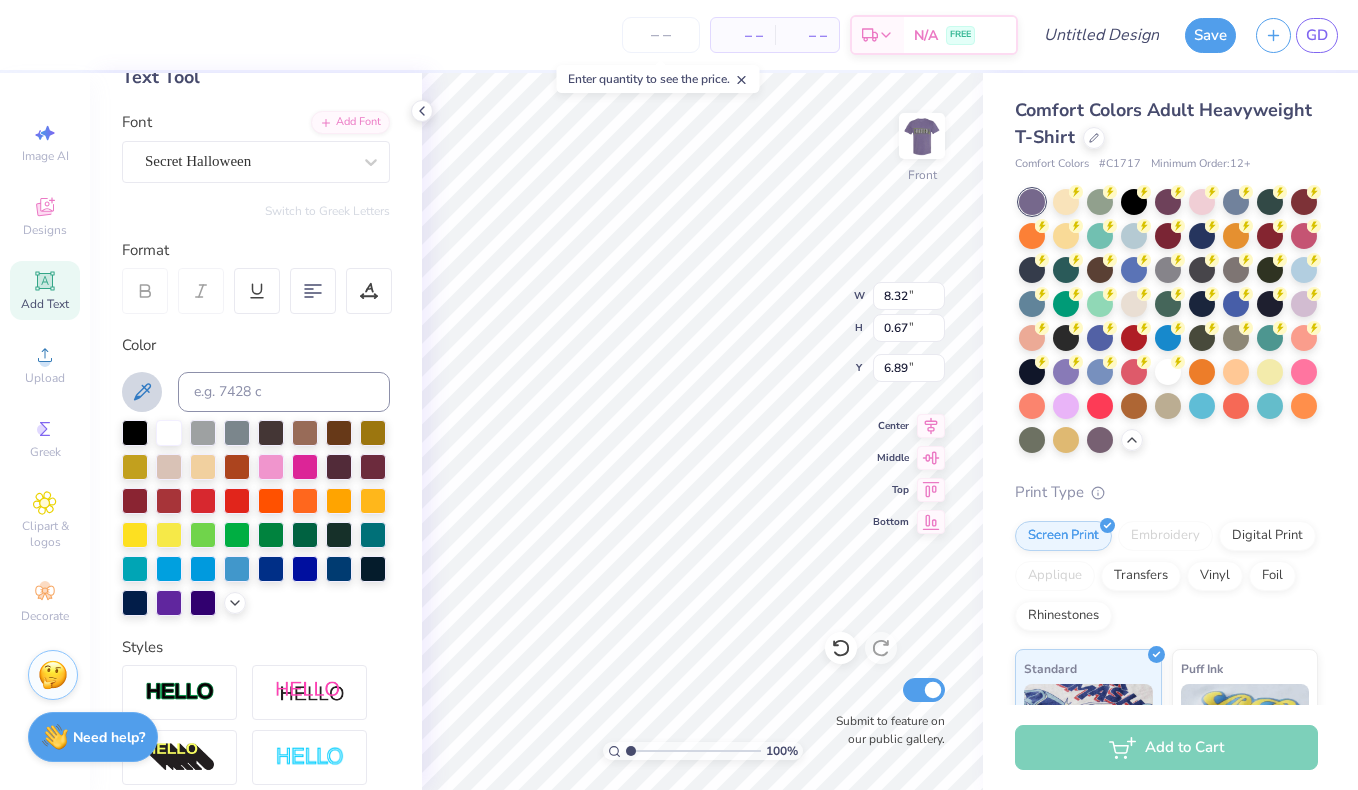 click 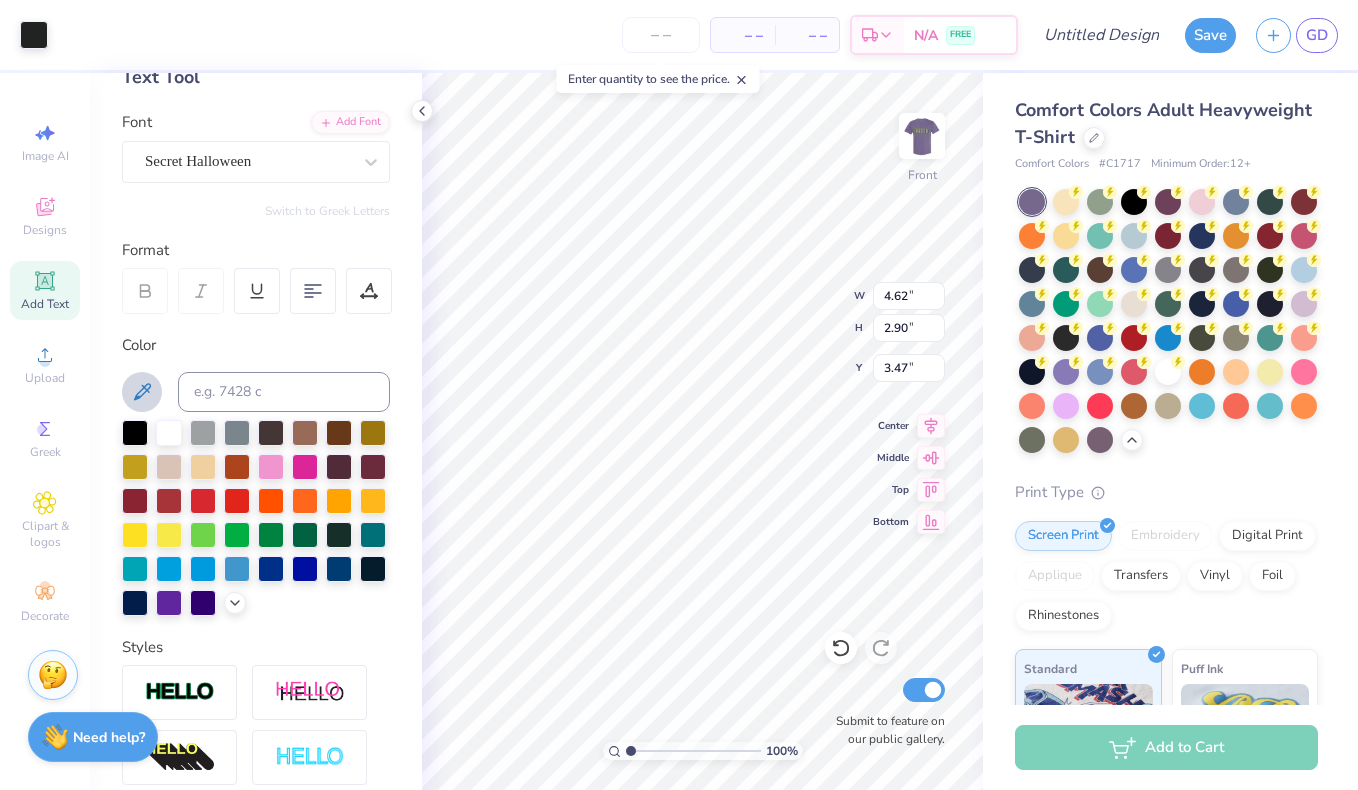 click 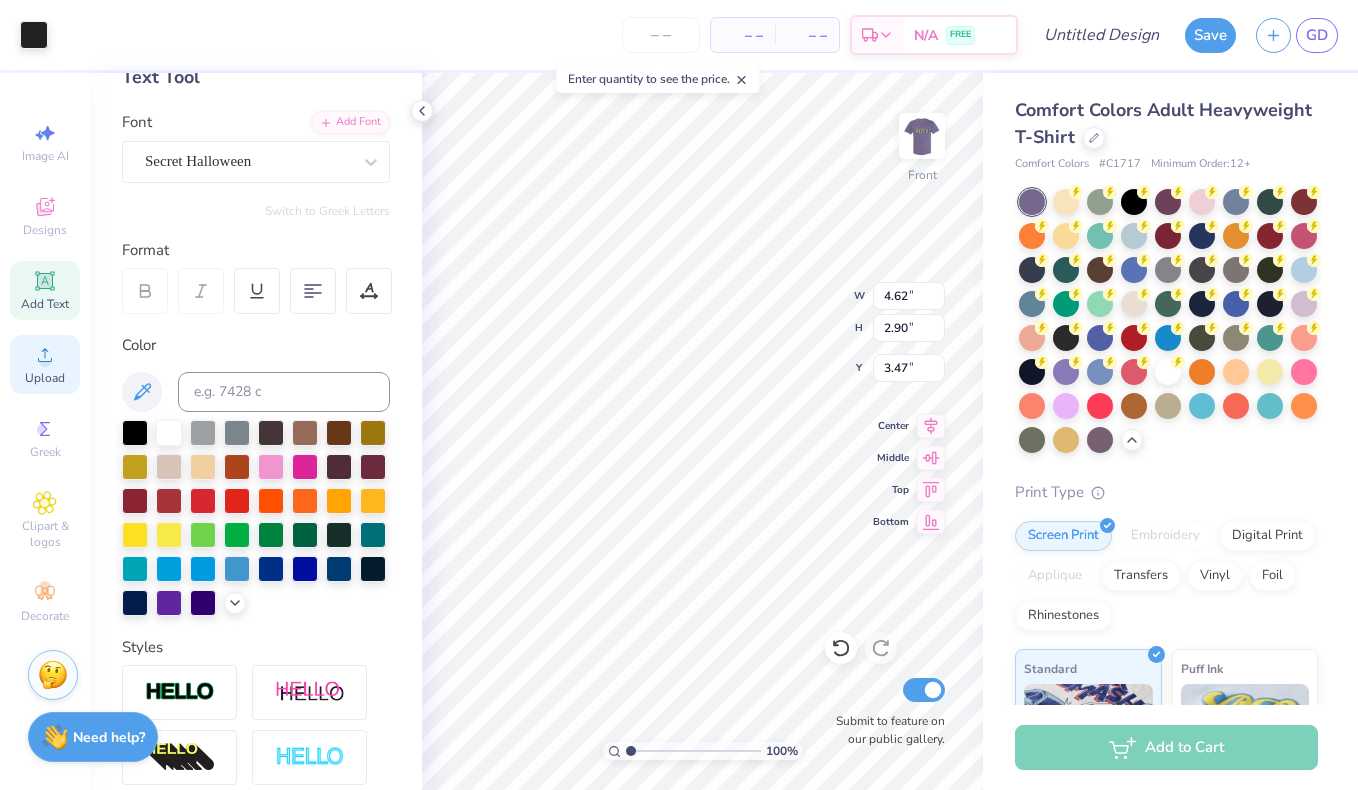 click on "Upload" at bounding box center [45, 378] 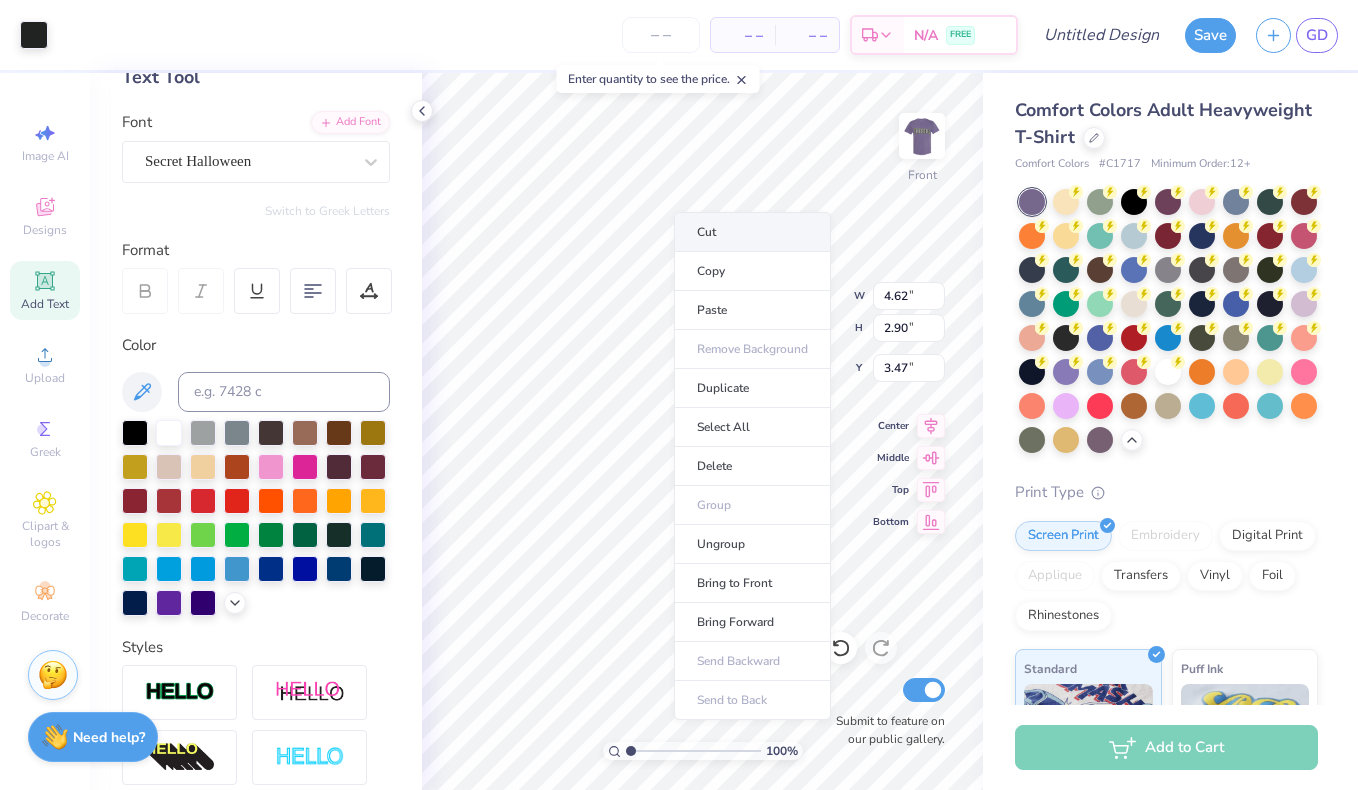 click on "Cut" at bounding box center [752, 232] 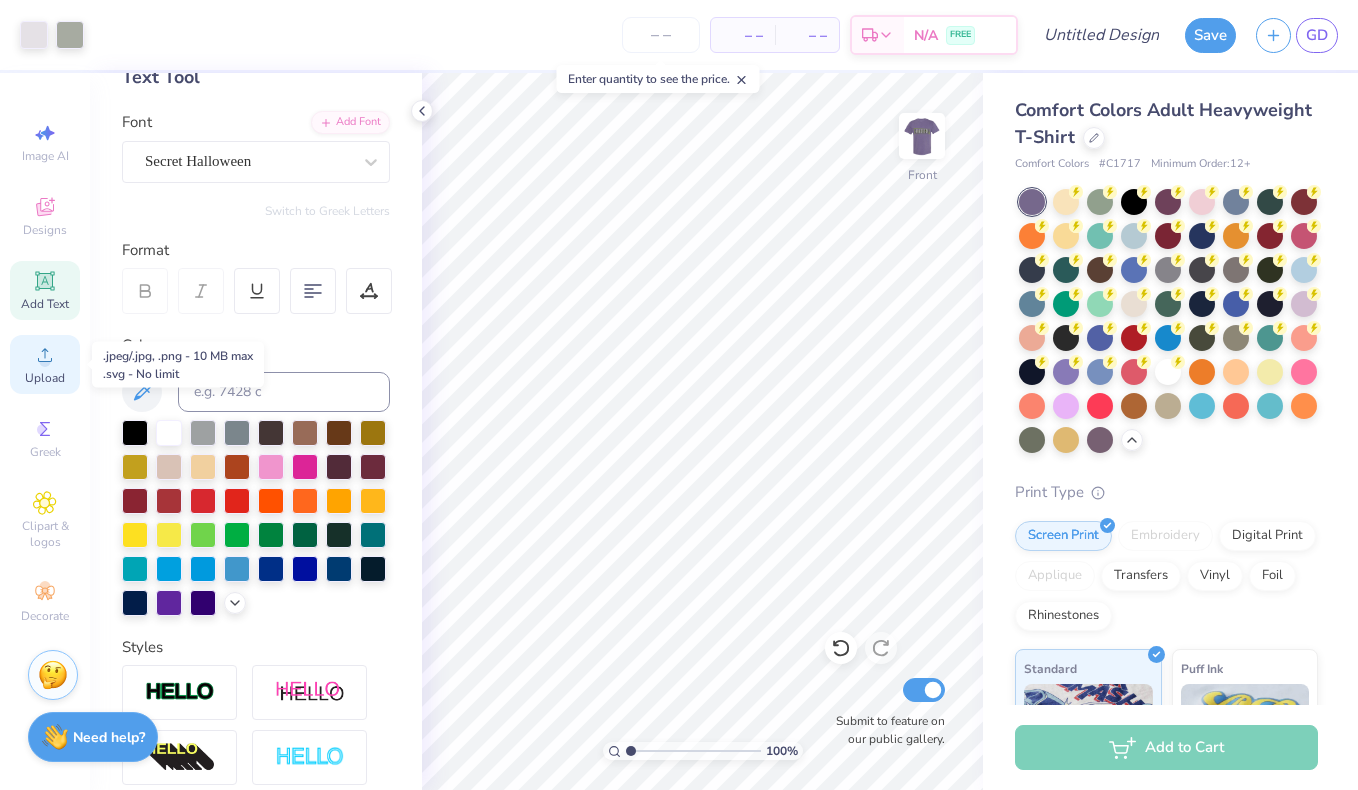 click on "Upload" at bounding box center [45, 378] 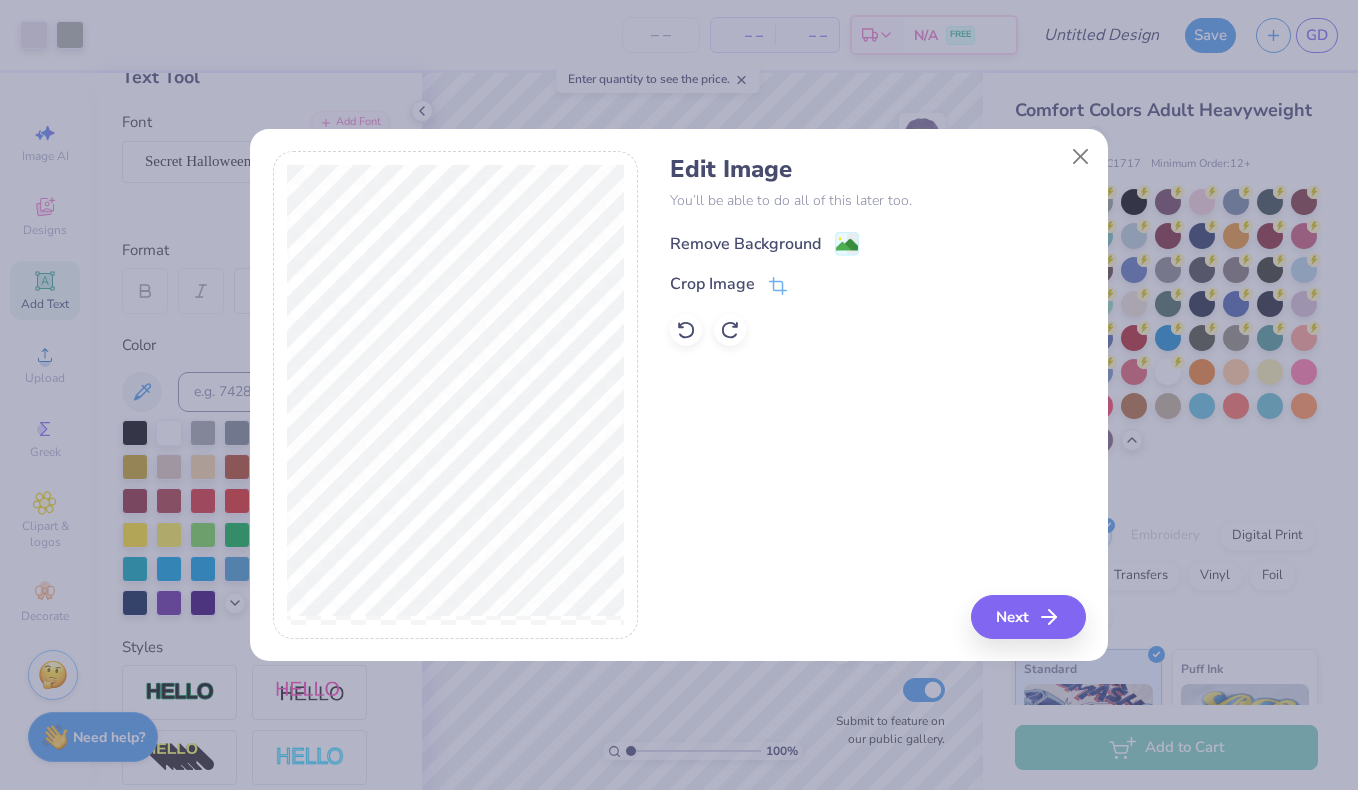 click on "Remove Background" at bounding box center [745, 244] 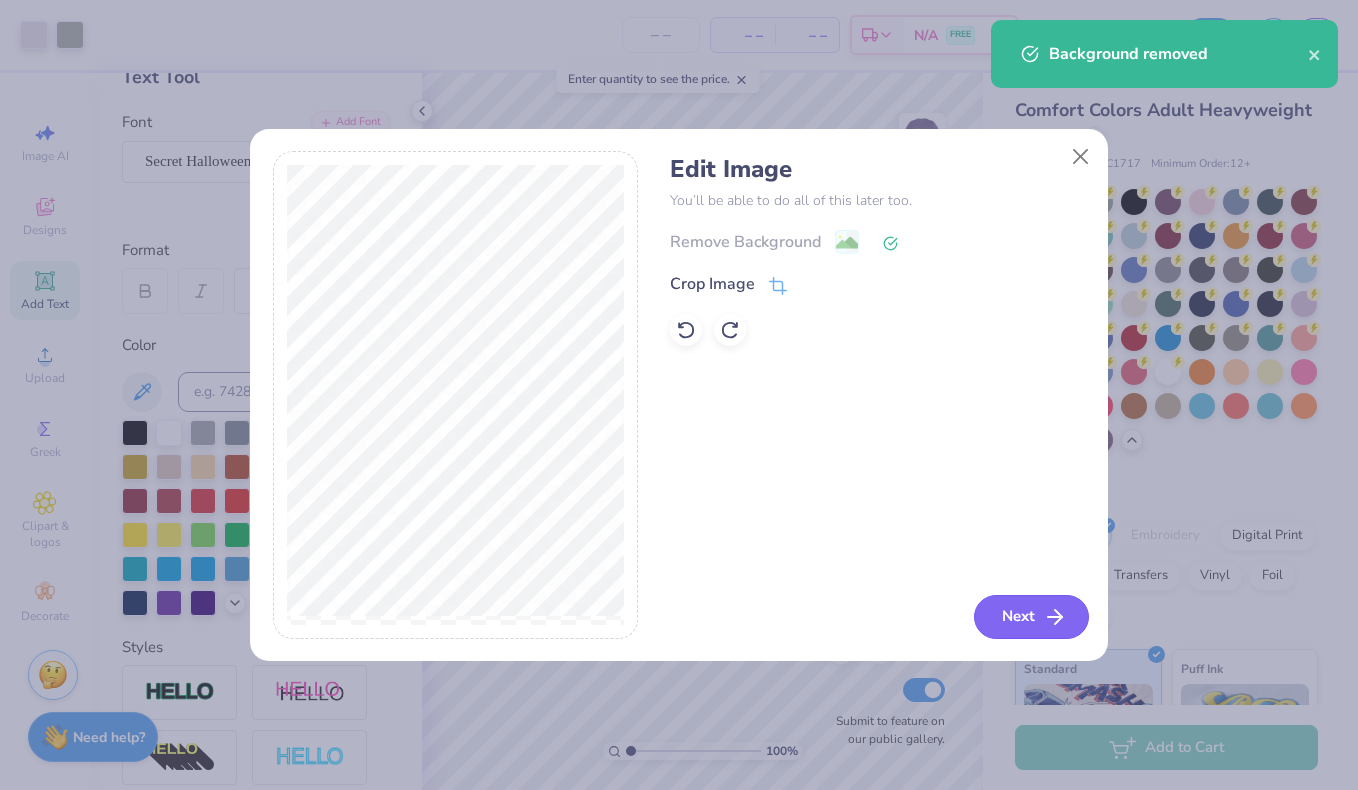 click on "Next" at bounding box center [1031, 617] 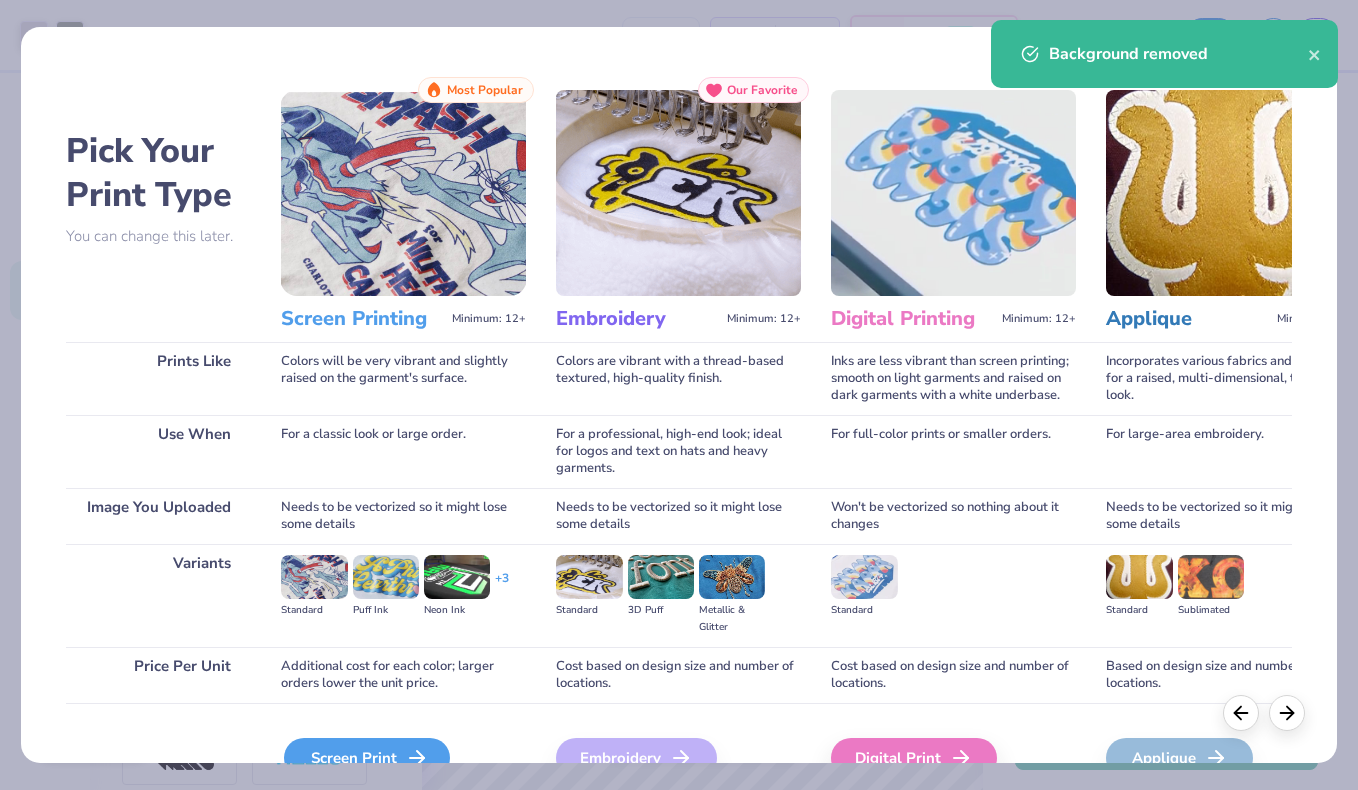 click on "Screen Print" at bounding box center [367, 758] 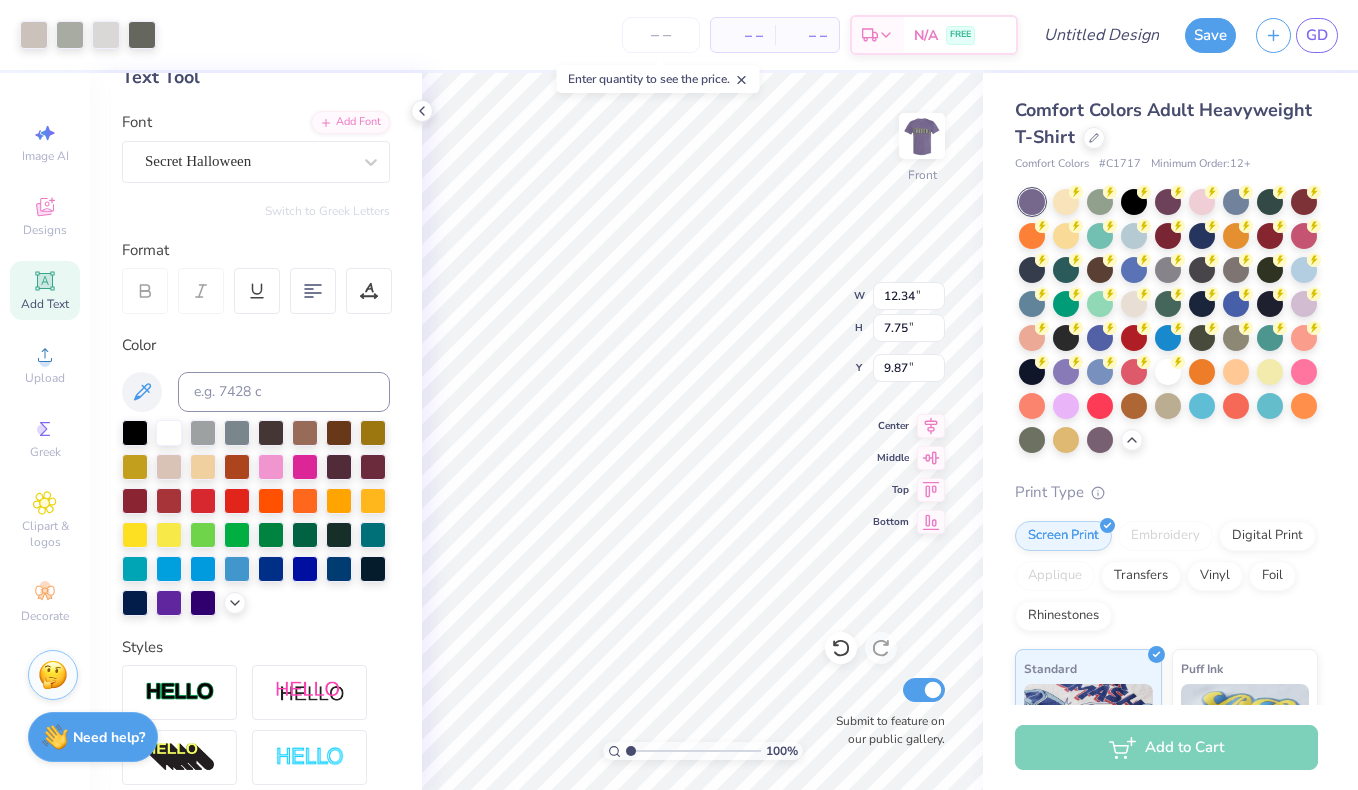type on "3.27" 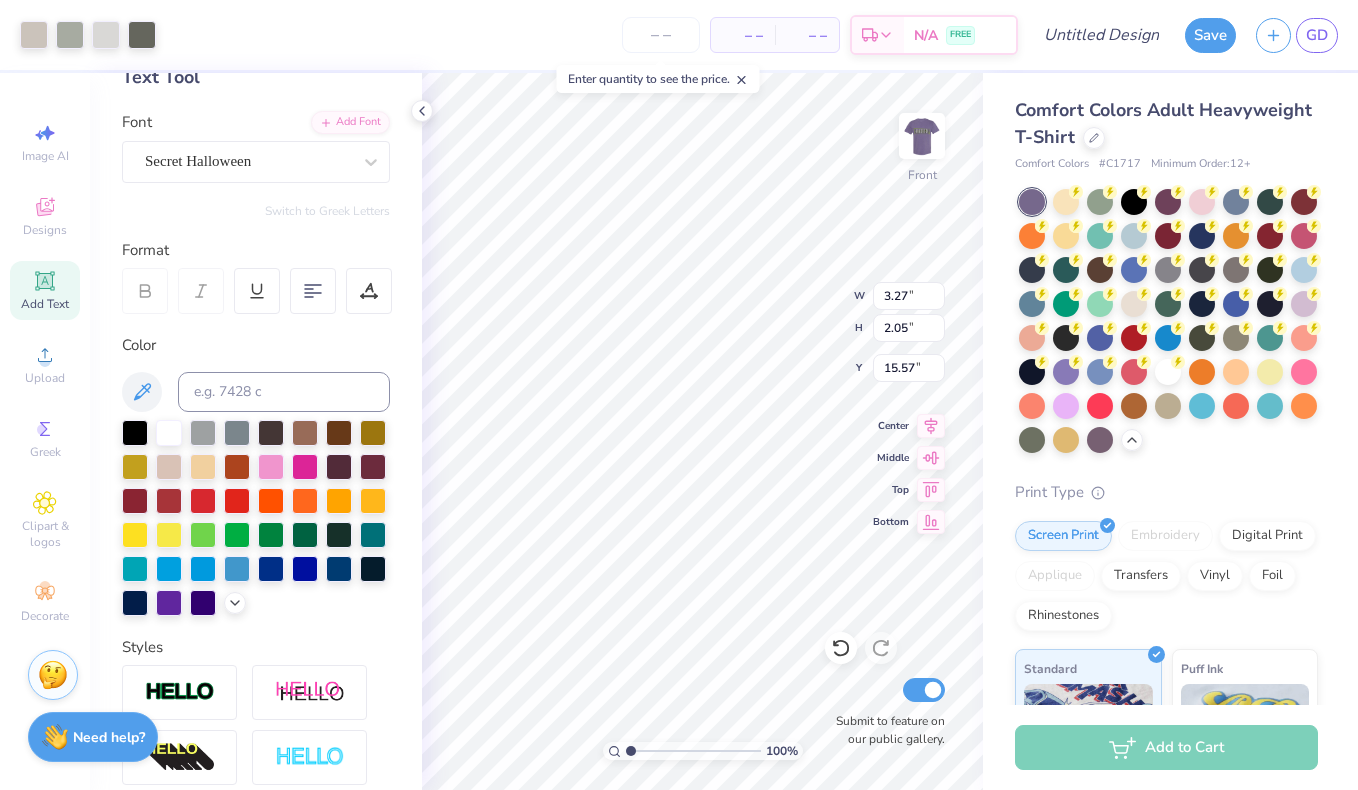 type on "3.80" 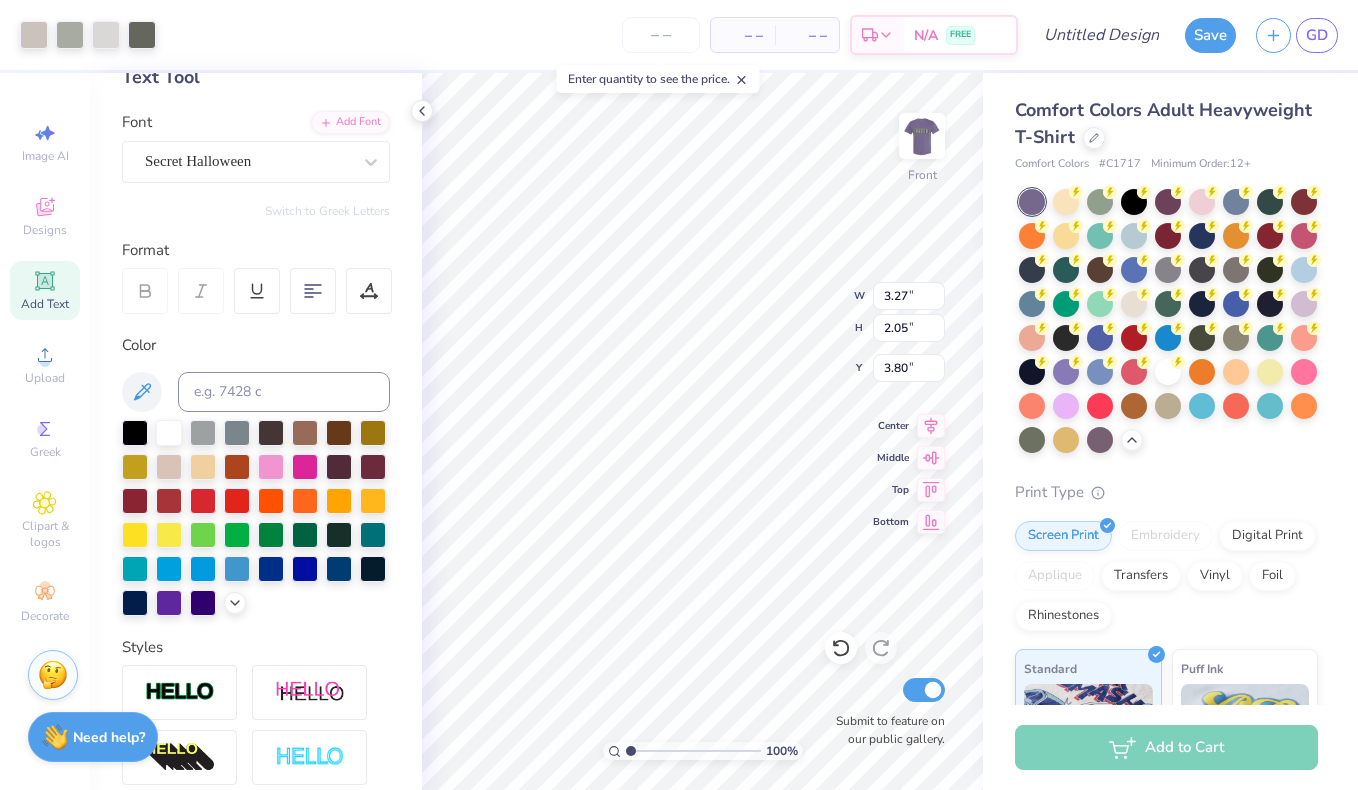 type on "4.06" 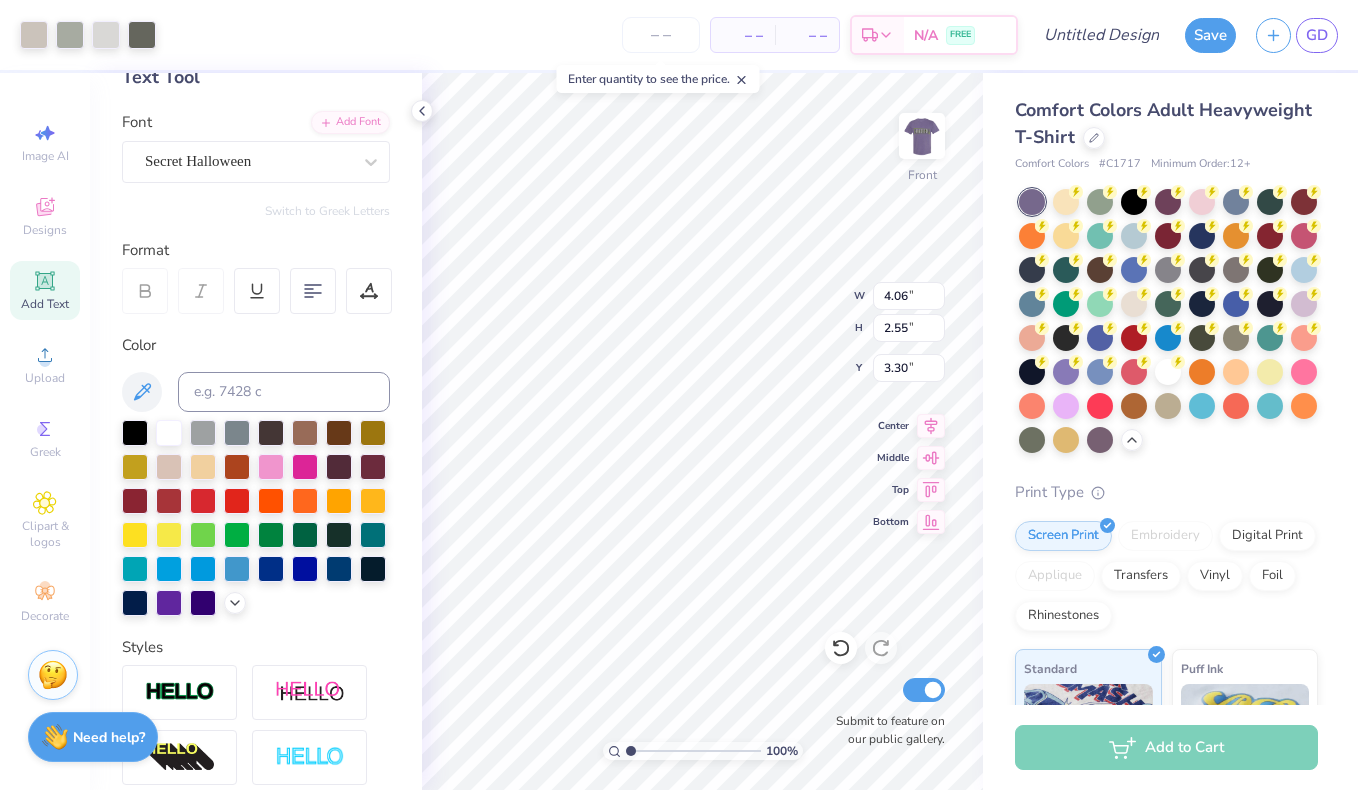 type on "3.82" 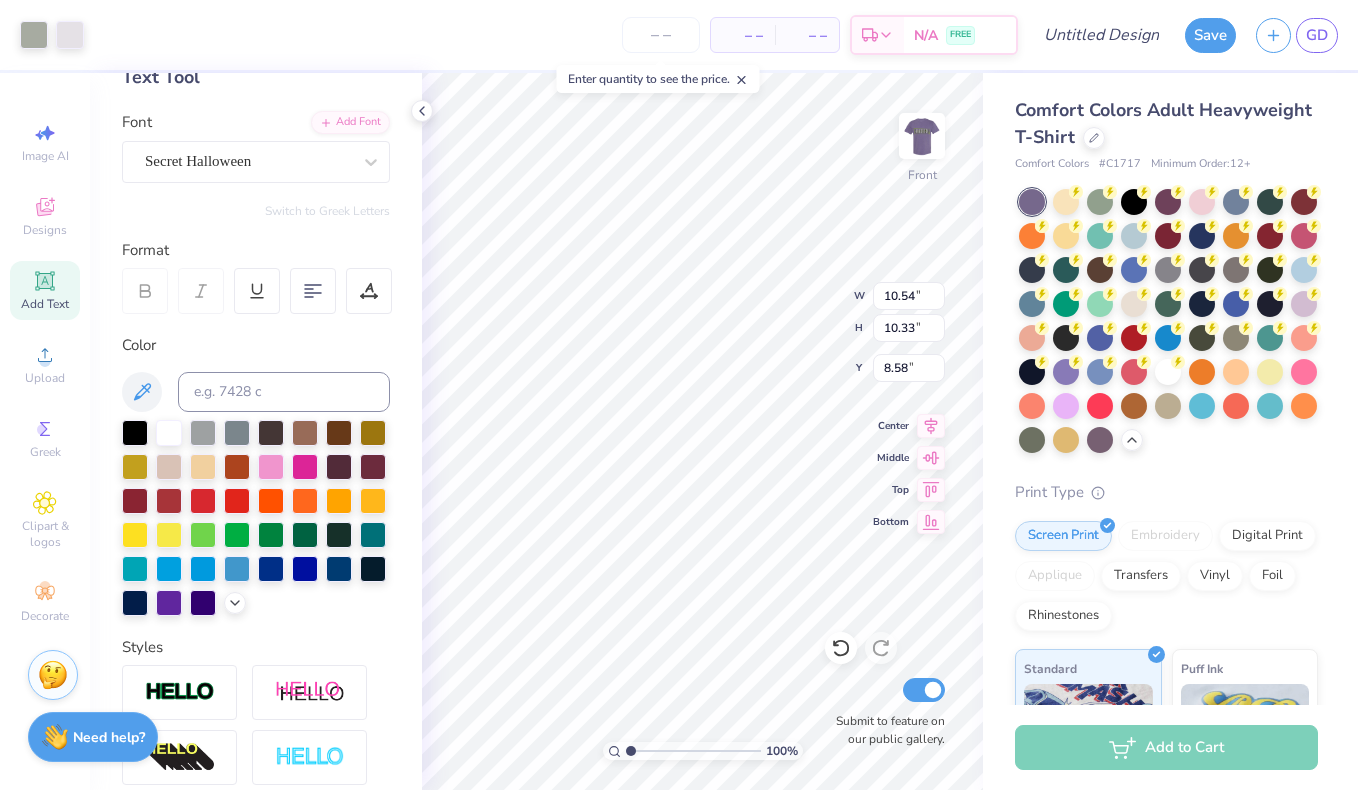 type on "8.15" 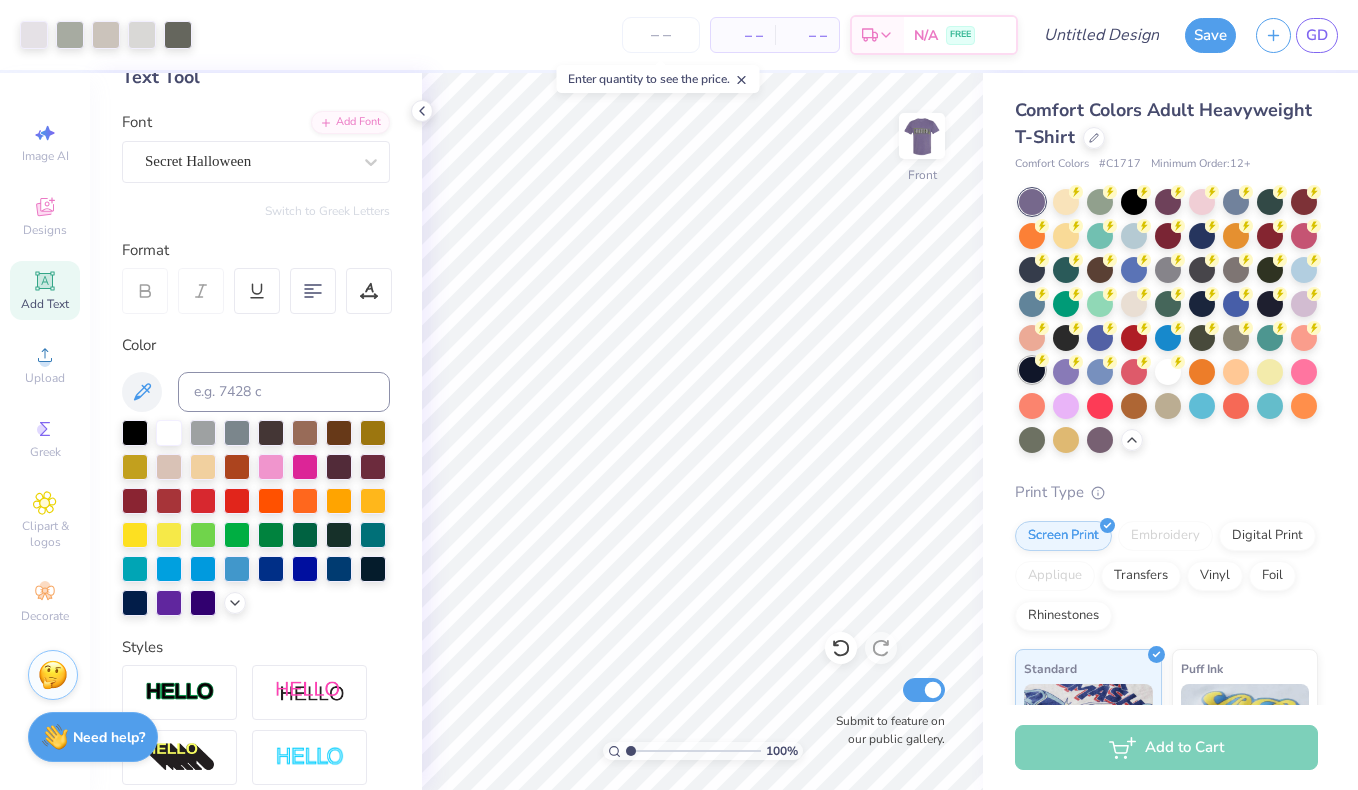 click at bounding box center (1032, 370) 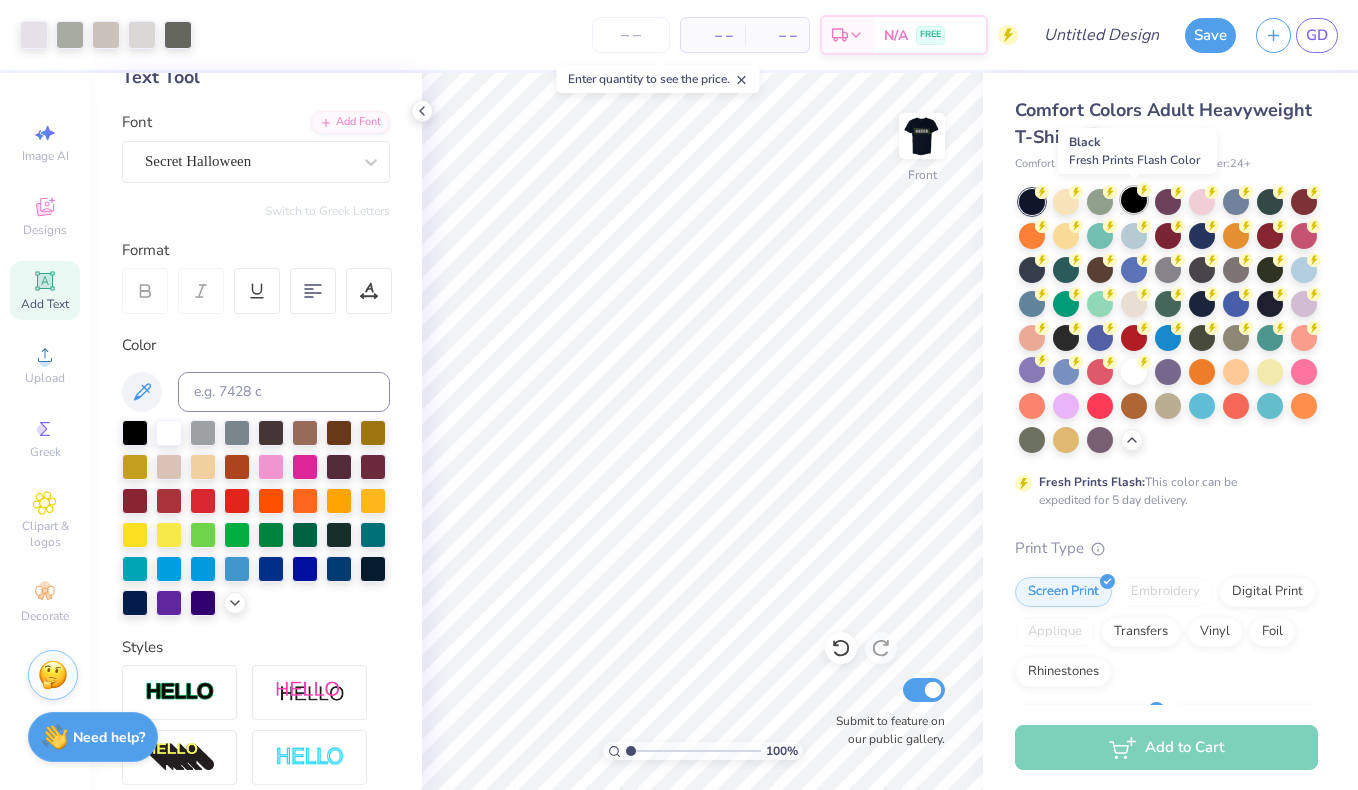 click at bounding box center [1134, 200] 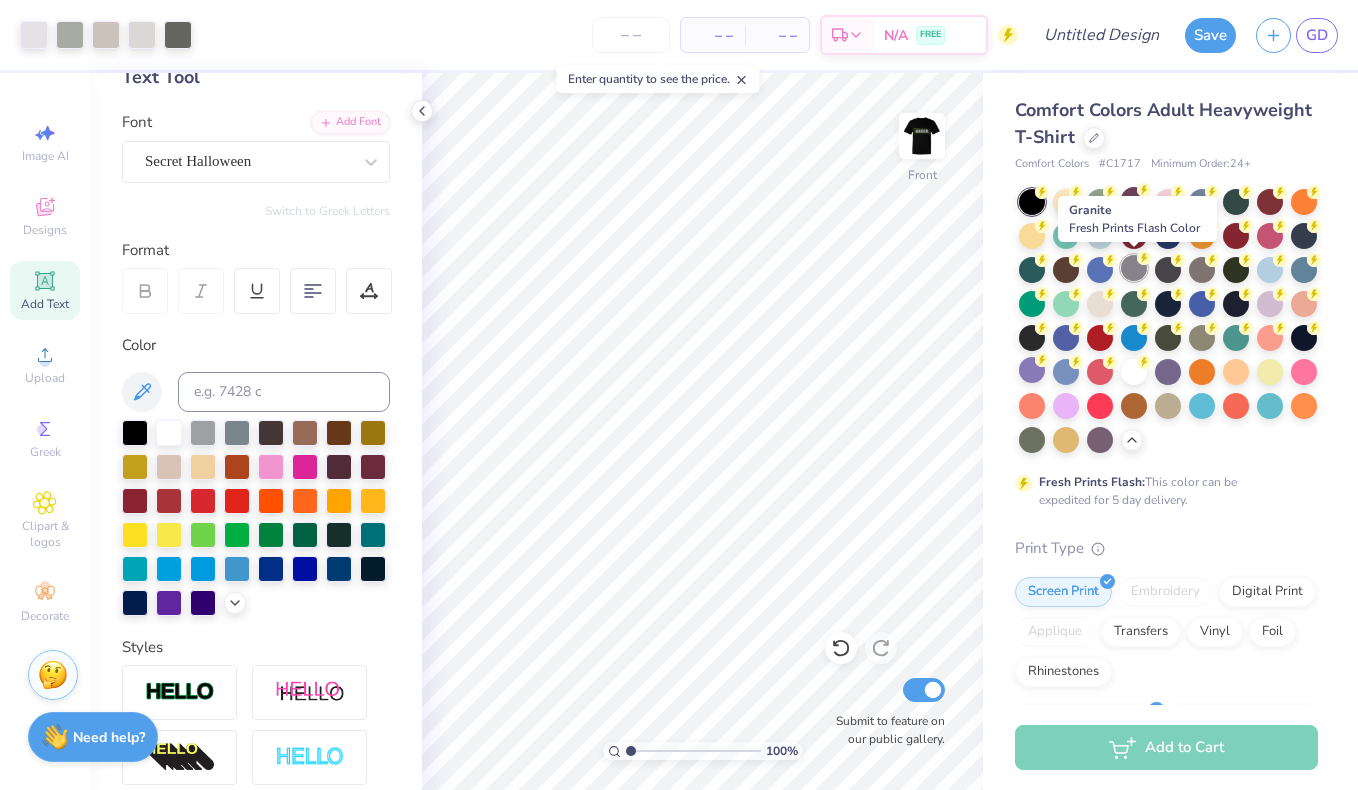 click at bounding box center [1134, 268] 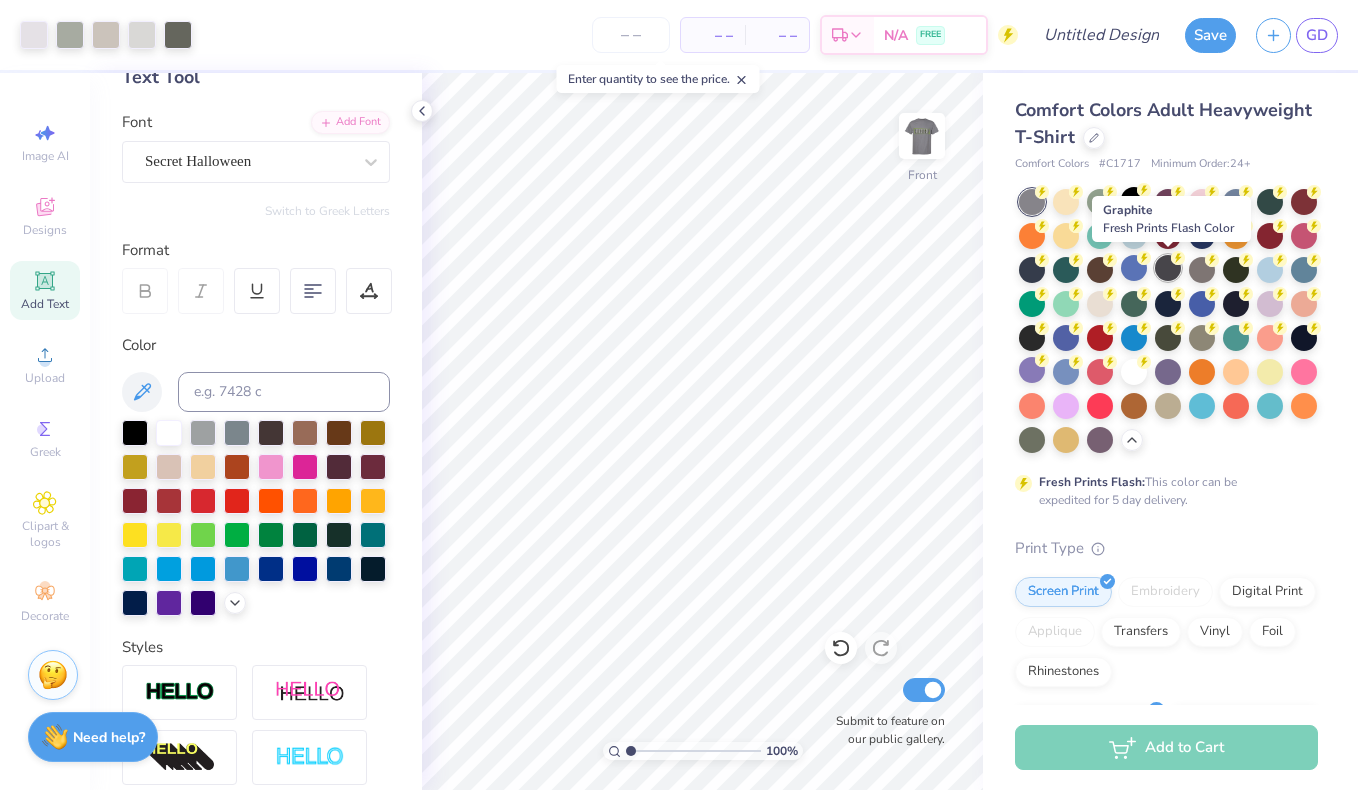 click at bounding box center [1168, 268] 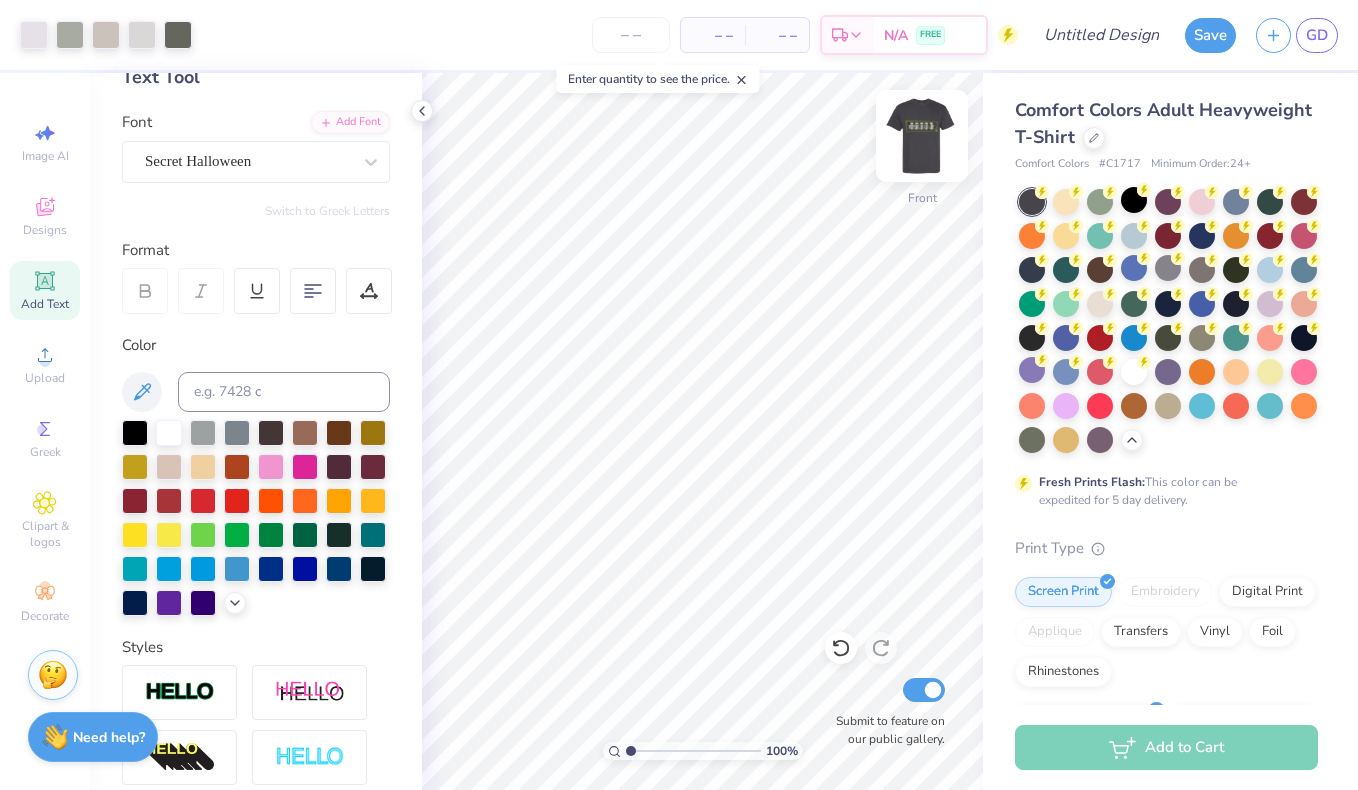 click at bounding box center (922, 136) 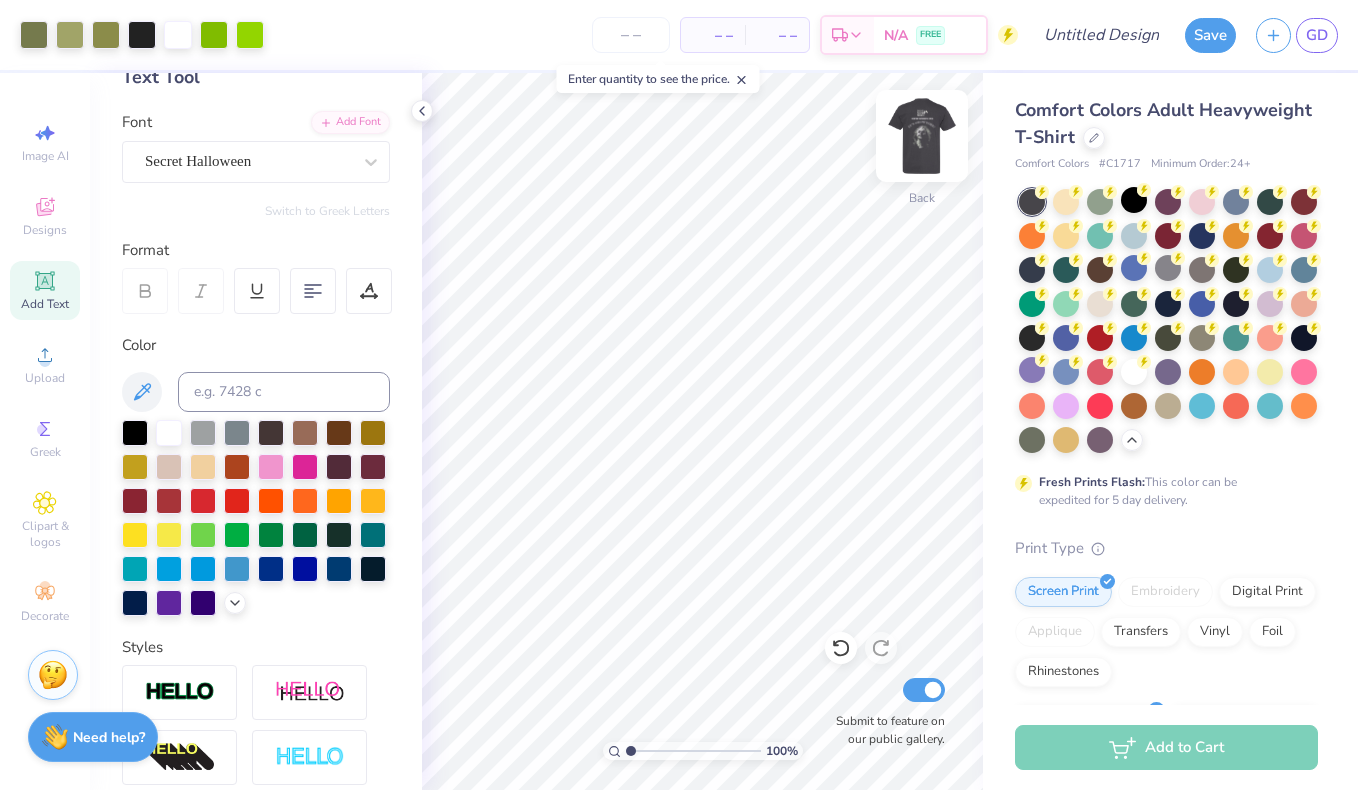 click at bounding box center (922, 136) 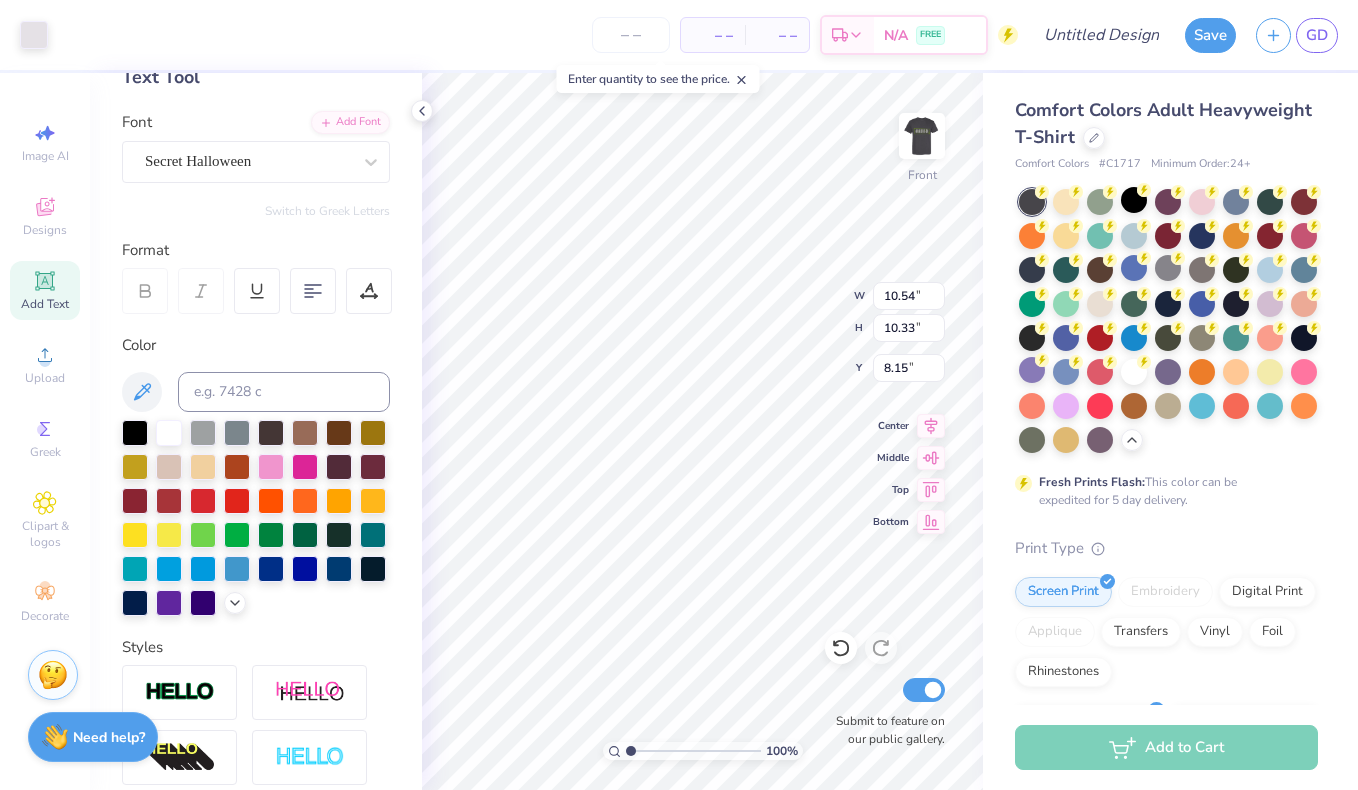 type on "8.32" 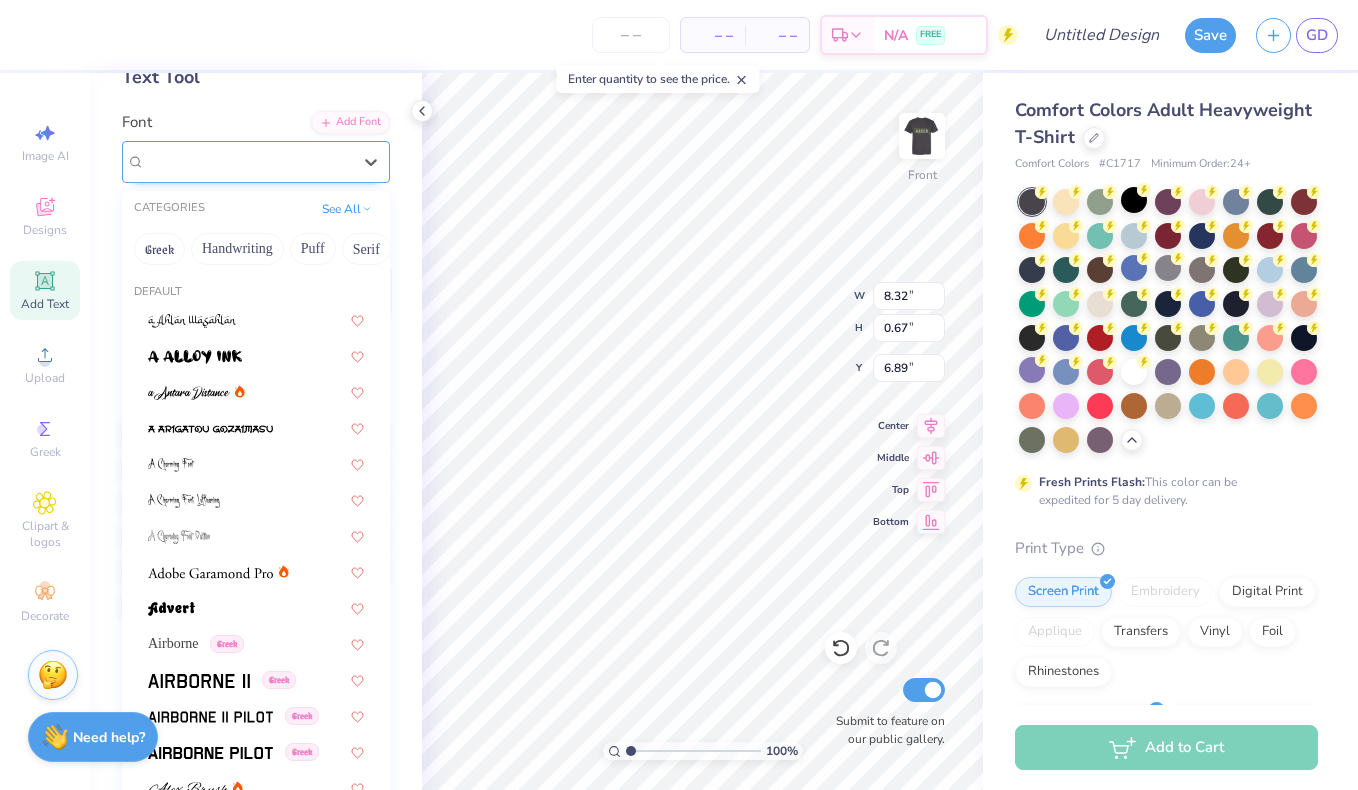 click on "Secret Halloween" at bounding box center [198, 161] 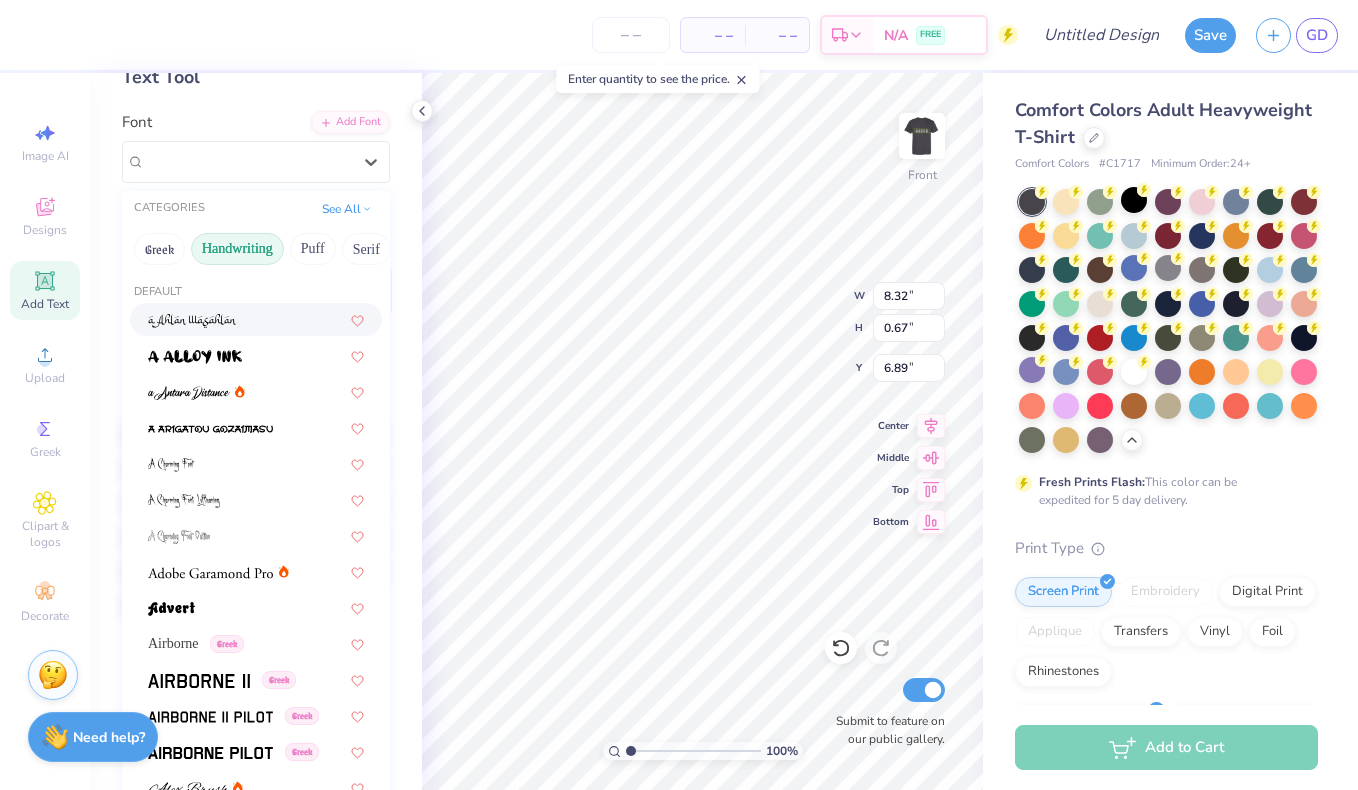 click on "Handwriting" at bounding box center [237, 249] 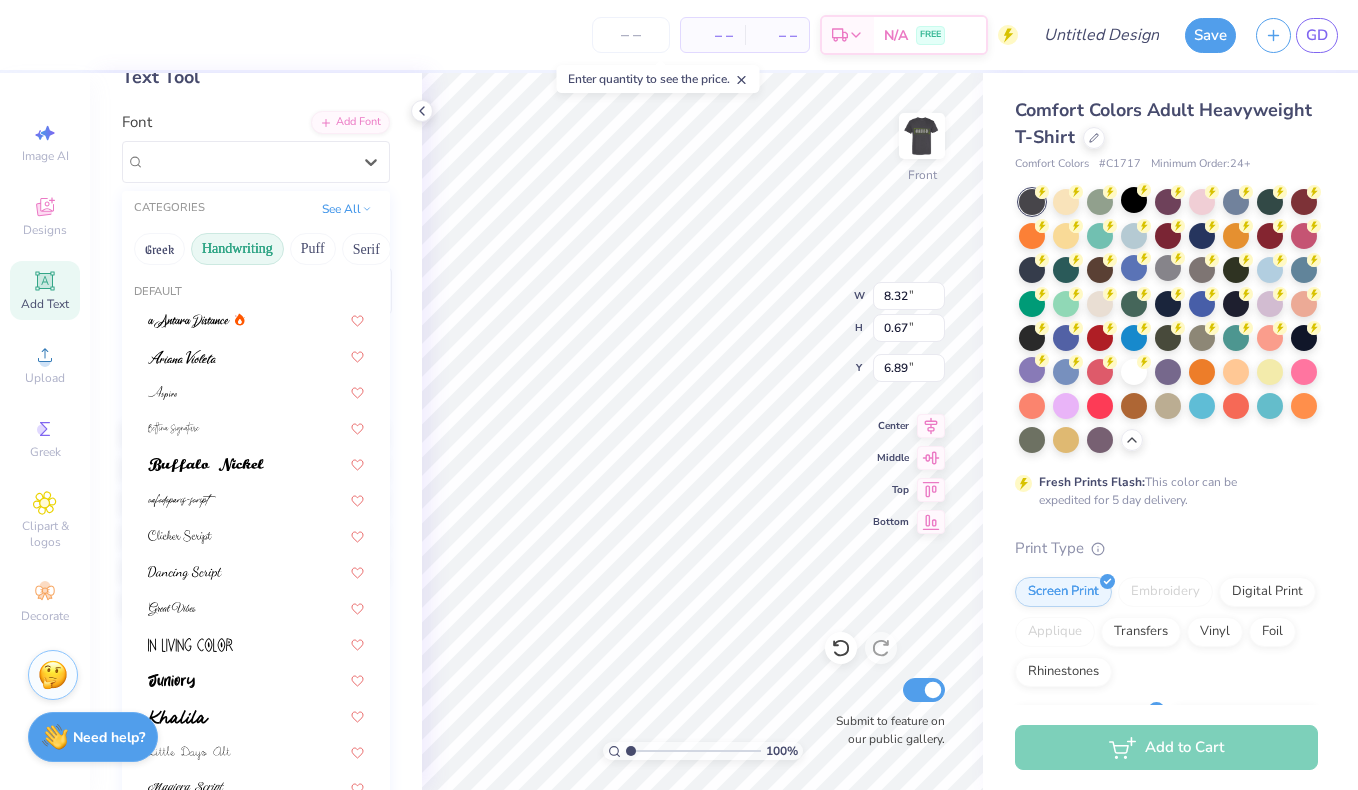 click on "Handwriting" at bounding box center (237, 249) 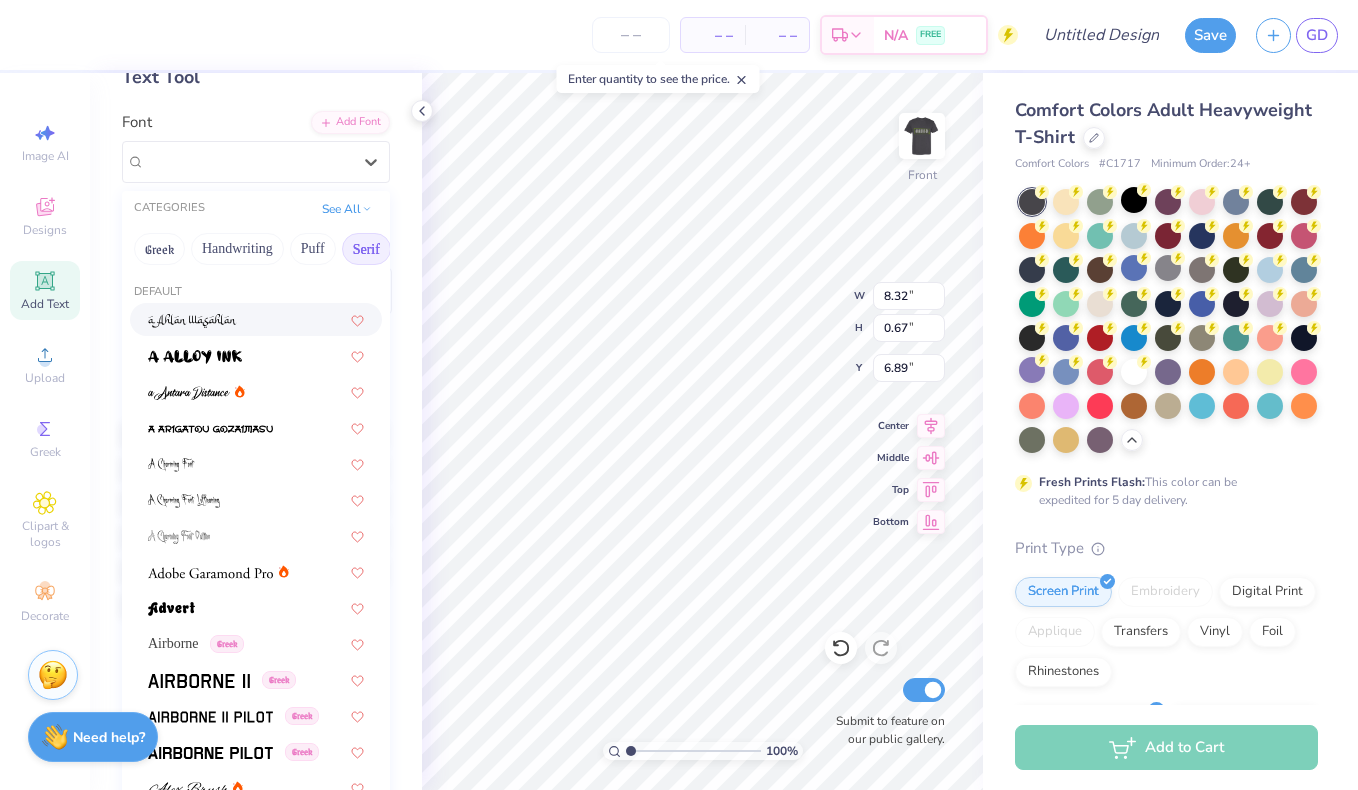 click on "Serif" at bounding box center (366, 249) 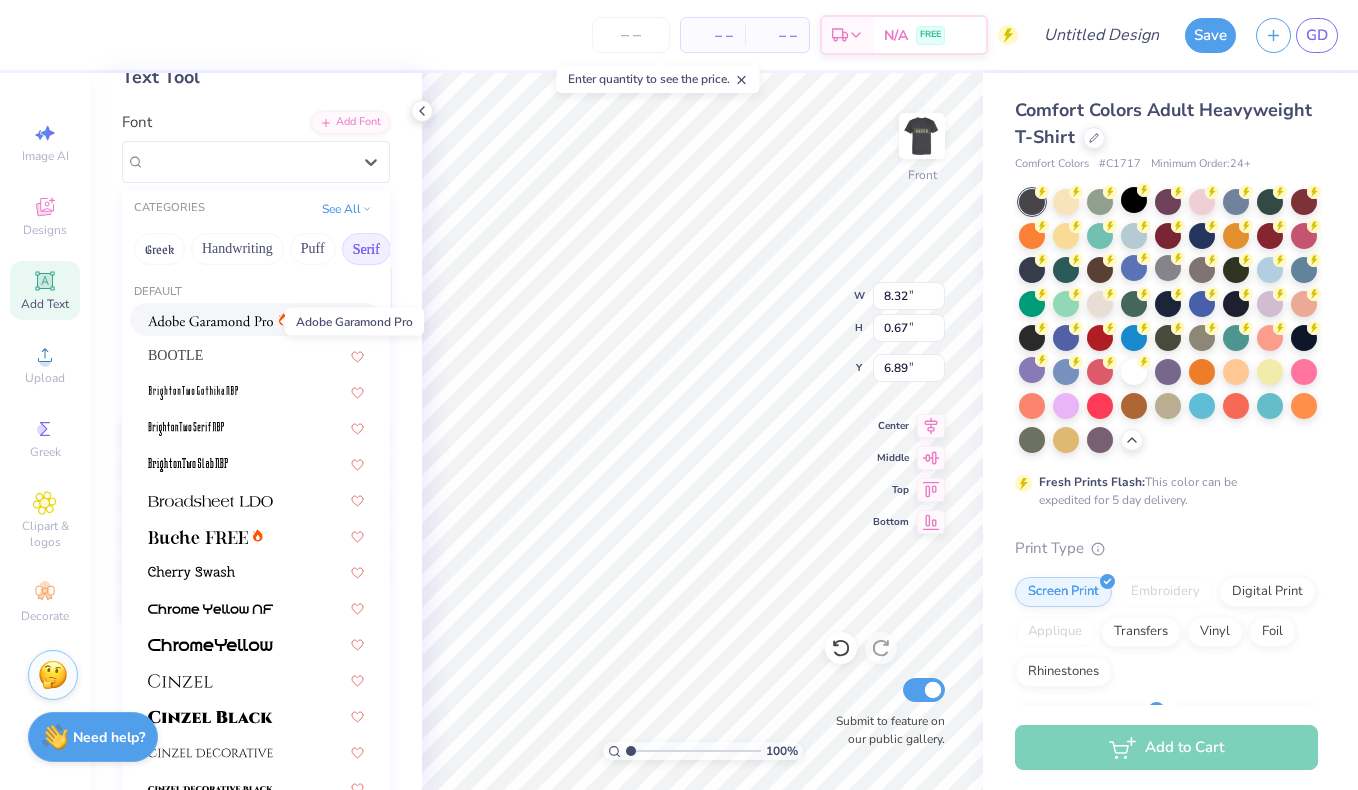 click at bounding box center (210, 321) 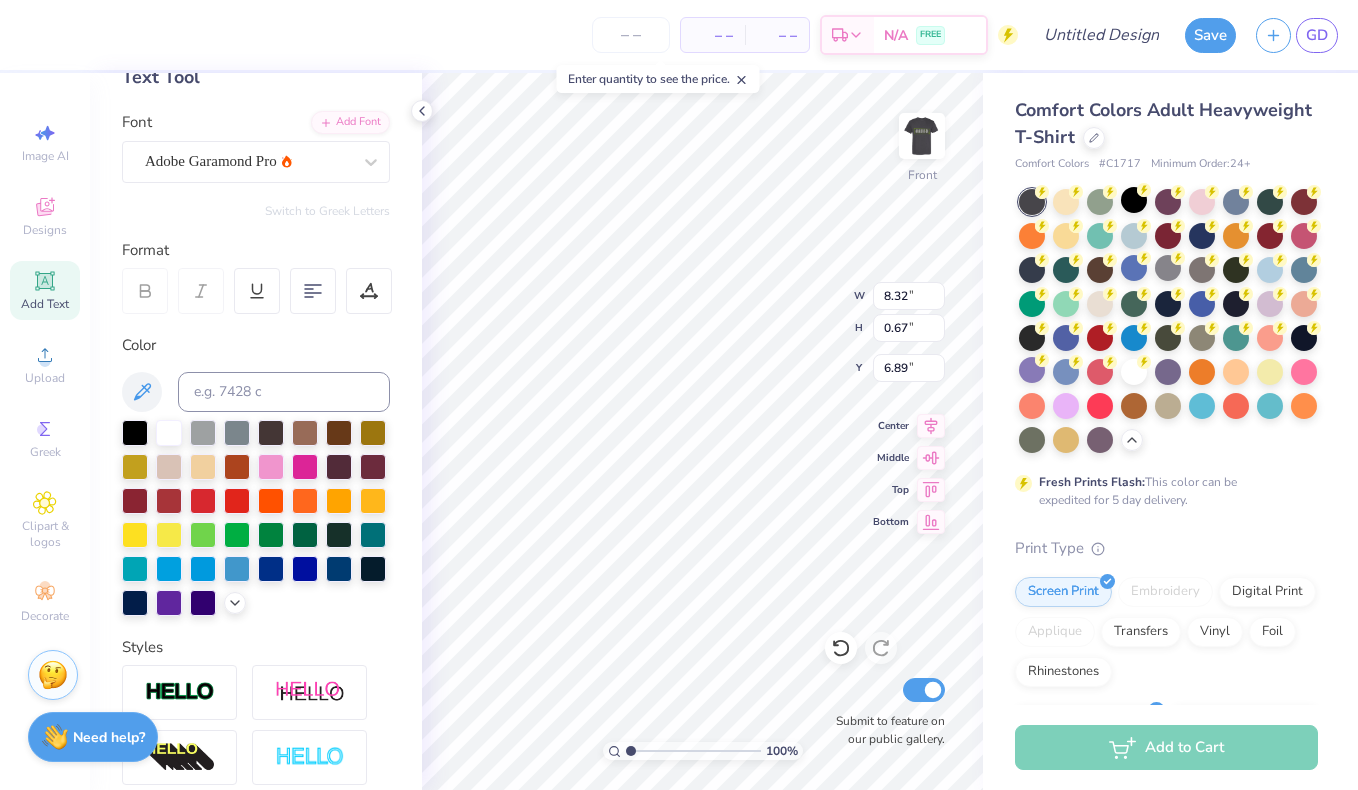type on "7.72" 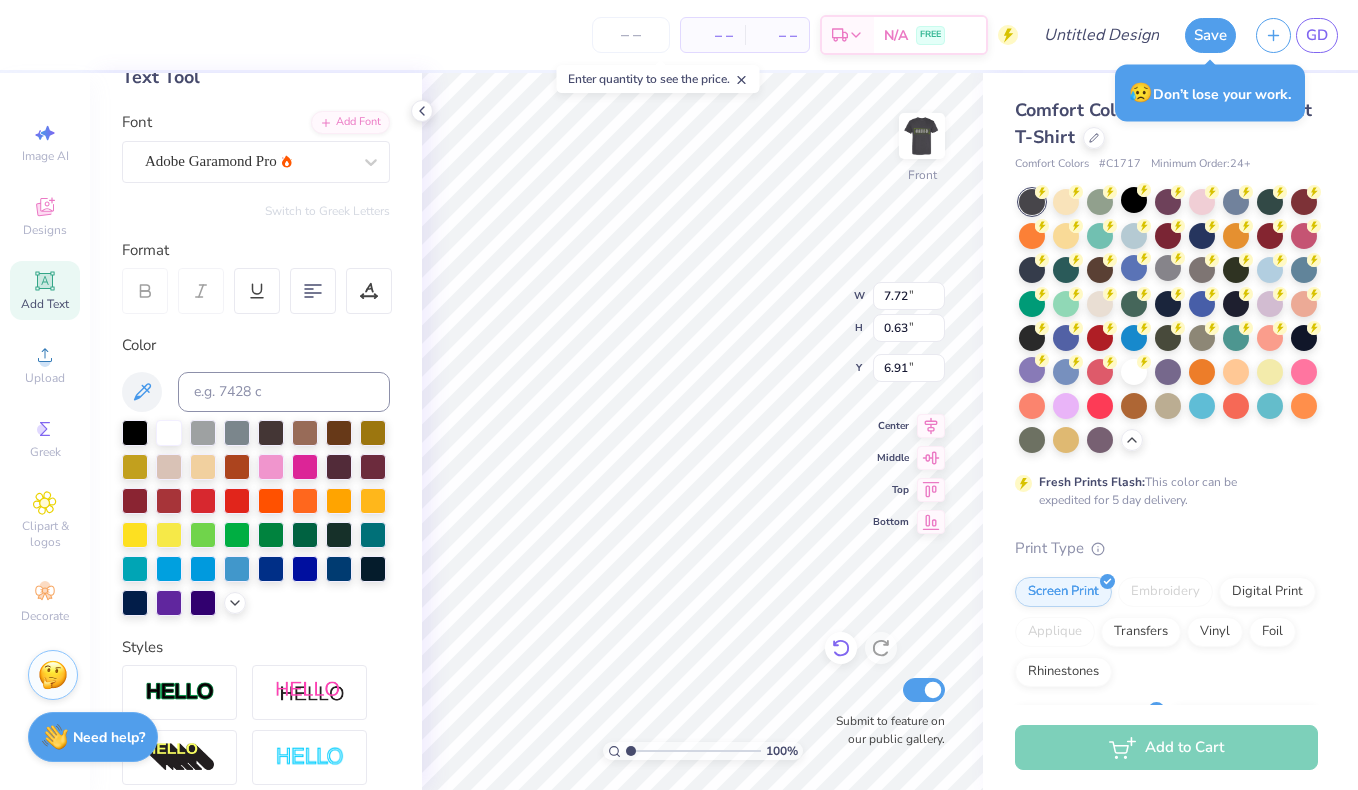 click 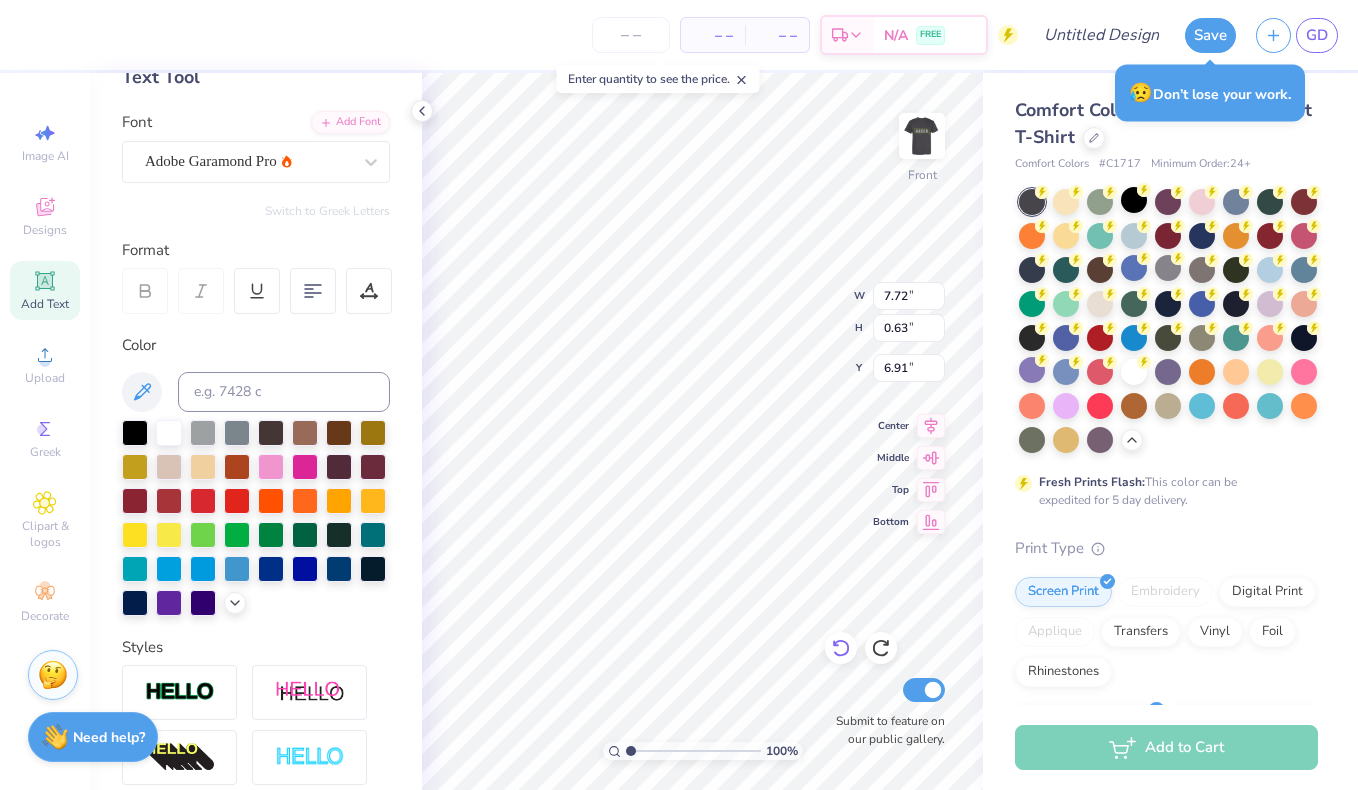 type on "8.32" 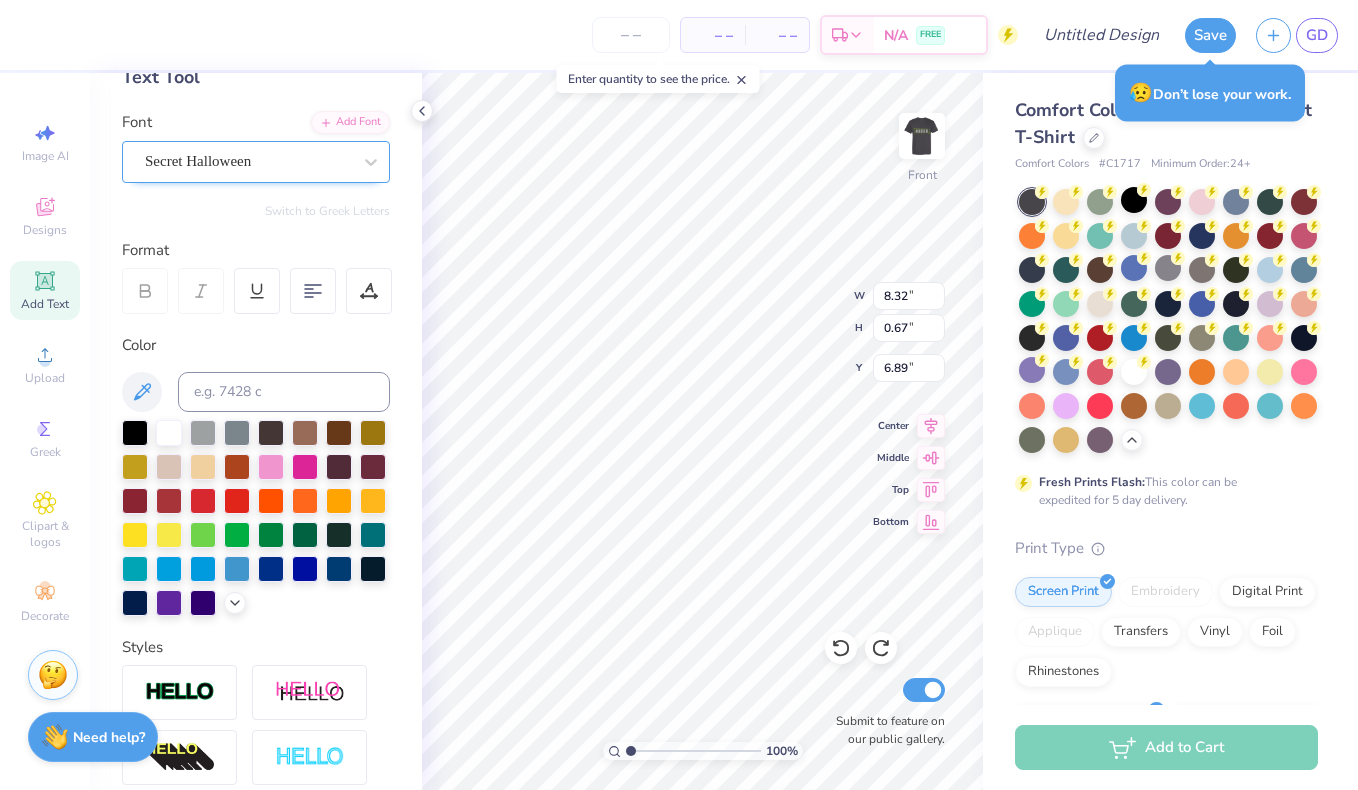 click on "Secret Halloween" at bounding box center [248, 161] 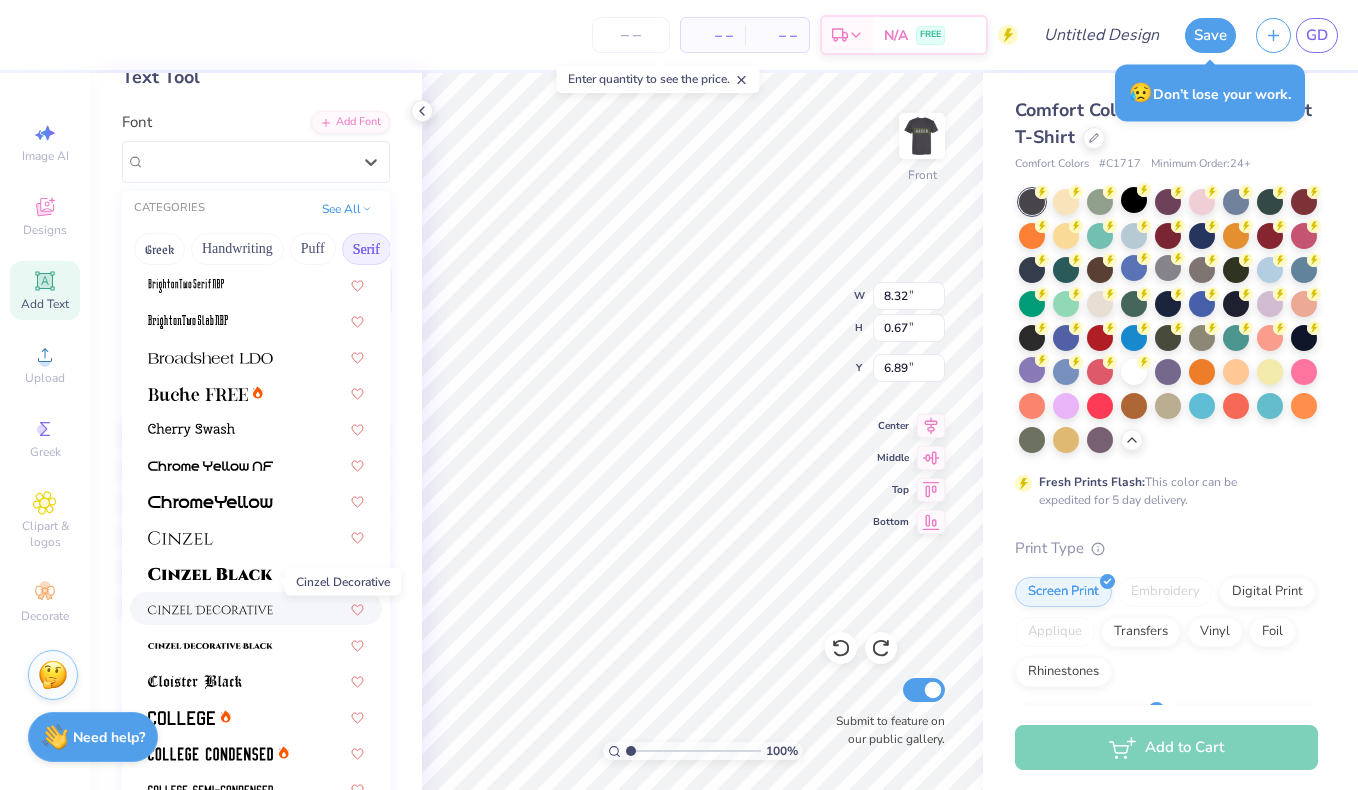scroll, scrollTop: 201, scrollLeft: 0, axis: vertical 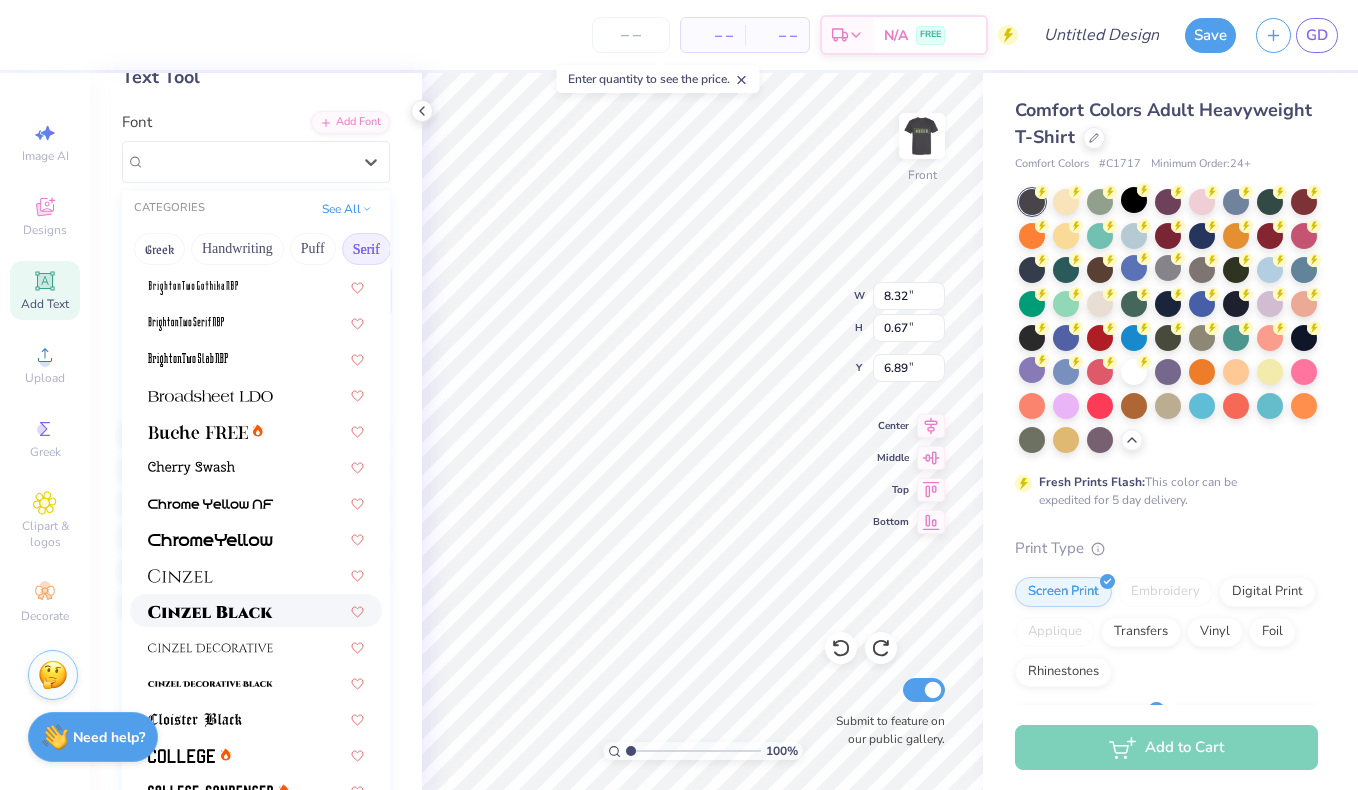 click at bounding box center [210, 612] 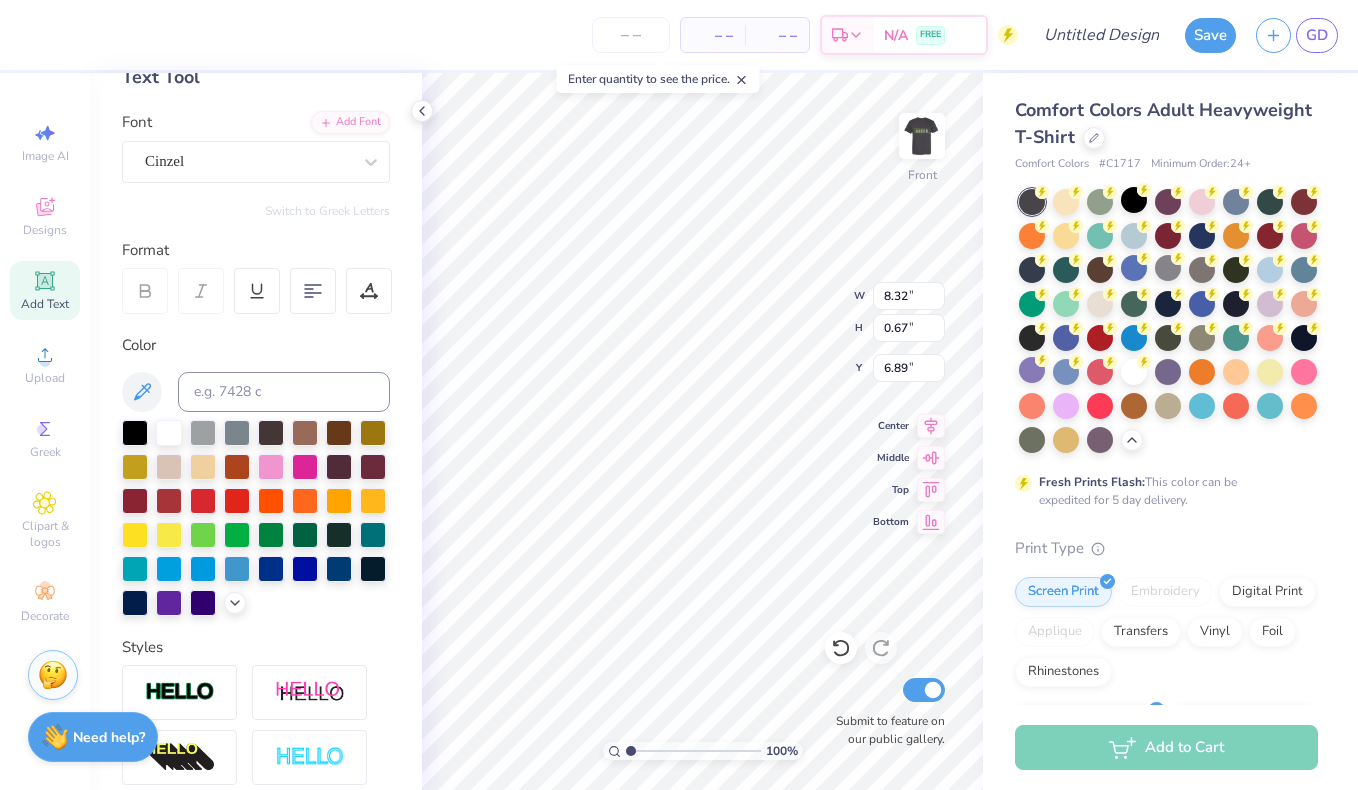 type on "11.07" 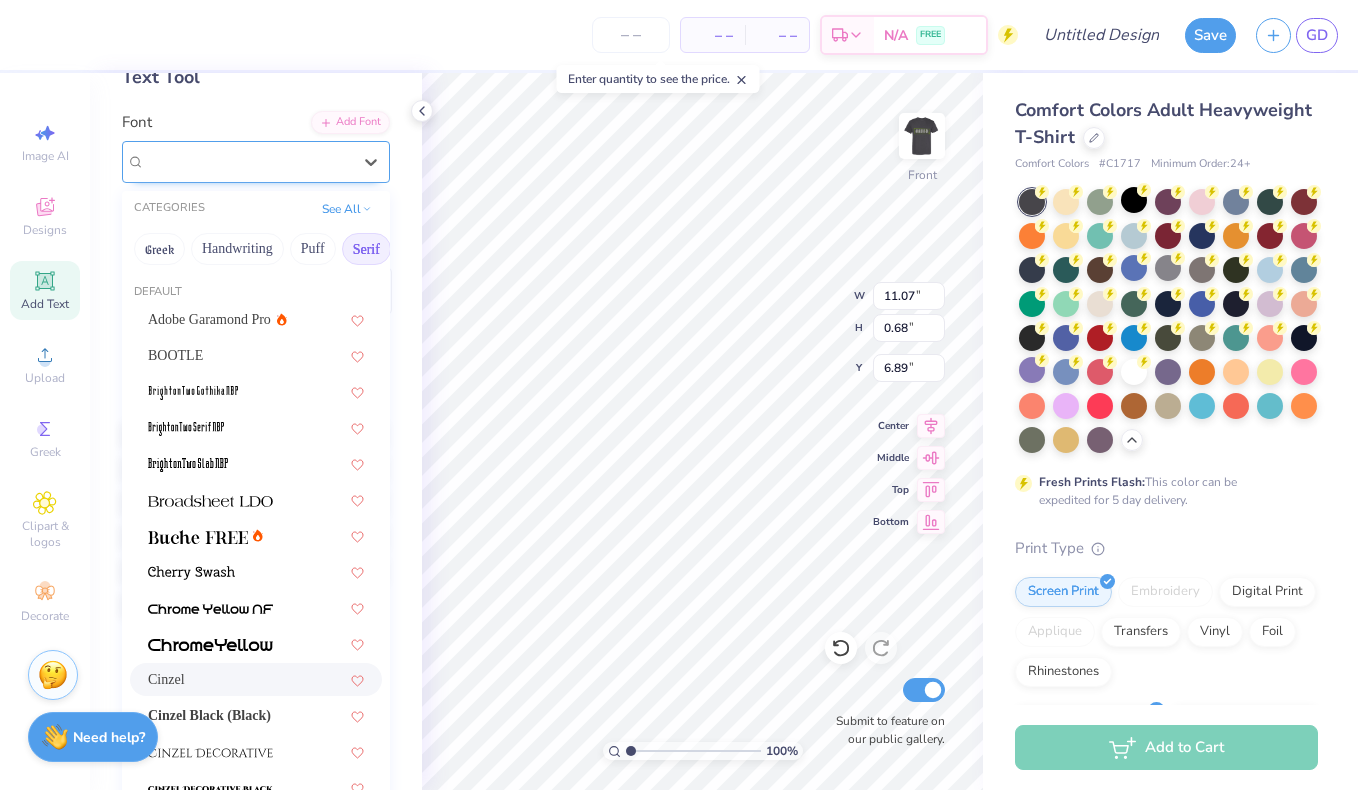 click on "Cinzel" at bounding box center [248, 161] 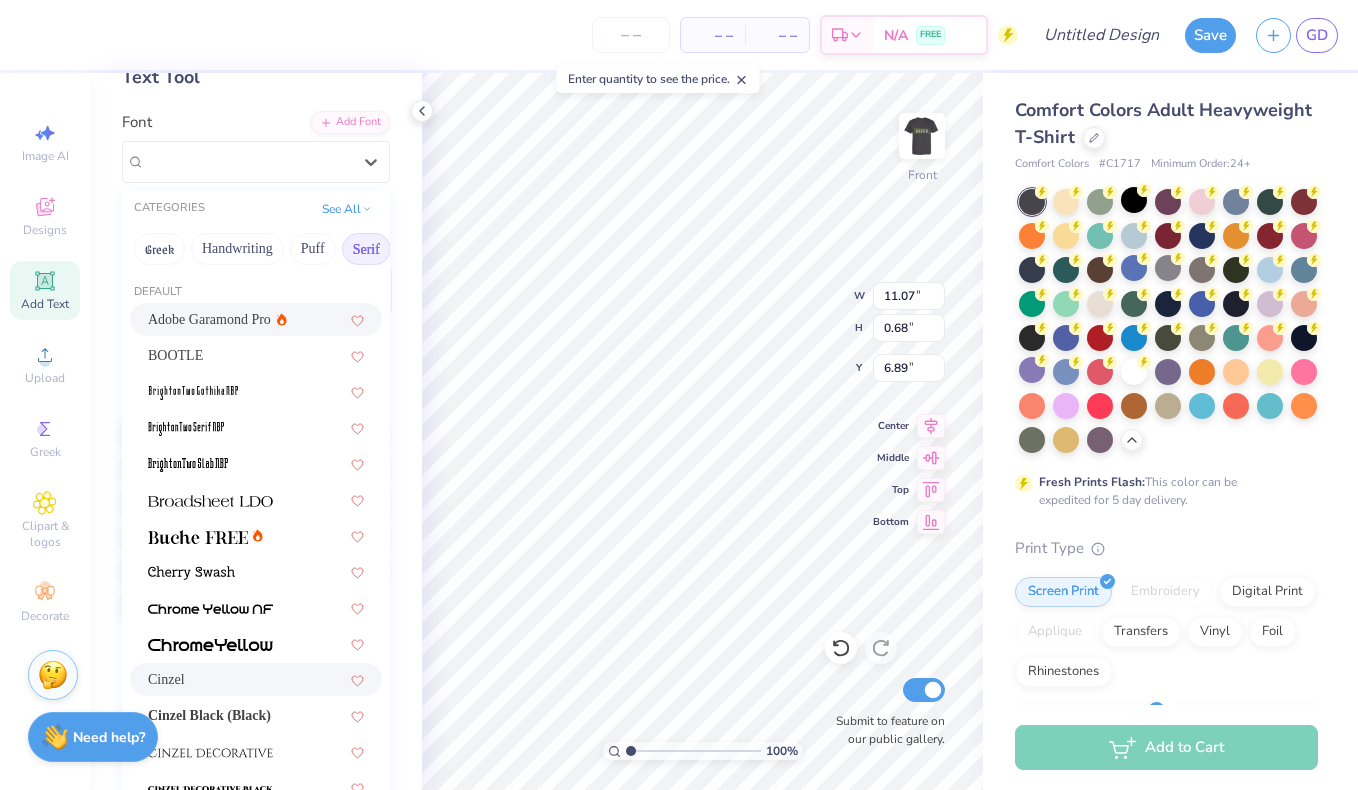 click on "Serif" at bounding box center [366, 249] 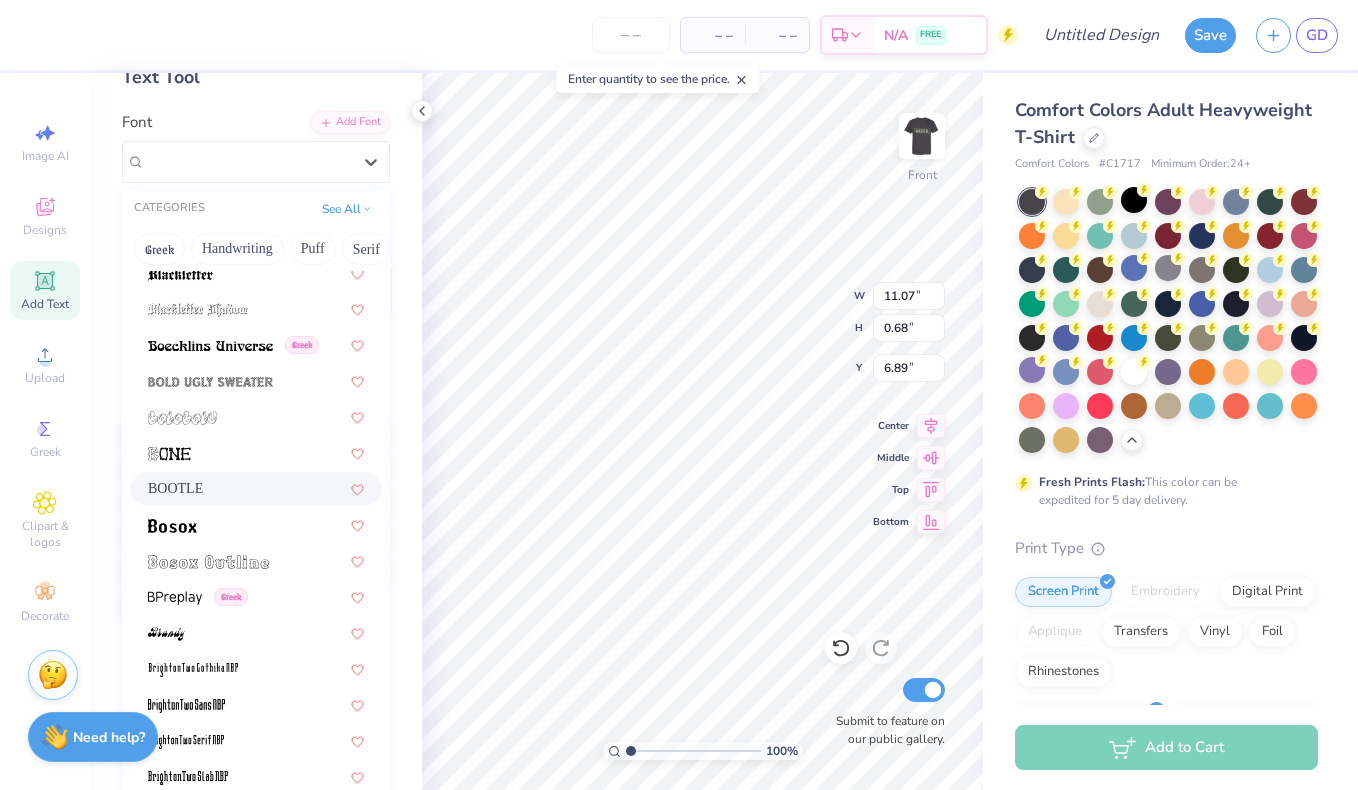 scroll, scrollTop: 1160, scrollLeft: 0, axis: vertical 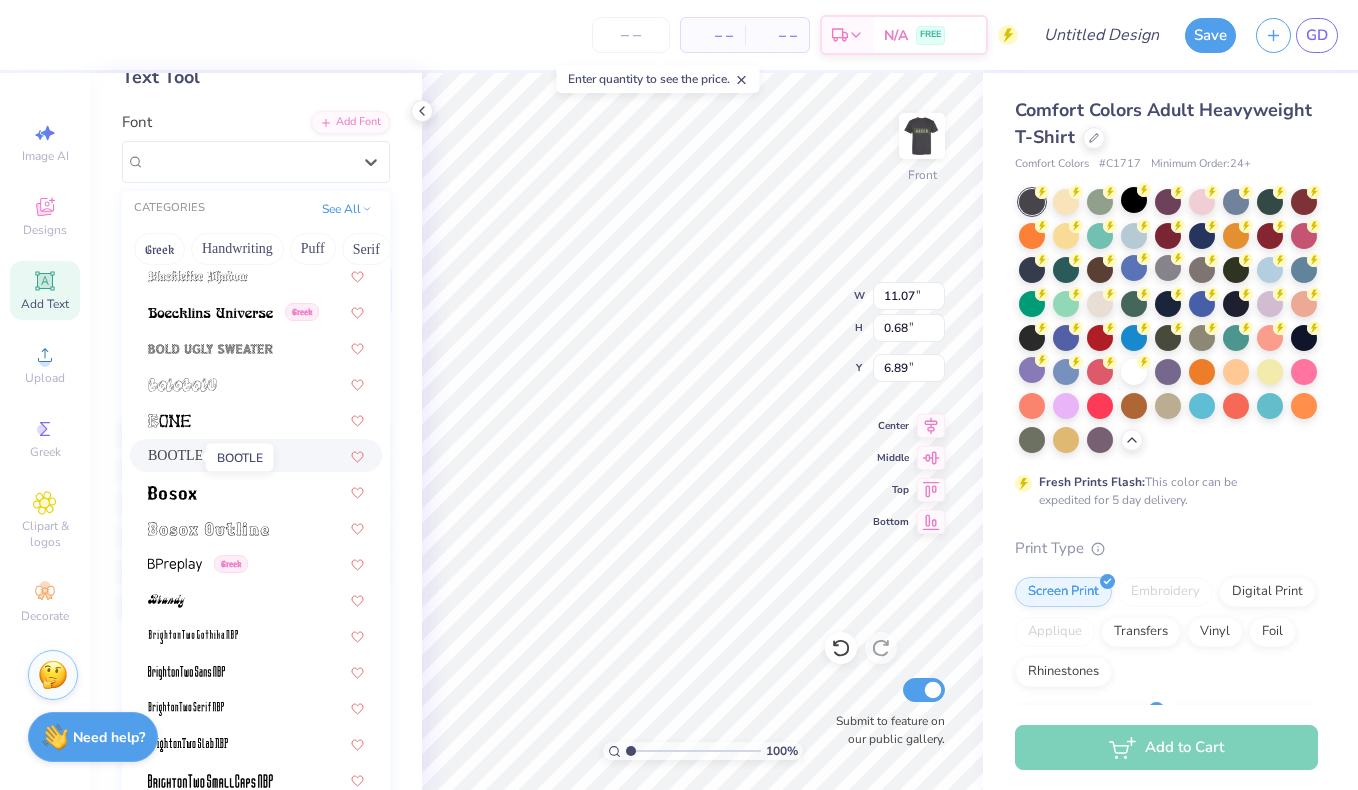 click on "BOOTLE" at bounding box center [175, 455] 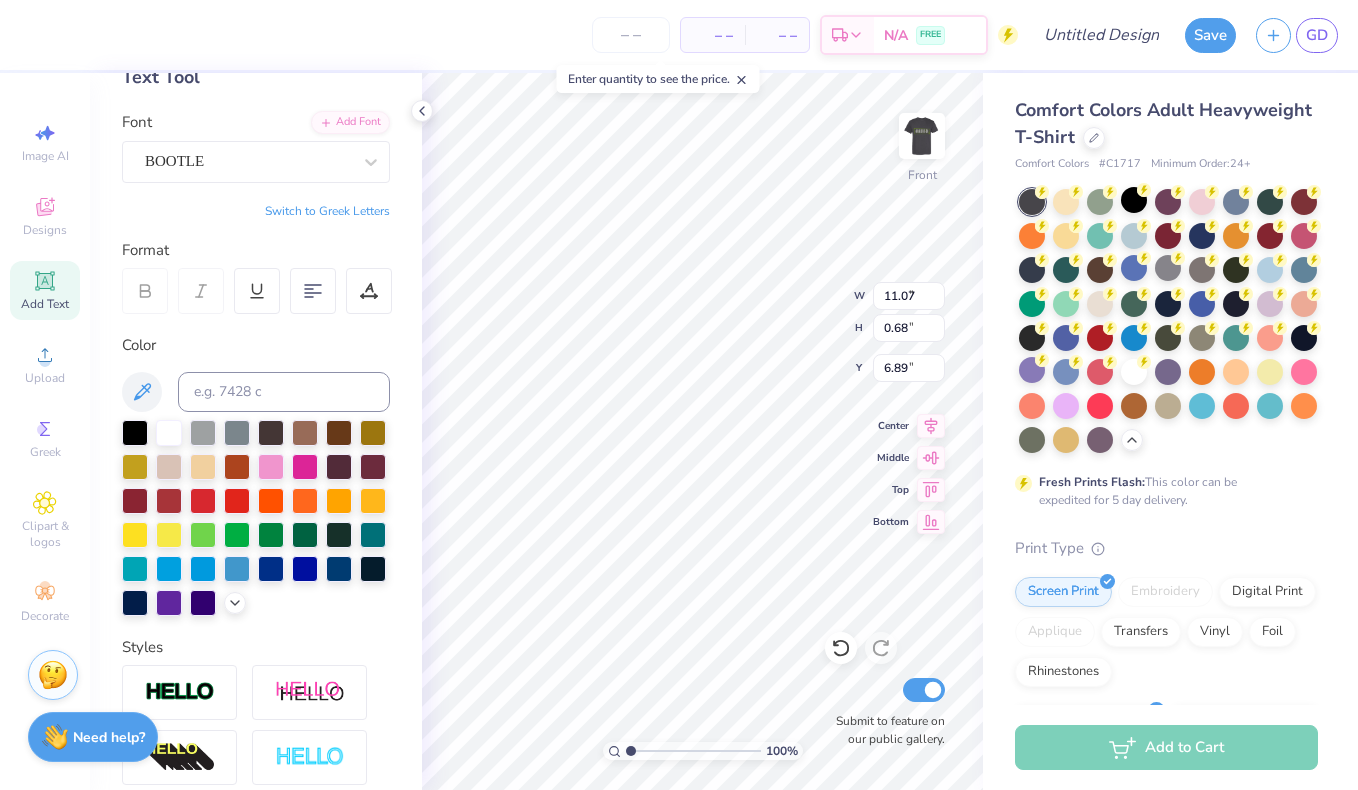type on "8.14" 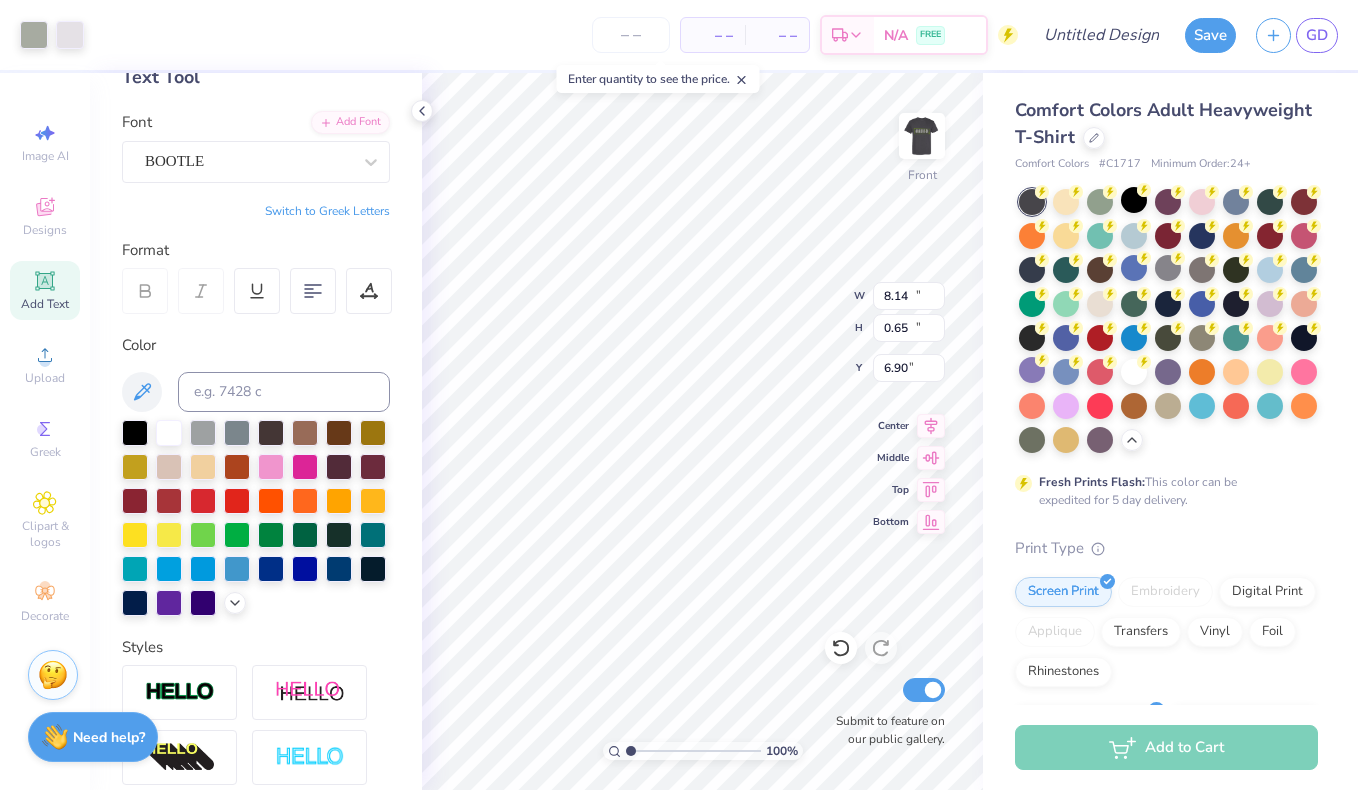 type on "10.54" 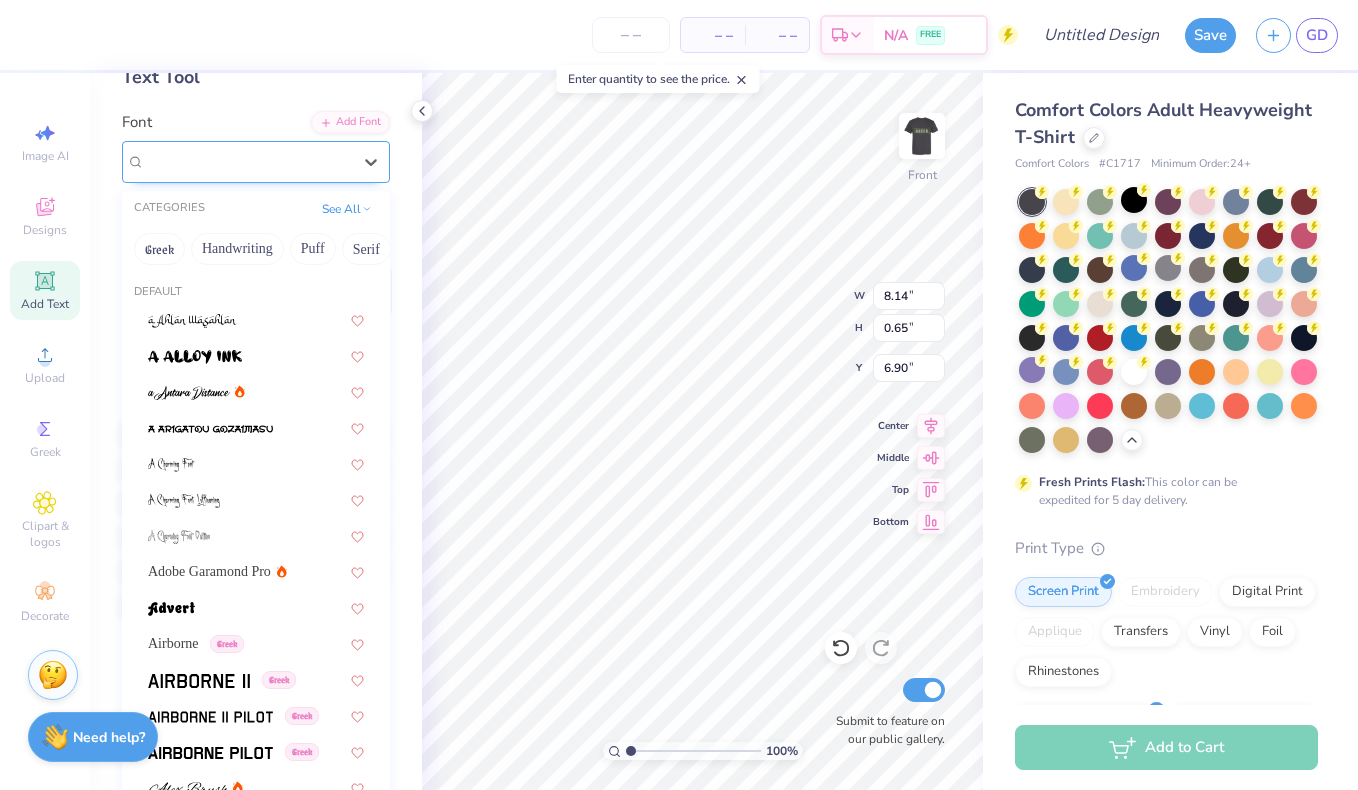 click on "BOOTLE" at bounding box center [248, 161] 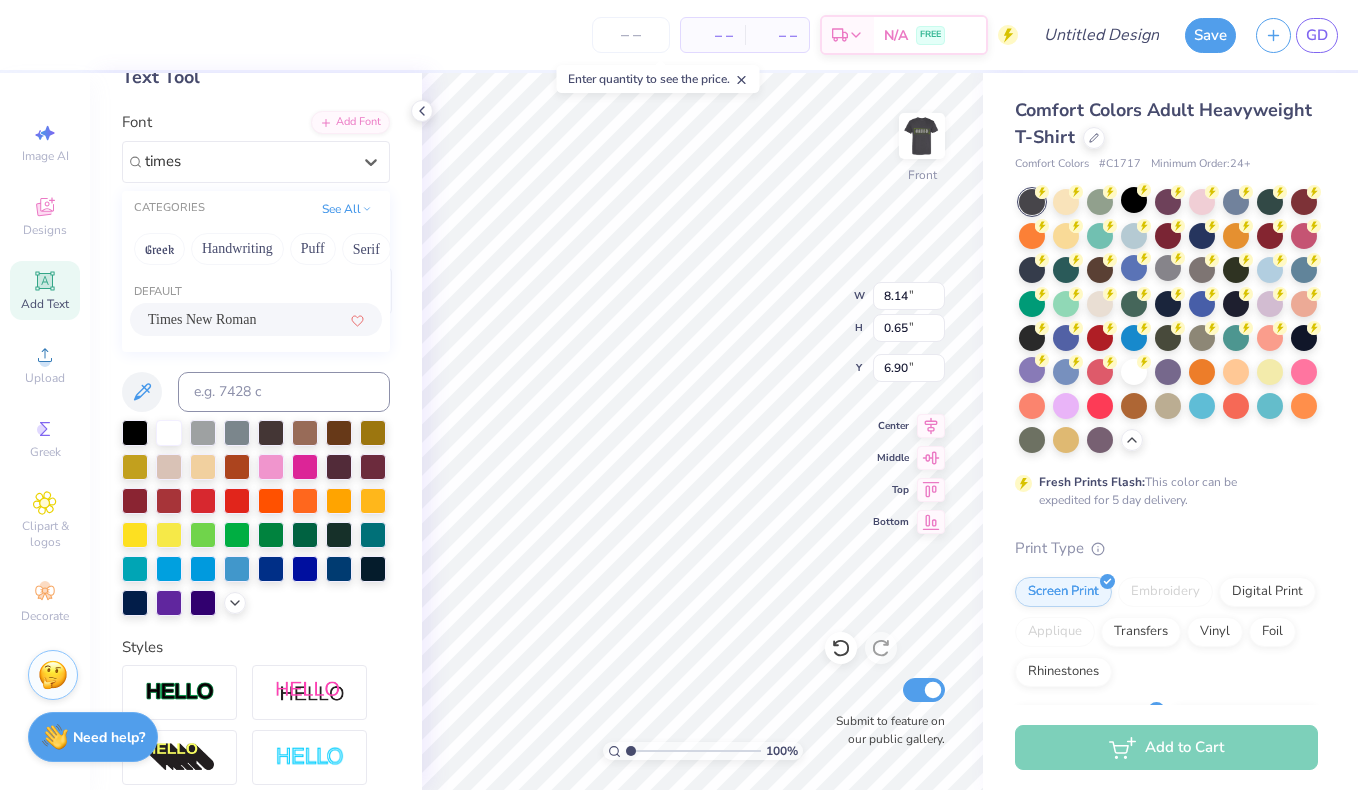click on "Times New Roman" at bounding box center [256, 319] 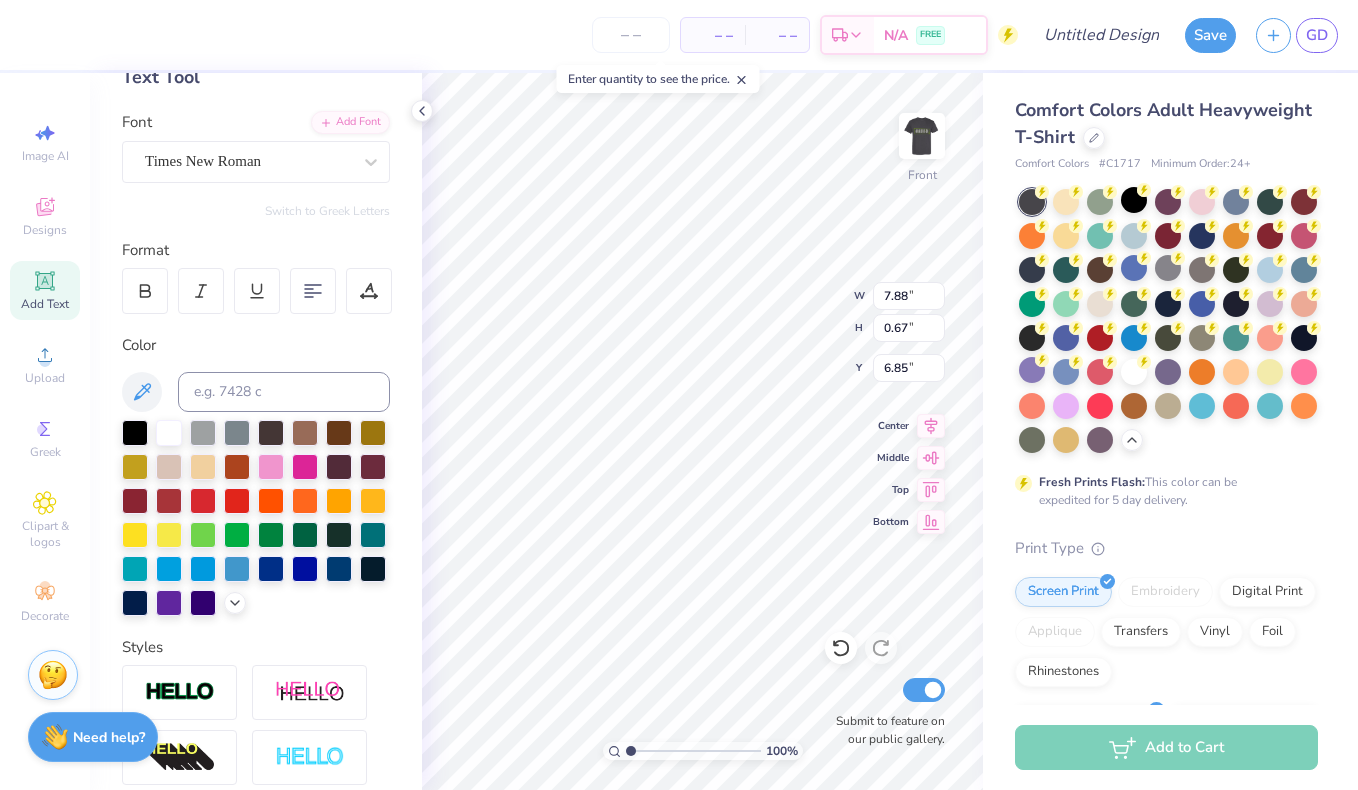 scroll, scrollTop: 0, scrollLeft: 10, axis: horizontal 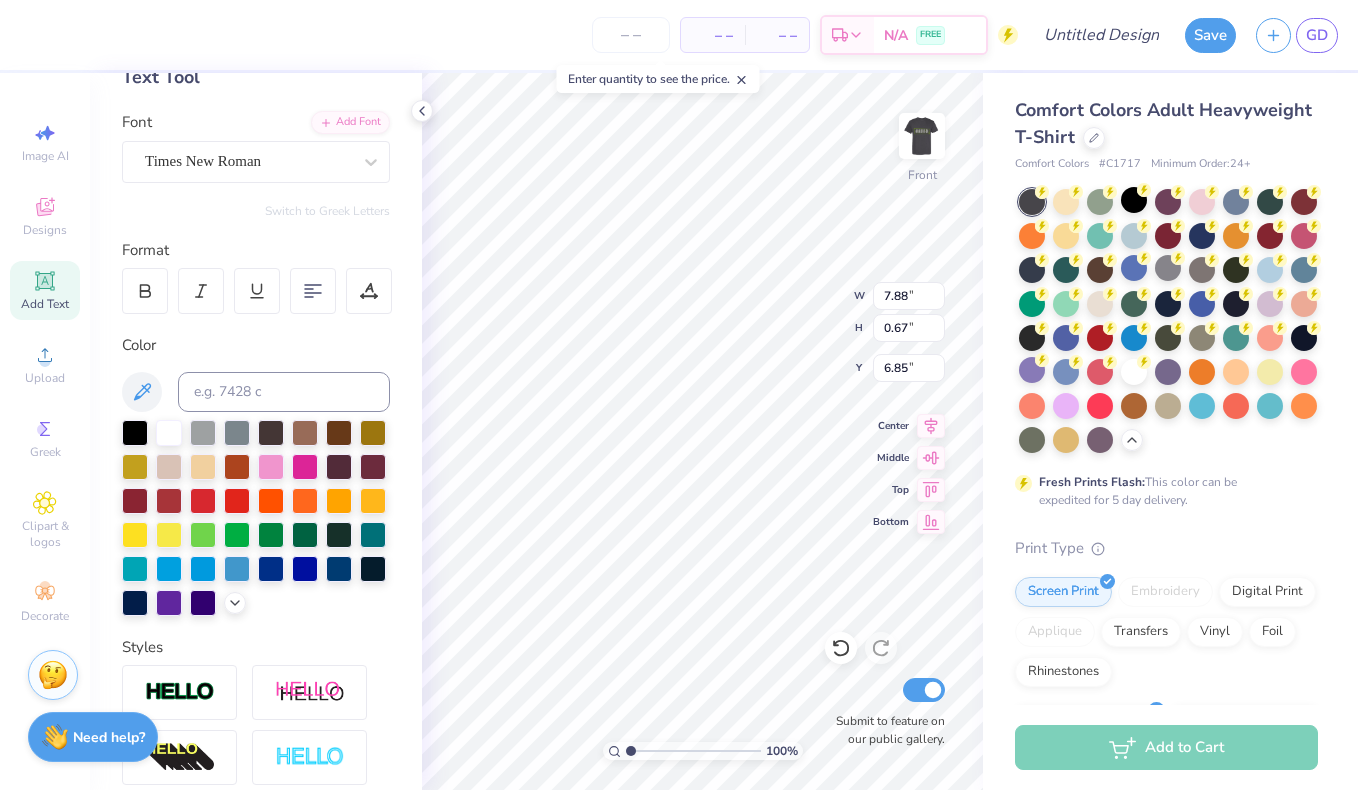 type on "Winter Intensive 2026" 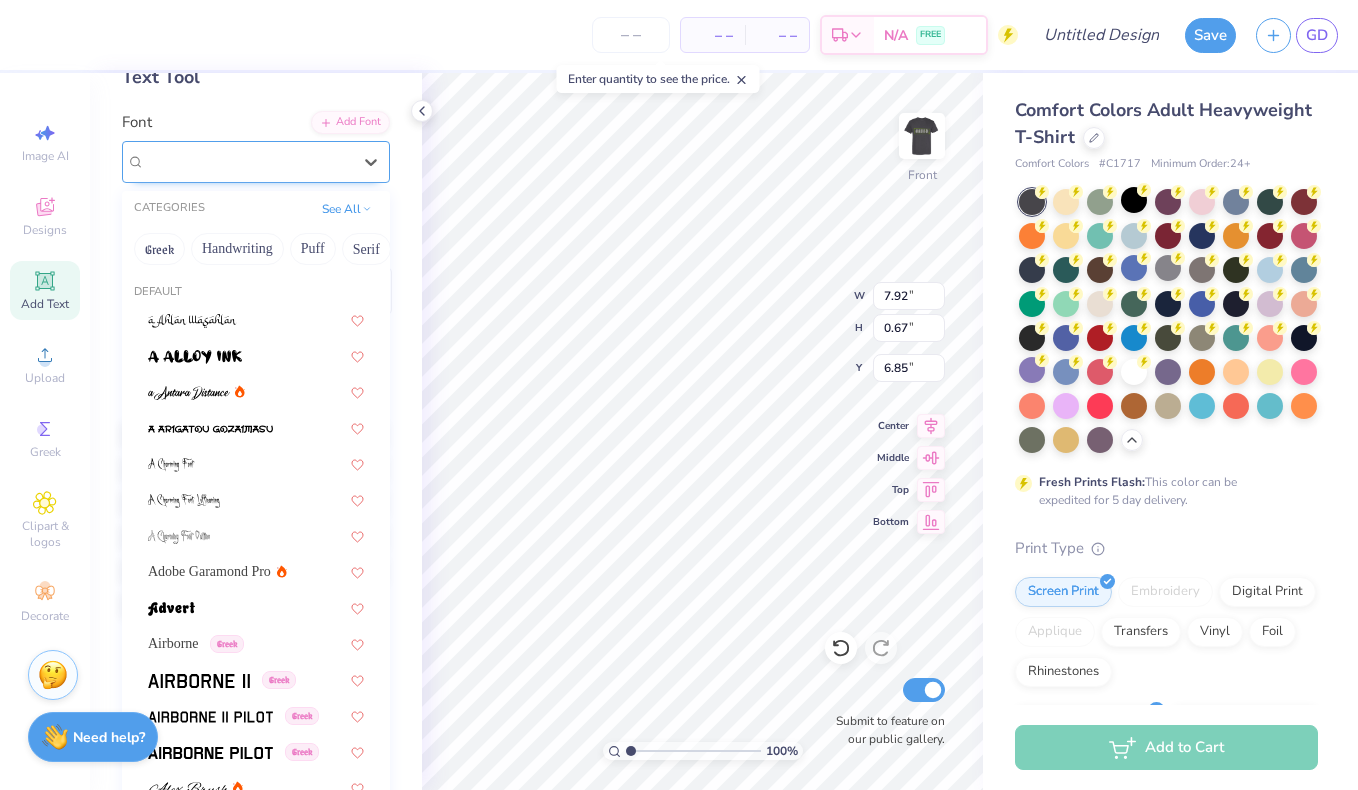 click on "Times New Roman" at bounding box center [248, 161] 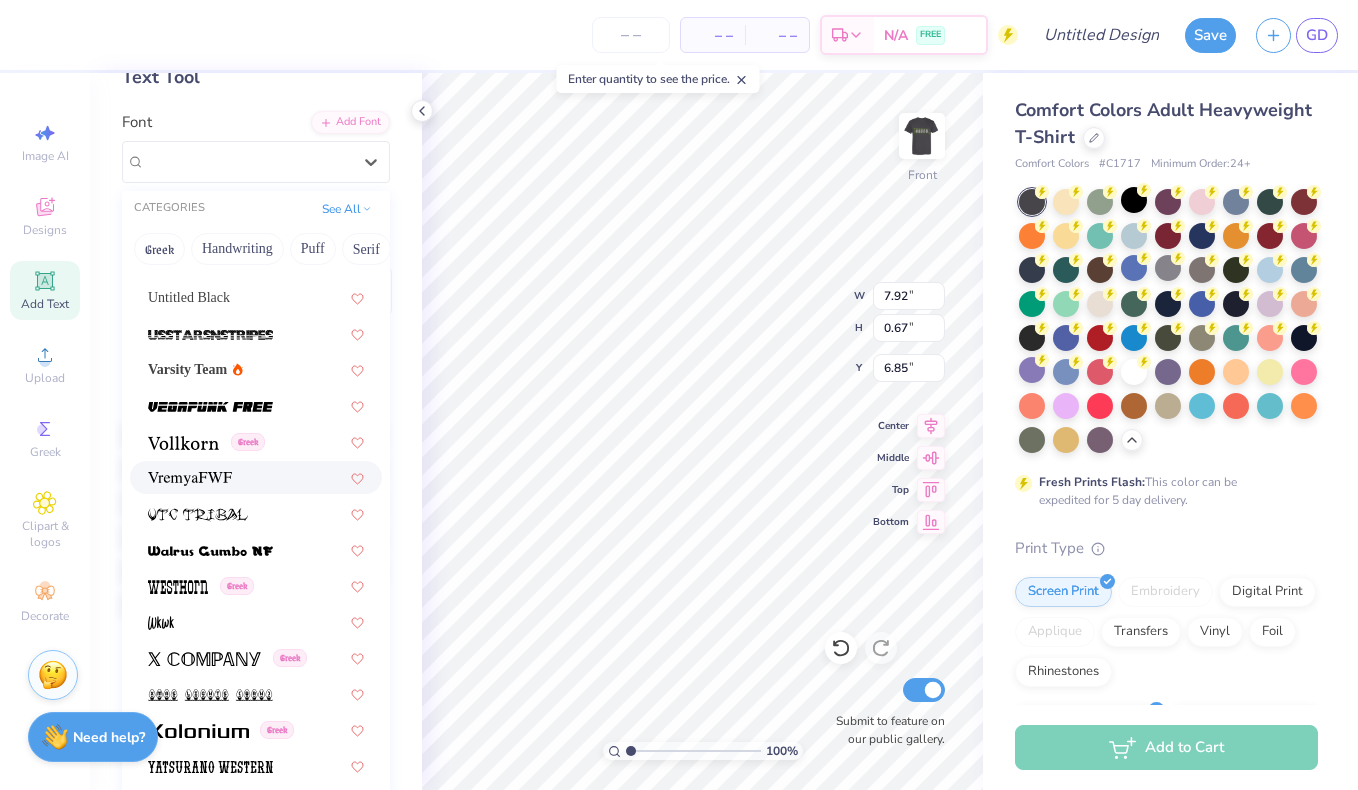 scroll, scrollTop: 10641, scrollLeft: 0, axis: vertical 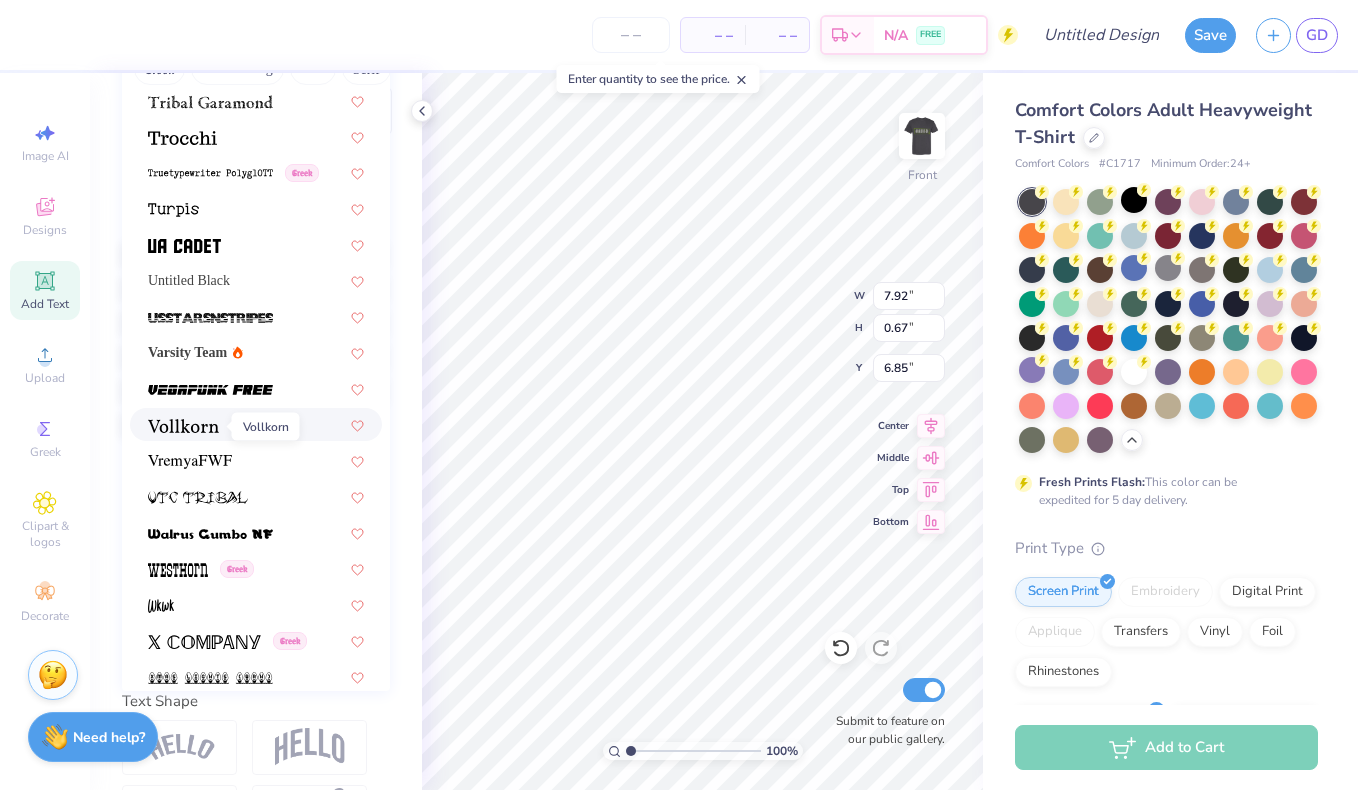 click at bounding box center (183, 426) 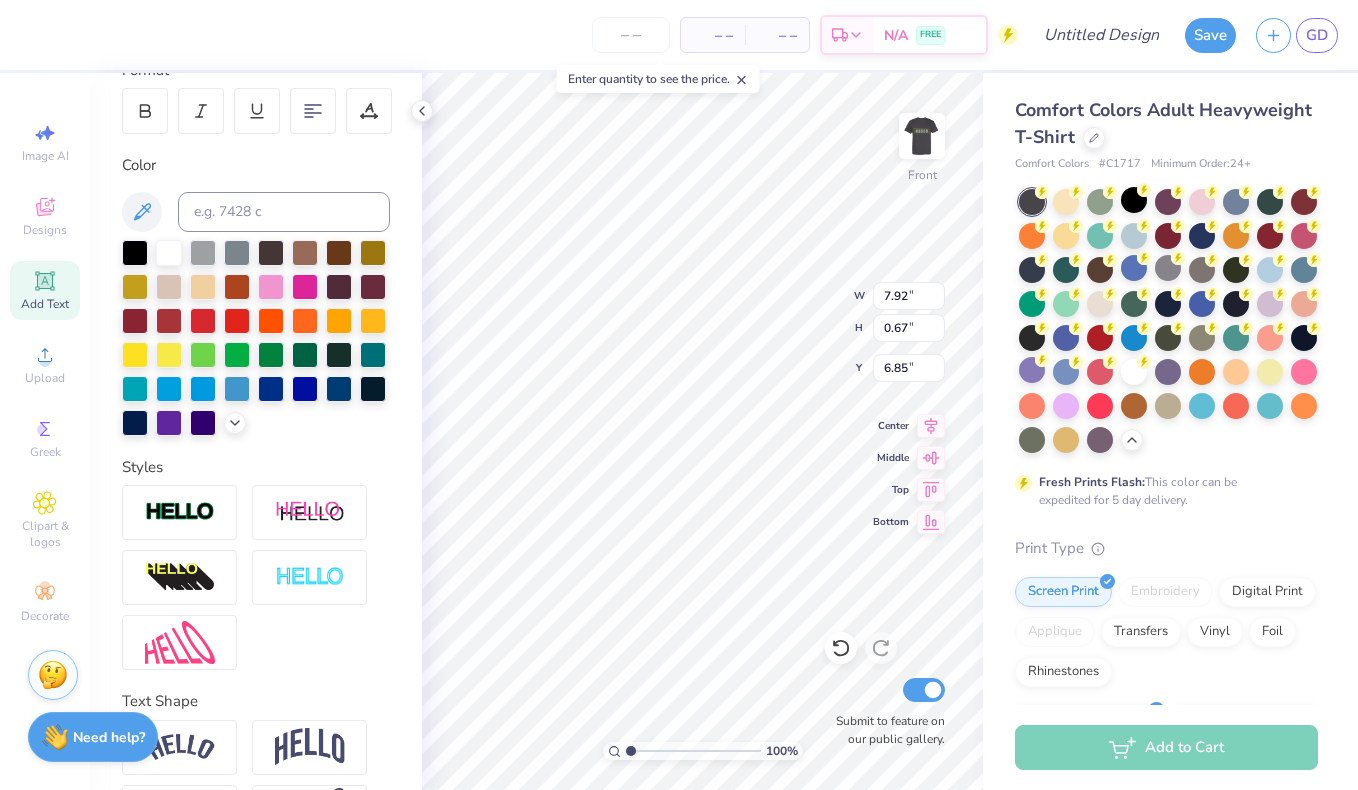 type on "8.65" 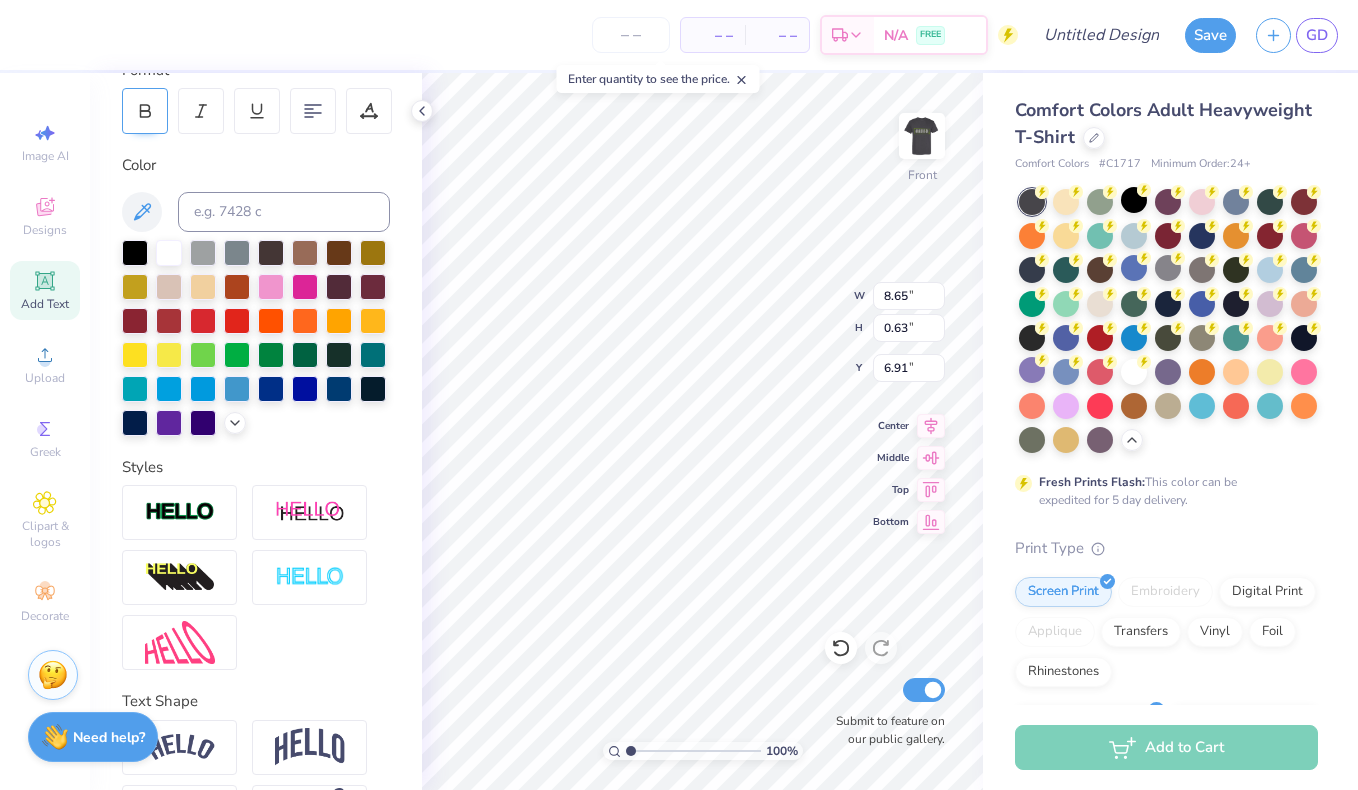 click 